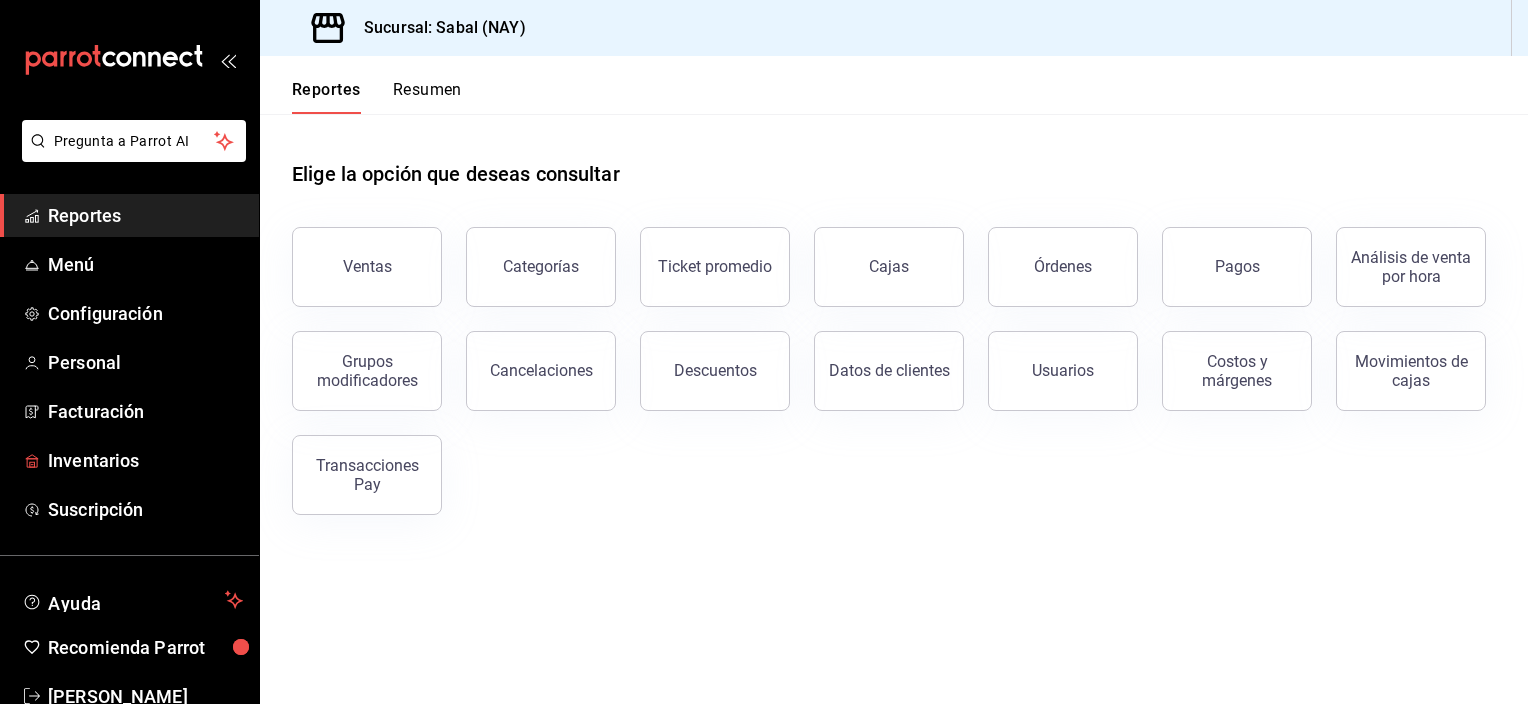 scroll, scrollTop: 0, scrollLeft: 0, axis: both 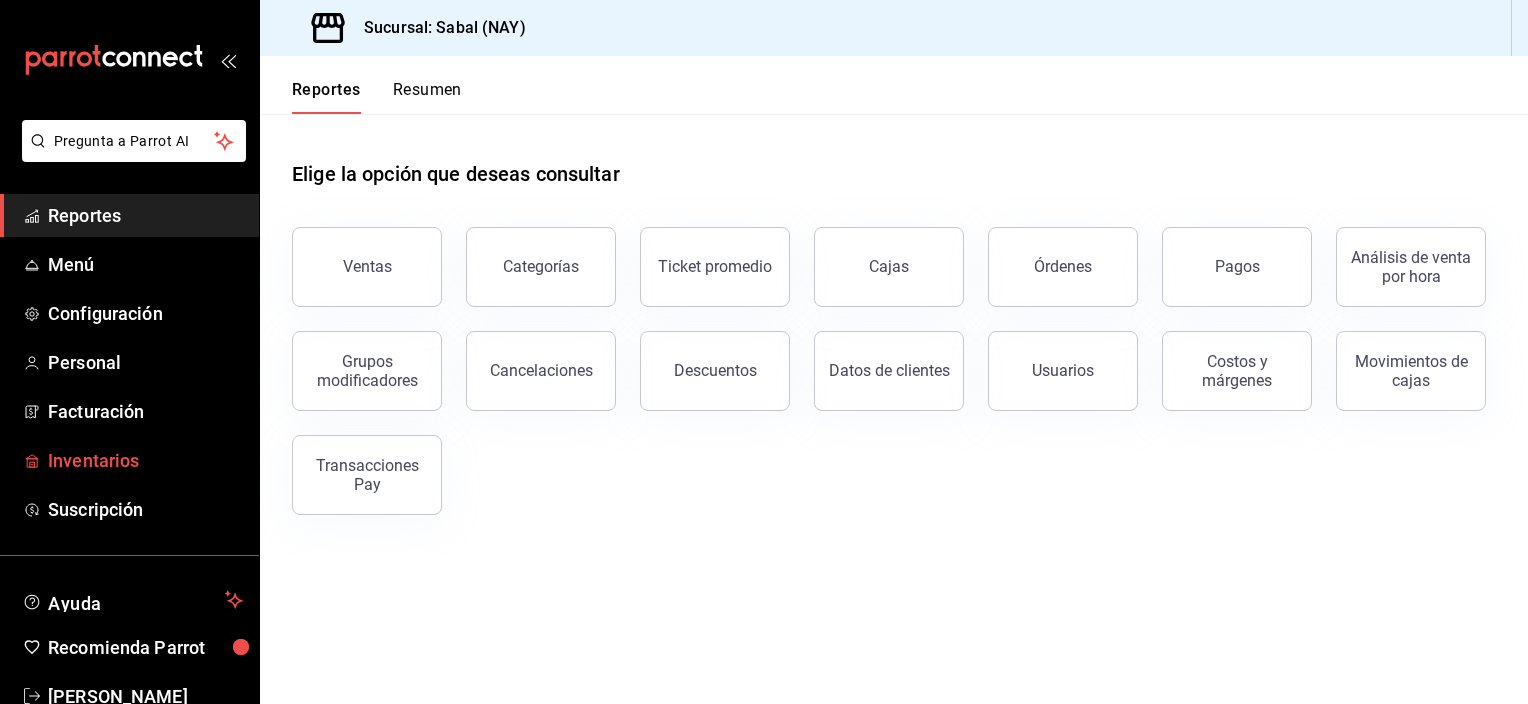 click on "Inventarios" at bounding box center [145, 460] 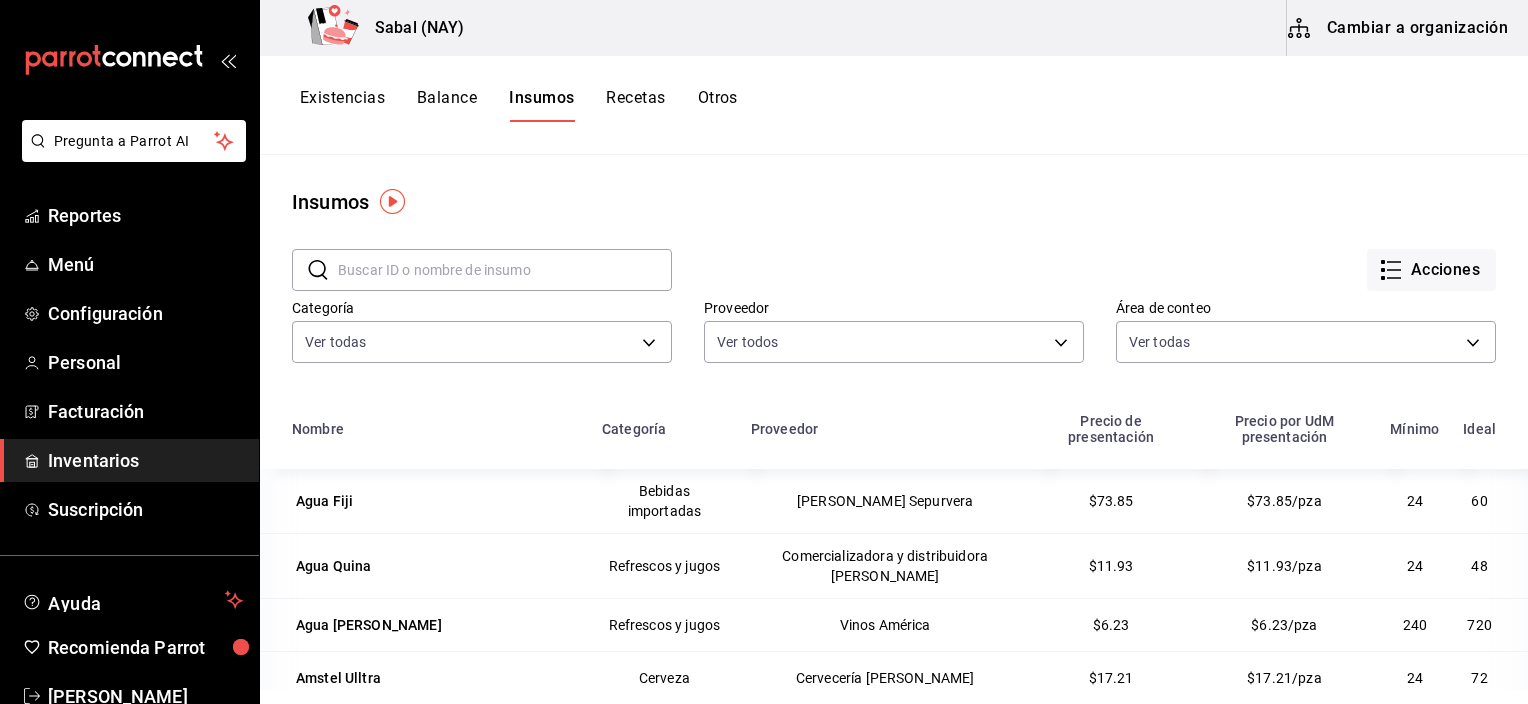 click on "Existencias" at bounding box center [342, 105] 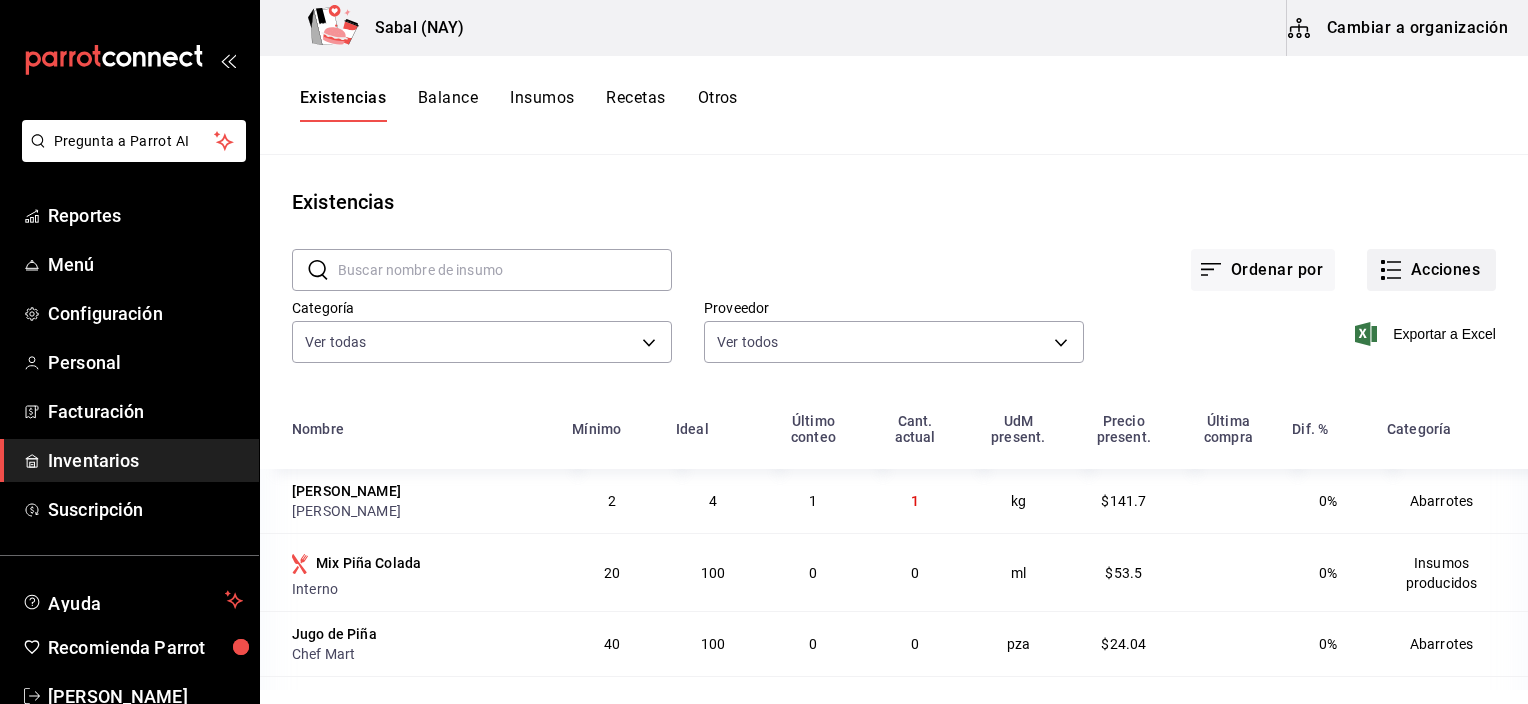 click on "Acciones" at bounding box center (1431, 270) 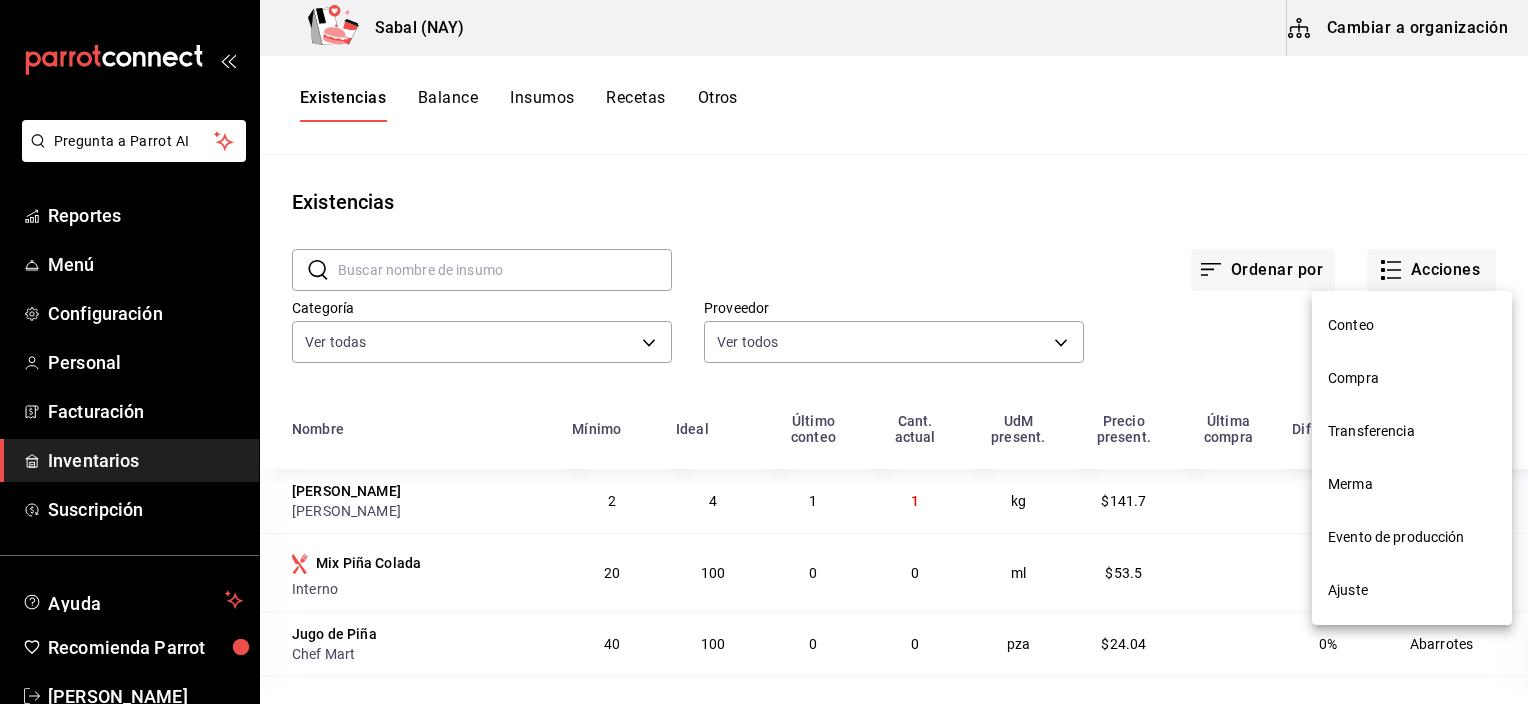 click on "Compra" at bounding box center (1412, 378) 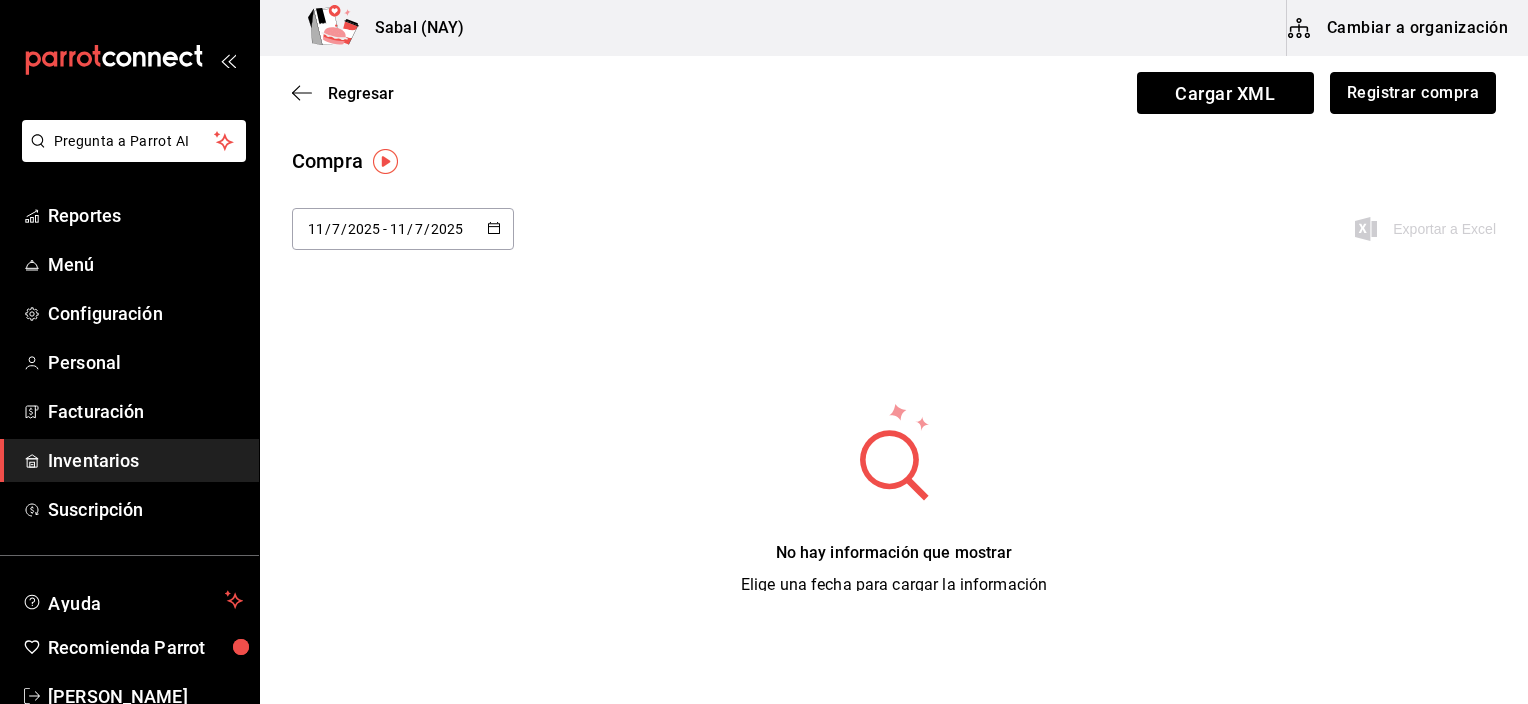 click on "Registrar compra" at bounding box center [1413, 93] 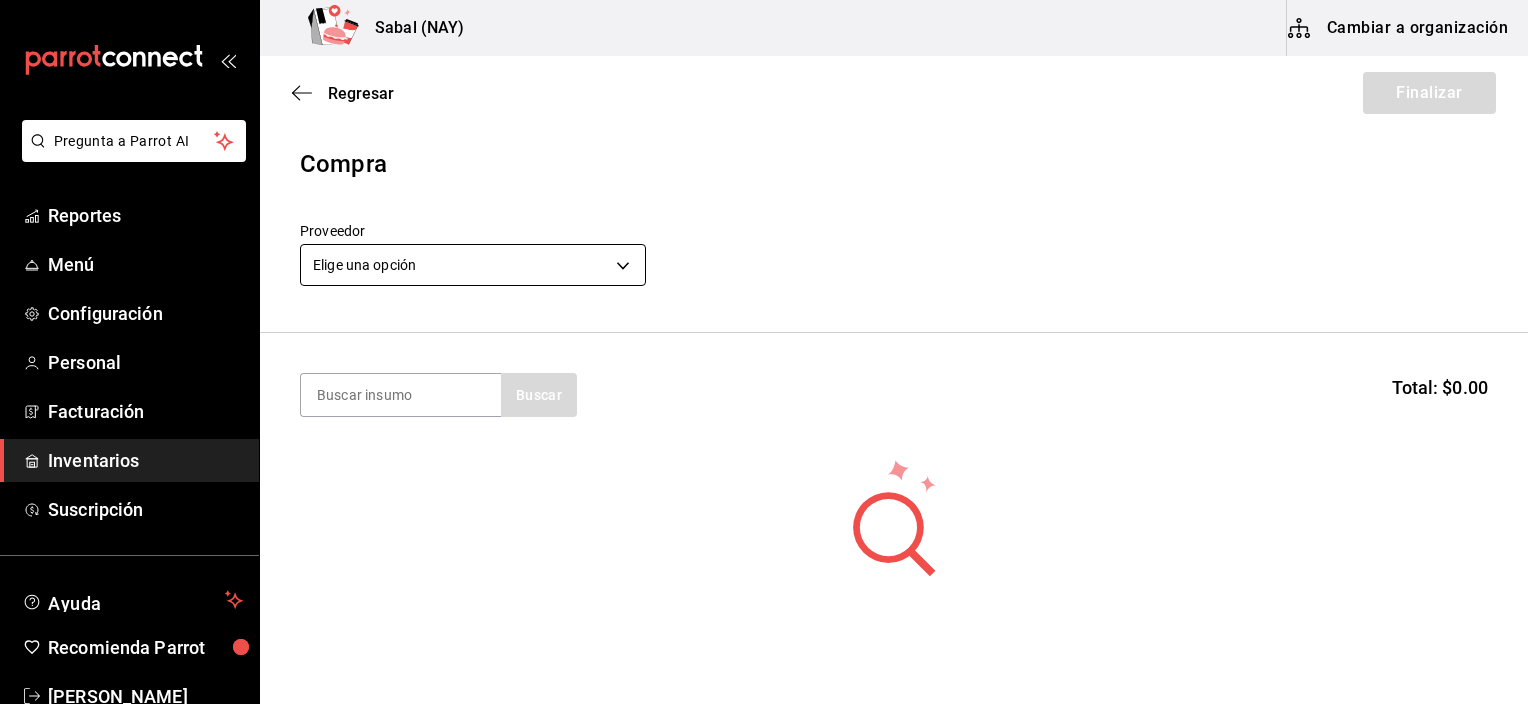 click on "Pregunta a Parrot AI Reportes   Menú   Configuración   Personal   Facturación   Inventarios   Suscripción   Ayuda Recomienda Parrot   [PERSON_NAME]   Sugerir nueva función   Sabal (NAY) Cambiar a organización Regresar Finalizar Compra Proveedor Elige una opción default Buscar Total: $0.00 No hay insumos a mostrar. Busca un insumo para agregarlo a la lista GANA 1 MES GRATIS EN TU SUSCRIPCIÓN AQUÍ ¿Recuerdas cómo empezó tu restaurante?
[DATE] puedes ayudar a un colega a tener el mismo cambio que tú viviste.
Recomienda Parrot directamente desde tu Portal Administrador.
Es fácil y rápido.
🎁 Por cada restaurante que se una, ganas 1 mes gratis. Ver video tutorial Ir a video Pregunta a Parrot AI Reportes   Menú   Configuración   Personal   Facturación   Inventarios   Suscripción   Ayuda Recomienda Parrot   [PERSON_NAME]   Sugerir nueva función   Editar Eliminar Visitar centro de ayuda [PHONE_NUMBER] [EMAIL_ADDRESS][DOMAIN_NAME] Visitar centro de ayuda [PHONE_NUMBER]" at bounding box center [764, 295] 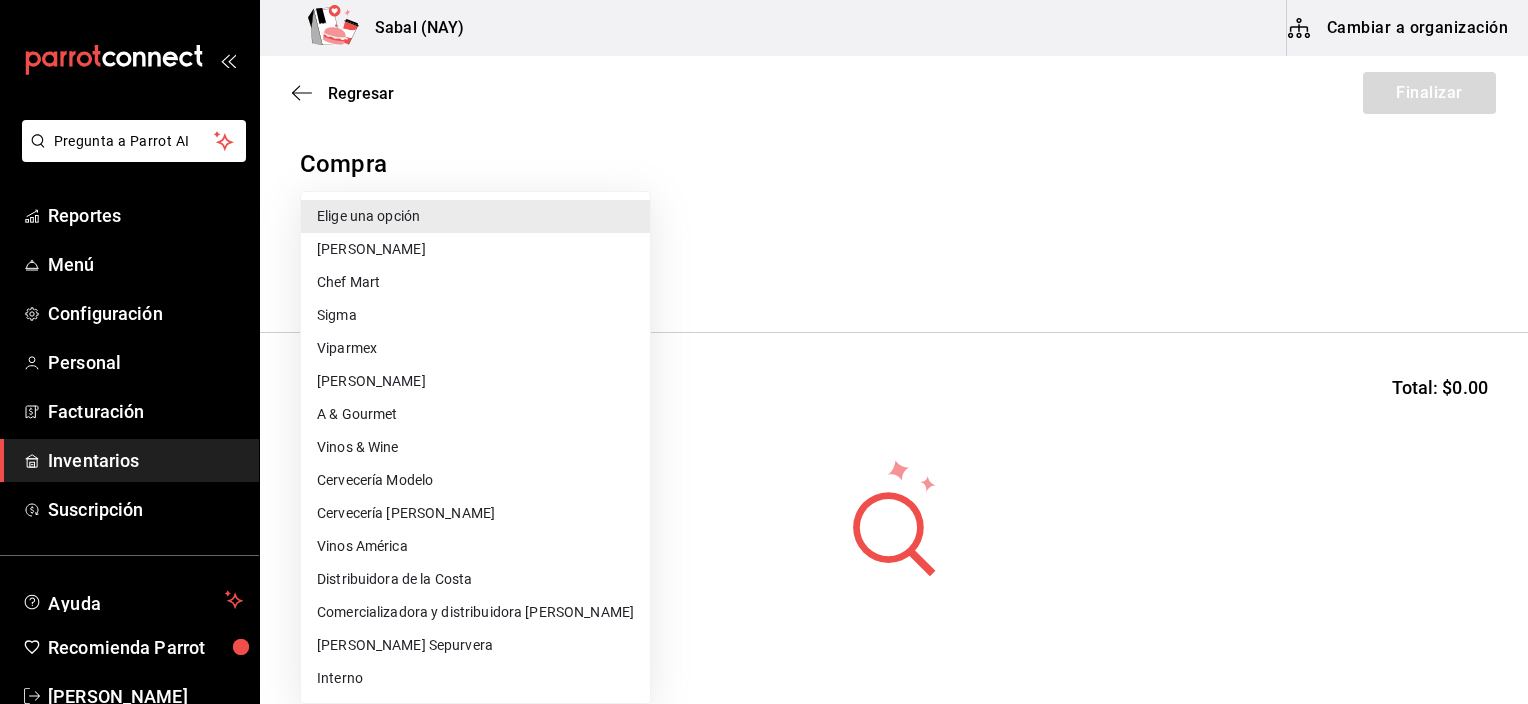 type 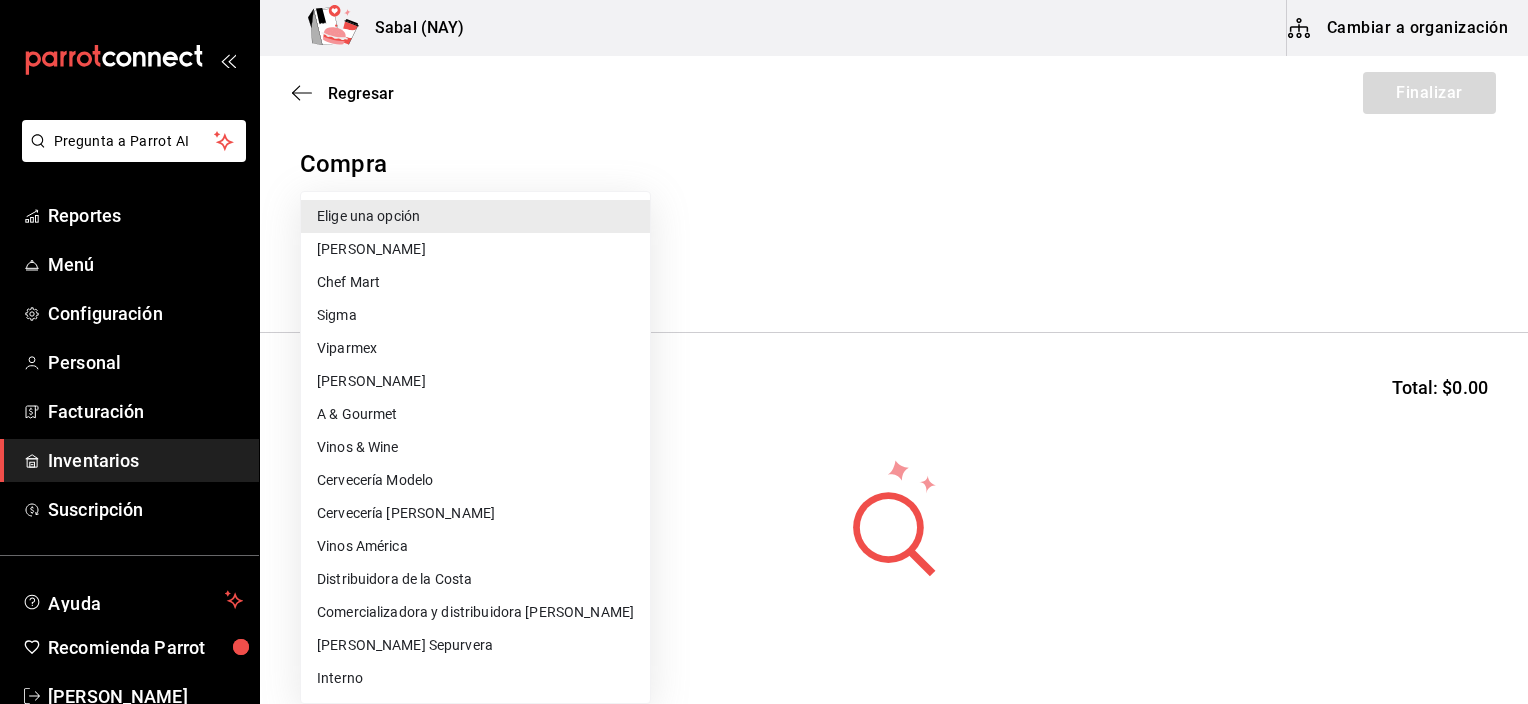 click on "Comercializadora y distribuidora [PERSON_NAME]" at bounding box center [475, 612] 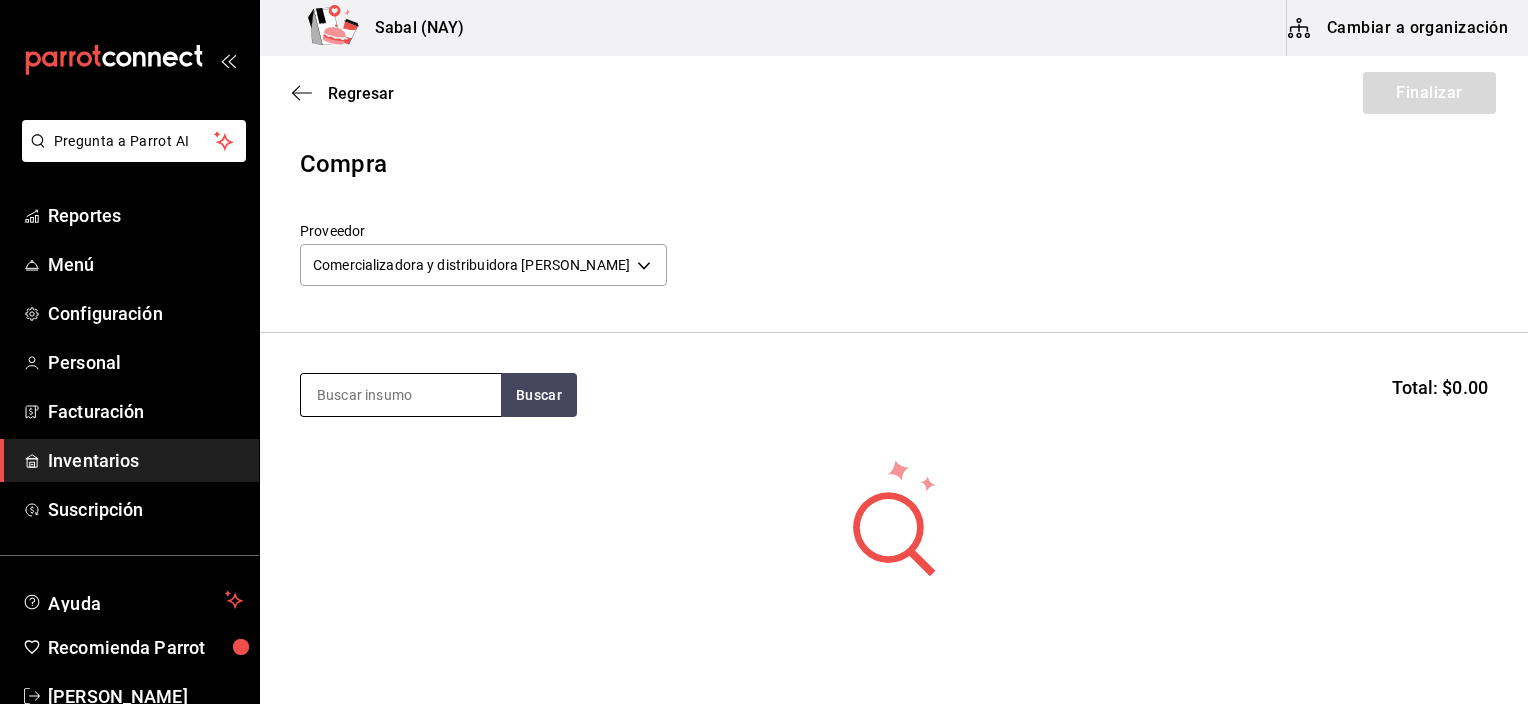 click at bounding box center (401, 395) 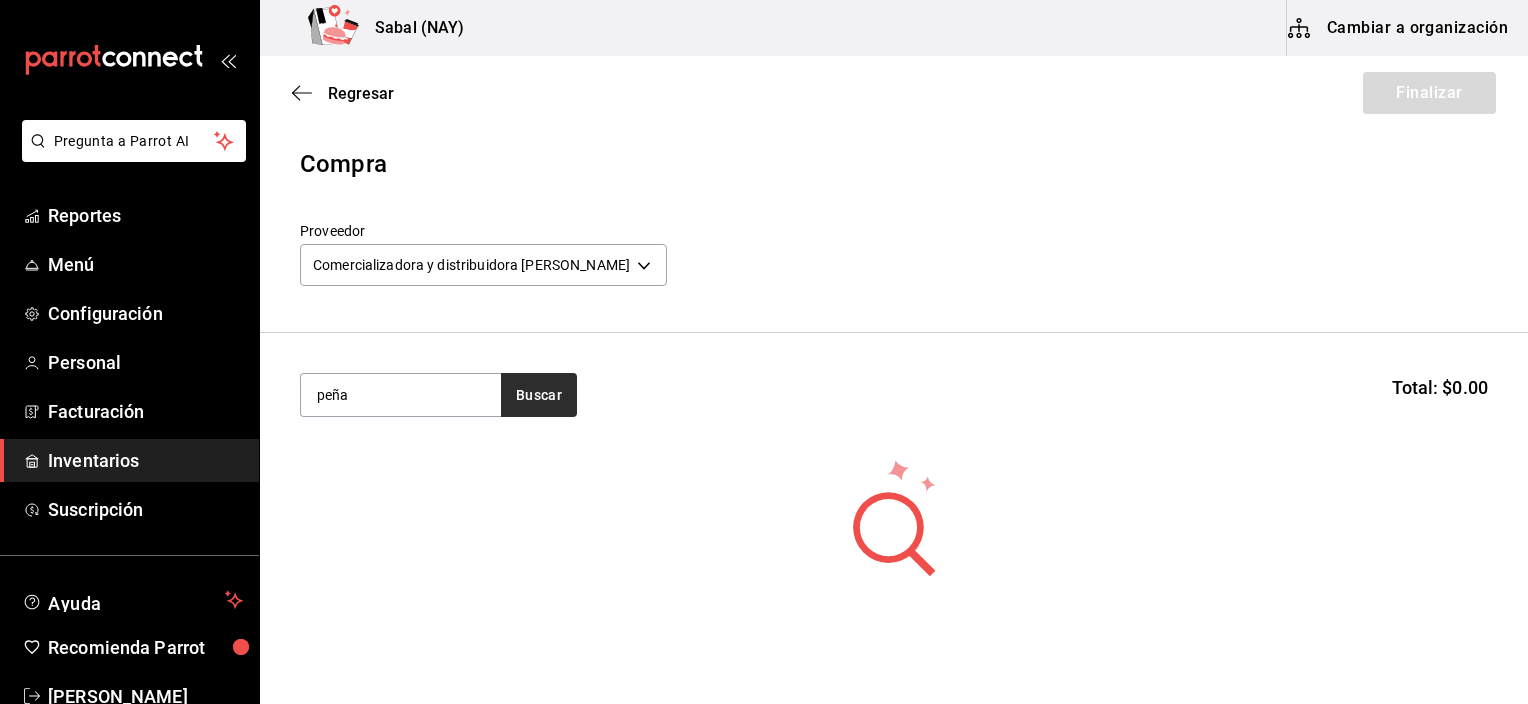 type on "peña" 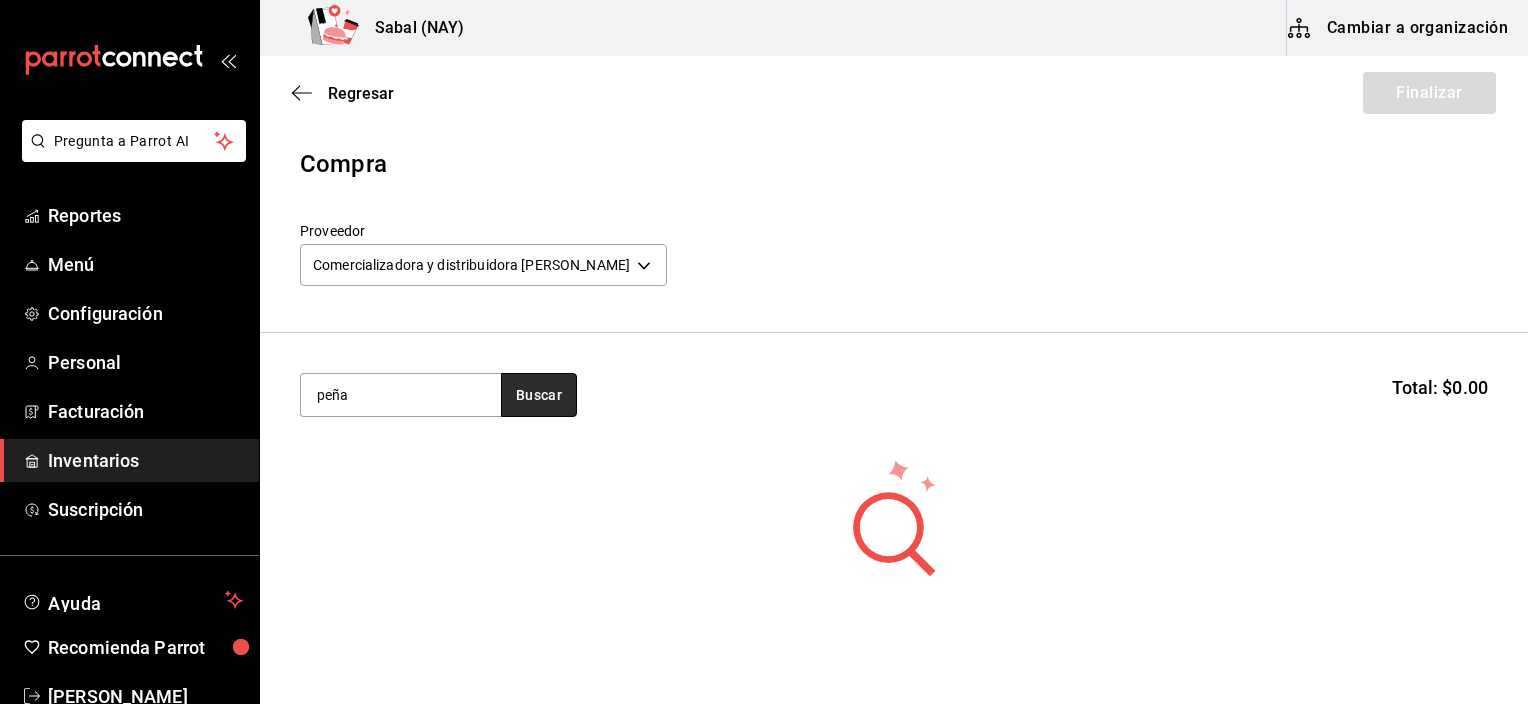 click on "Buscar" at bounding box center [539, 395] 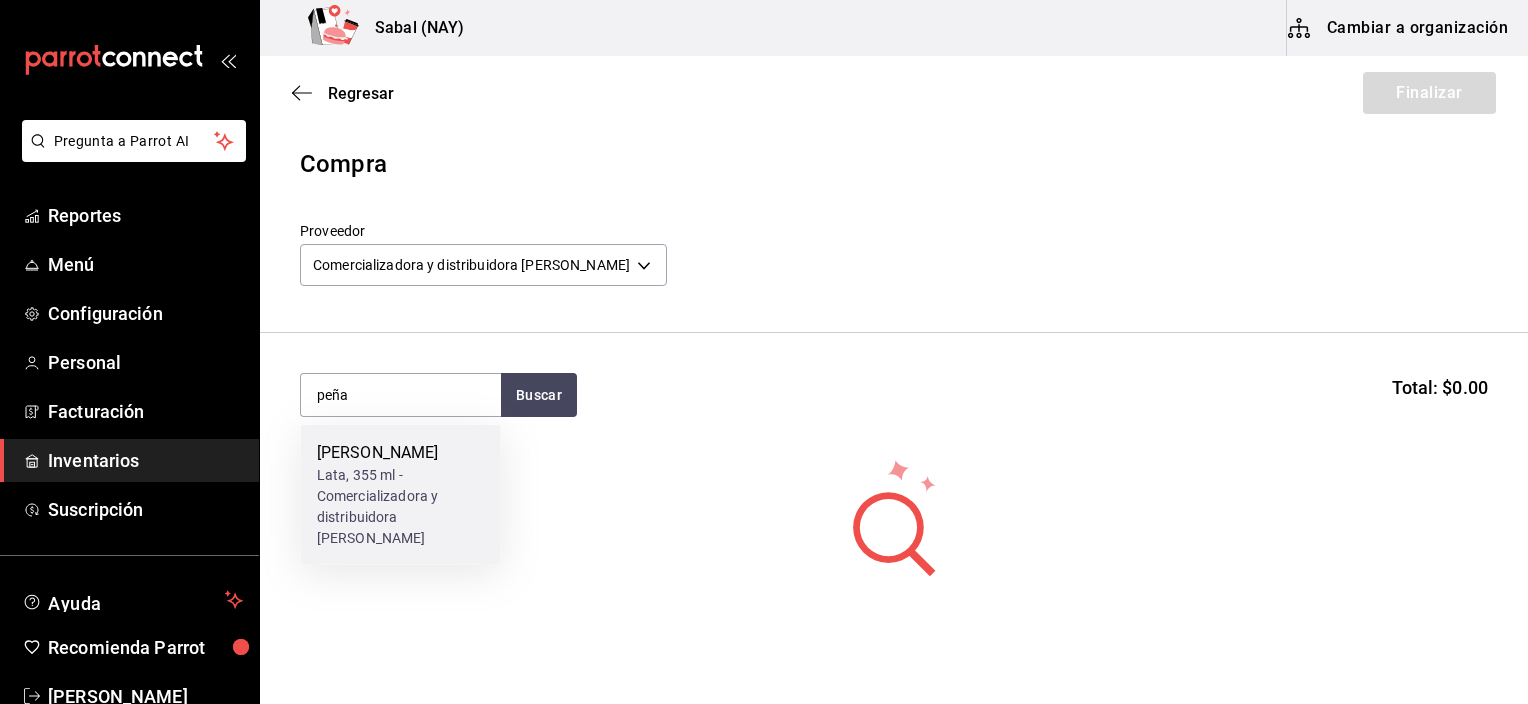 click on "Lata, 355 ml - Comercializadora y distribuidora [PERSON_NAME]" at bounding box center [401, 507] 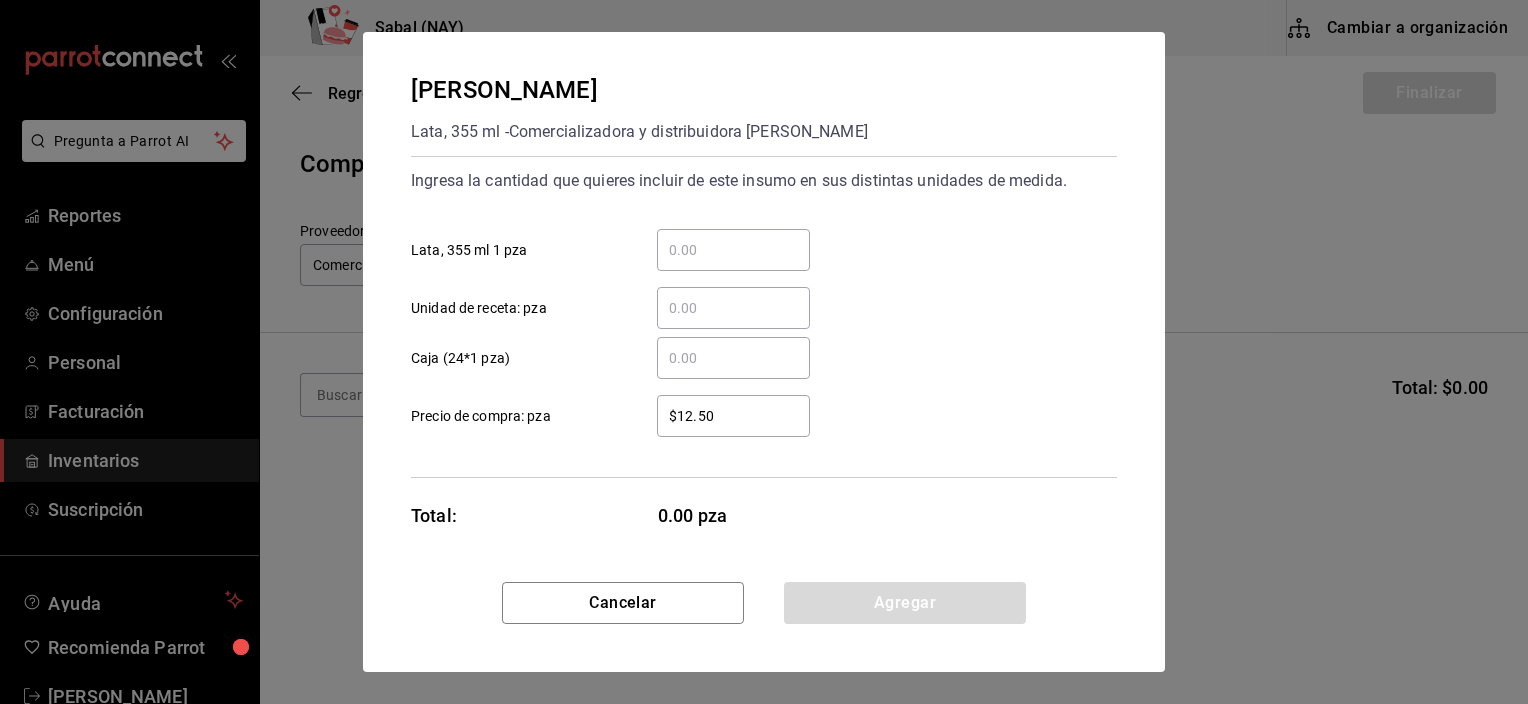 click on "​ Caja (24*1 pza)" at bounding box center [733, 358] 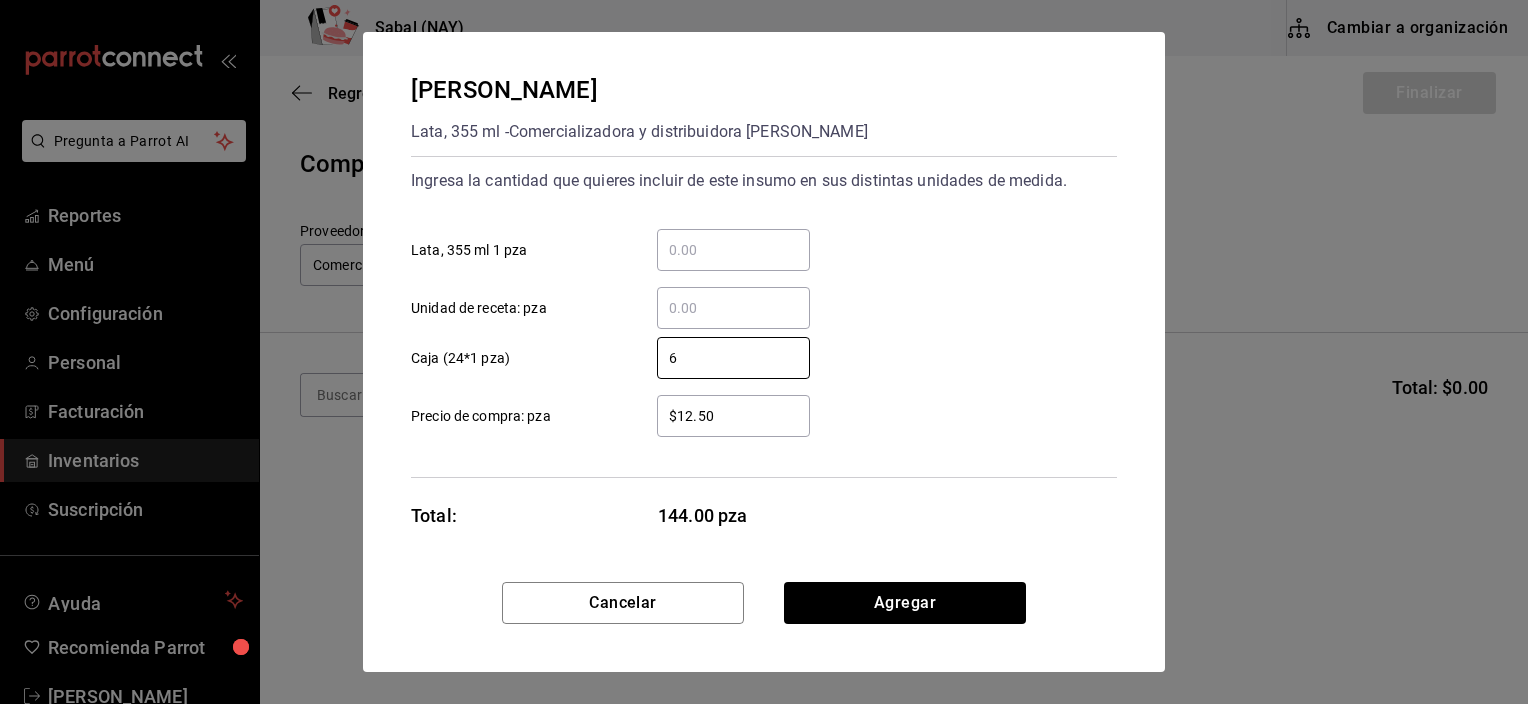 type on "6" 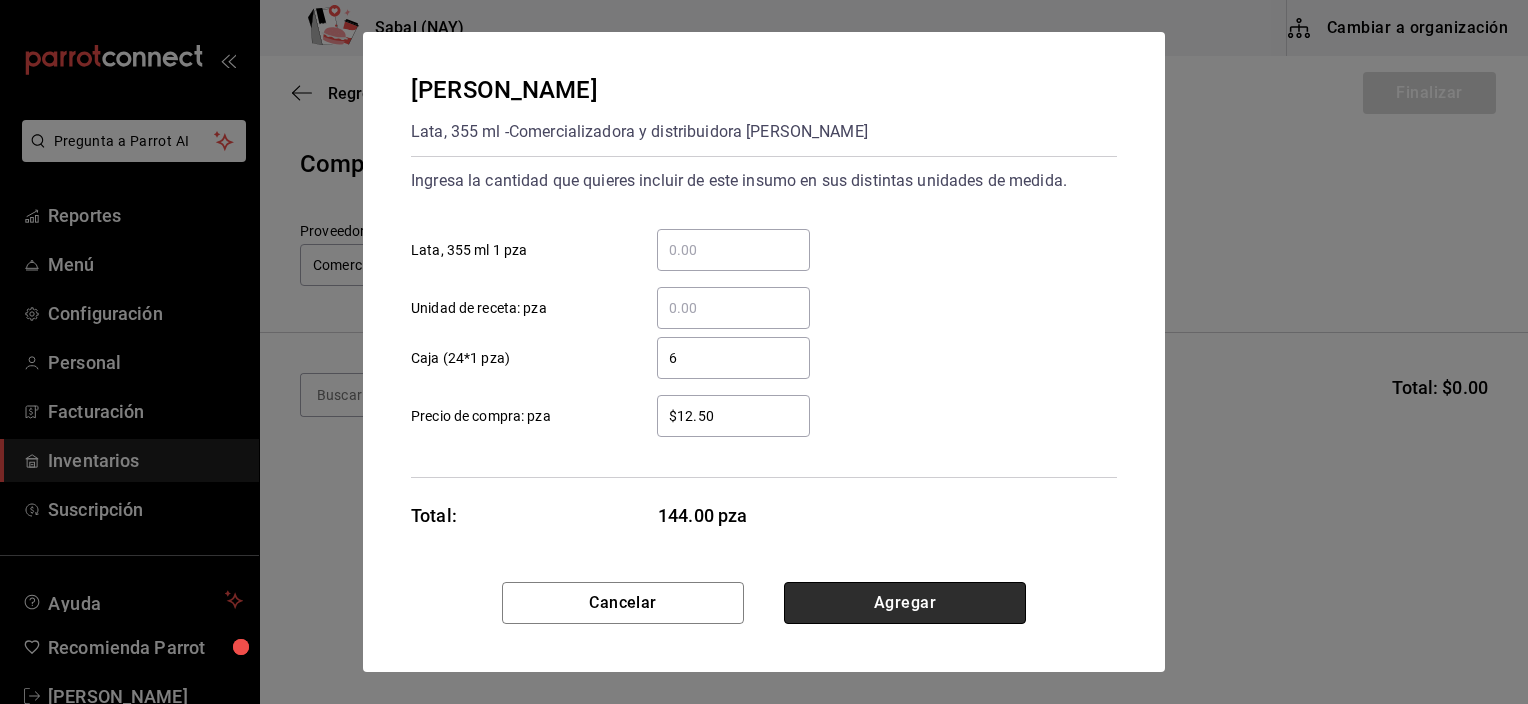click on "Agregar" at bounding box center [905, 603] 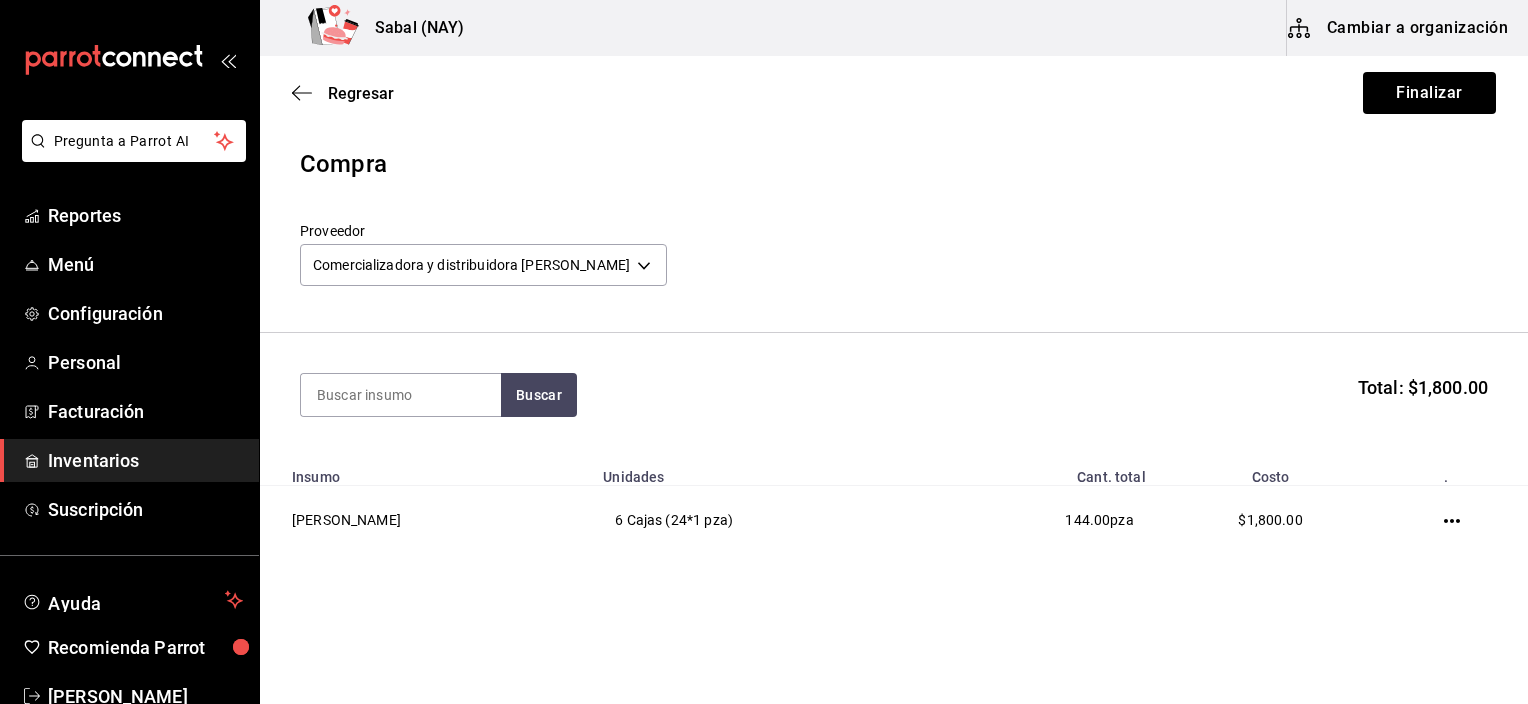 click on "Buscar Total: $1,800.00" at bounding box center (894, 395) 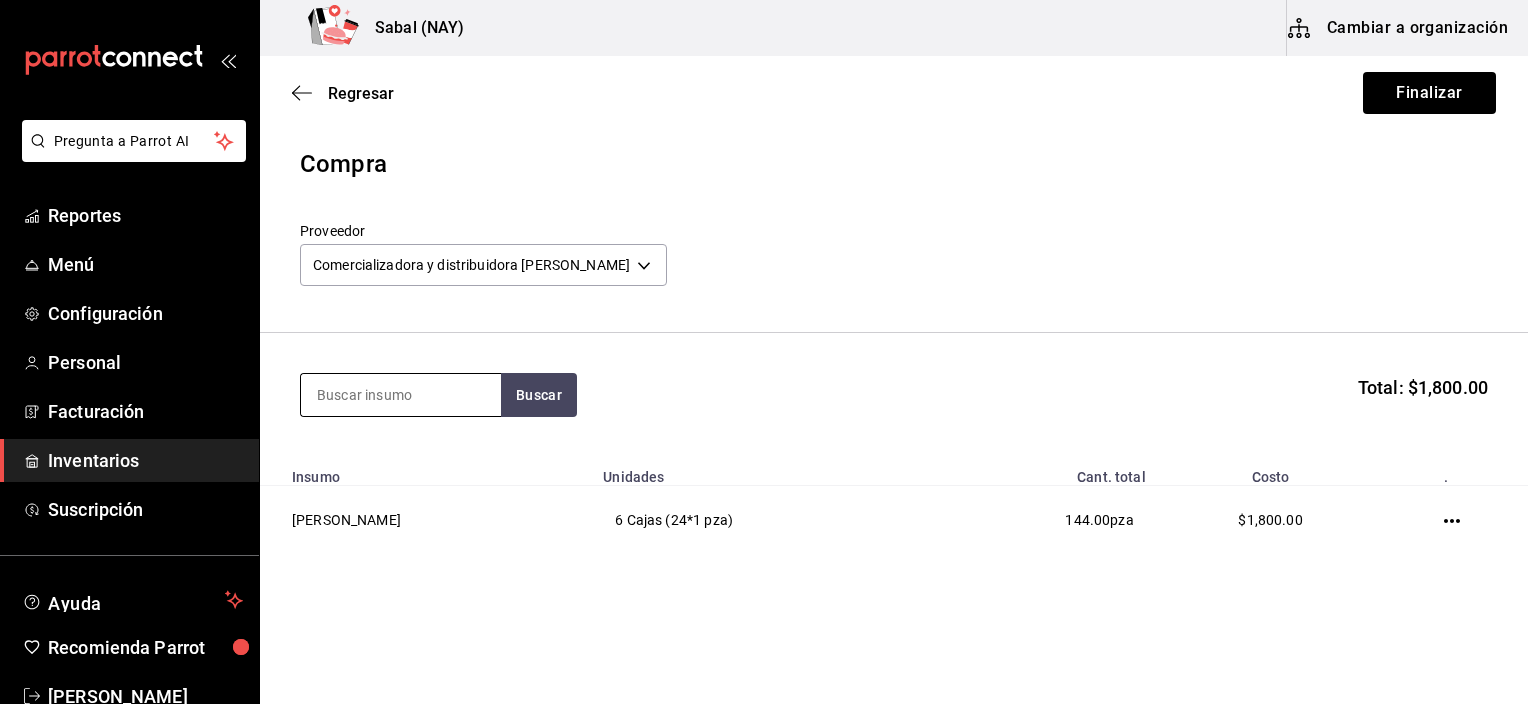 click at bounding box center (401, 395) 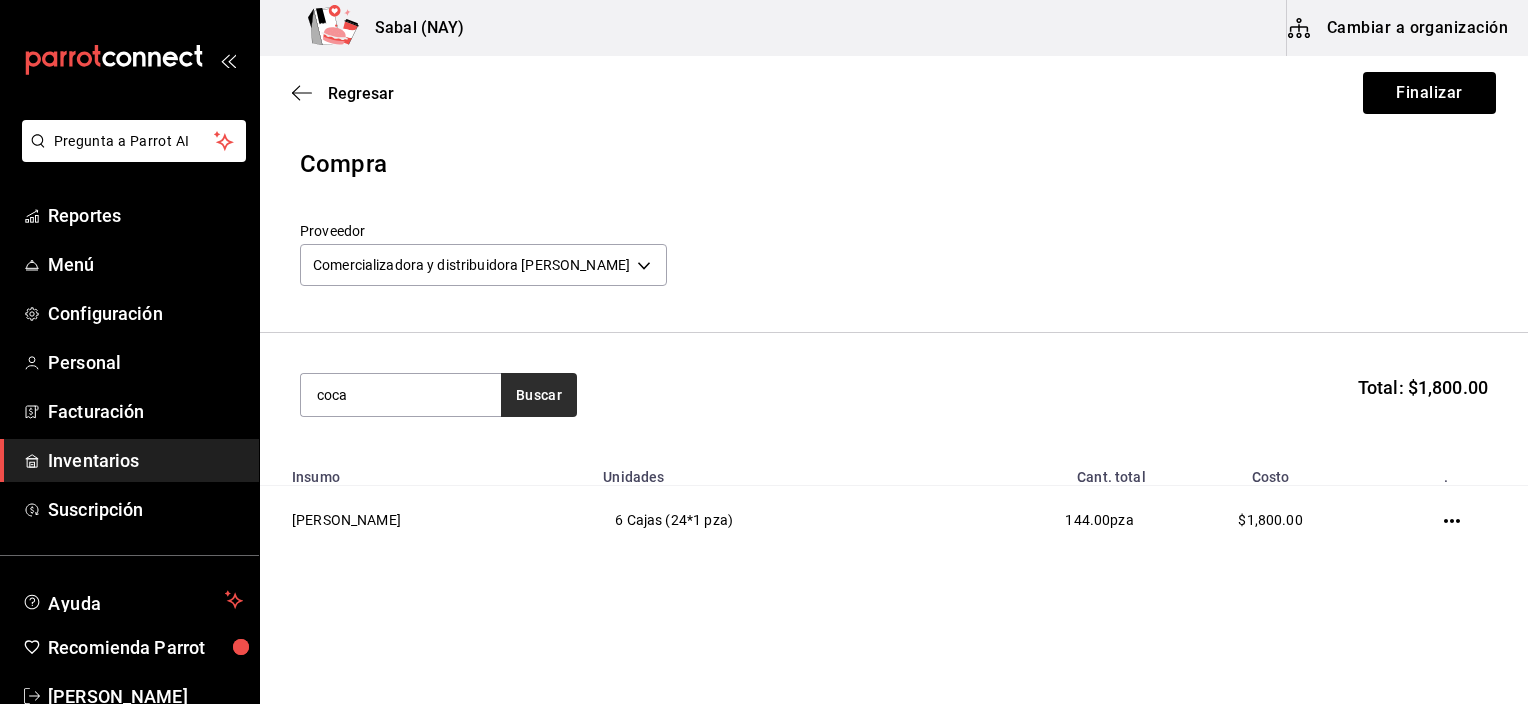 type on "coca" 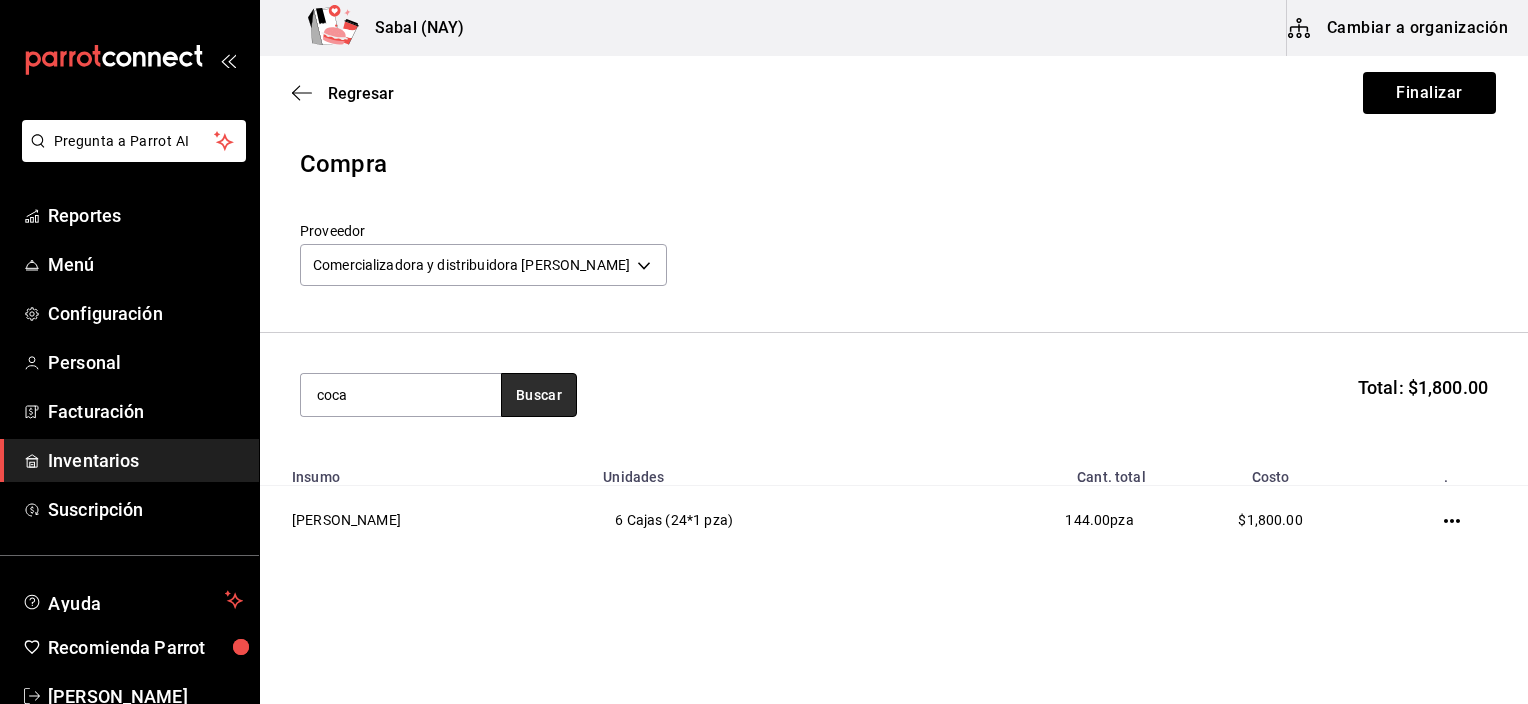 click on "Buscar" at bounding box center [539, 395] 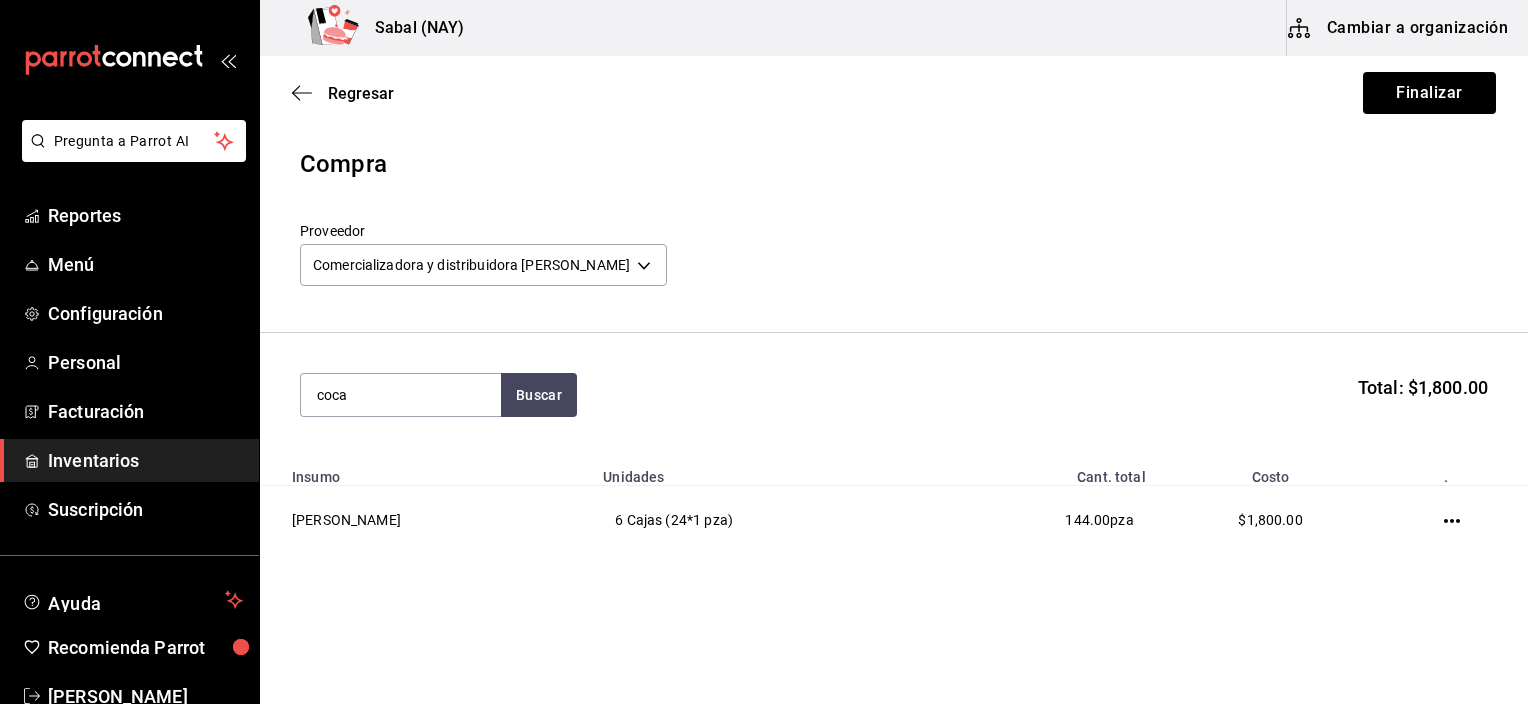 click on "Compra Proveedor Comercializadora y distribuidora [PERSON_NAME] 2b57867e-2fe3-4d1e-82ac-45ecee63a274" at bounding box center (894, 239) 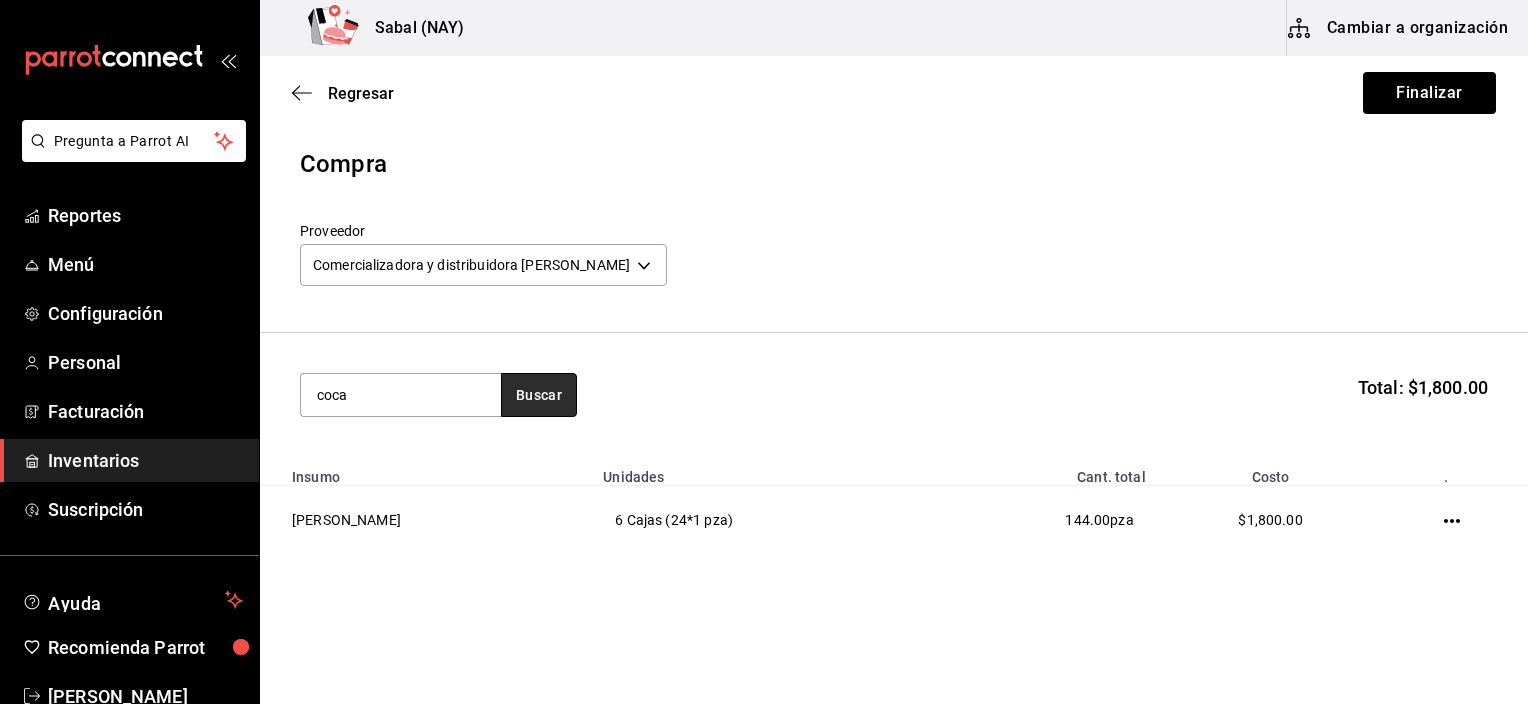 click on "Buscar" at bounding box center [539, 395] 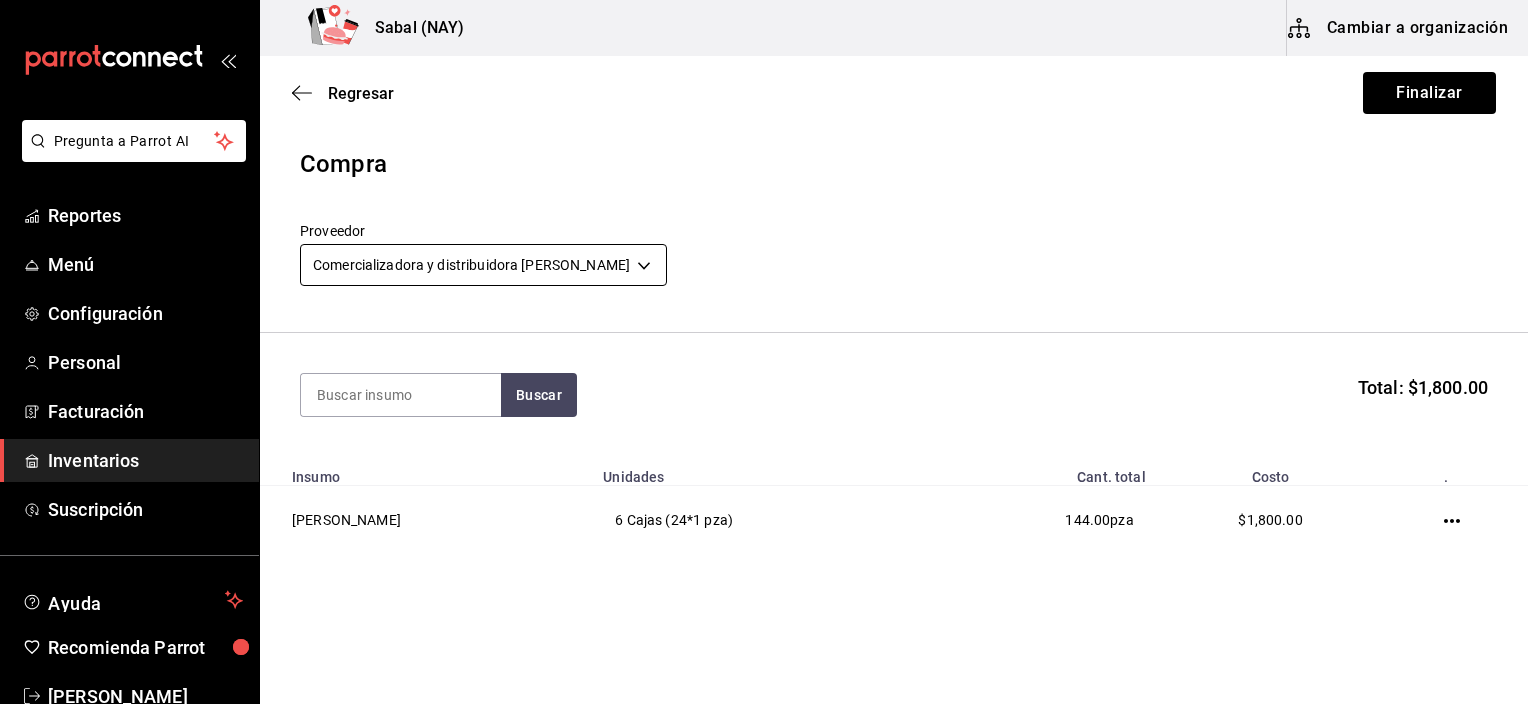 type 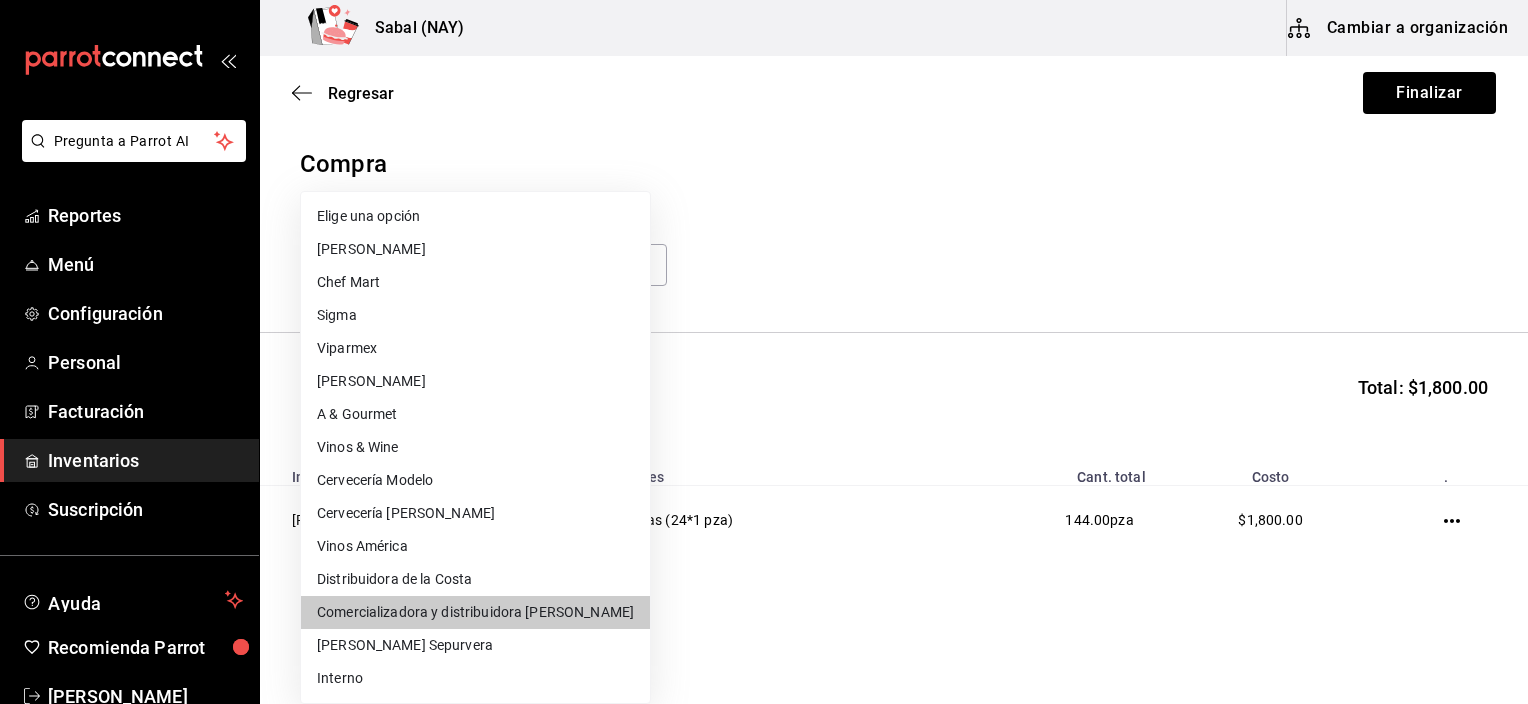 click on "Pregunta a Parrot AI Reportes   Menú   Configuración   Personal   Facturación   Inventarios   Suscripción   Ayuda Recomienda Parrot   [PERSON_NAME]   Sugerir nueva función   Sabal (NAY) Cambiar a organización Regresar Finalizar Compra Proveedor Comercializadora y distribuidora [PERSON_NAME] 2b57867e-2fe3-4d1e-82ac-45ecee63a274 Buscar Total: $1,800.00 Insumo Unidades Cant. total Costo  .  [PERSON_NAME] 6 Cajas (24*1 pza) 144.00  pza $1,800.00 GANA 1 MES GRATIS EN TU SUSCRIPCIÓN AQUÍ ¿Recuerdas cómo empezó tu restaurante?
[DATE] puedes ayudar a un colega a tener el mismo cambio que tú viviste.
Recomienda Parrot directamente desde tu Portal Administrador.
Es fácil y rápido.
🎁 Por cada restaurante que se una, ganas 1 mes gratis. Ver video tutorial Ir a video Pregunta a Parrot AI Reportes   Menú   Configuración   Personal   Facturación   Inventarios   Suscripción   Ayuda Recomienda Parrot   [PERSON_NAME]   Sugerir nueva función   Editar Eliminar Visitar centro de ayuda [PHONE_NUMBER] Chef Mart" at bounding box center [764, 295] 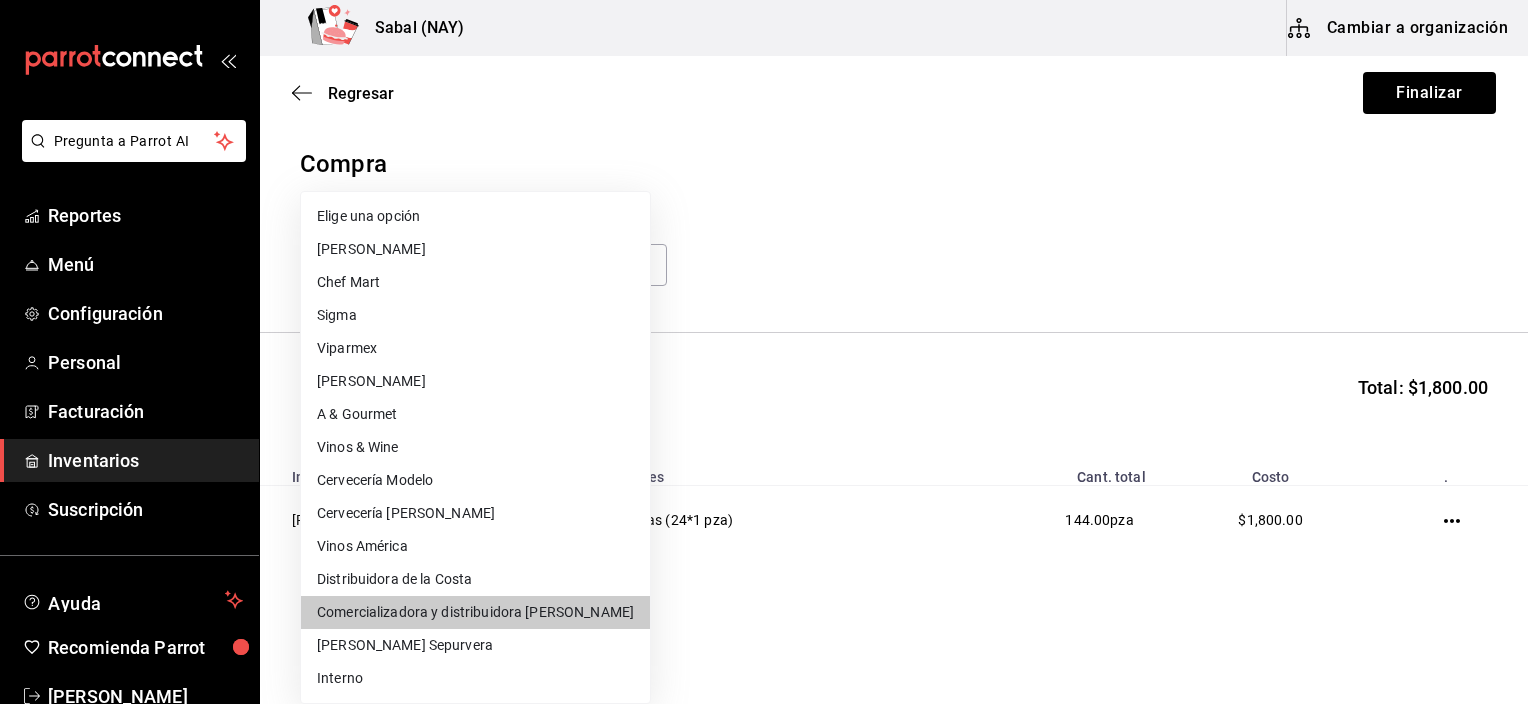 click on "Distribuidora de la Costa" at bounding box center [475, 579] 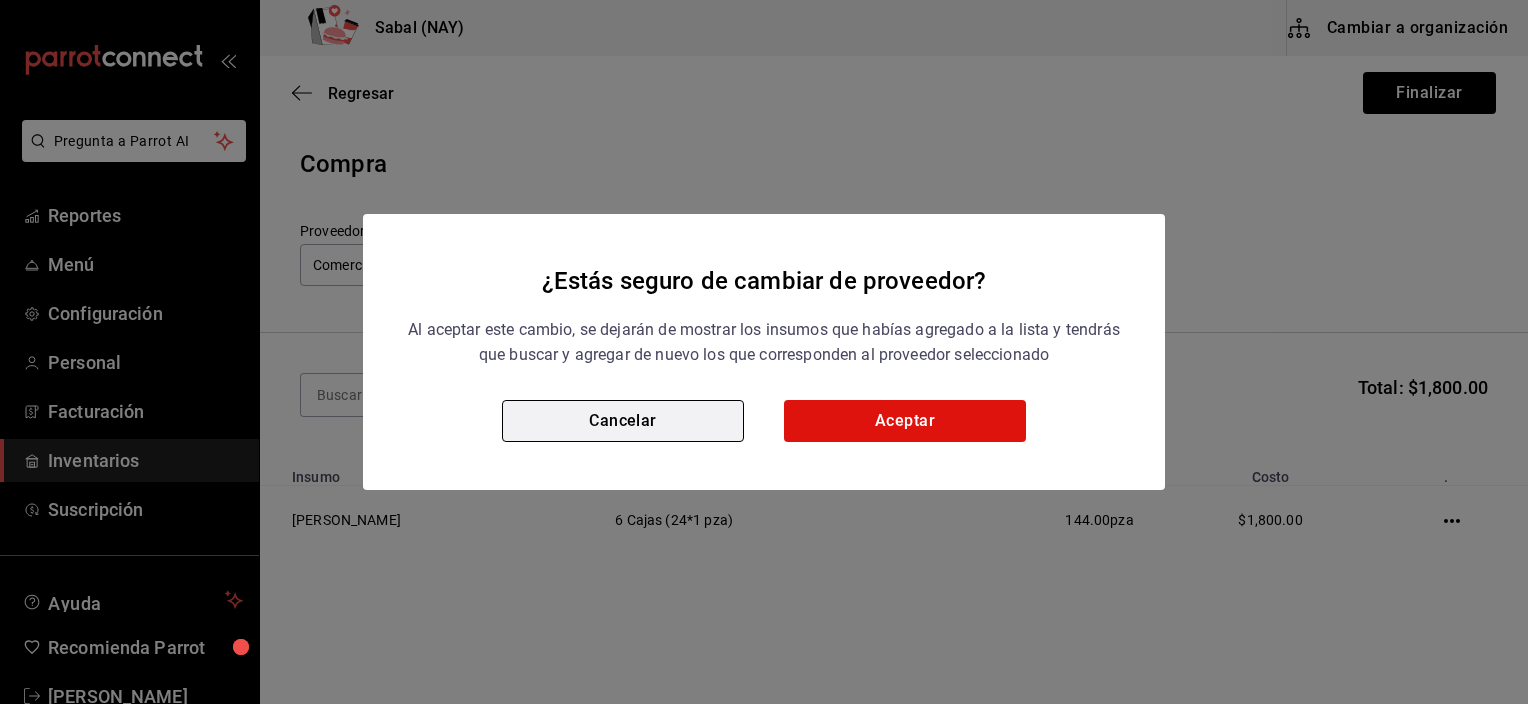 click on "Cancelar" at bounding box center (623, 421) 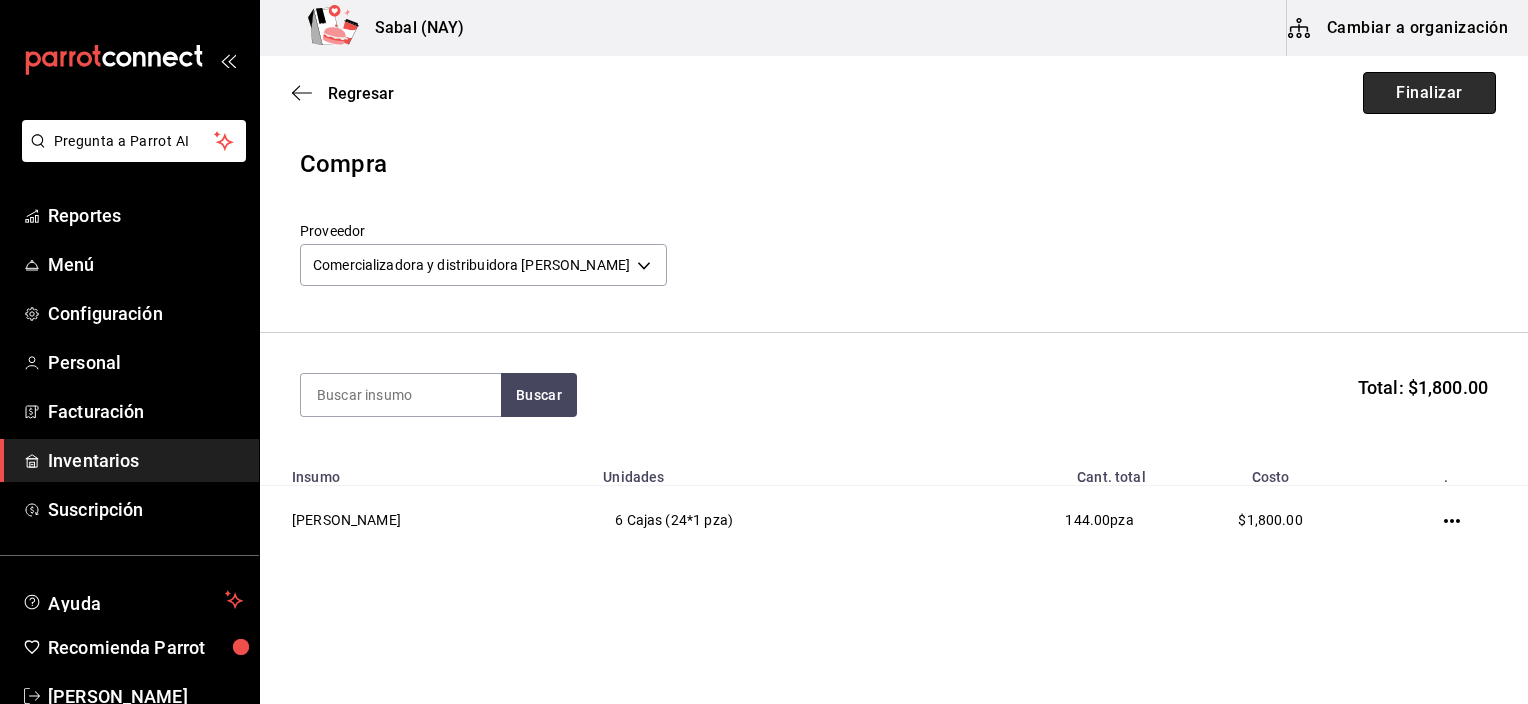 click on "Finalizar" at bounding box center (1429, 93) 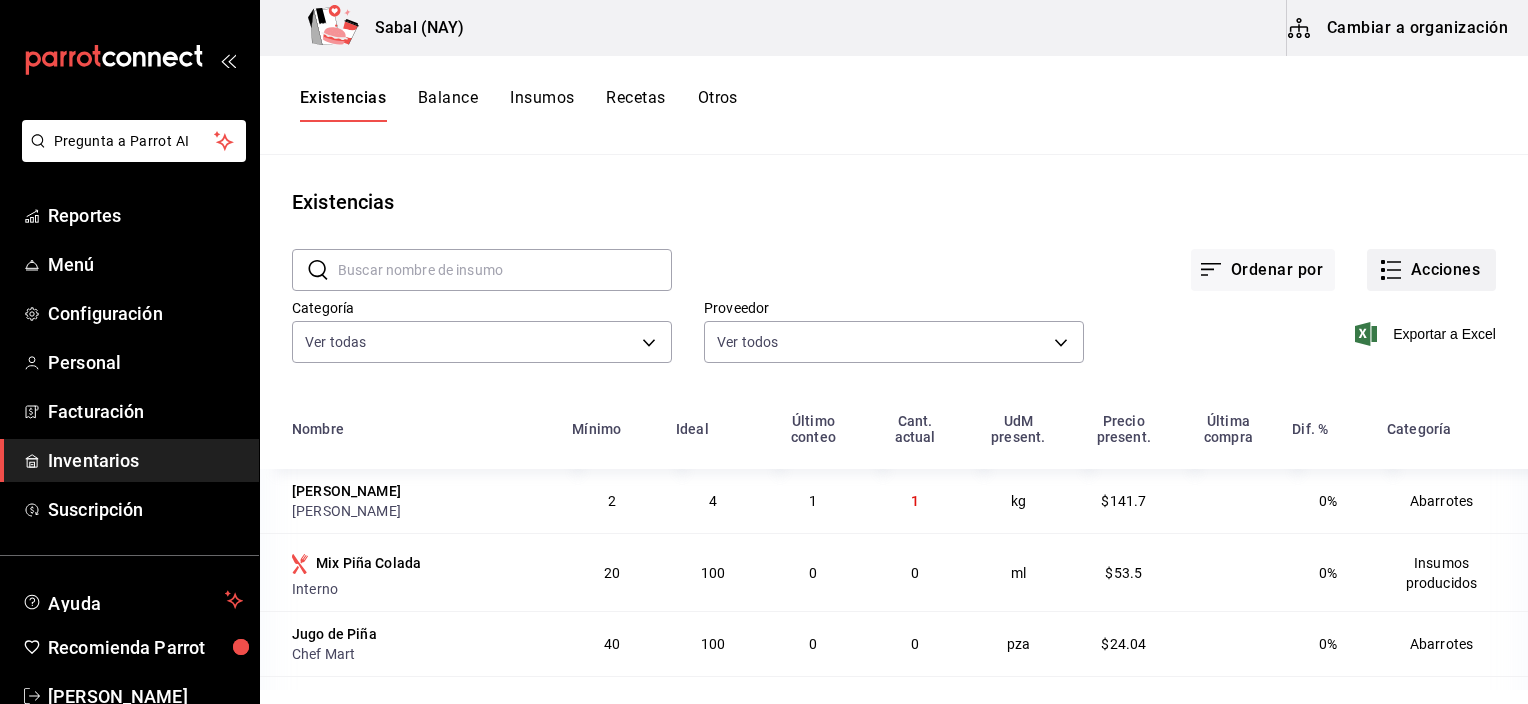 click 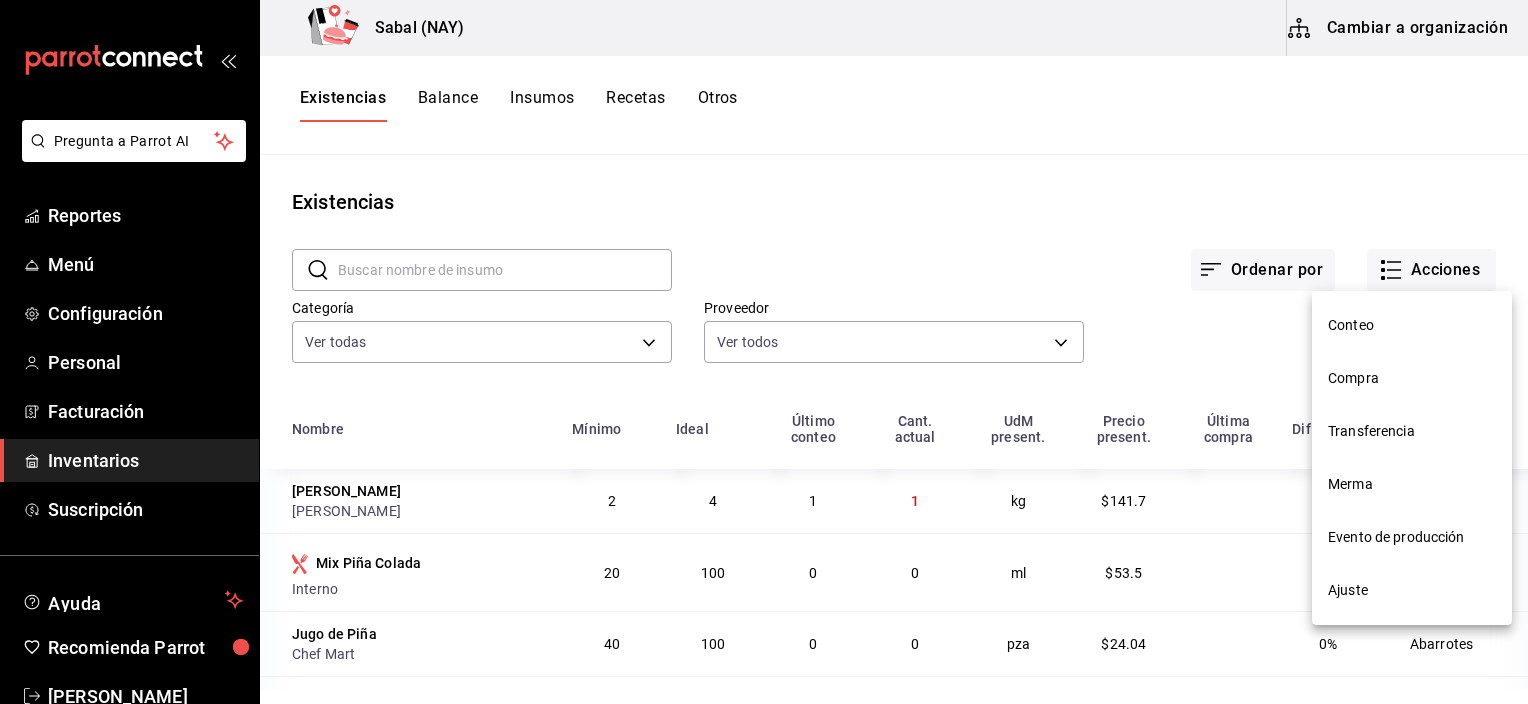 click on "Compra" at bounding box center (1412, 378) 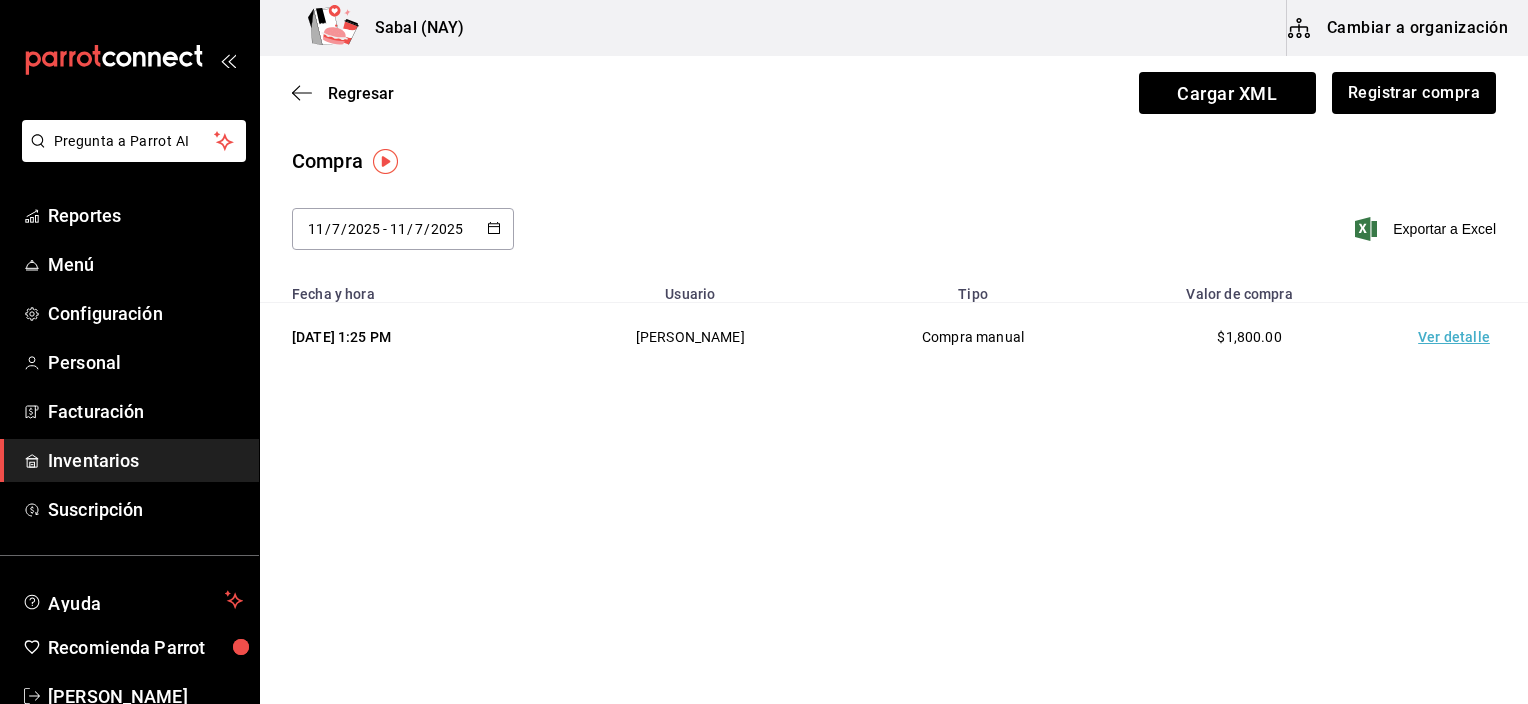 click on "Ver detalle" at bounding box center [1458, 337] 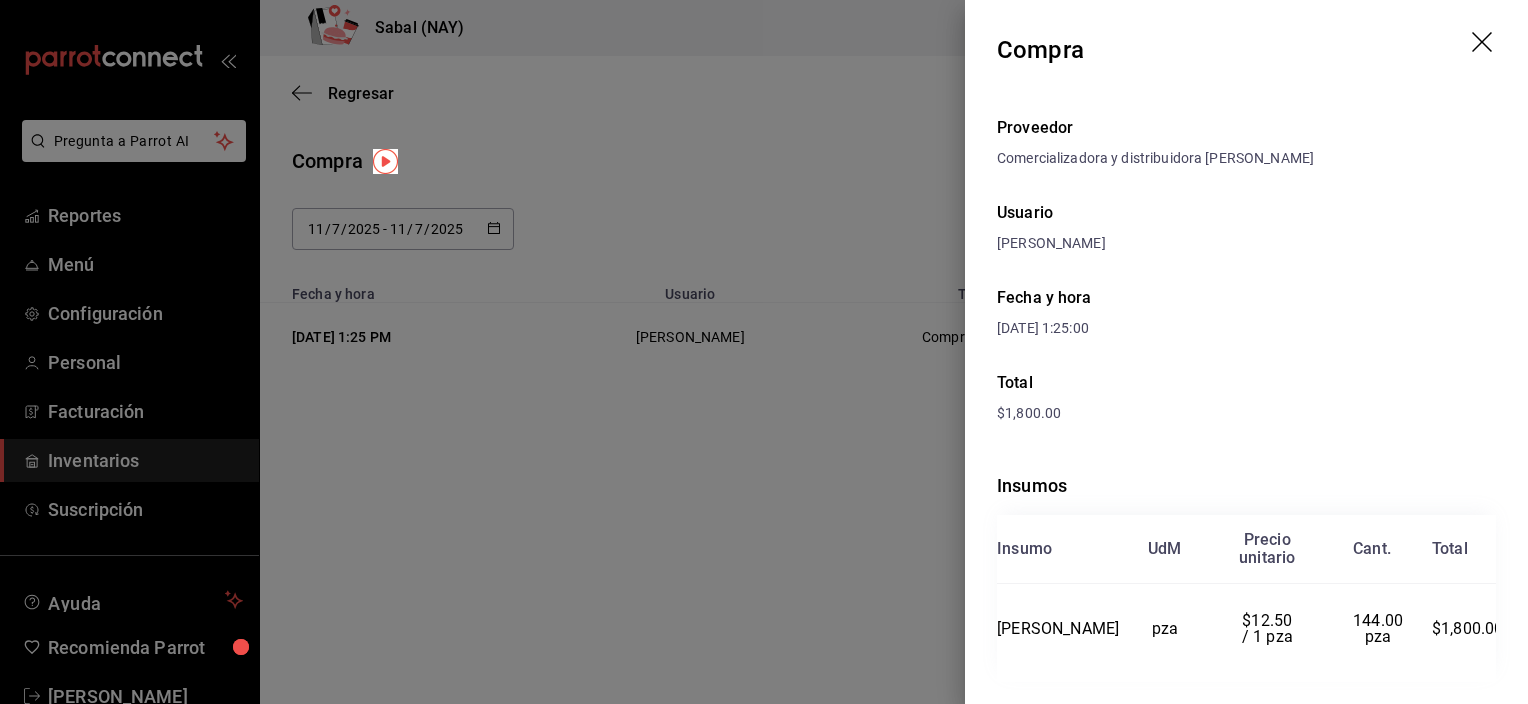 scroll, scrollTop: 41, scrollLeft: 0, axis: vertical 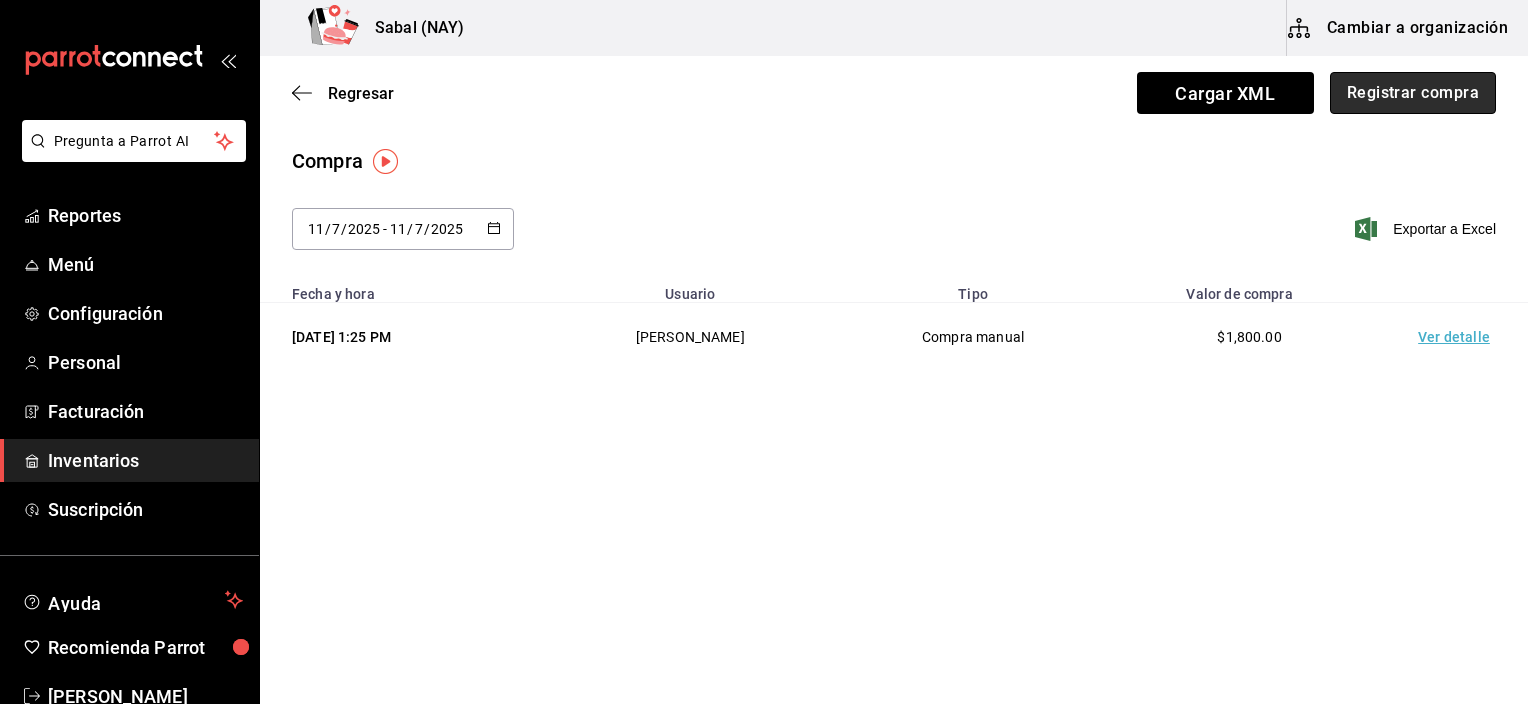 click on "Registrar compra" at bounding box center (1413, 93) 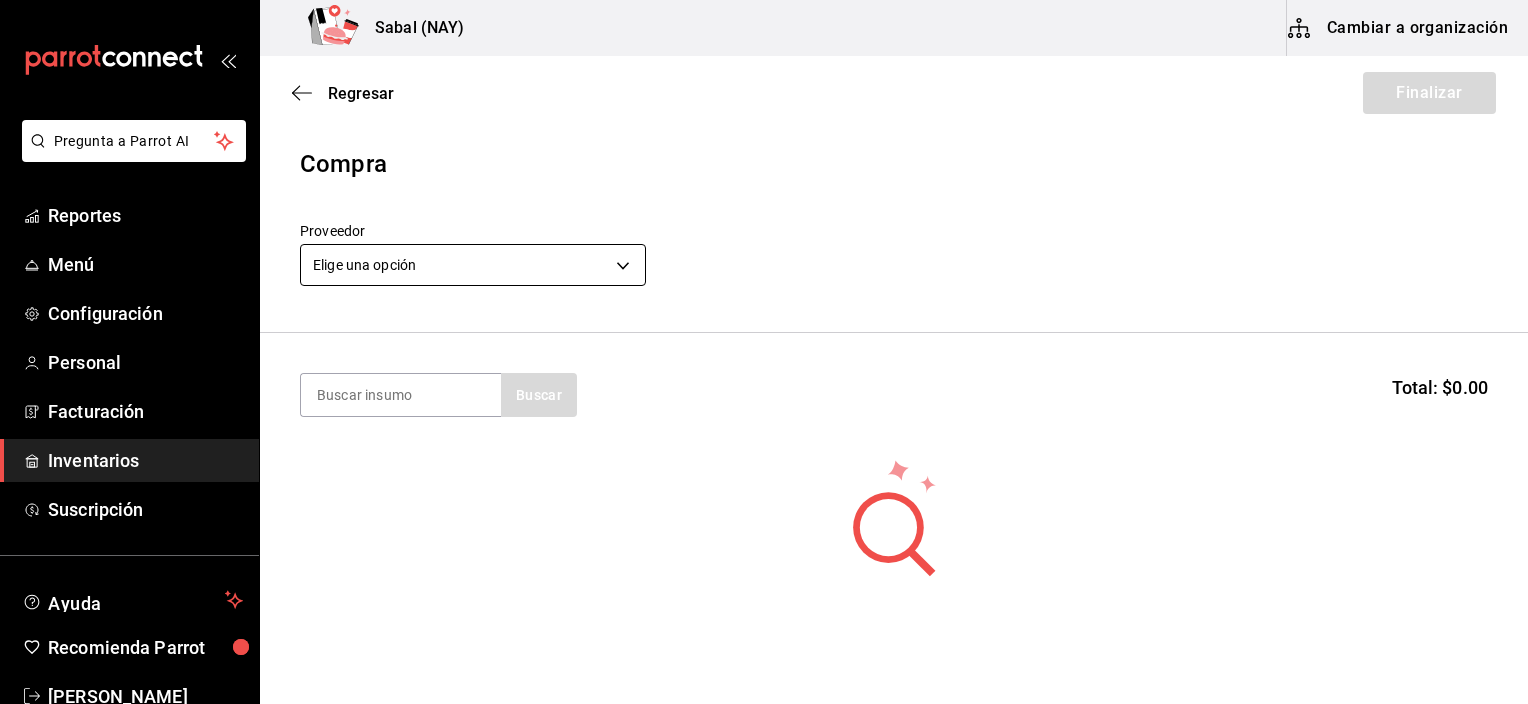 click on "Pregunta a Parrot AI Reportes   Menú   Configuración   Personal   Facturación   Inventarios   Suscripción   Ayuda Recomienda Parrot   [PERSON_NAME]   Sugerir nueva función   Sabal (NAY) Cambiar a organización Regresar Finalizar Compra Proveedor Elige una opción default Buscar Total: $0.00 No hay insumos a mostrar. Busca un insumo para agregarlo a la lista GANA 1 MES GRATIS EN TU SUSCRIPCIÓN AQUÍ ¿Recuerdas cómo empezó tu restaurante?
[DATE] puedes ayudar a un colega a tener el mismo cambio que tú viviste.
Recomienda Parrot directamente desde tu Portal Administrador.
Es fácil y rápido.
🎁 Por cada restaurante que se una, ganas 1 mes gratis. Ver video tutorial Ir a video Pregunta a Parrot AI Reportes   Menú   Configuración   Personal   Facturación   Inventarios   Suscripción   Ayuda Recomienda Parrot   [PERSON_NAME]   Sugerir nueva función   Editar Eliminar Visitar centro de ayuda [PHONE_NUMBER] [EMAIL_ADDRESS][DOMAIN_NAME] Visitar centro de ayuda [PHONE_NUMBER]" at bounding box center [764, 295] 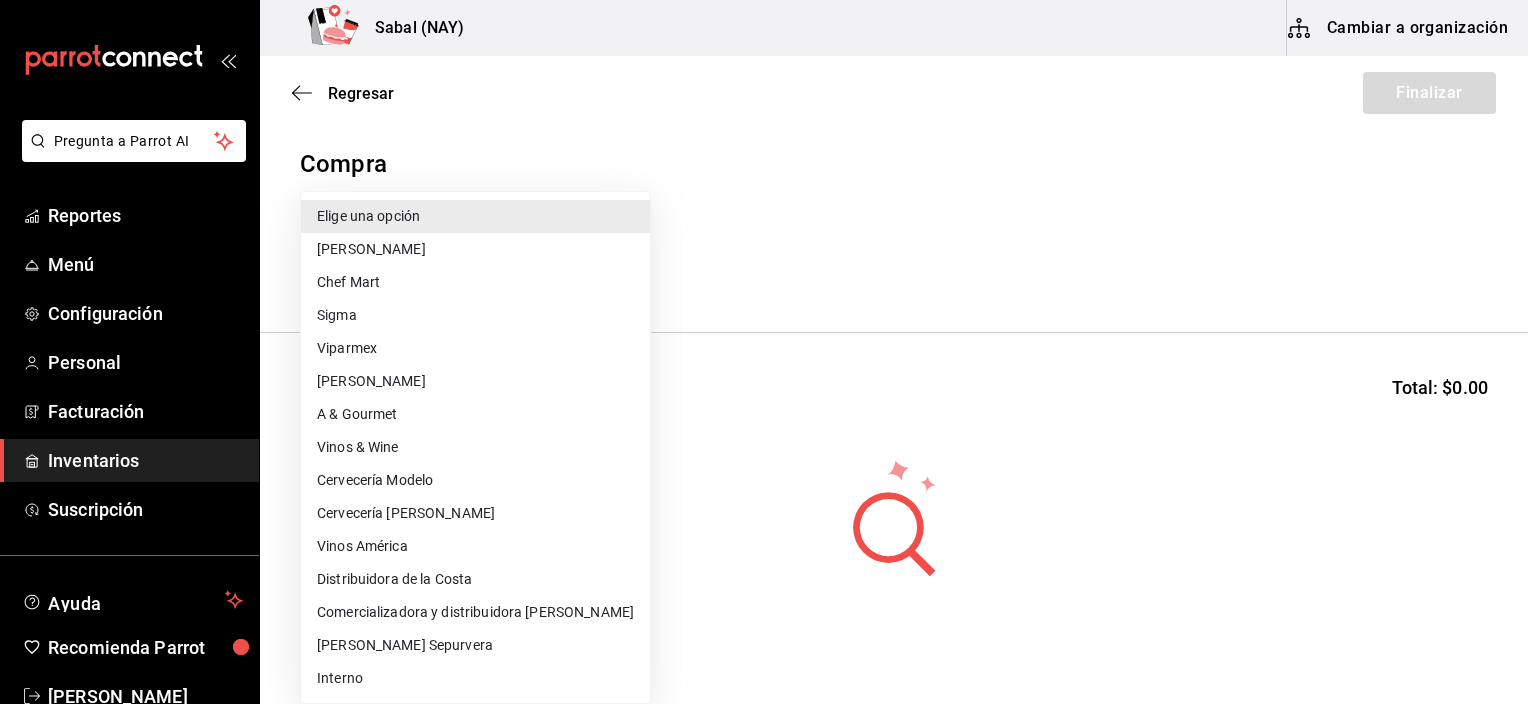click on "Distribuidora de la Costa" at bounding box center (475, 579) 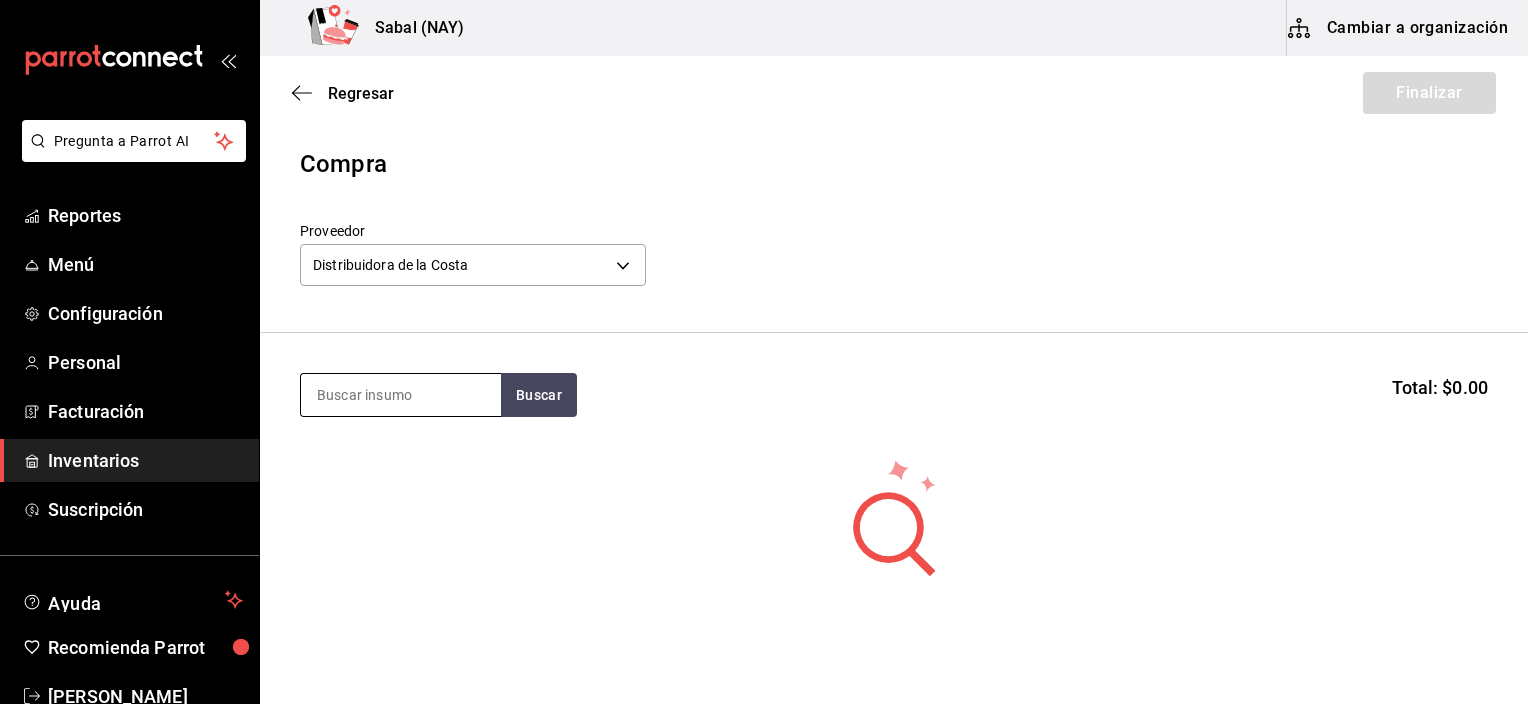 click at bounding box center [401, 395] 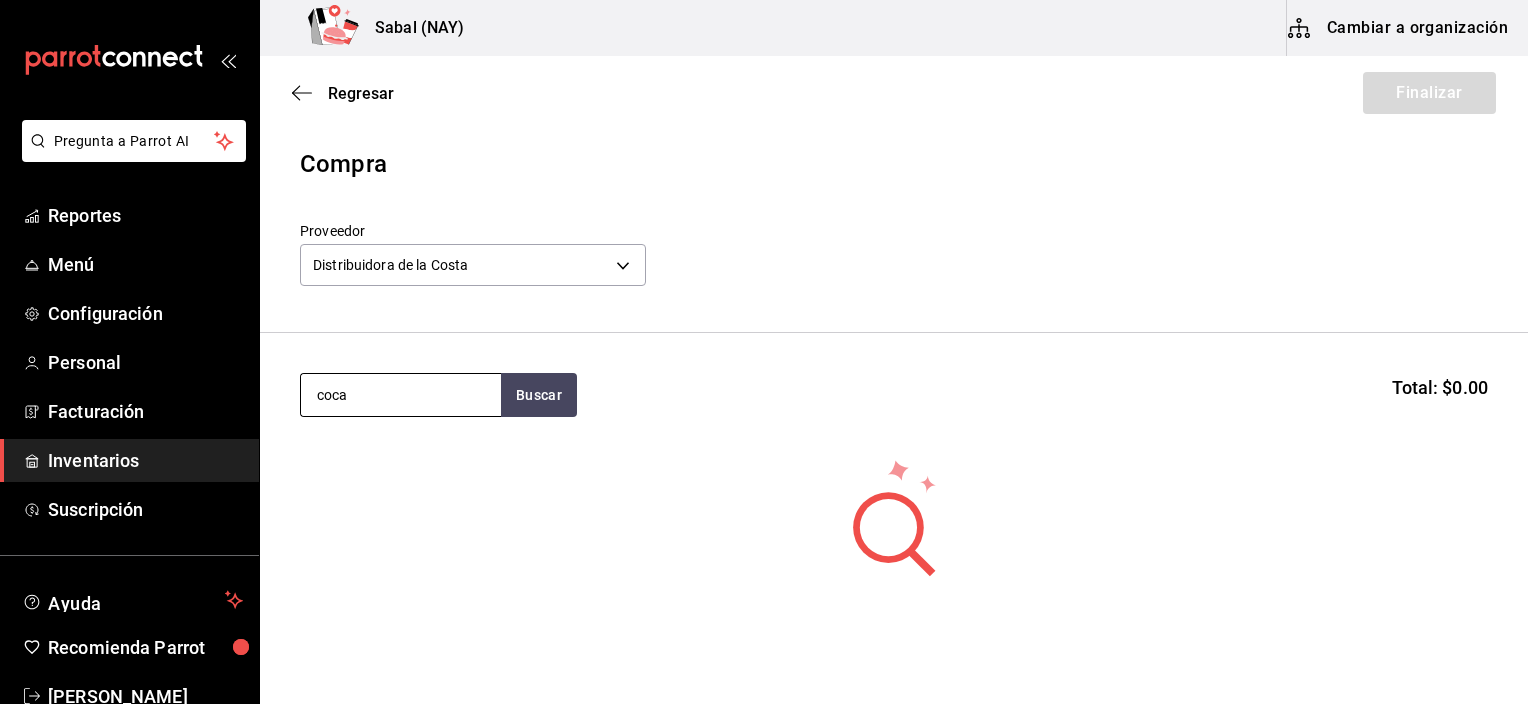 type on "coca" 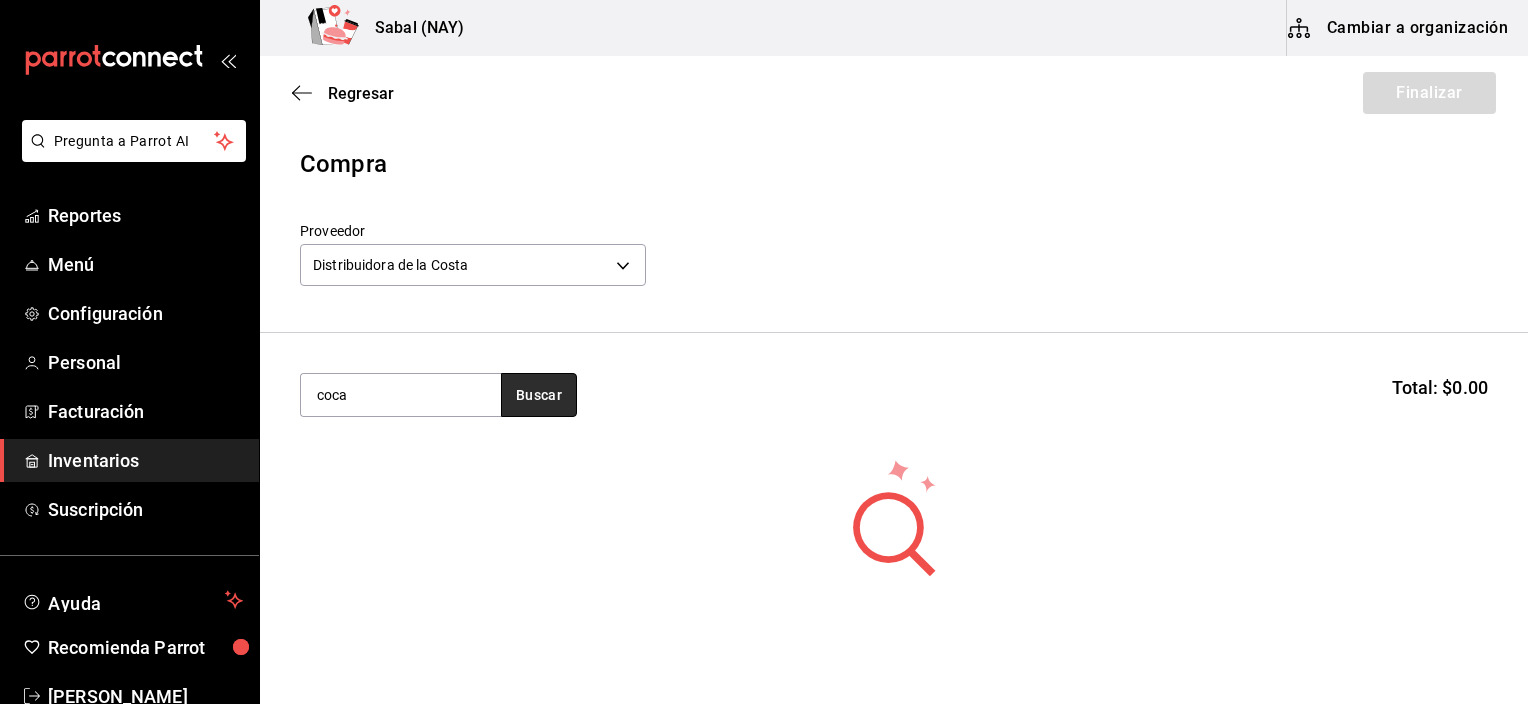 click on "Buscar" at bounding box center [539, 395] 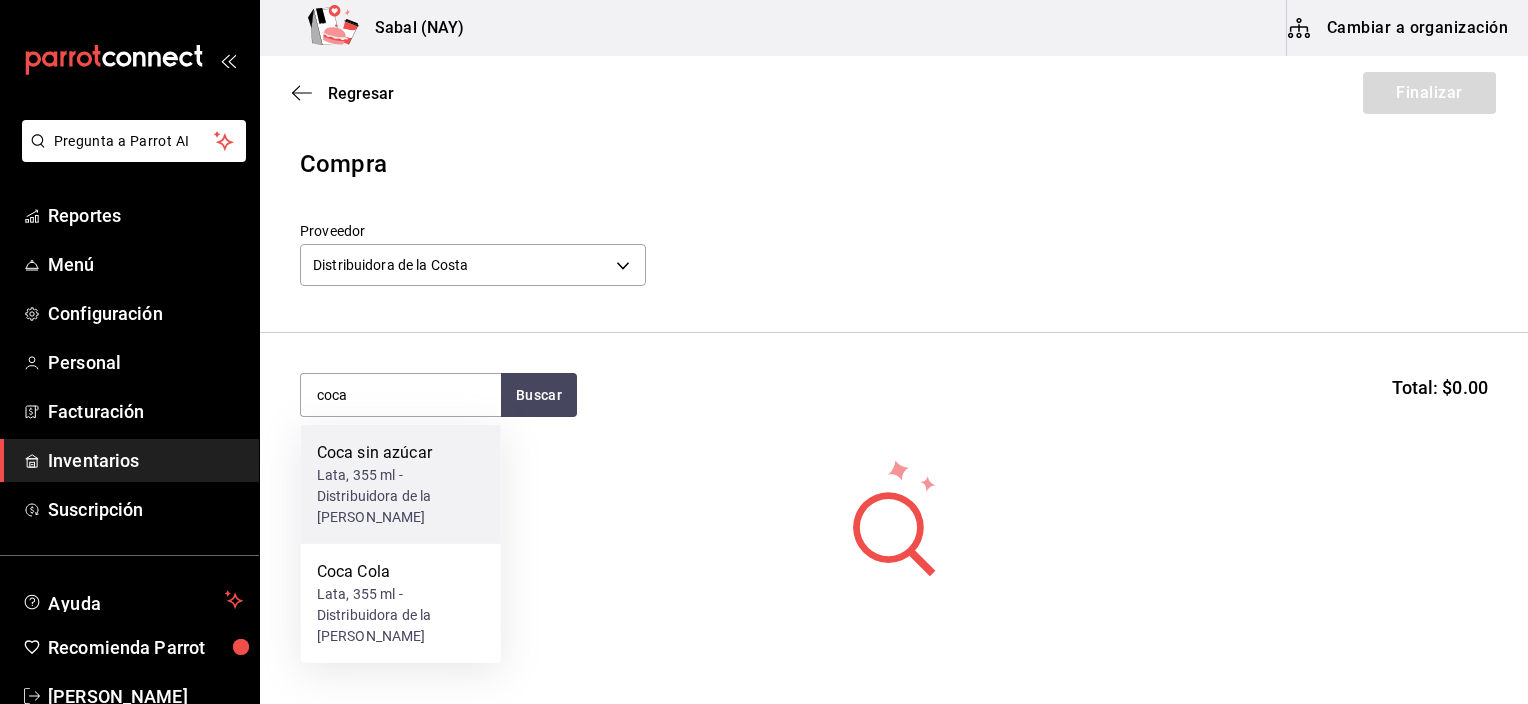 click on "Lata, 355 ml - Distribuidora de la [PERSON_NAME]" at bounding box center [401, 496] 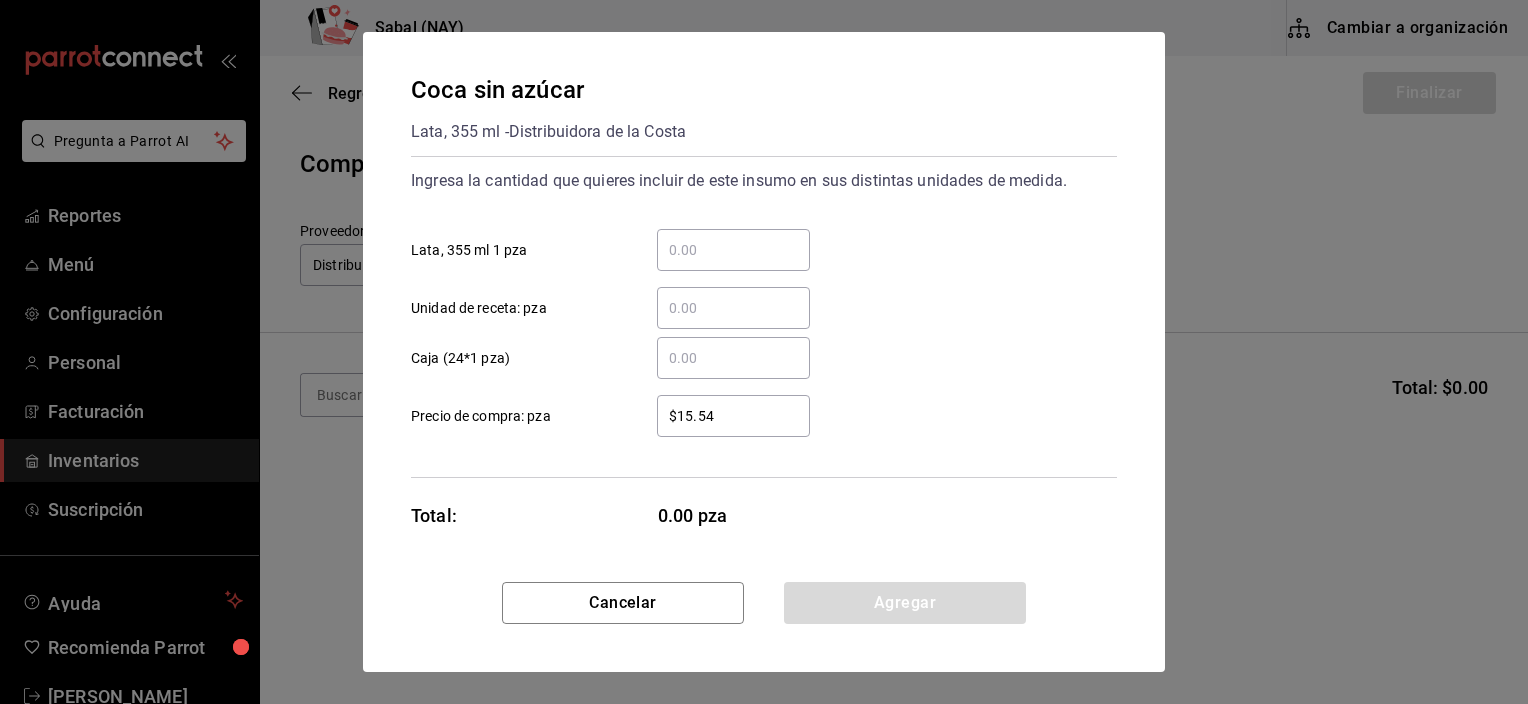 click on "​ Caja (24*1 pza)" at bounding box center (733, 358) 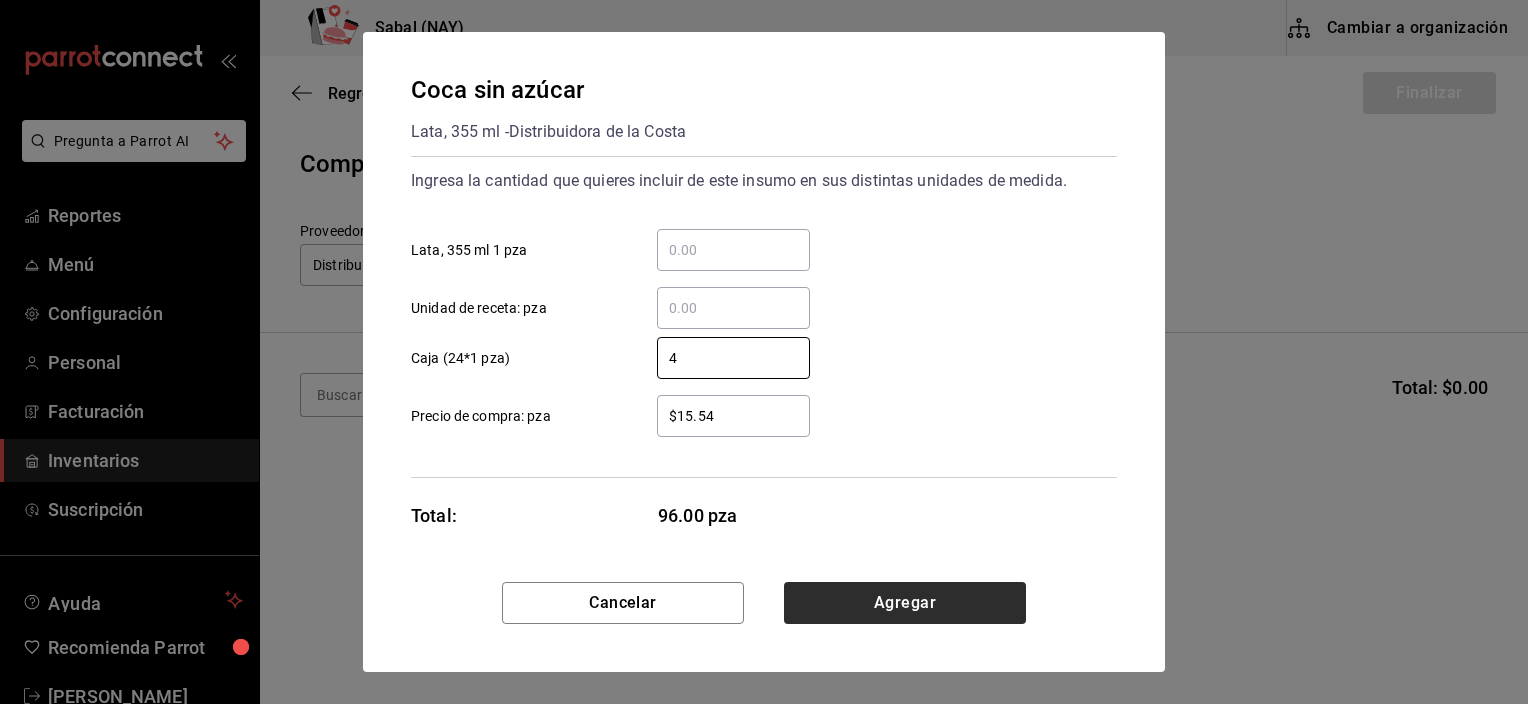 type on "4" 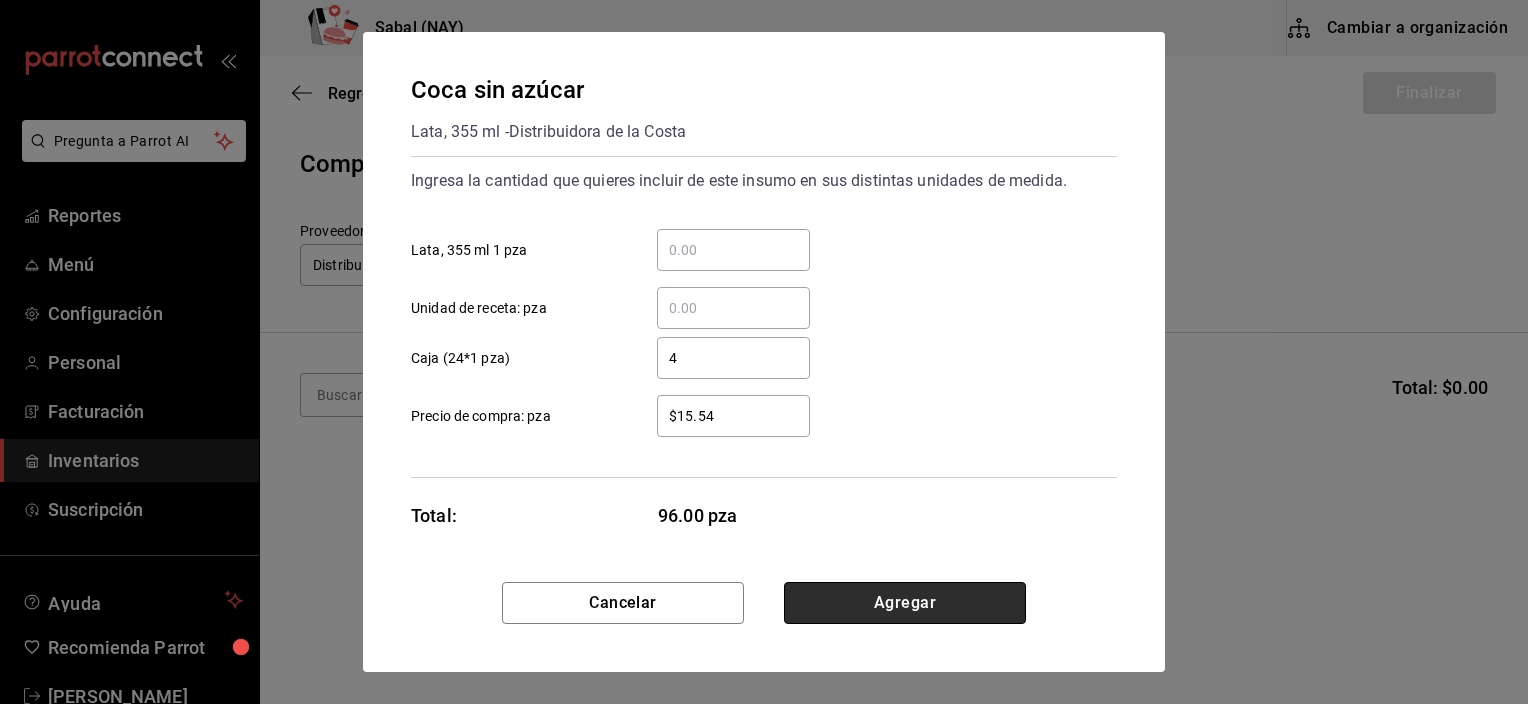click on "Agregar" at bounding box center (905, 603) 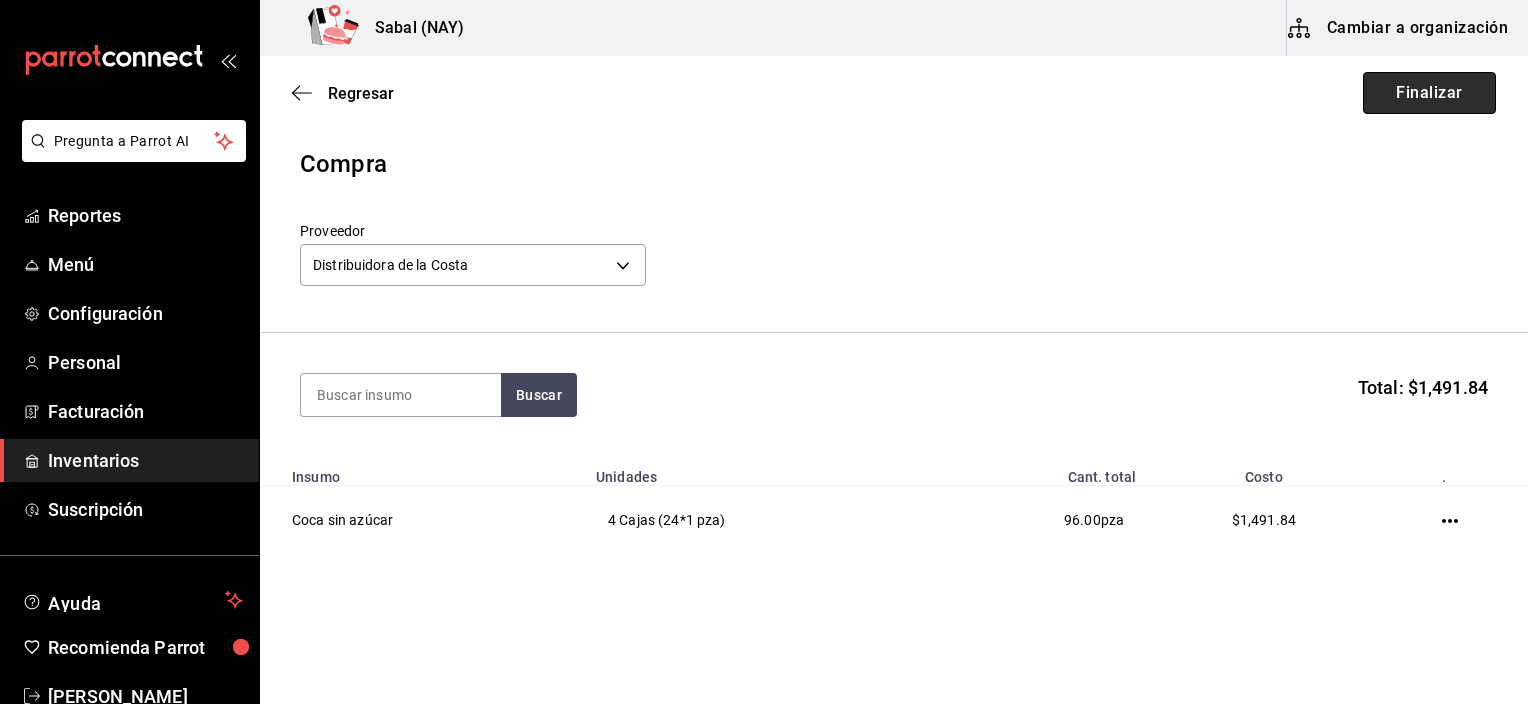 click on "Finalizar" at bounding box center [1429, 93] 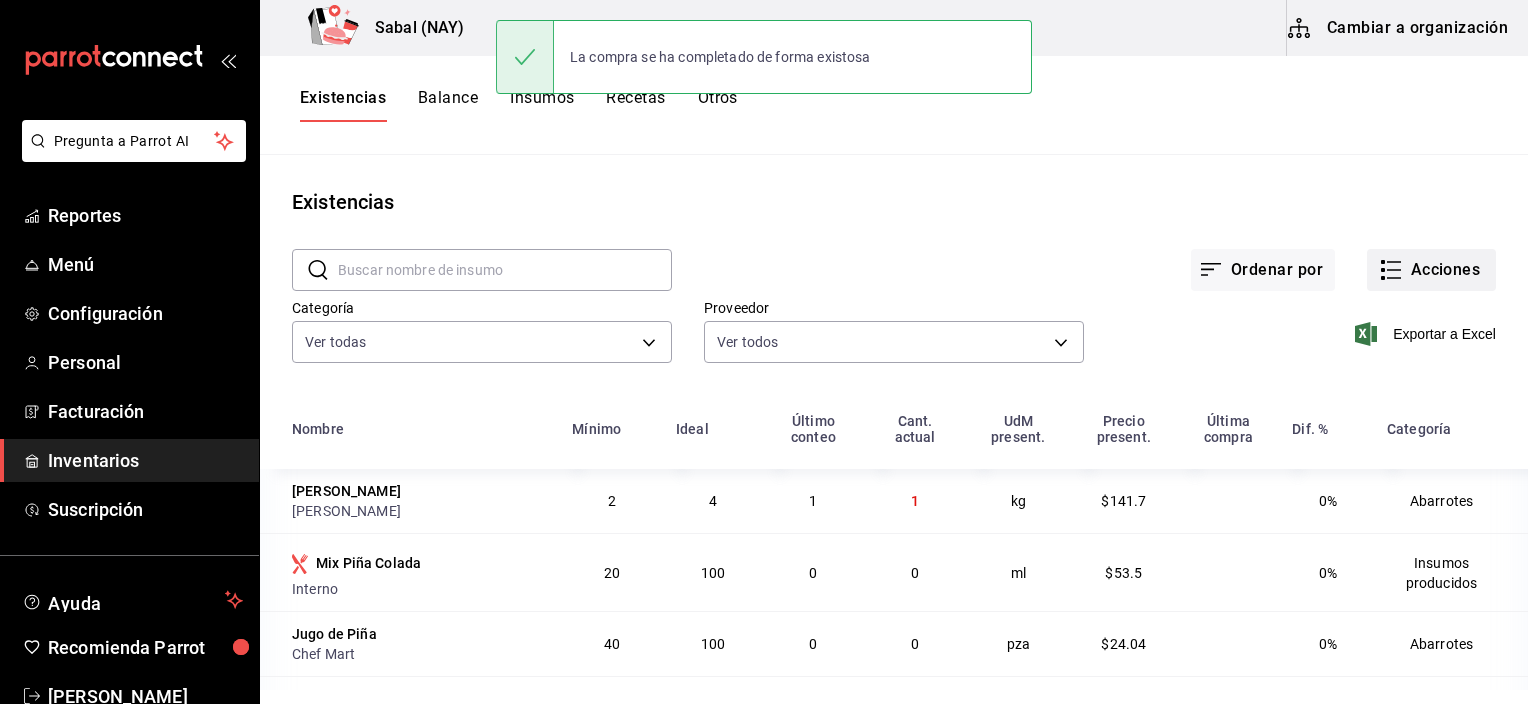 click on "Acciones" at bounding box center (1431, 270) 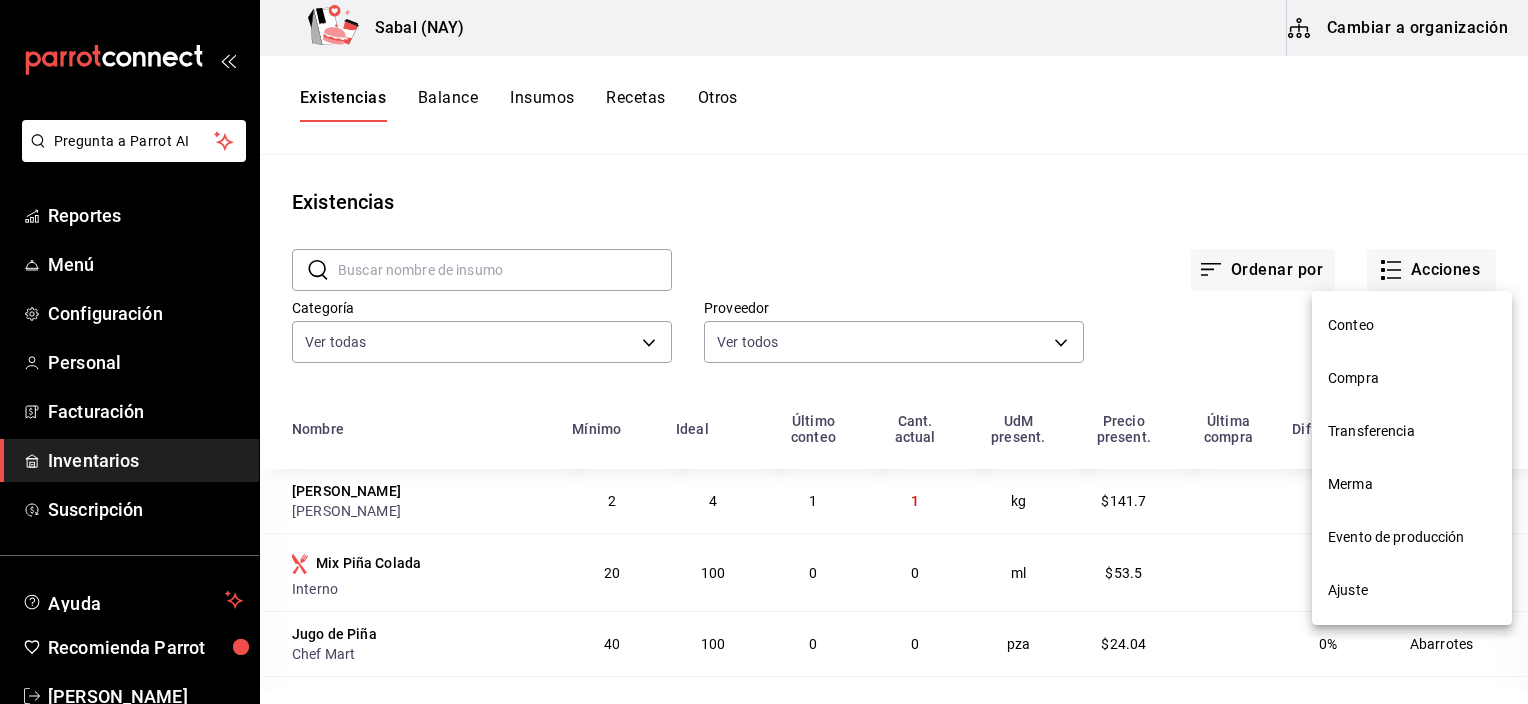 click on "Compra" at bounding box center [1412, 378] 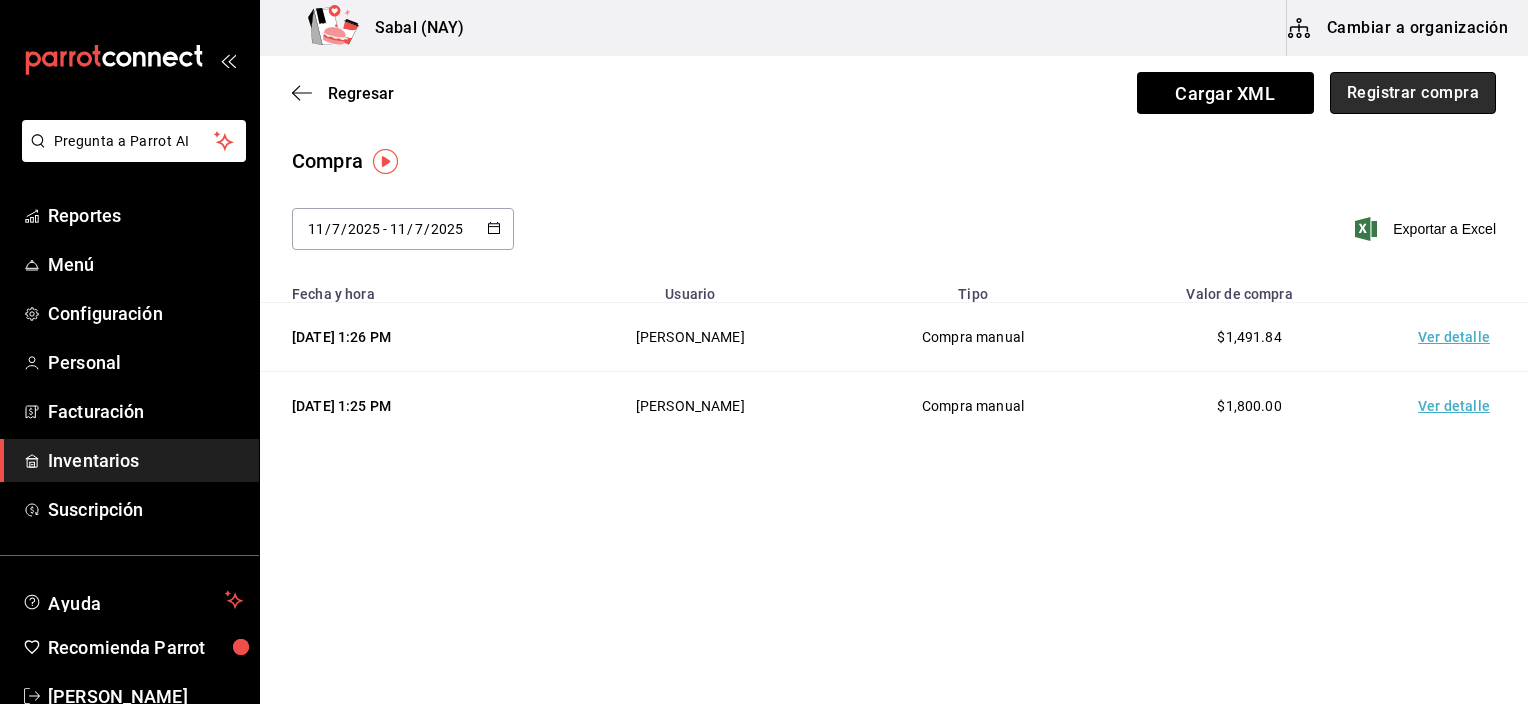 click on "Registrar compra" at bounding box center [1413, 93] 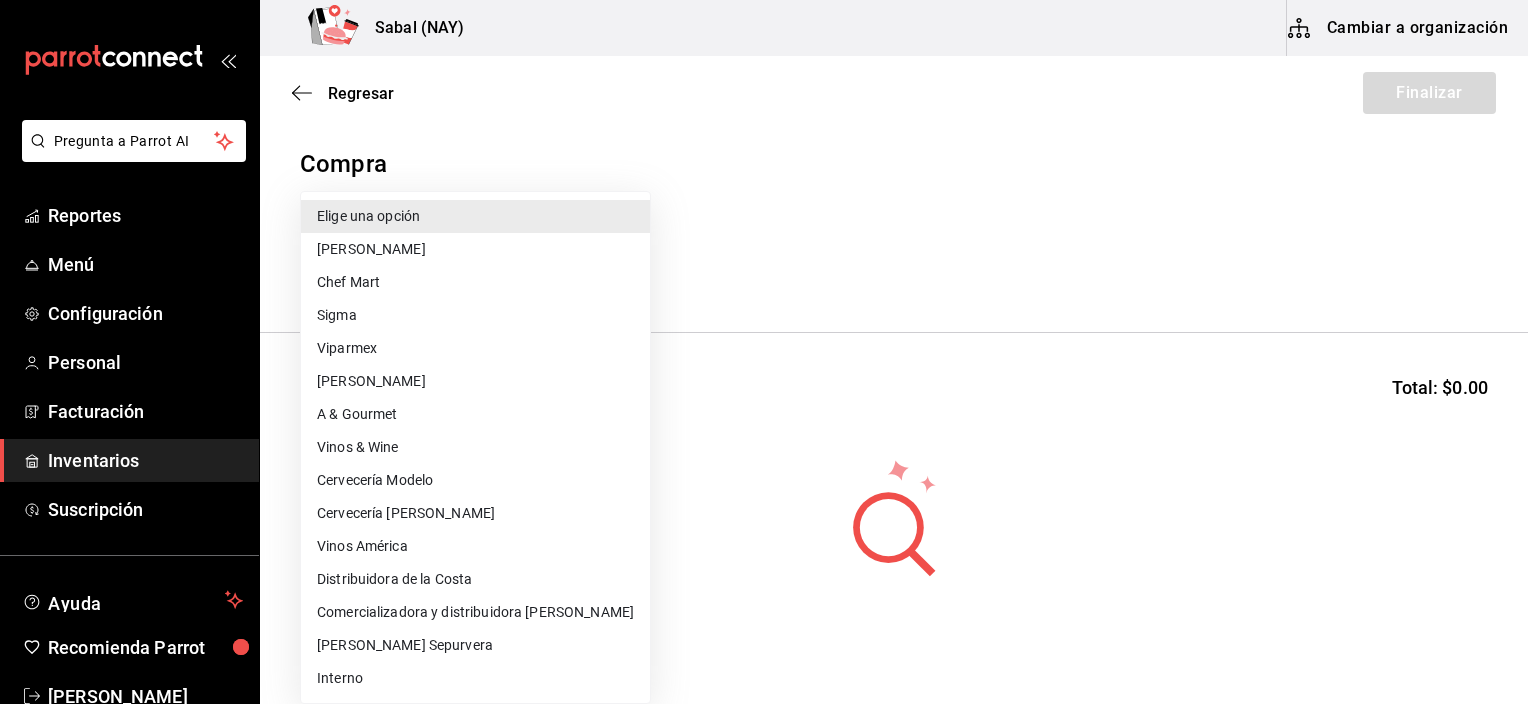 click on "Pregunta a Parrot AI Reportes   Menú   Configuración   Personal   Facturación   Inventarios   Suscripción   Ayuda Recomienda Parrot   [PERSON_NAME]   Sugerir nueva función   Sabal (NAY) Cambiar a organización Regresar Finalizar Compra Proveedor Elige una opción default Buscar Total: $0.00 No hay insumos a mostrar. Busca un insumo para agregarlo a la lista GANA 1 MES GRATIS EN TU SUSCRIPCIÓN AQUÍ ¿Recuerdas cómo empezó tu restaurante?
[DATE] puedes ayudar a un colega a tener el mismo cambio que tú viviste.
Recomienda Parrot directamente desde tu Portal Administrador.
Es fácil y rápido.
🎁 Por cada restaurante que se una, ganas 1 mes gratis. Ver video tutorial Ir a video Pregunta a Parrot AI Reportes   Menú   Configuración   Personal   Facturación   Inventarios   Suscripción   Ayuda Recomienda Parrot   [PERSON_NAME]   Sugerir nueva función   Editar Eliminar Visitar centro de ayuda [PHONE_NUMBER] [EMAIL_ADDRESS][DOMAIN_NAME] Visitar centro de ayuda [PHONE_NUMBER] Elige una opción Sigma" at bounding box center [764, 295] 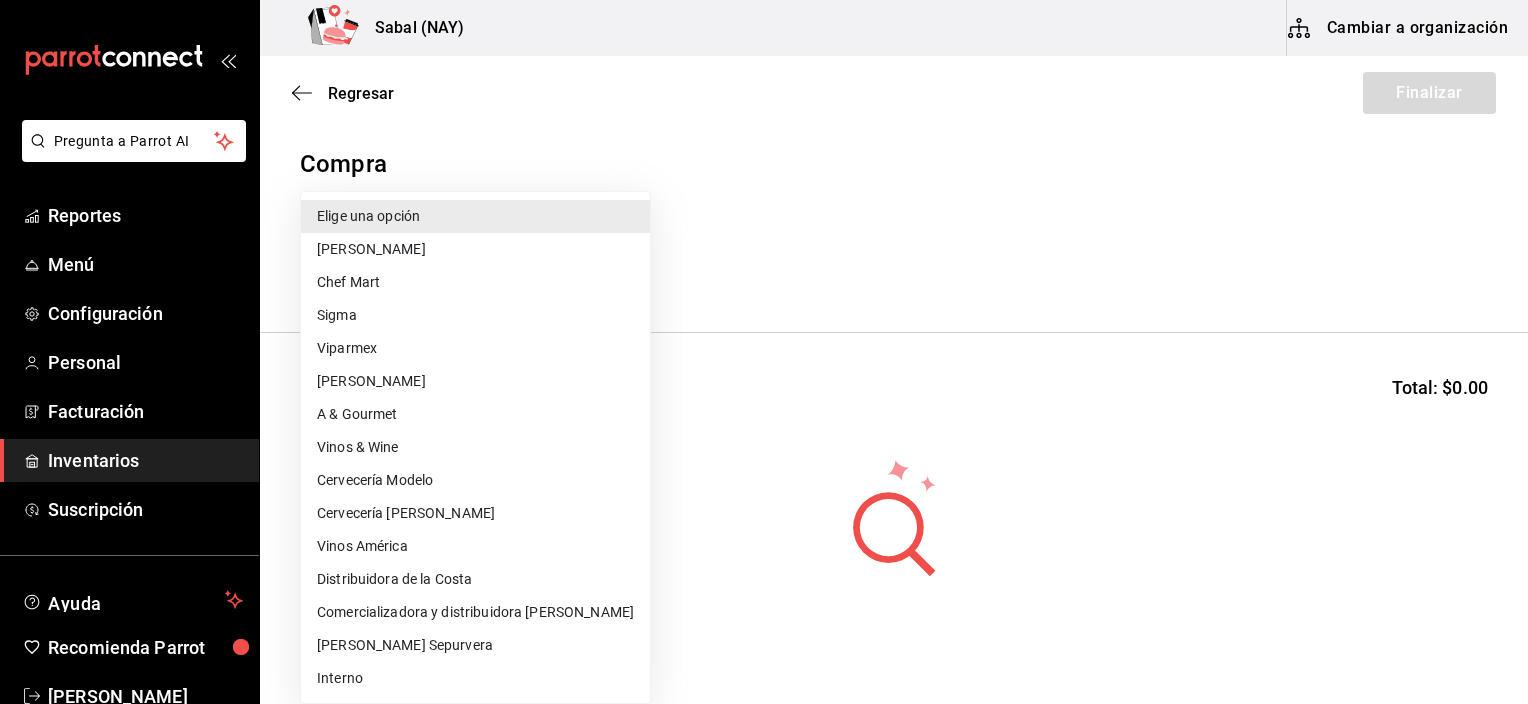 click at bounding box center [764, 352] 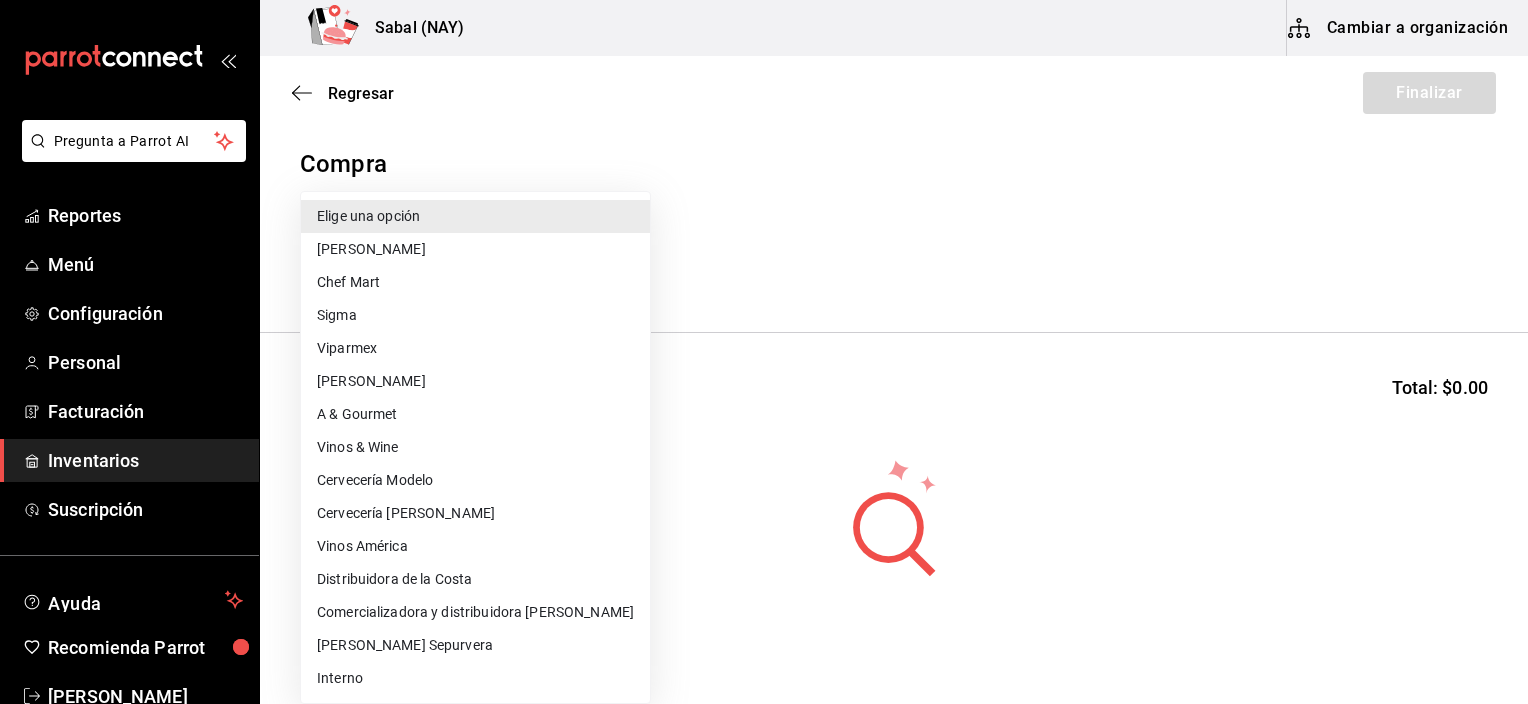 click on "Pregunta a Parrot AI Reportes   Menú   Configuración   Personal   Facturación   Inventarios   Suscripción   Ayuda Recomienda Parrot   [PERSON_NAME]   Sugerir nueva función   Sabal (NAY) Cambiar a organización Regresar Finalizar Compra Proveedor Elige una opción default Buscar Total: $0.00 No hay insumos a mostrar. Busca un insumo para agregarlo a la lista GANA 1 MES GRATIS EN TU SUSCRIPCIÓN AQUÍ ¿Recuerdas cómo empezó tu restaurante?
[DATE] puedes ayudar a un colega a tener el mismo cambio que tú viviste.
Recomienda Parrot directamente desde tu Portal Administrador.
Es fácil y rápido.
🎁 Por cada restaurante que se una, ganas 1 mes gratis. Ver video tutorial Ir a video Pregunta a Parrot AI Reportes   Menú   Configuración   Personal   Facturación   Inventarios   Suscripción   Ayuda Recomienda Parrot   [PERSON_NAME]   Sugerir nueva función   Editar Eliminar Visitar centro de ayuda [PHONE_NUMBER] [EMAIL_ADDRESS][DOMAIN_NAME] Visitar centro de ayuda [PHONE_NUMBER] Elige una opción Sigma" at bounding box center [764, 295] 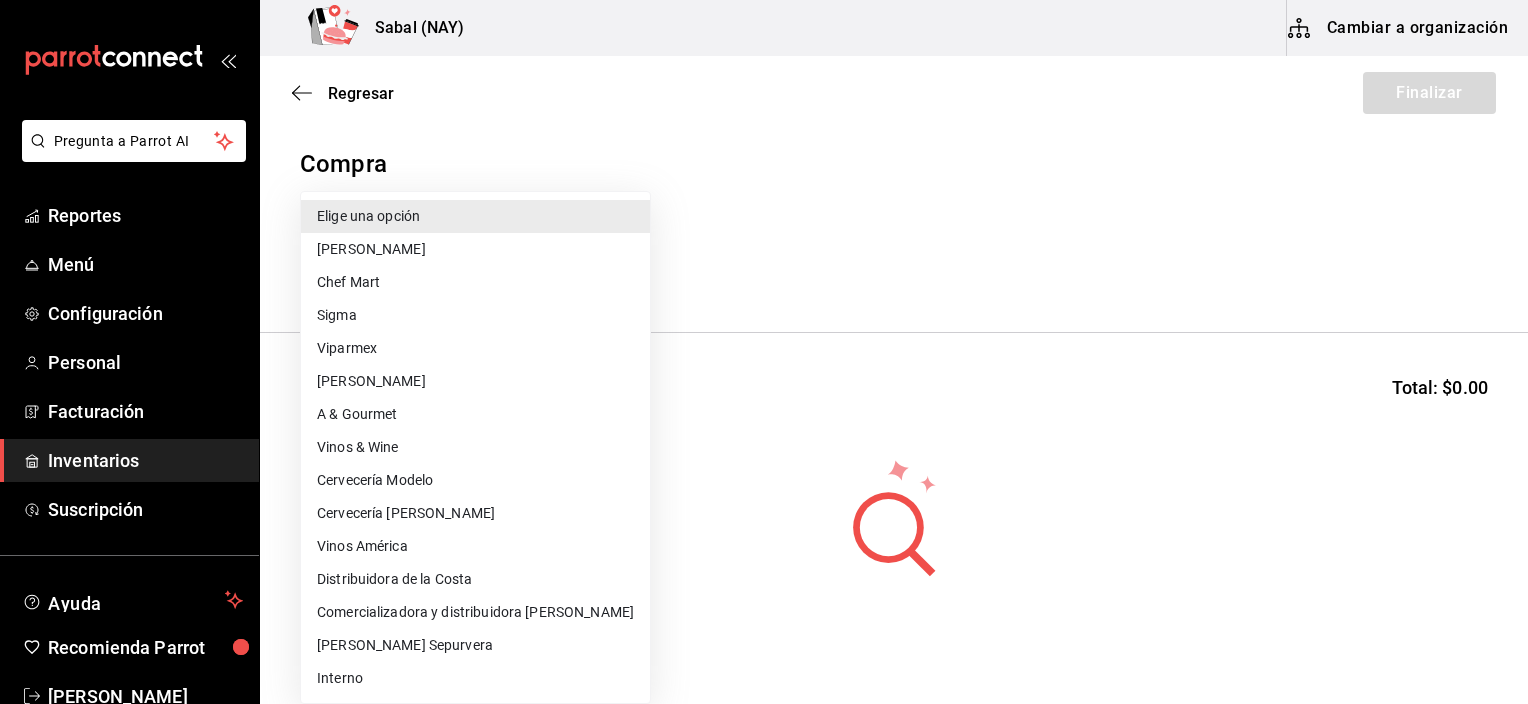 click on "Cervecería [PERSON_NAME]" at bounding box center [475, 513] 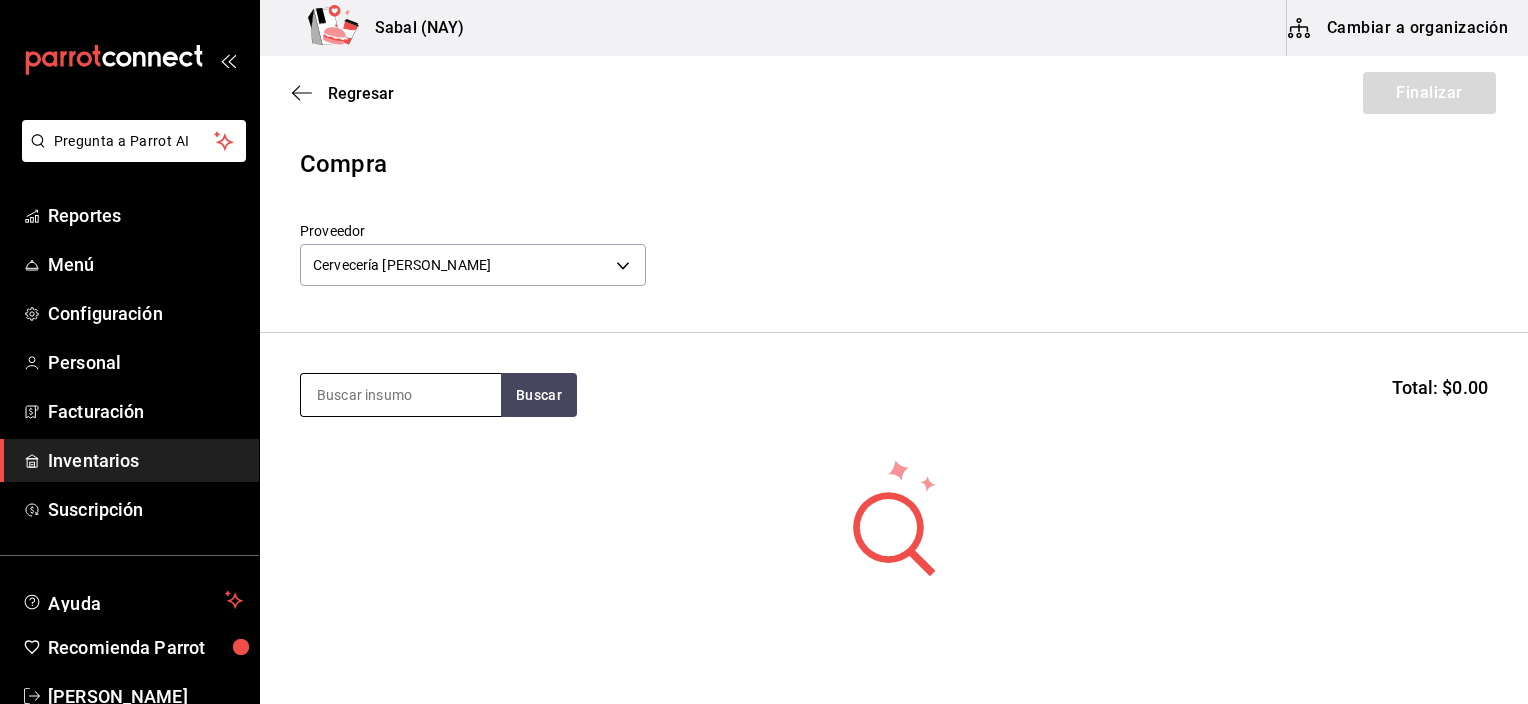 click at bounding box center [401, 395] 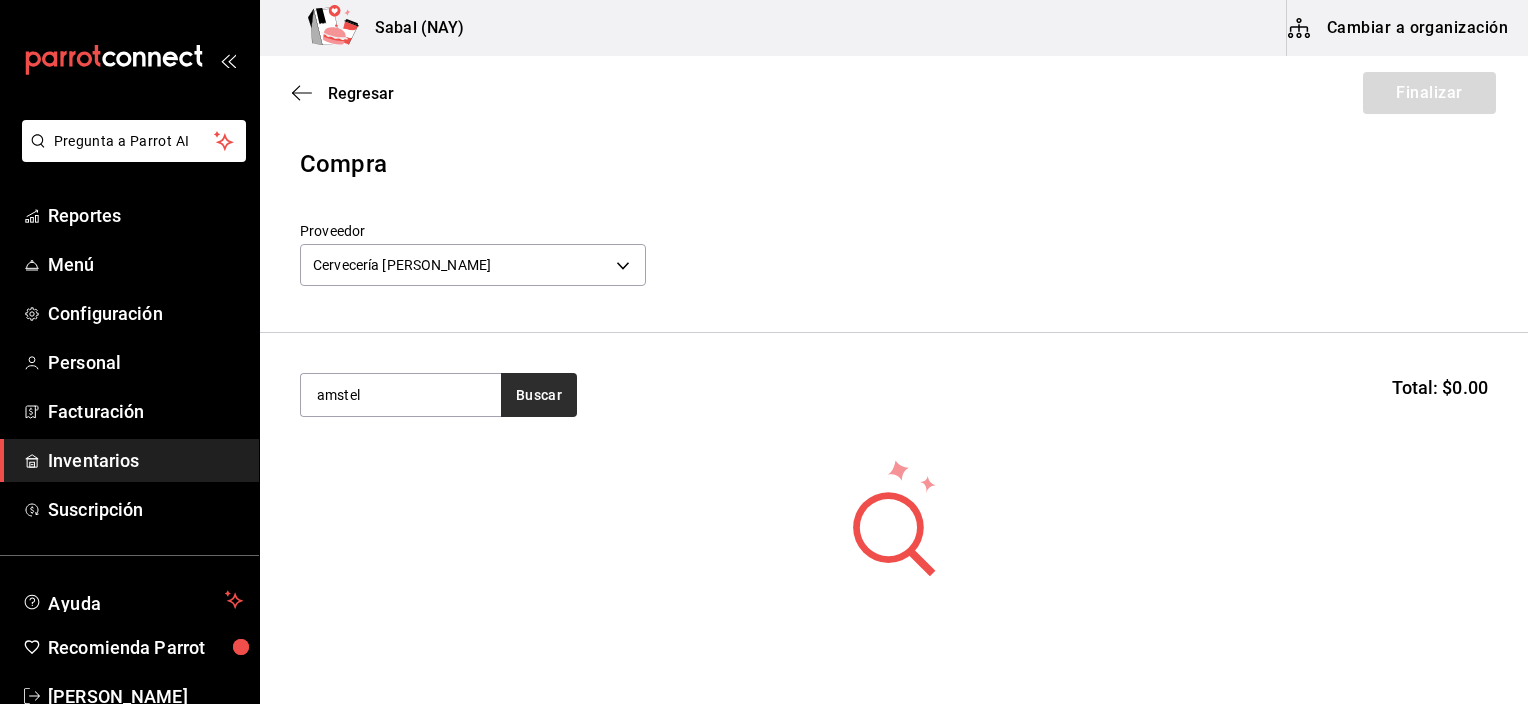 type on "amstel" 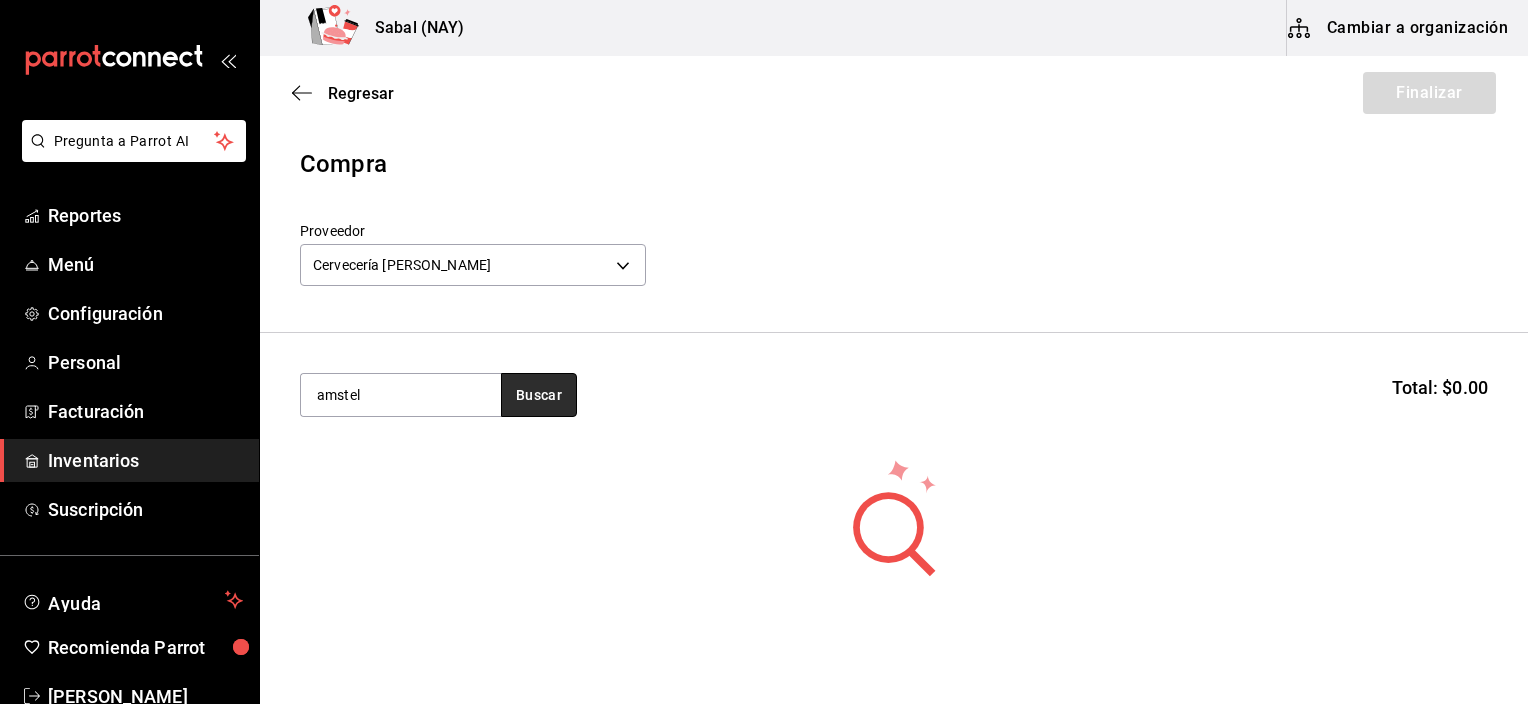click on "Buscar" at bounding box center (539, 395) 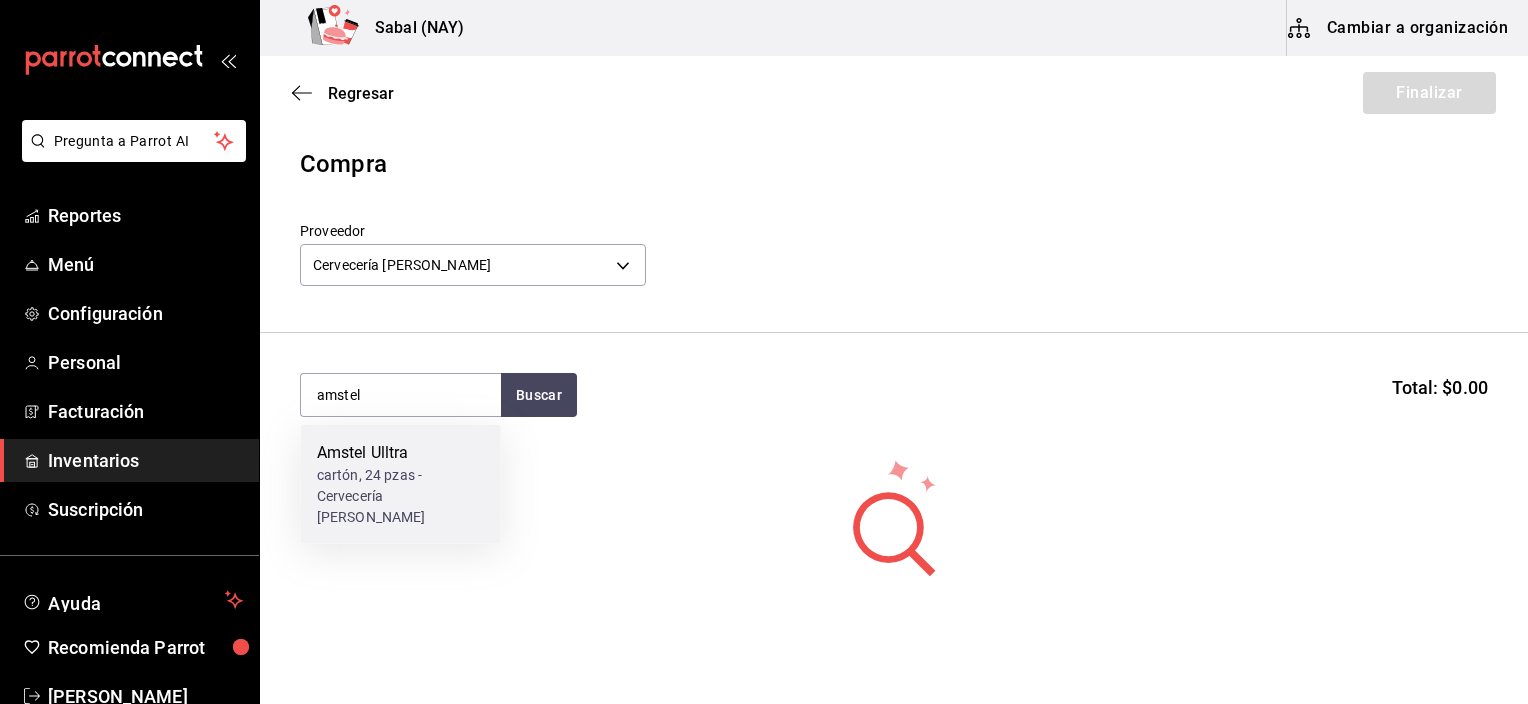 click on "cartón, 24 pzas - Cervecería [PERSON_NAME]" at bounding box center (401, 496) 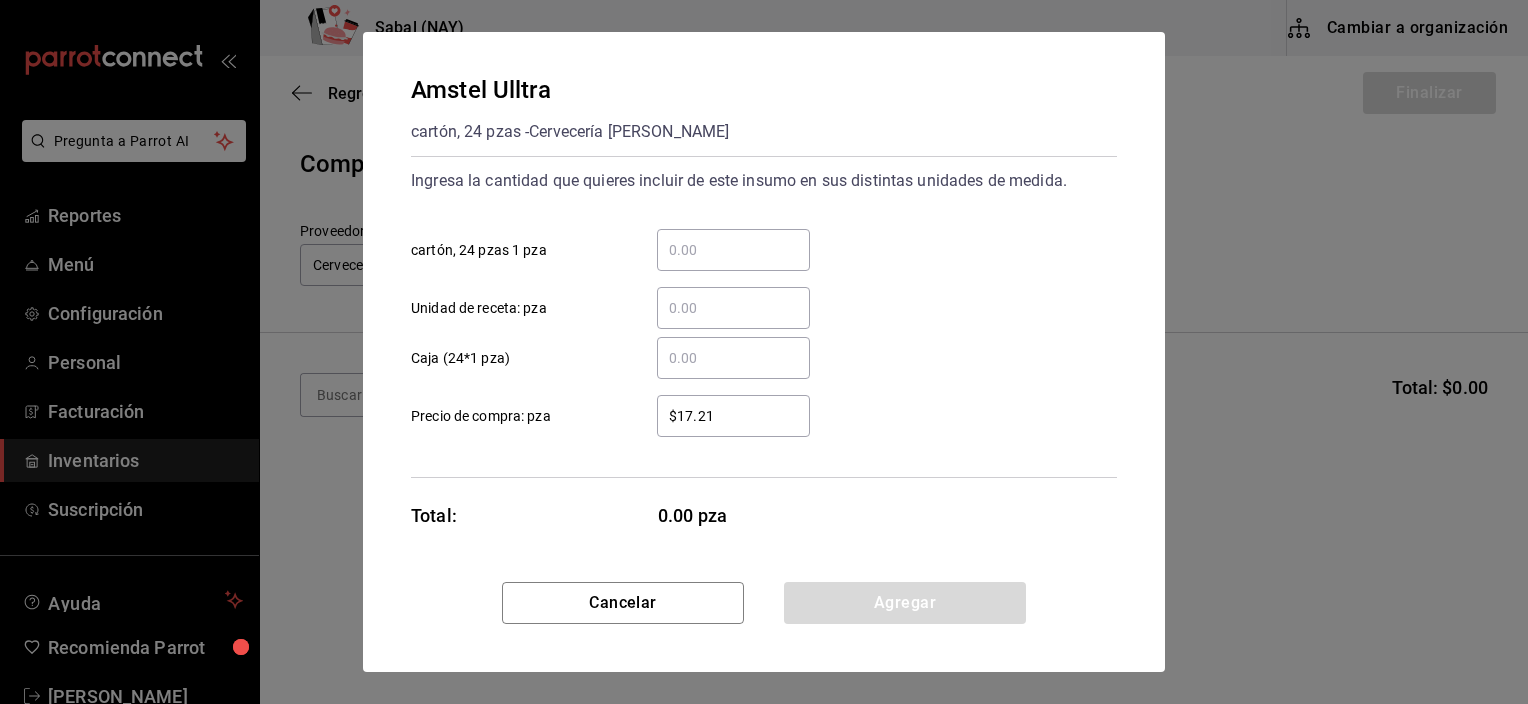 click on "​ Caja (24*1 pza)" at bounding box center [733, 358] 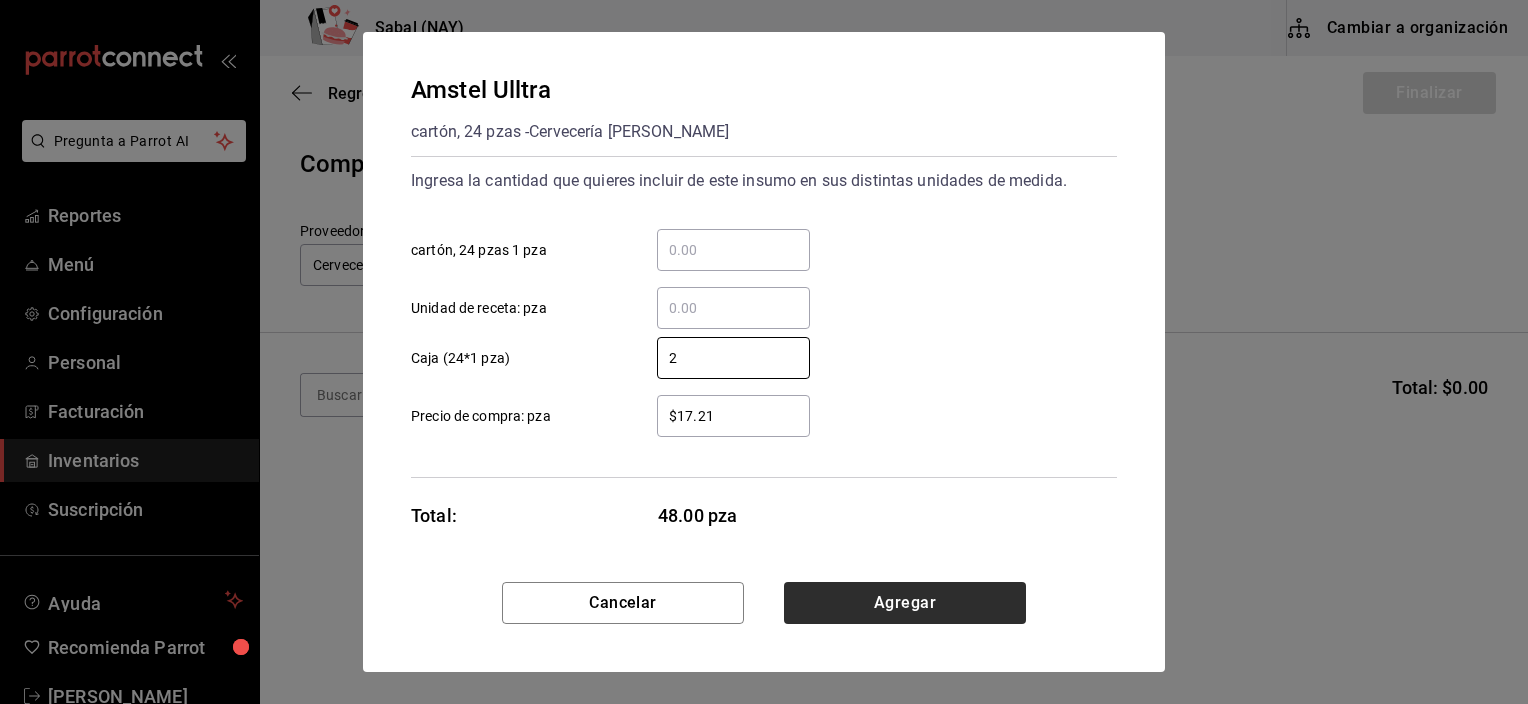 type on "2" 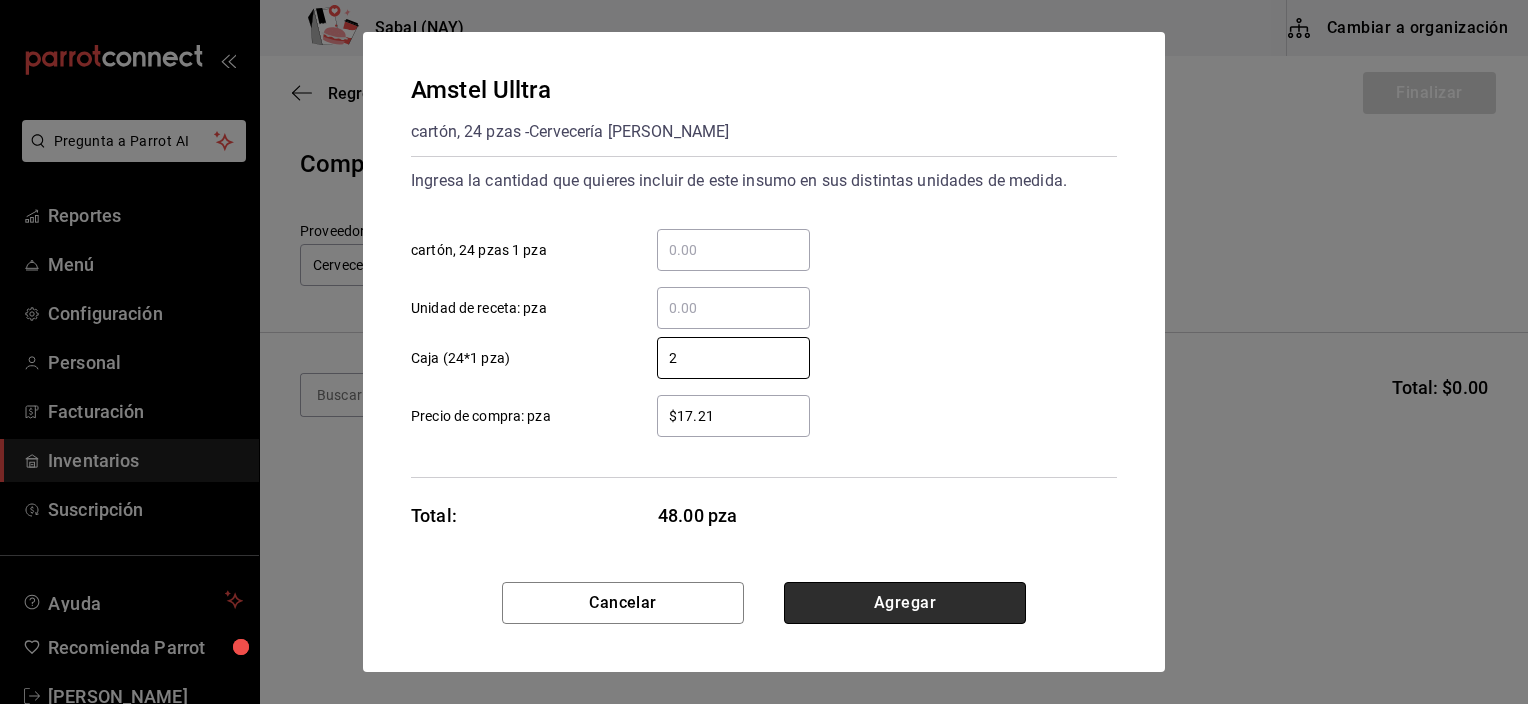 click on "Agregar" at bounding box center (905, 603) 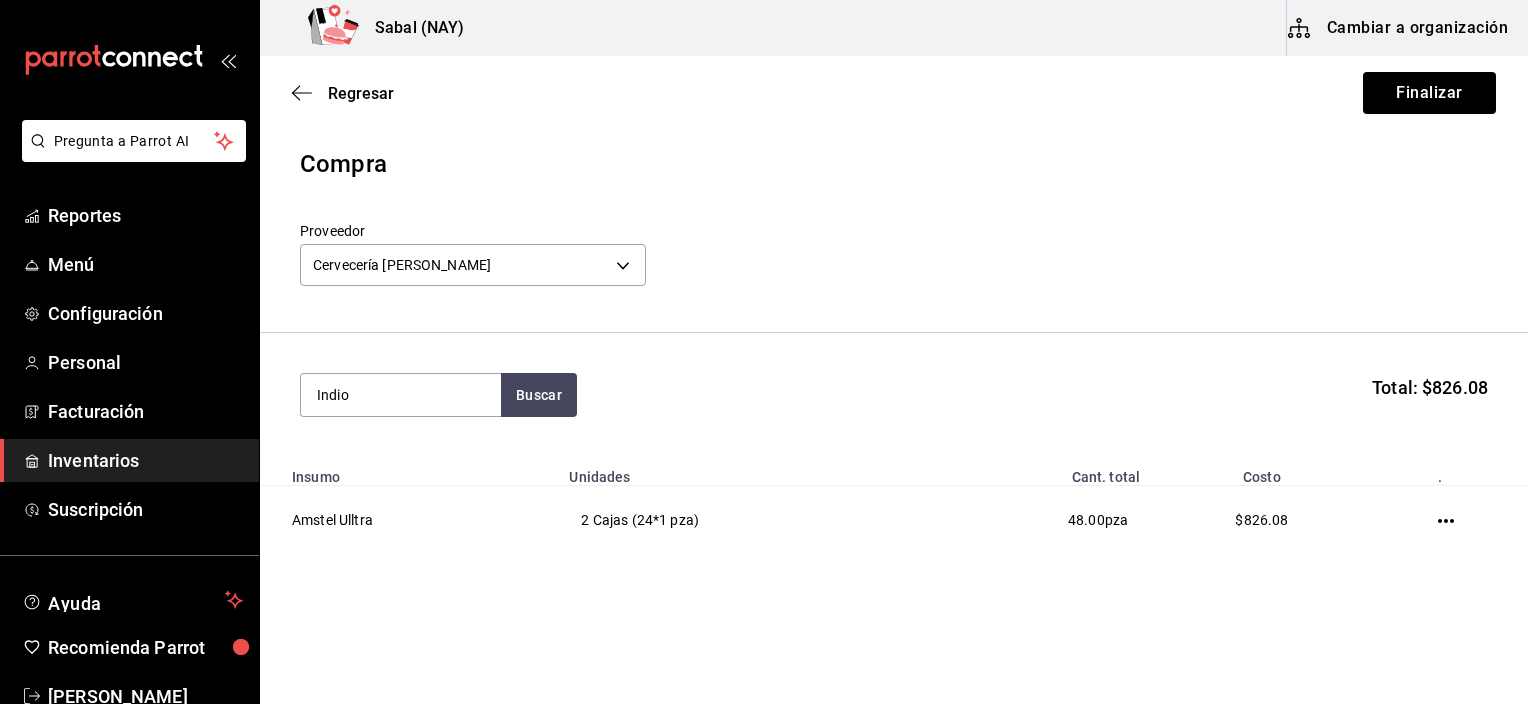 type on "Indio" 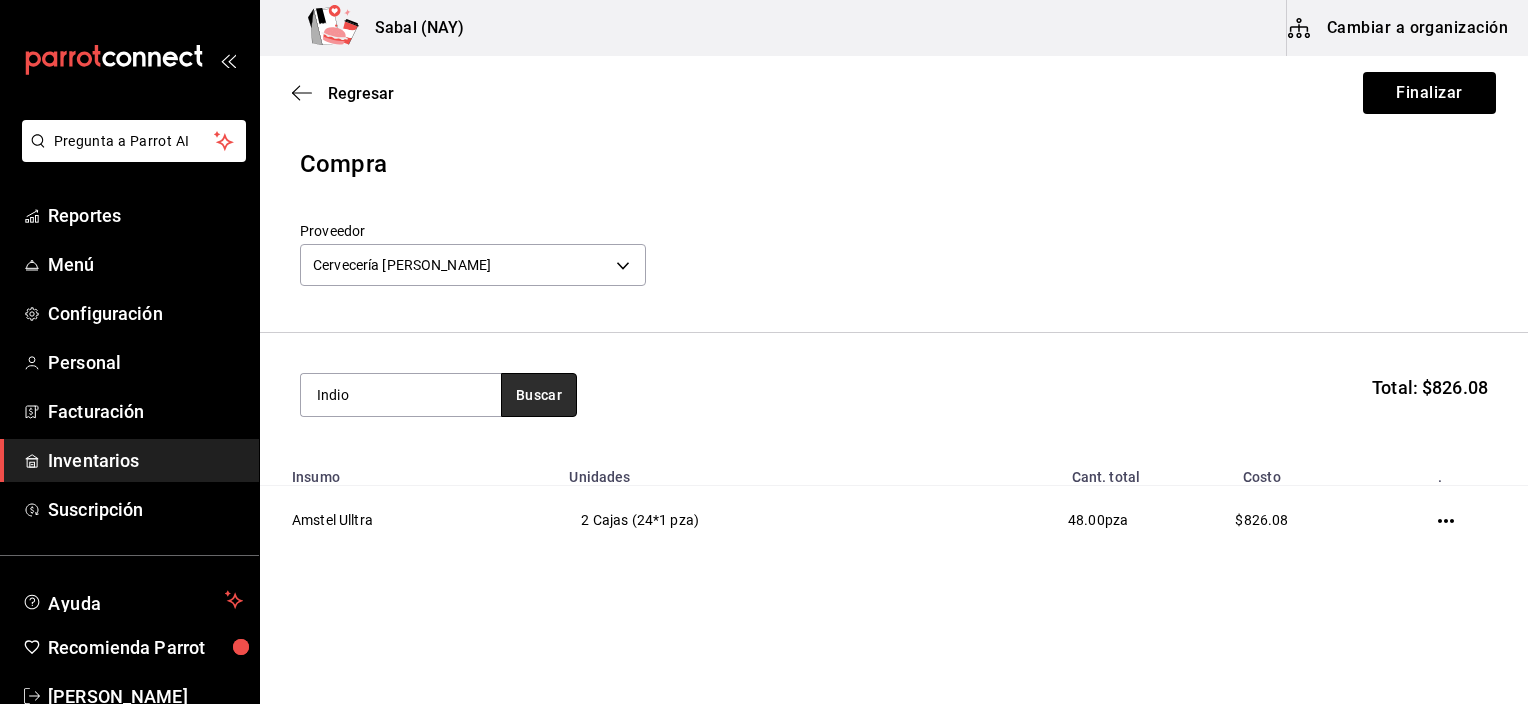 click on "Buscar" at bounding box center [539, 395] 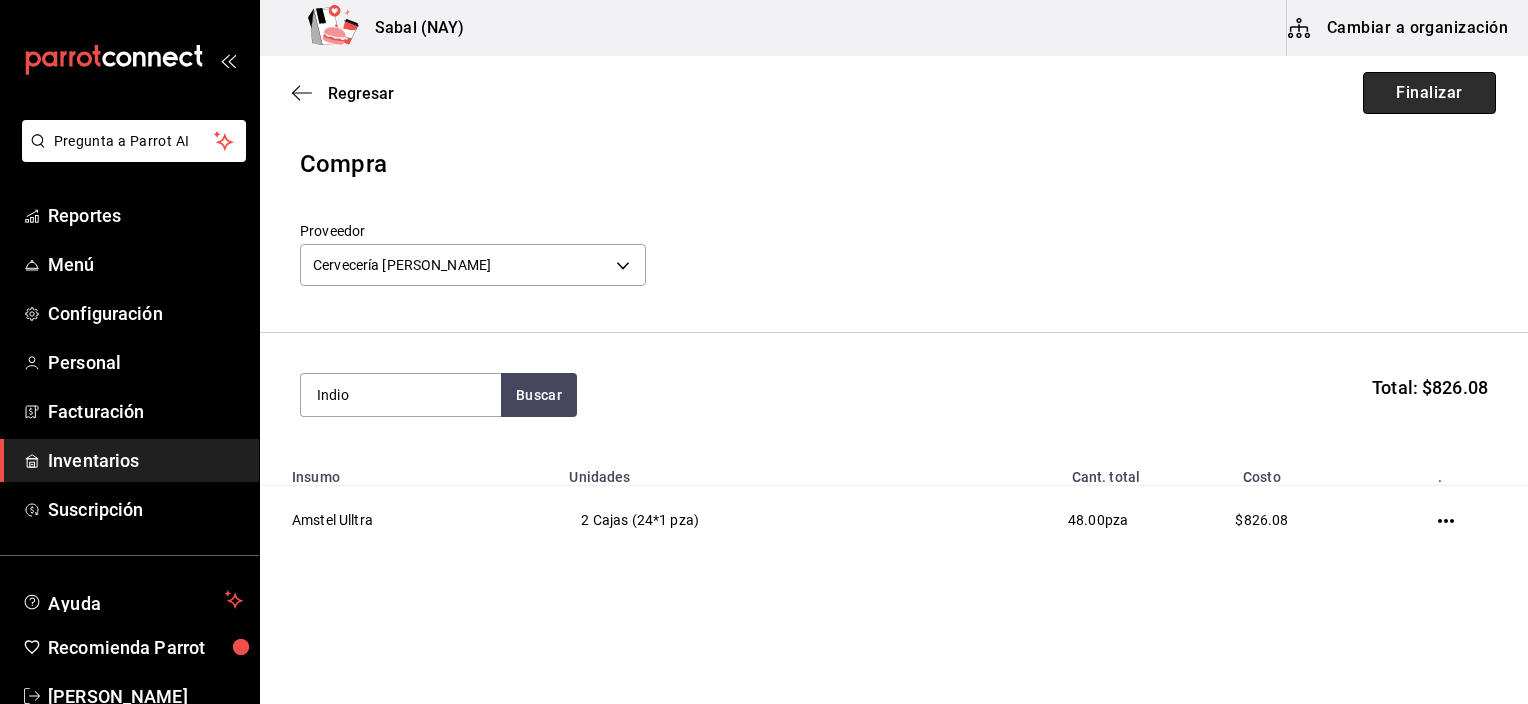 click on "Finalizar" at bounding box center [1429, 93] 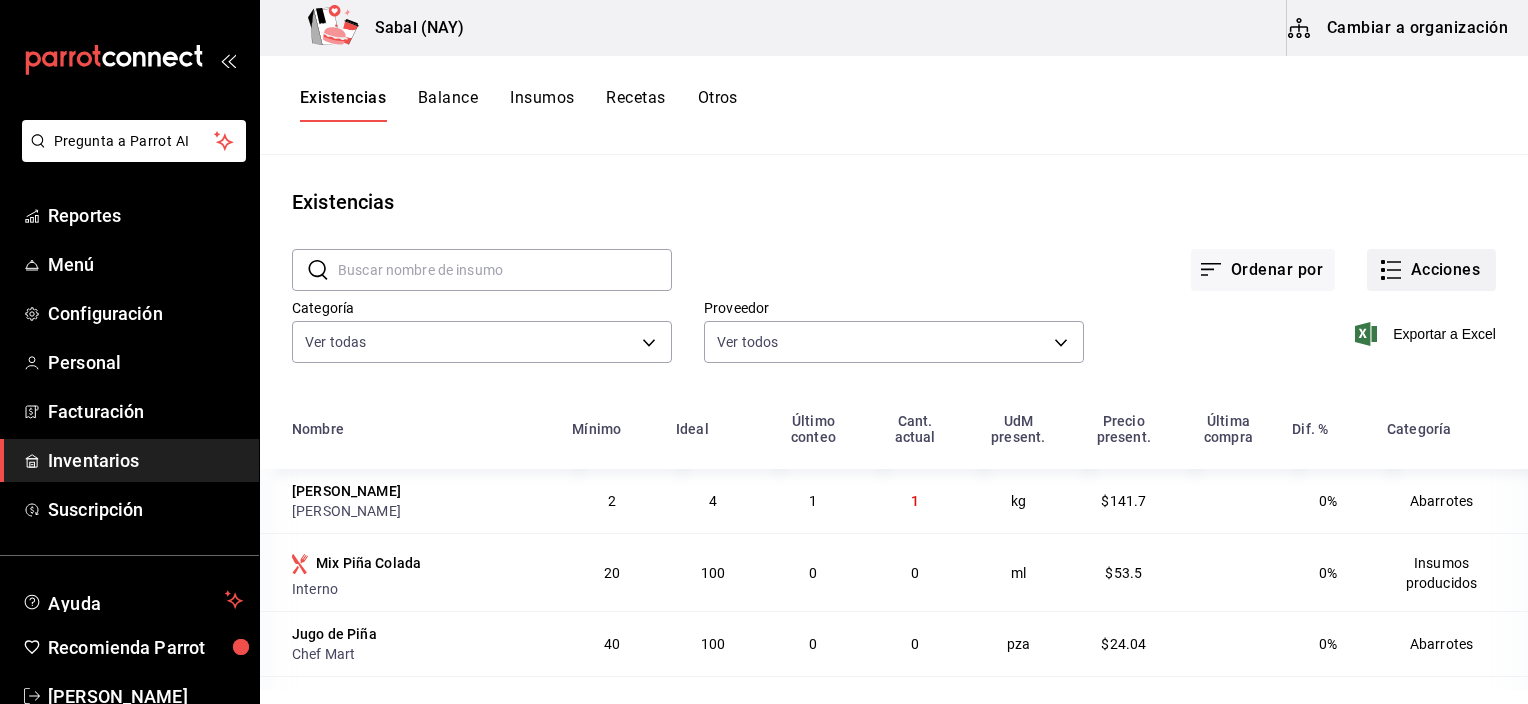 click on "Acciones" at bounding box center [1431, 270] 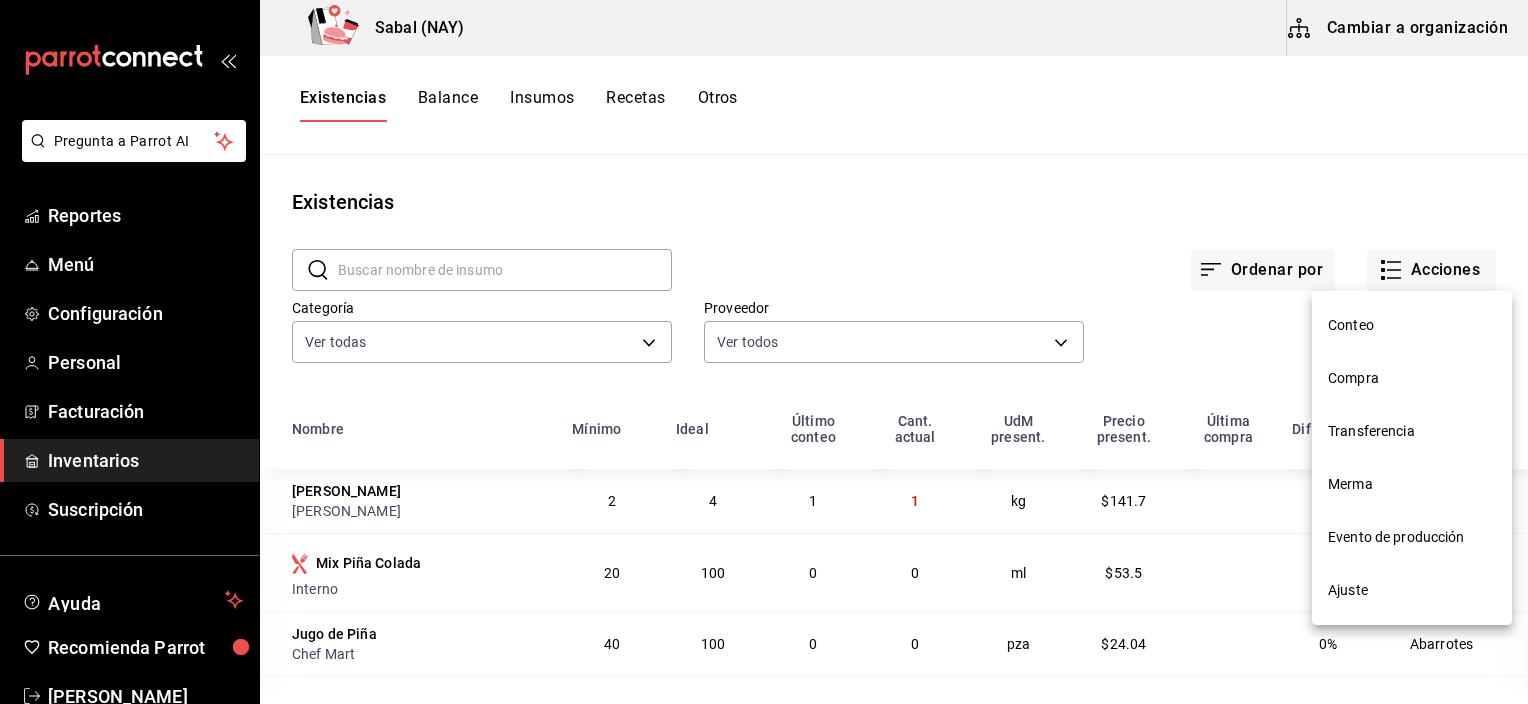 click on "Compra" at bounding box center [1412, 378] 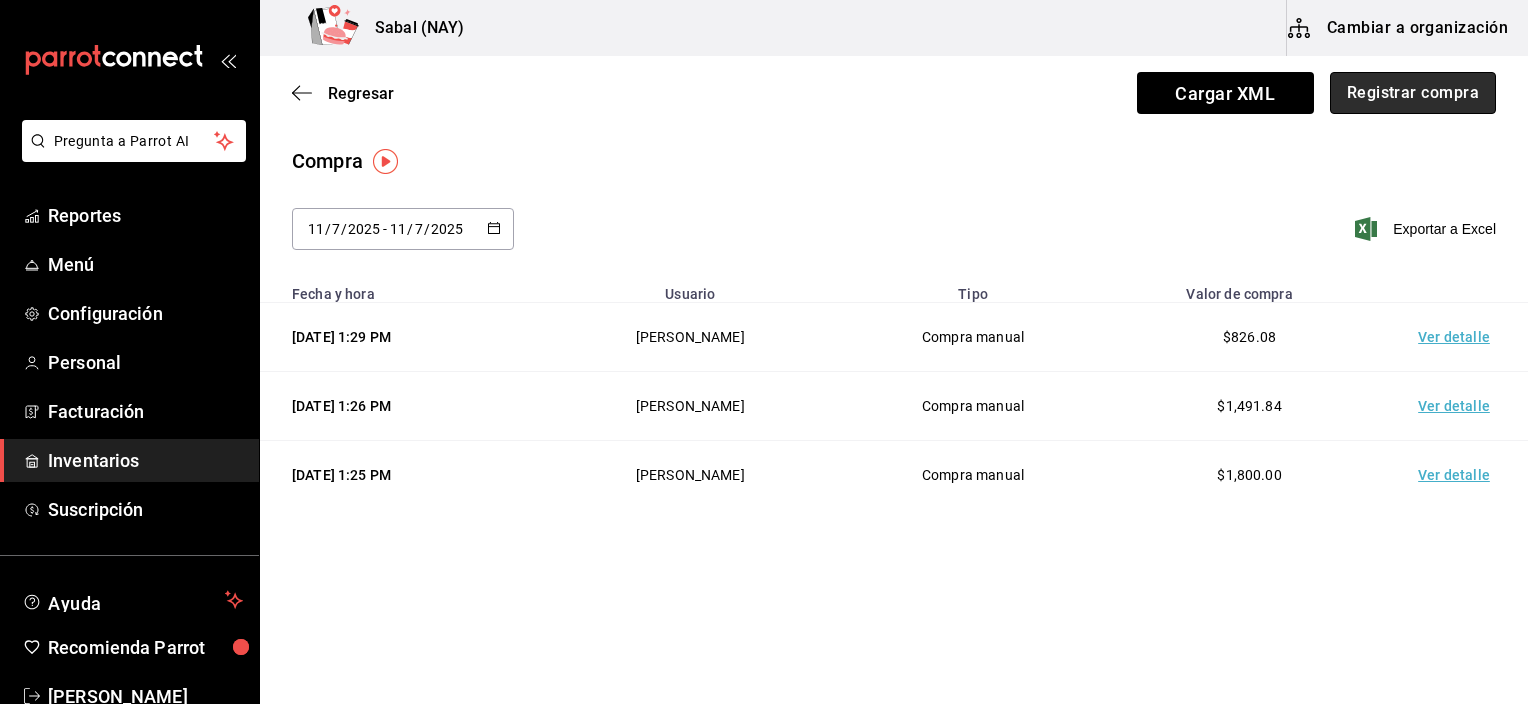 click on "Registrar compra" at bounding box center (1413, 93) 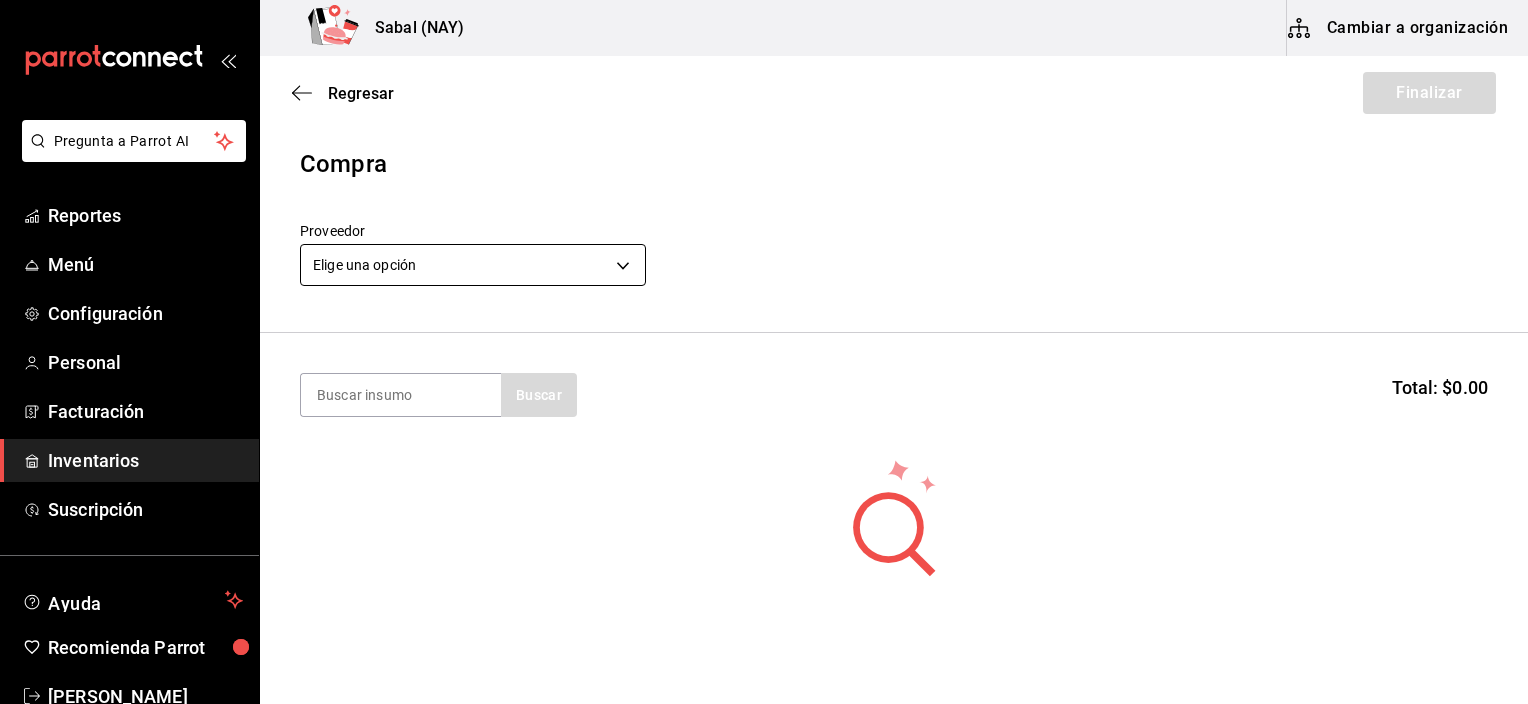 click on "Pregunta a Parrot AI Reportes   Menú   Configuración   Personal   Facturación   Inventarios   Suscripción   Ayuda Recomienda Parrot   [PERSON_NAME]   Sugerir nueva función   Sabal (NAY) Cambiar a organización Regresar Finalizar Compra Proveedor Elige una opción default Buscar Total: $0.00 No hay insumos a mostrar. Busca un insumo para agregarlo a la lista GANA 1 MES GRATIS EN TU SUSCRIPCIÓN AQUÍ ¿Recuerdas cómo empezó tu restaurante?
[DATE] puedes ayudar a un colega a tener el mismo cambio que tú viviste.
Recomienda Parrot directamente desde tu Portal Administrador.
Es fácil y rápido.
🎁 Por cada restaurante que se una, ganas 1 mes gratis. Ver video tutorial Ir a video Pregunta a Parrot AI Reportes   Menú   Configuración   Personal   Facturación   Inventarios   Suscripción   Ayuda Recomienda Parrot   [PERSON_NAME]   Sugerir nueva función   Editar Eliminar Visitar centro de ayuda [PHONE_NUMBER] [EMAIL_ADDRESS][DOMAIN_NAME] Visitar centro de ayuda [PHONE_NUMBER]" at bounding box center [764, 295] 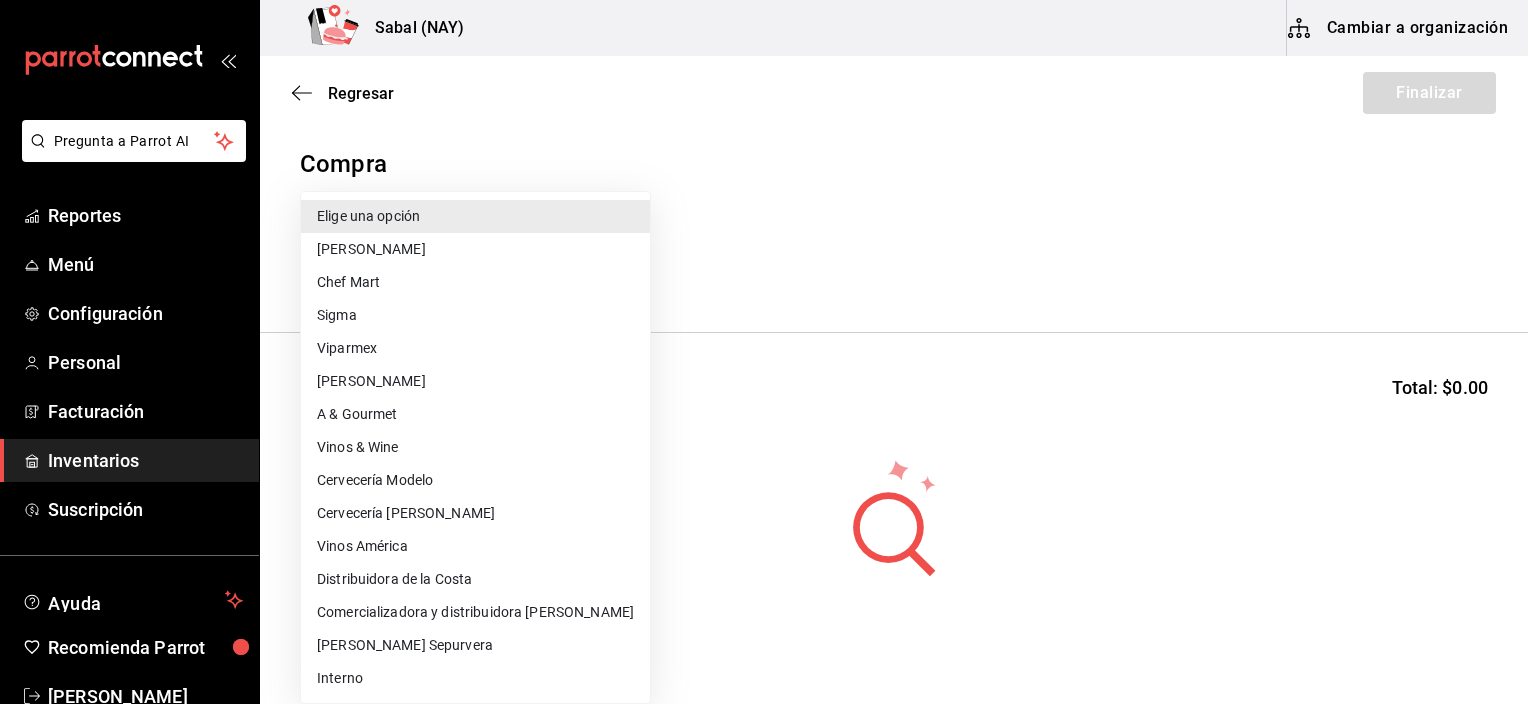 click on "Cervecería Modelo" at bounding box center [475, 480] 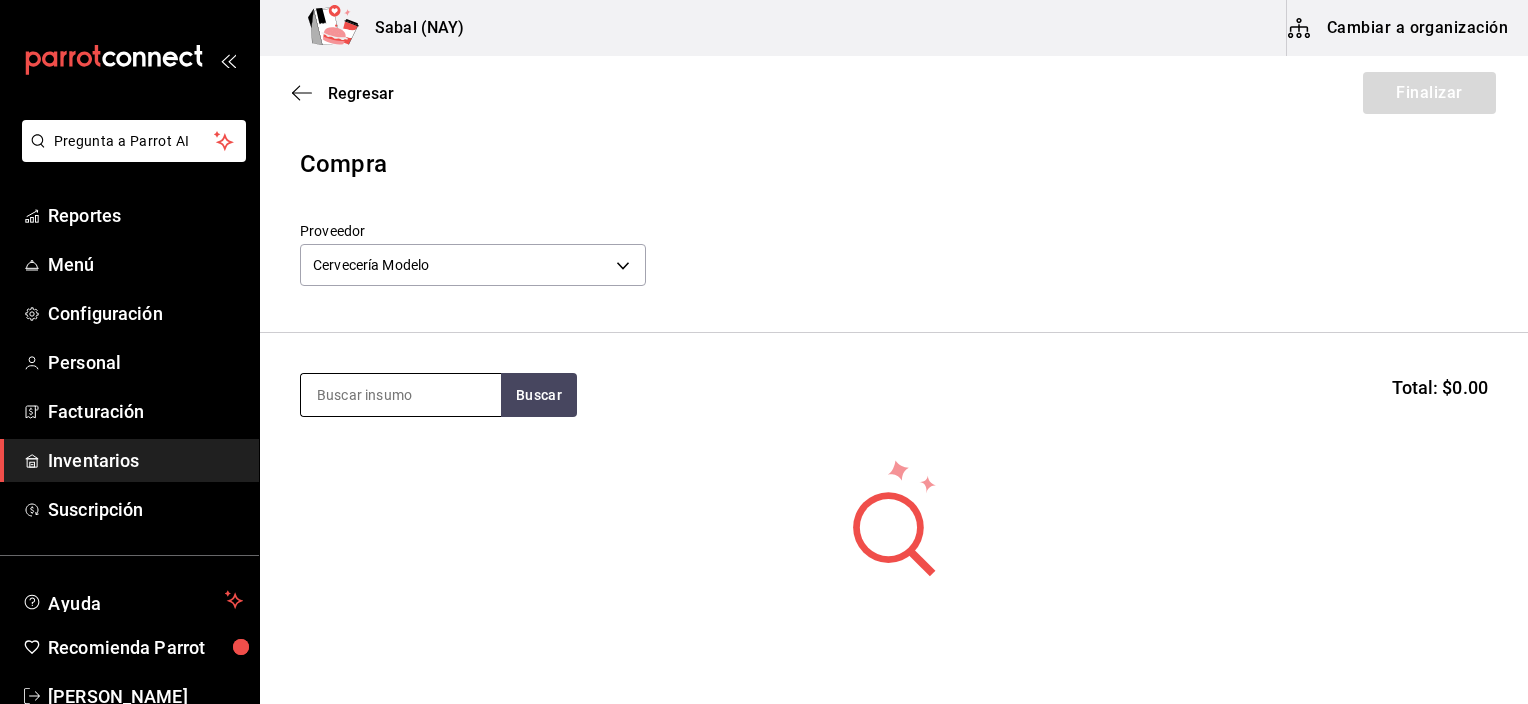 click at bounding box center [401, 395] 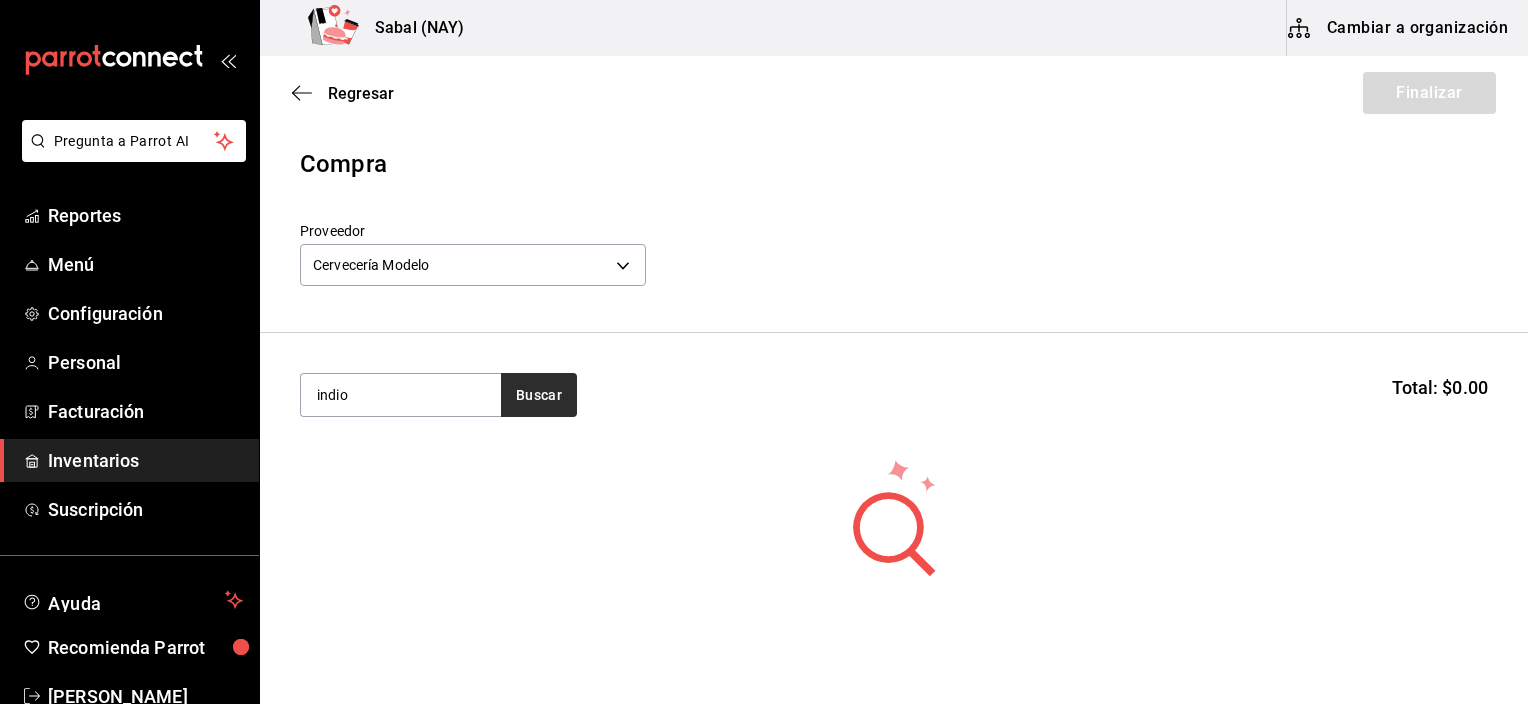 type on "indio" 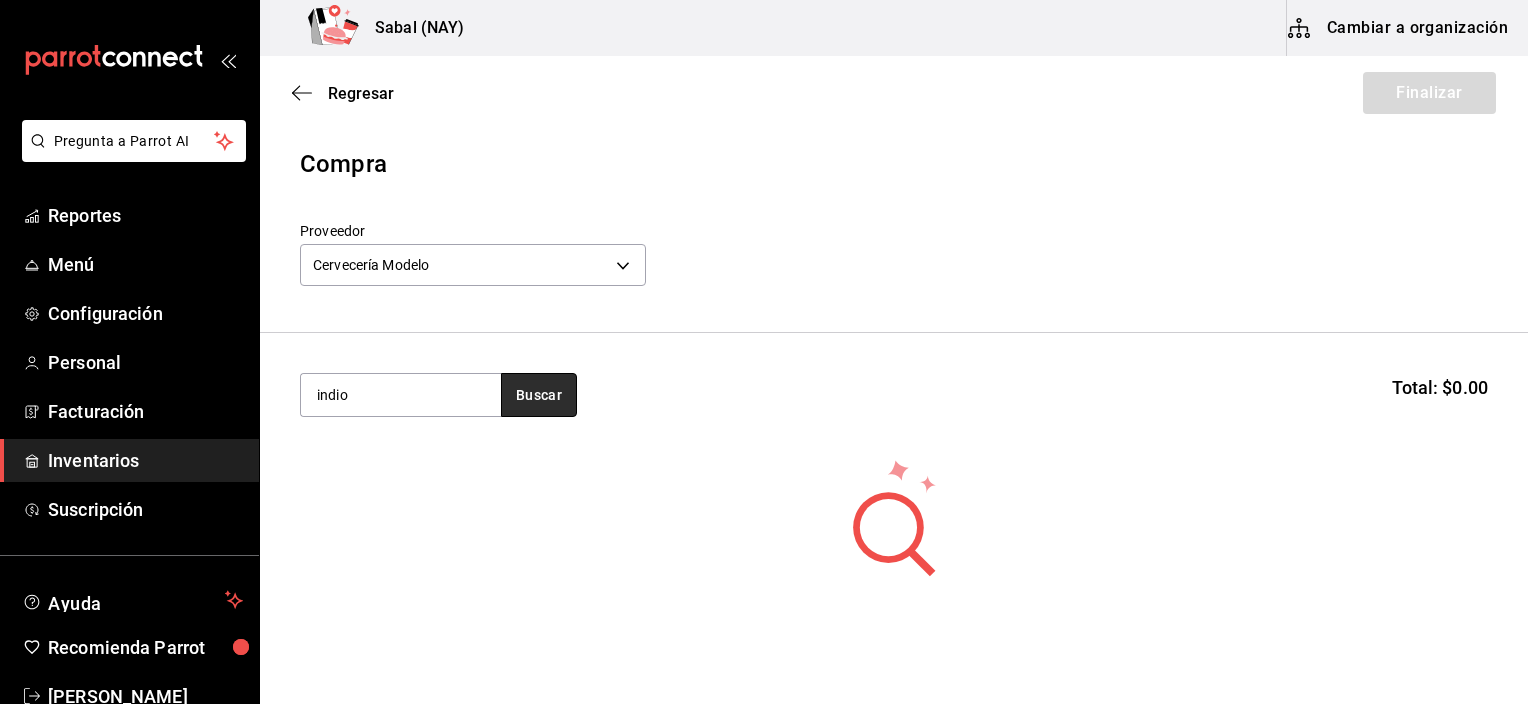 click on "Buscar" at bounding box center (539, 395) 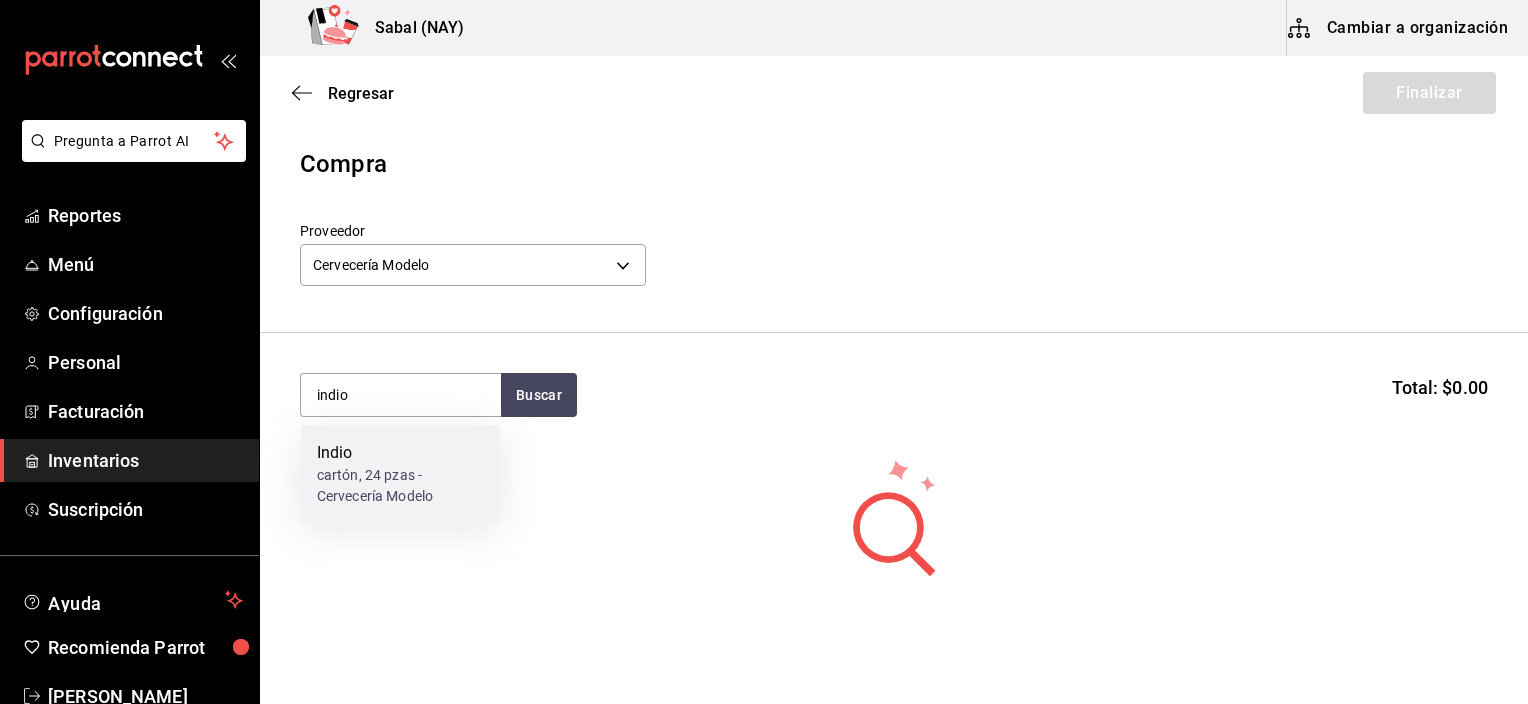 click on "cartón, 24 pzas - Cervecería Modelo" at bounding box center [401, 486] 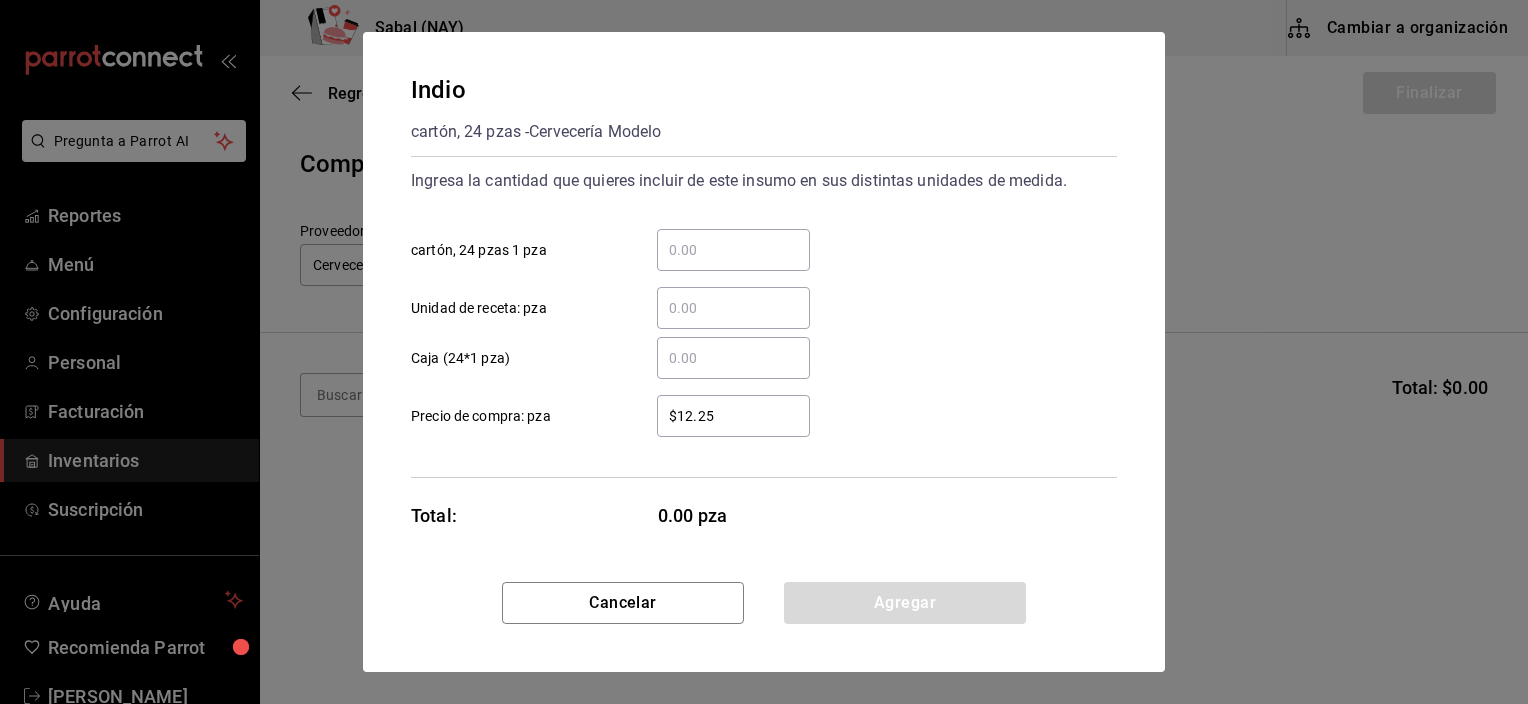 drag, startPoint x: 678, startPoint y: 359, endPoint x: 668, endPoint y: 357, distance: 10.198039 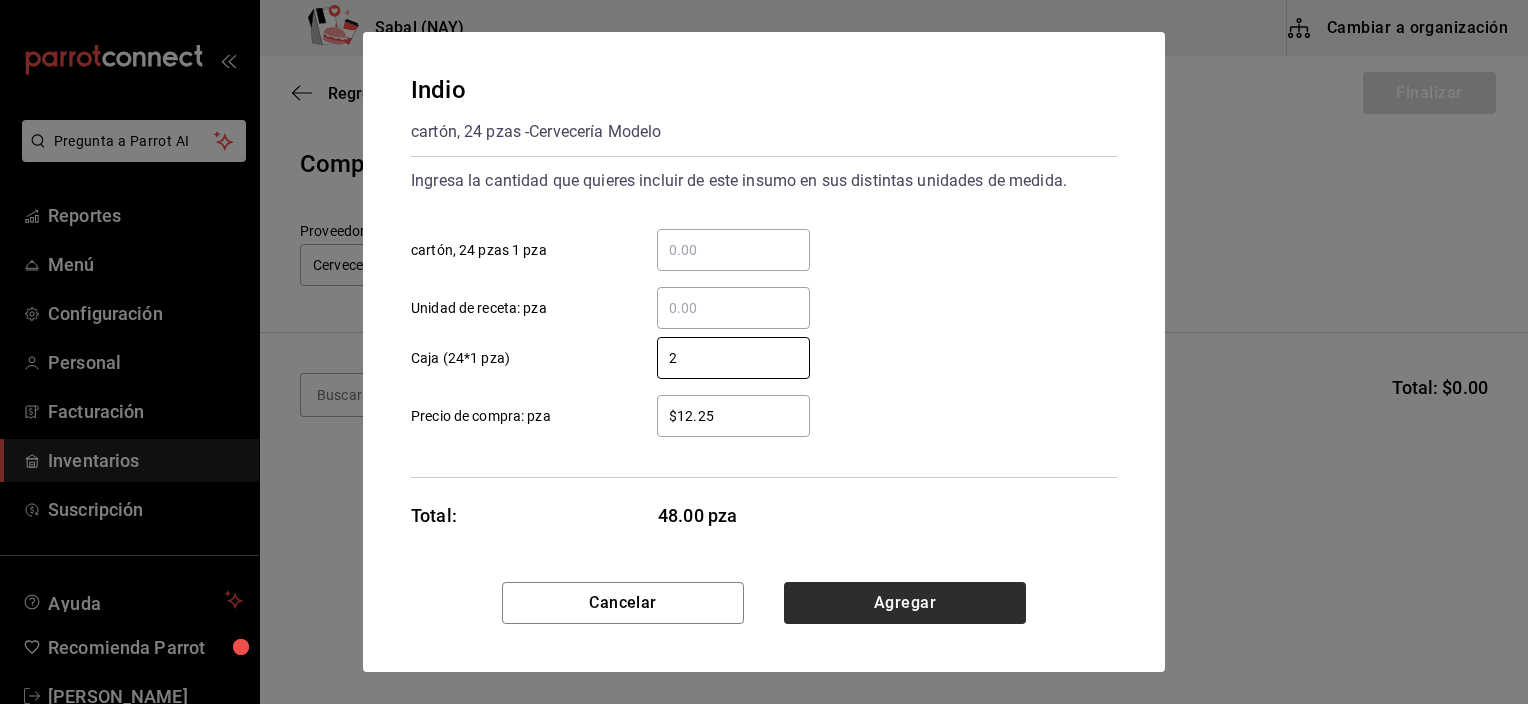 type on "2" 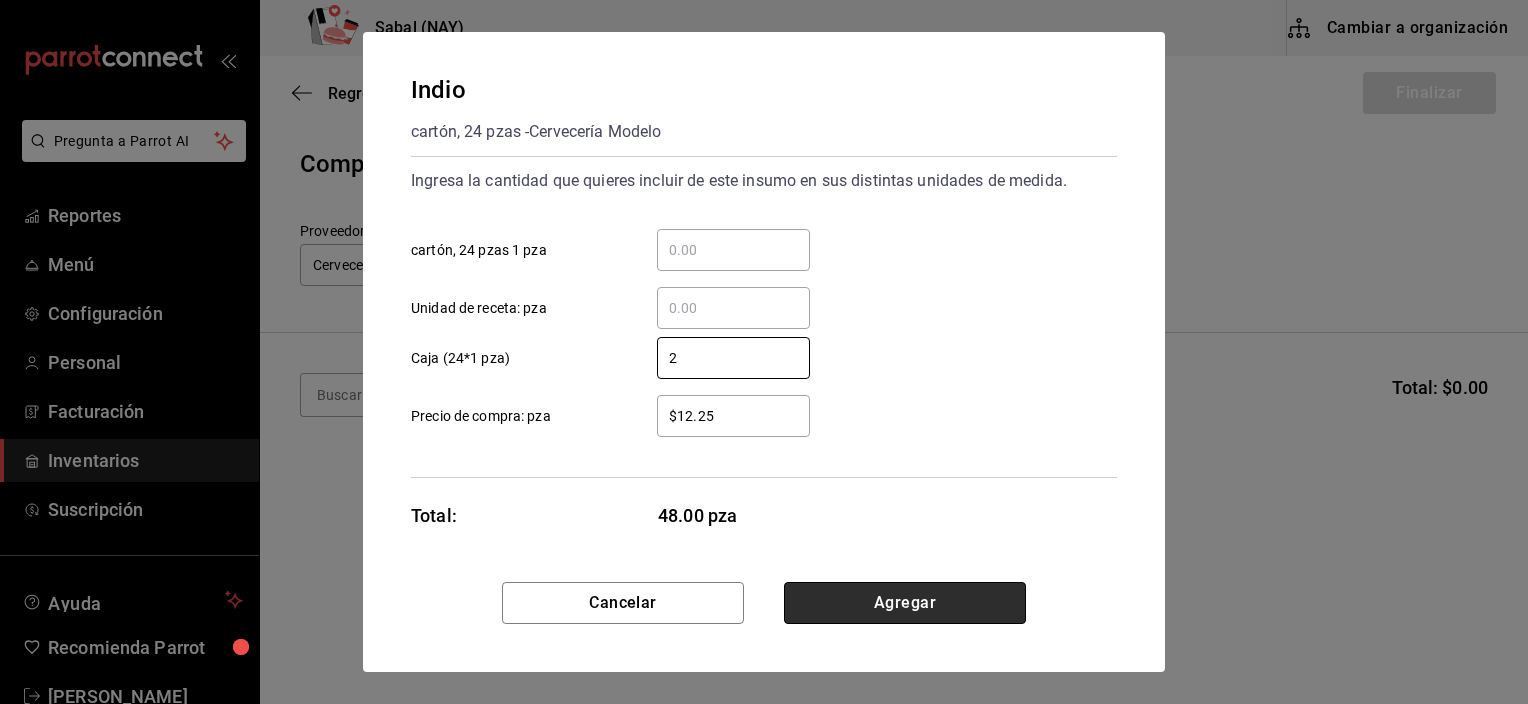 click on "Agregar" at bounding box center [905, 603] 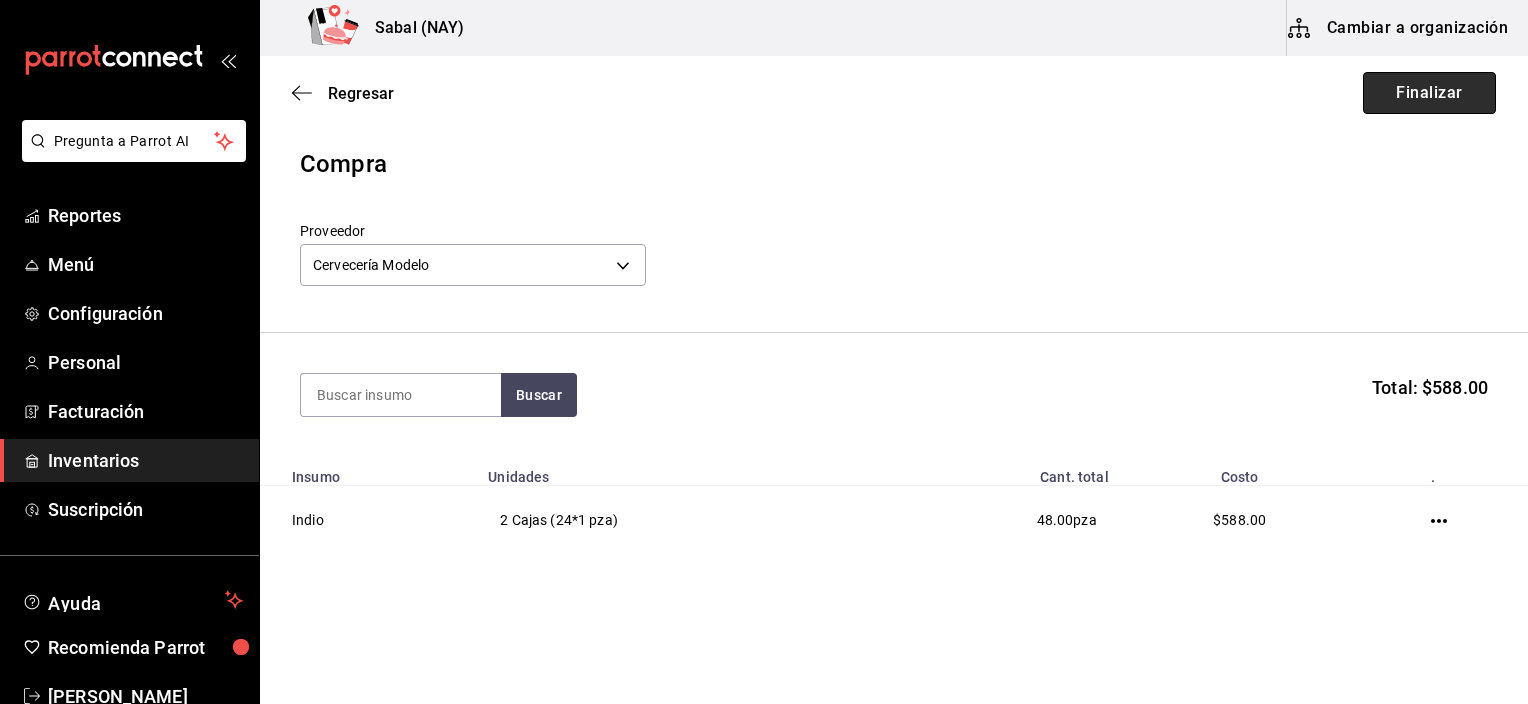 click on "Finalizar" at bounding box center [1429, 93] 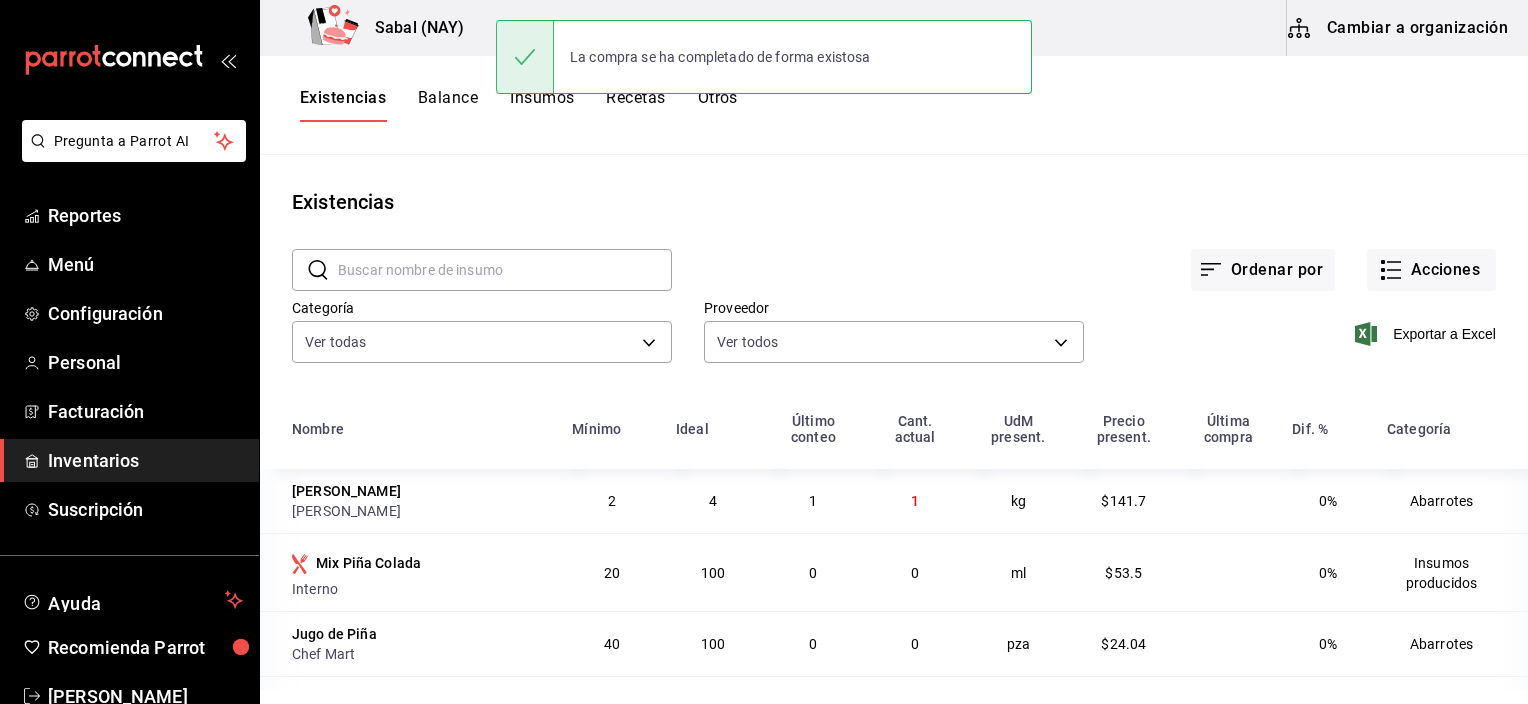 click on "Existencias" at bounding box center [894, 202] 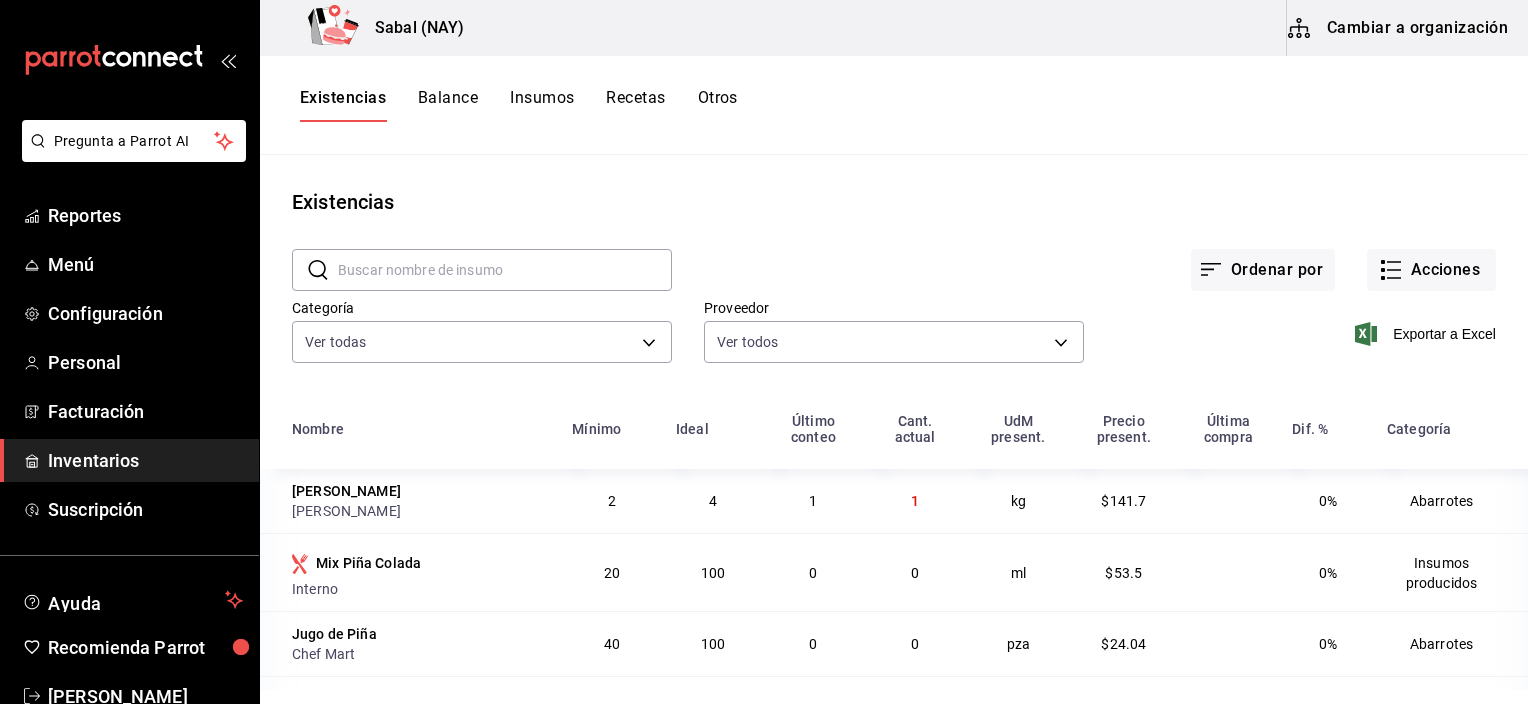 click on "Ordenar por Acciones" at bounding box center (1084, 254) 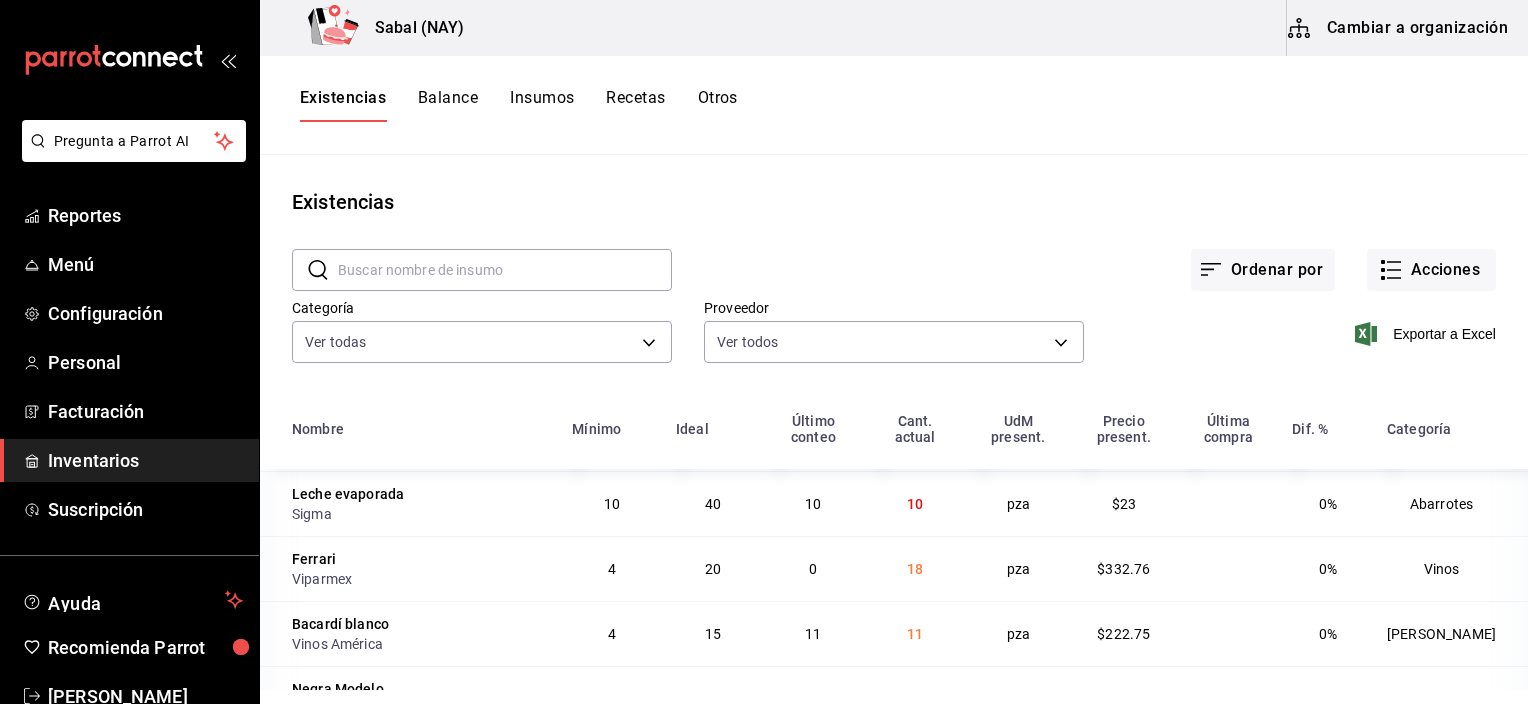 scroll, scrollTop: 300, scrollLeft: 0, axis: vertical 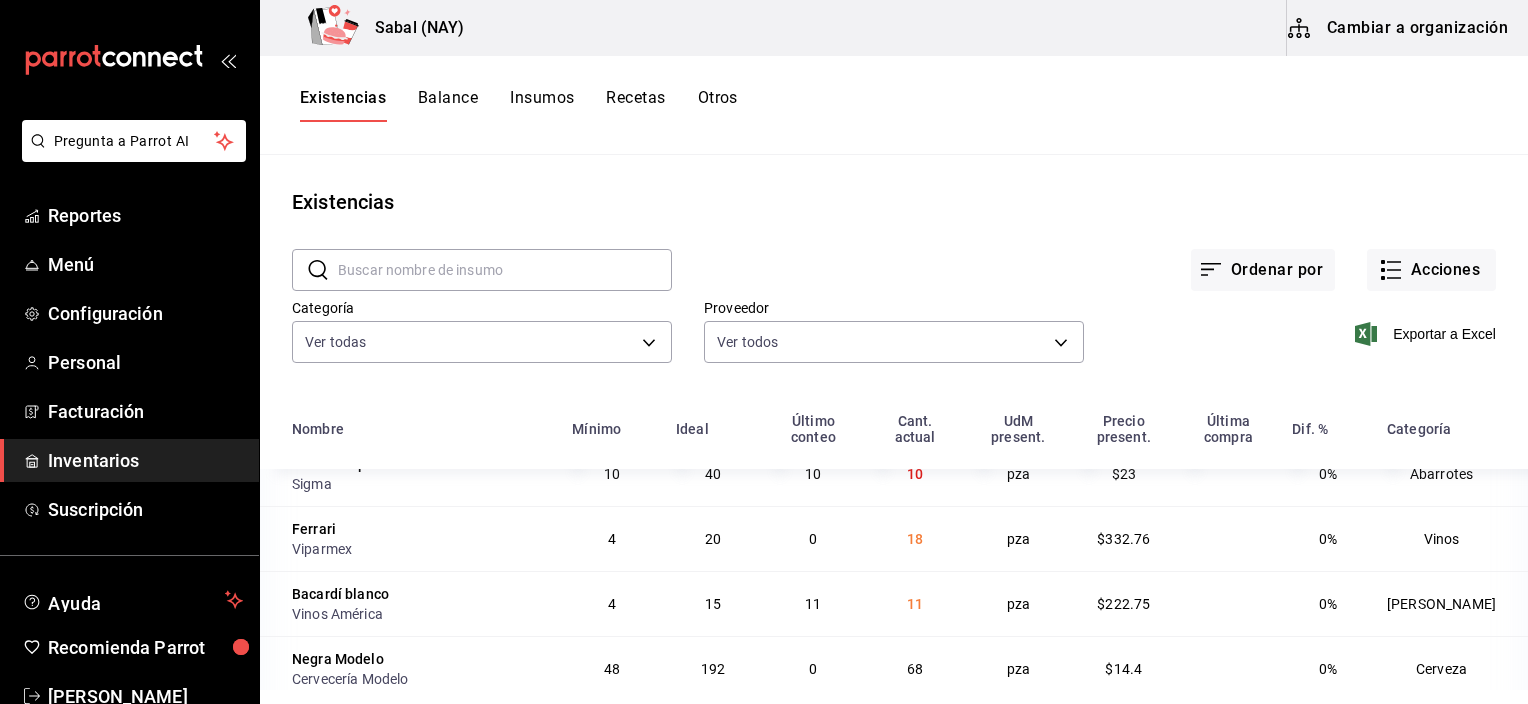 click on "Recetas" at bounding box center (635, 105) 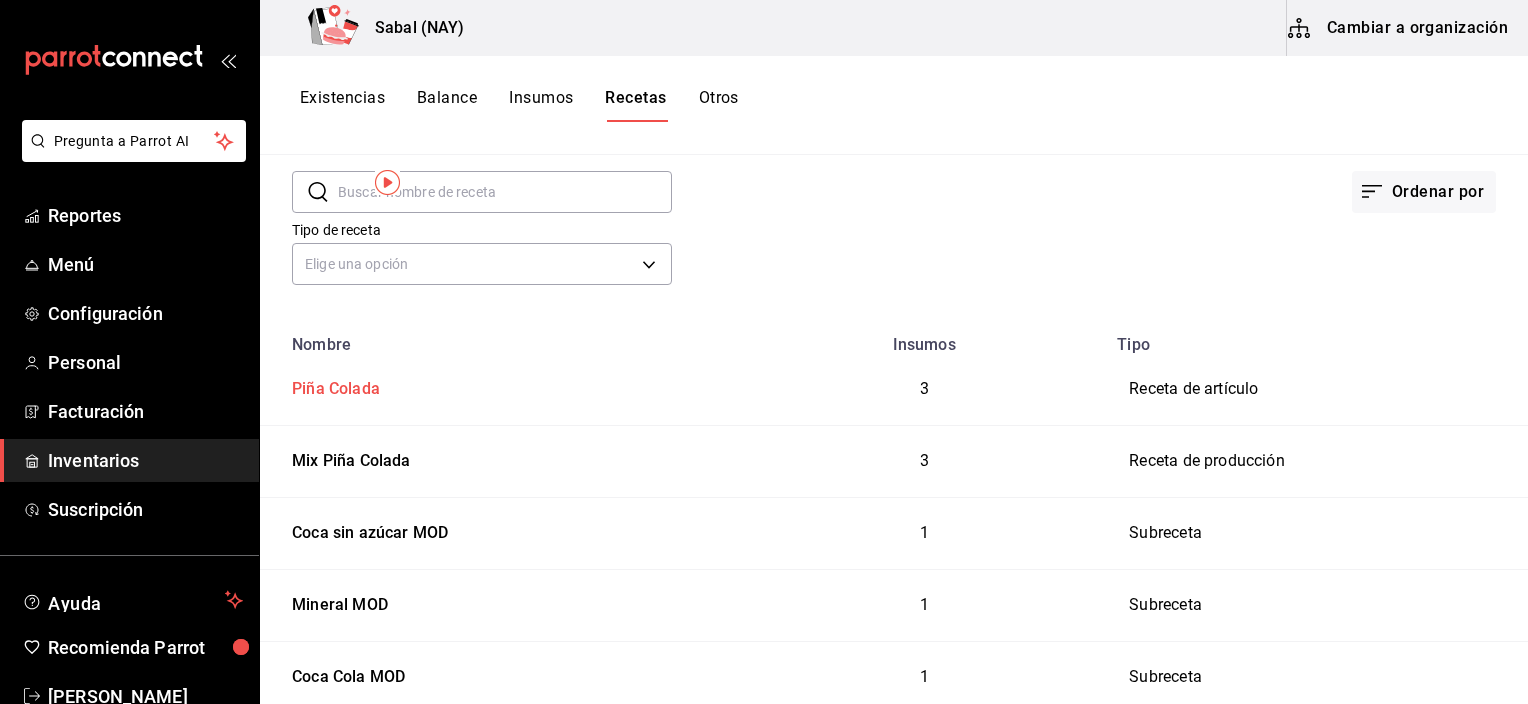 scroll, scrollTop: 0, scrollLeft: 0, axis: both 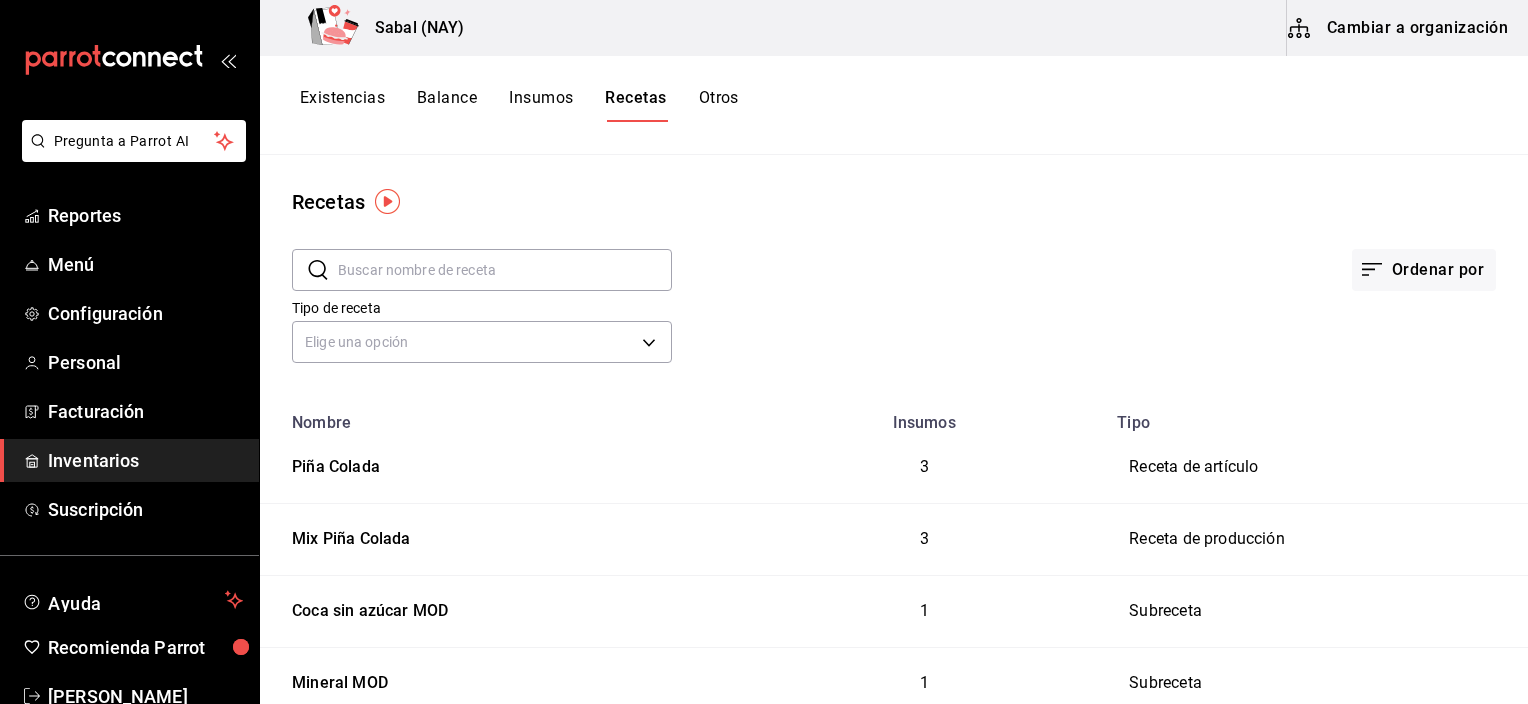 click on "Cambiar a organización" at bounding box center (1399, 28) 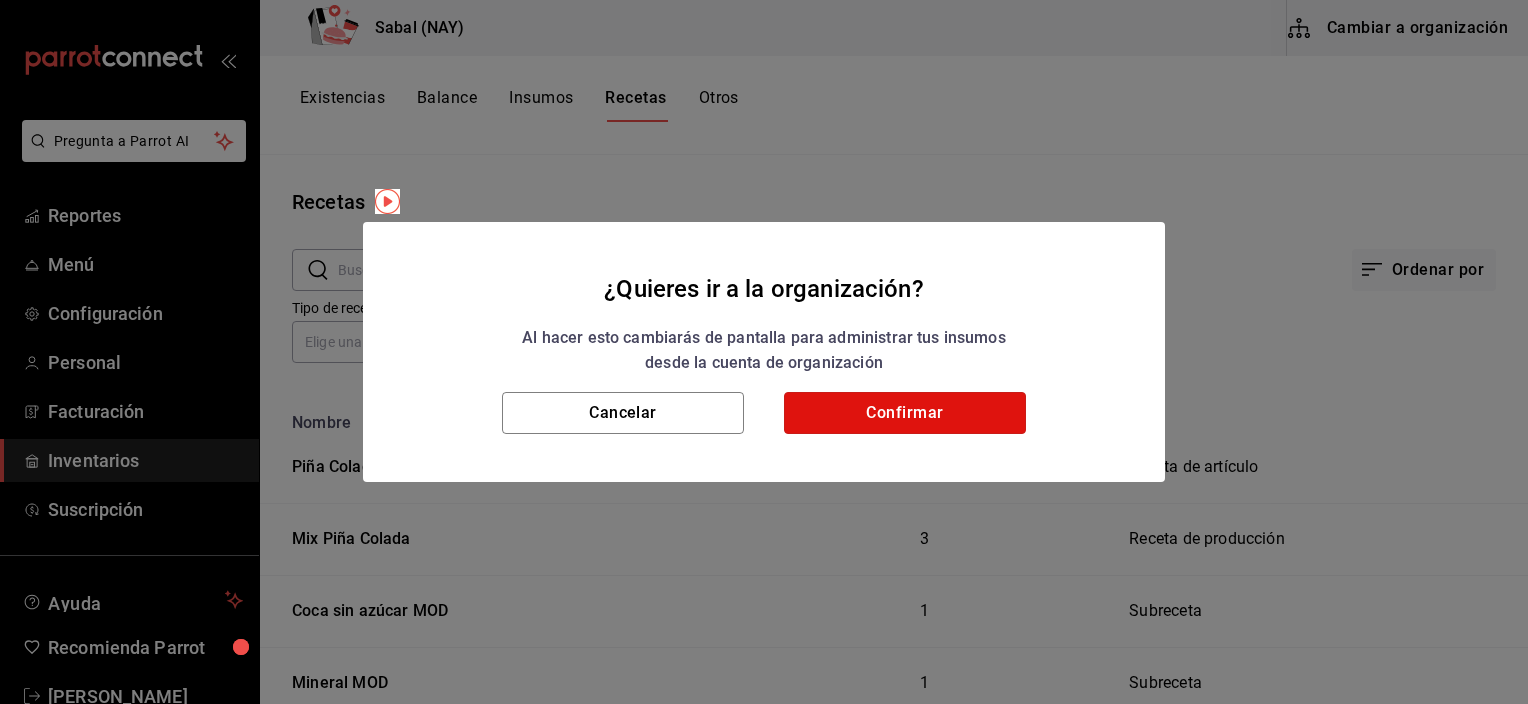 drag, startPoint x: 985, startPoint y: 403, endPoint x: 968, endPoint y: 220, distance: 183.78792 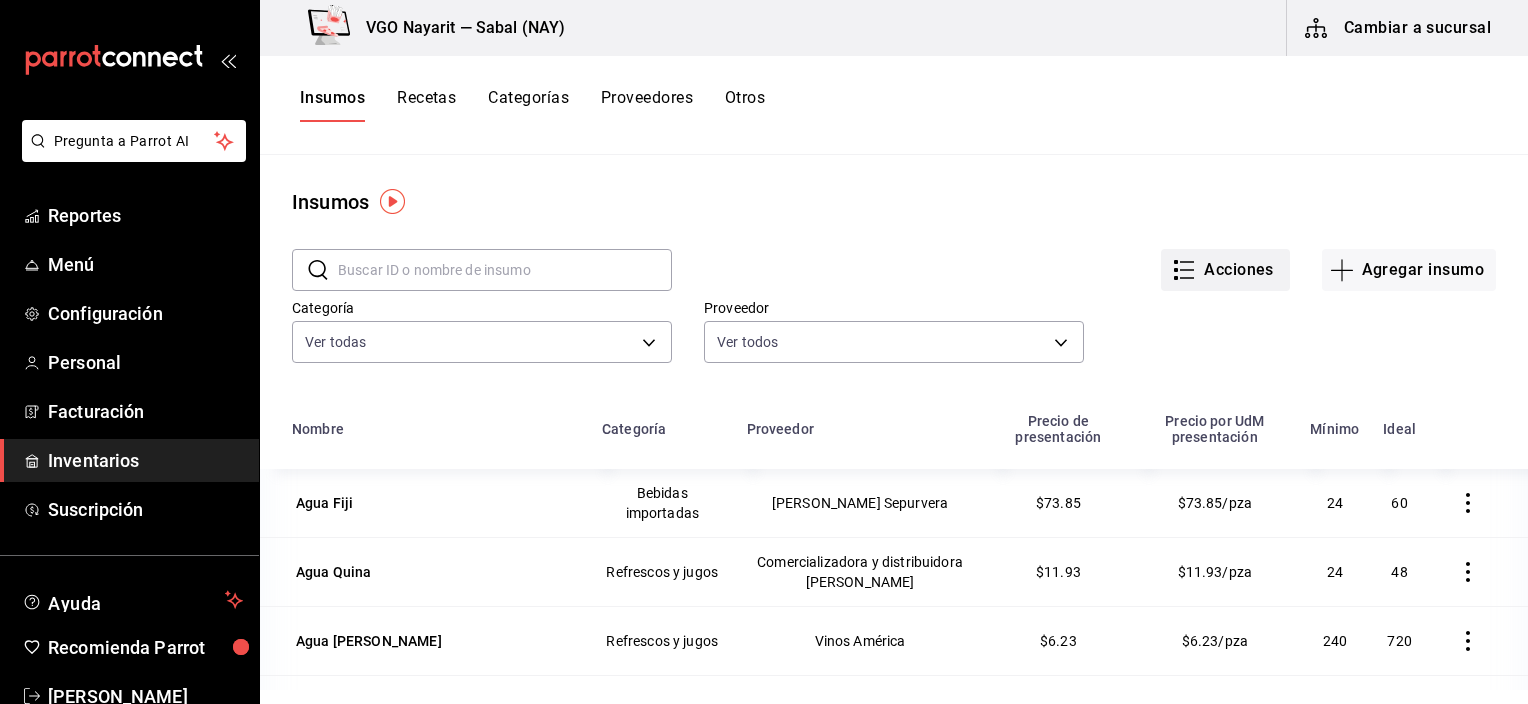 click on "Acciones" at bounding box center [1225, 270] 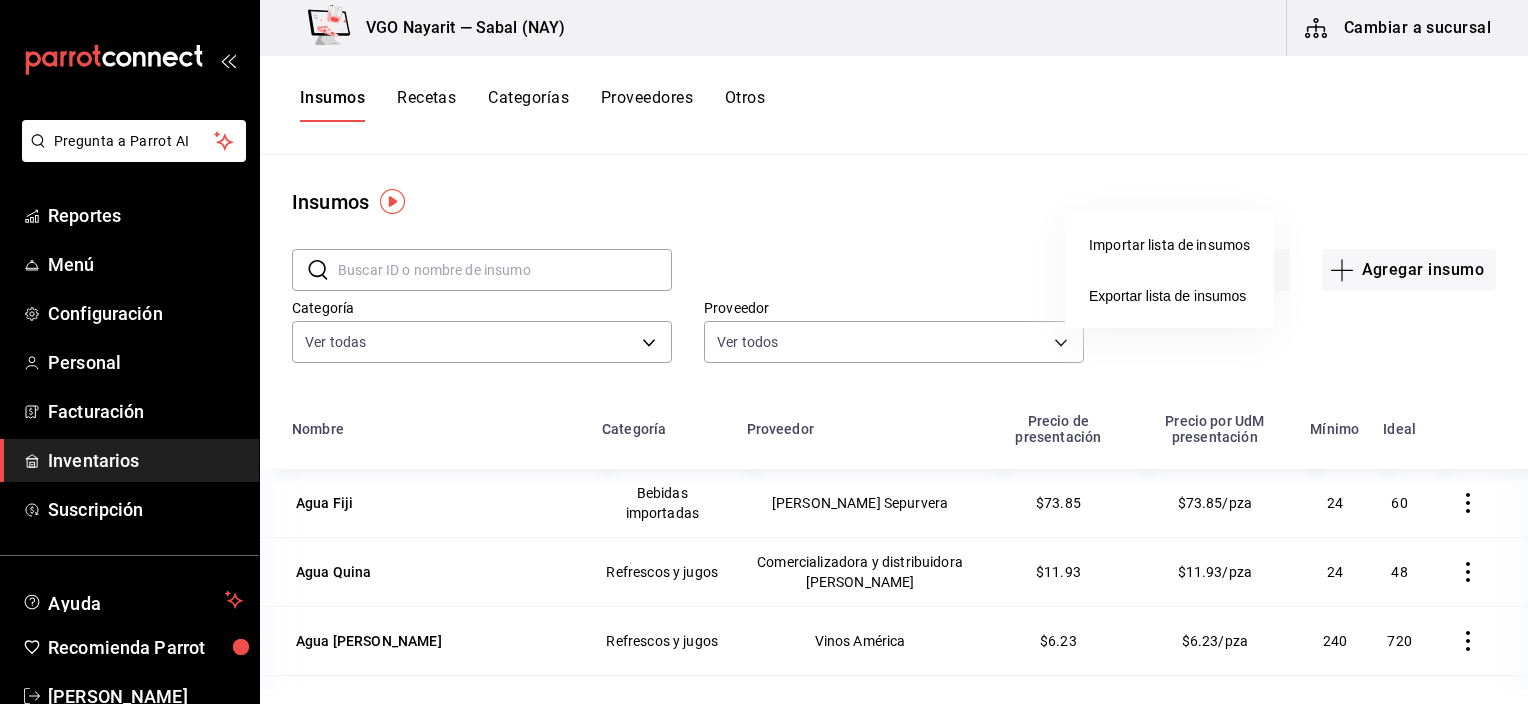 click at bounding box center [764, 352] 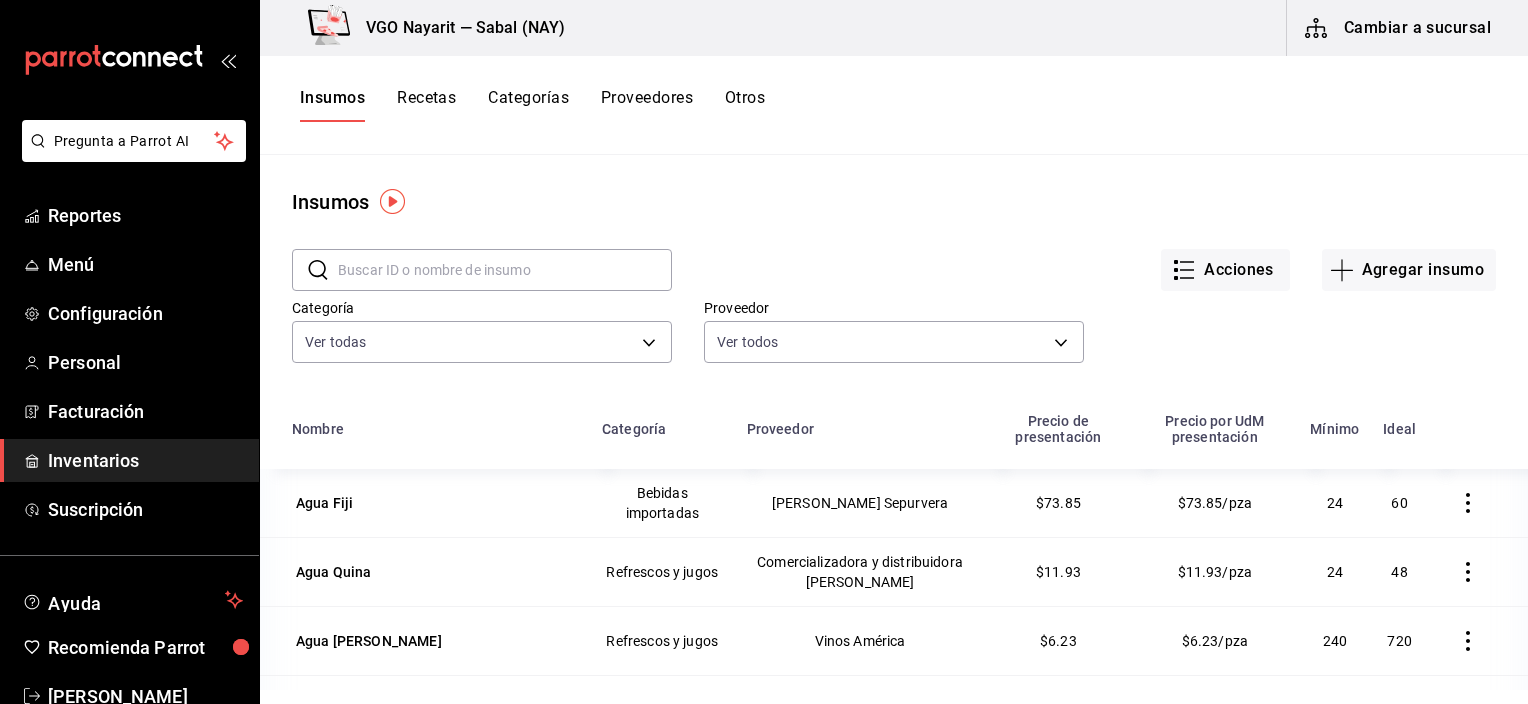 click on "Recetas" at bounding box center (426, 105) 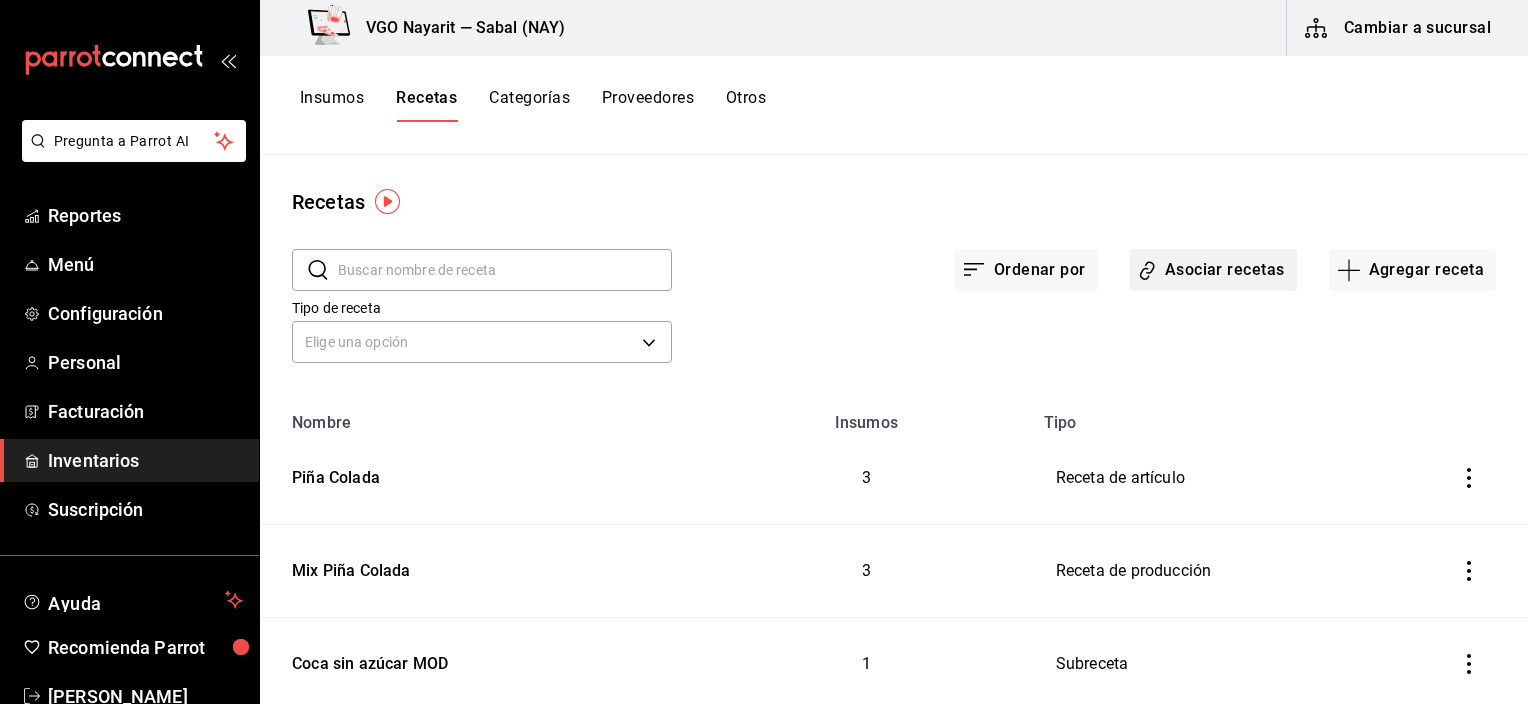 click on "Asociar recetas" at bounding box center [1213, 270] 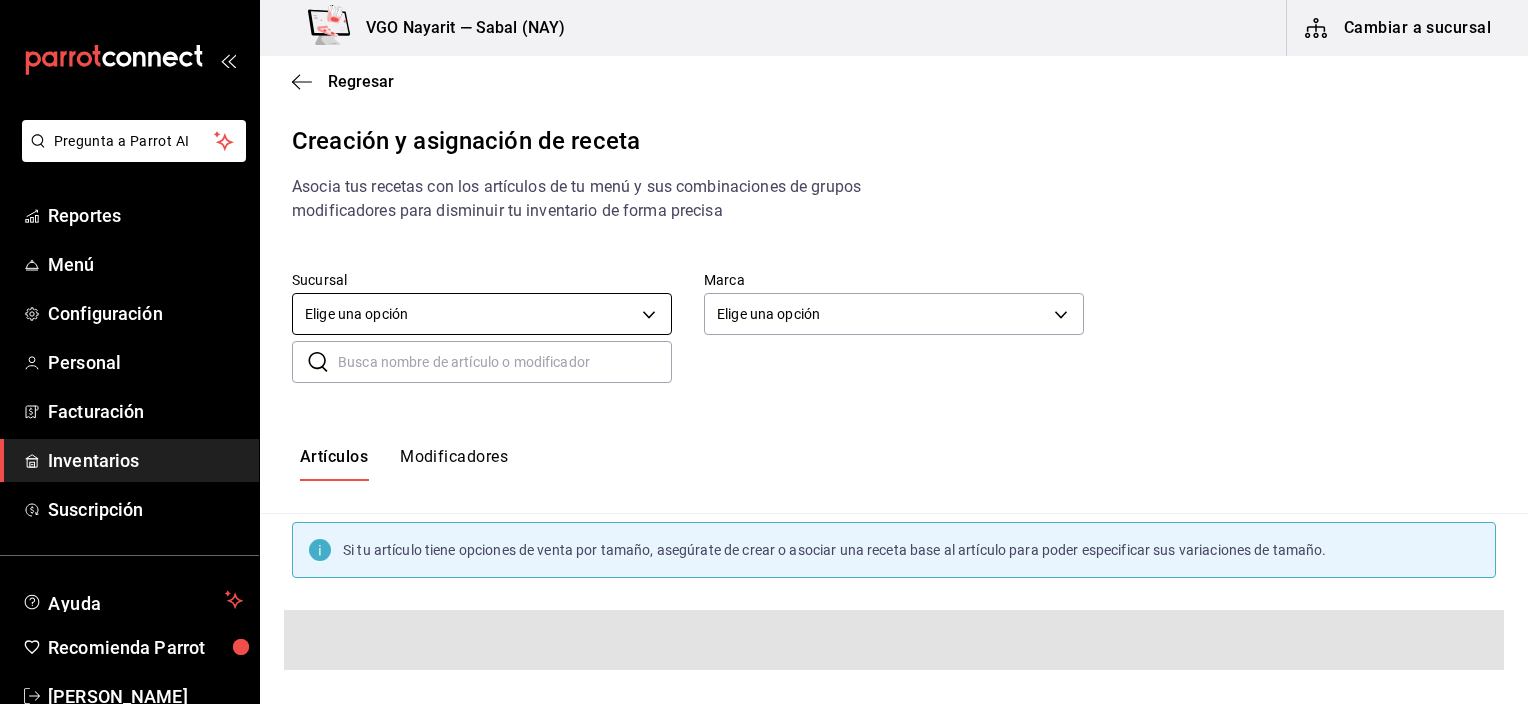 click on "Pregunta a Parrot AI Reportes   Menú   Configuración   Personal   Facturación   Inventarios   Suscripción   Ayuda Recomienda Parrot   [PERSON_NAME]   Sugerir nueva función   VGO Nayarit — Sabal (NAY) Cambiar a sucursal Regresar Creación y asignación de receta Asocia tus recetas con los artículos de tu menú y sus combinaciones de grupos modificadores para disminuir tu inventario de forma precisa Sucursal Elige una opción default Marca Elige una opción default ​ ​ Artículos Modificadores Si tu artículo tiene opciones de venta por tamaño, asegúrate de crear o asociar una receta base al artículo para poder especificar sus variaciones de tamaño. Guardar Receta de artículo GANA 1 MES GRATIS EN TU SUSCRIPCIÓN AQUÍ ¿Recuerdas cómo empezó tu restaurante?
[DATE] puedes ayudar a un colega a tener el mismo cambio que tú viviste.
Recomienda Parrot directamente desde tu Portal Administrador.
Es fácil y rápido.
🎁 Por cada restaurante que se una, ganas 1 mes gratis. Pregunta a Parrot AI" at bounding box center (764, 335) 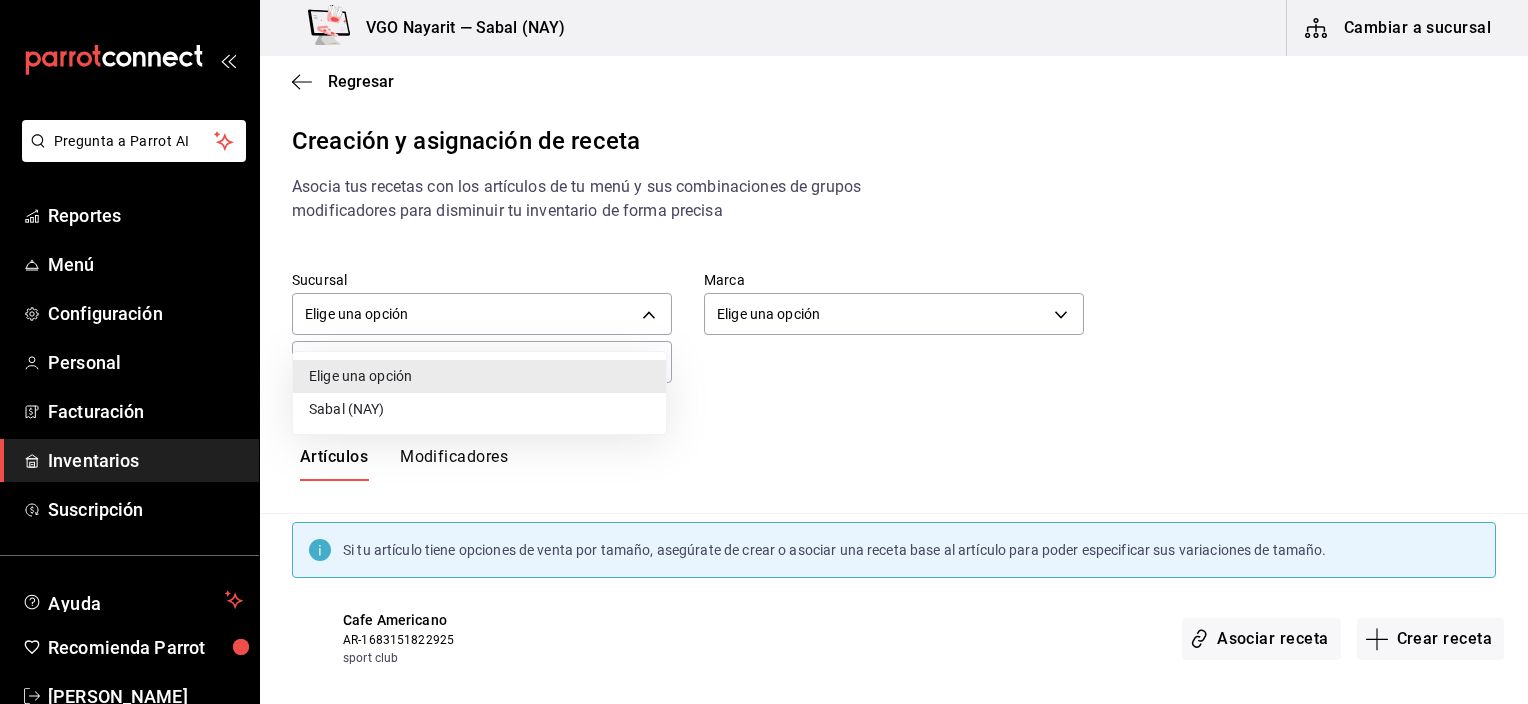 click on "Sabal (NAY)" at bounding box center (479, 409) 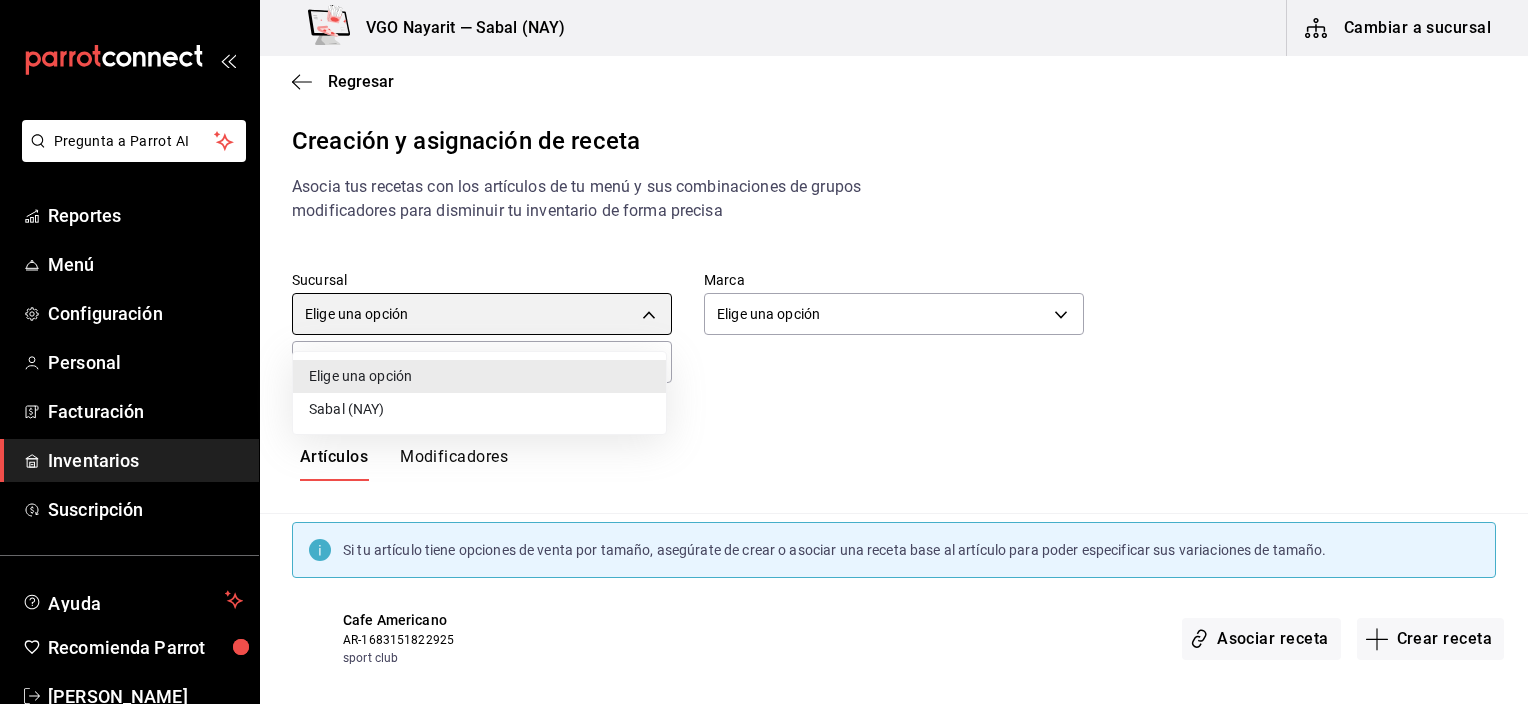 type on "2aba2e4c-8955-4624-a76a-6219a8a60d9c" 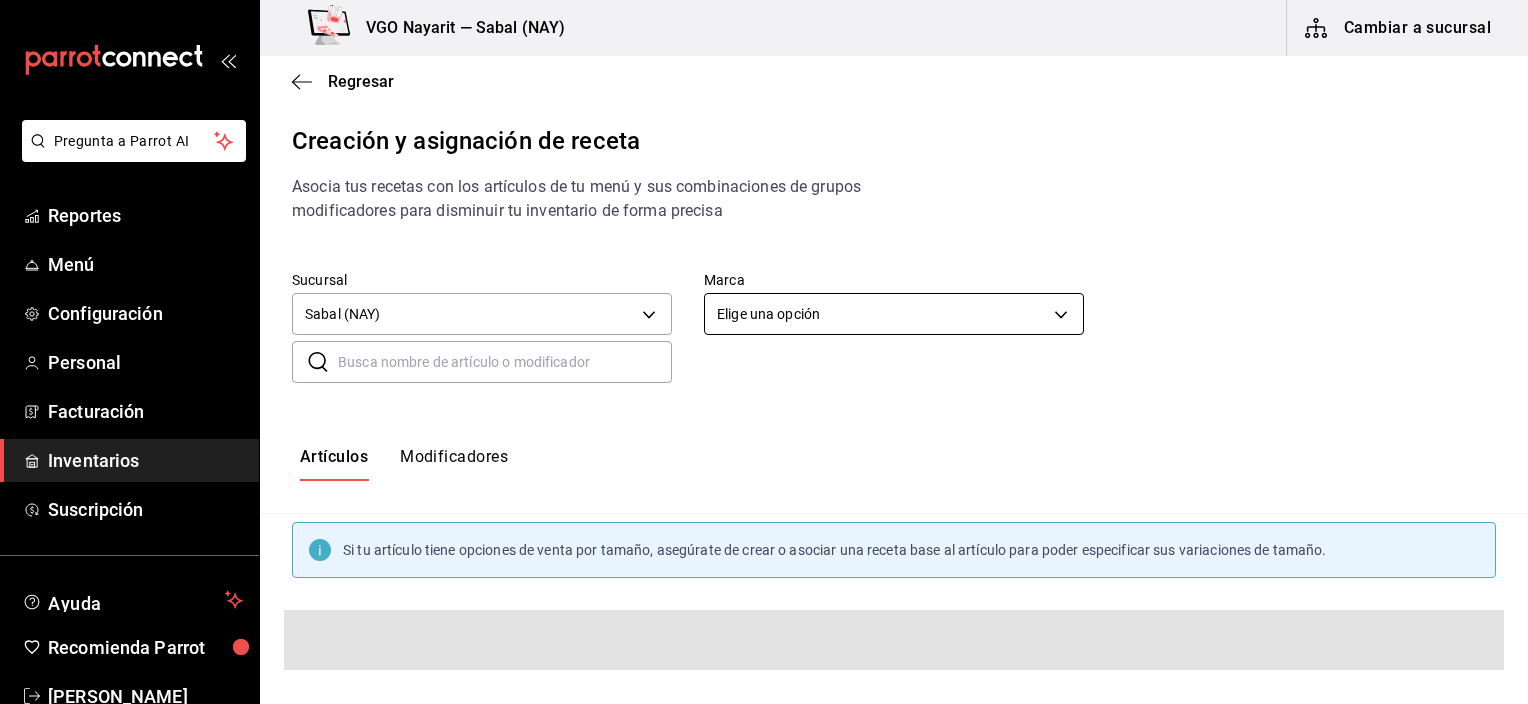 click on "Pregunta a Parrot AI Reportes   Menú   Configuración   Personal   Facturación   Inventarios   Suscripción   Ayuda Recomienda Parrot   [PERSON_NAME]   Sugerir nueva función   VGO Nayarit — Sabal (NAY) Cambiar a sucursal Regresar Creación y asignación de receta Asocia tus recetas con los artículos de tu menú y sus combinaciones de grupos modificadores para disminuir tu inventario de forma precisa Sucursal Sabal (NAY) 2aba2e4c-8955-4624-a76a-6219a8a60d9c Marca Elige una opción default ​ ​ Artículos Modificadores Si tu artículo tiene opciones de venta por tamaño, asegúrate de crear o asociar una receta base al artículo para poder especificar sus variaciones de tamaño. Guardar Receta de artículo GANA 1 MES GRATIS EN TU SUSCRIPCIÓN AQUÍ Pregunta a Parrot AI Reportes   Menú   Configuración   Personal   Facturación   Inventarios   Suscripción   Ayuda Recomienda Parrot   [PERSON_NAME]   Sugerir nueva función   Visitar centro de ayuda [PHONE_NUMBER] [EMAIL_ADDRESS][DOMAIN_NAME]" at bounding box center [764, 335] 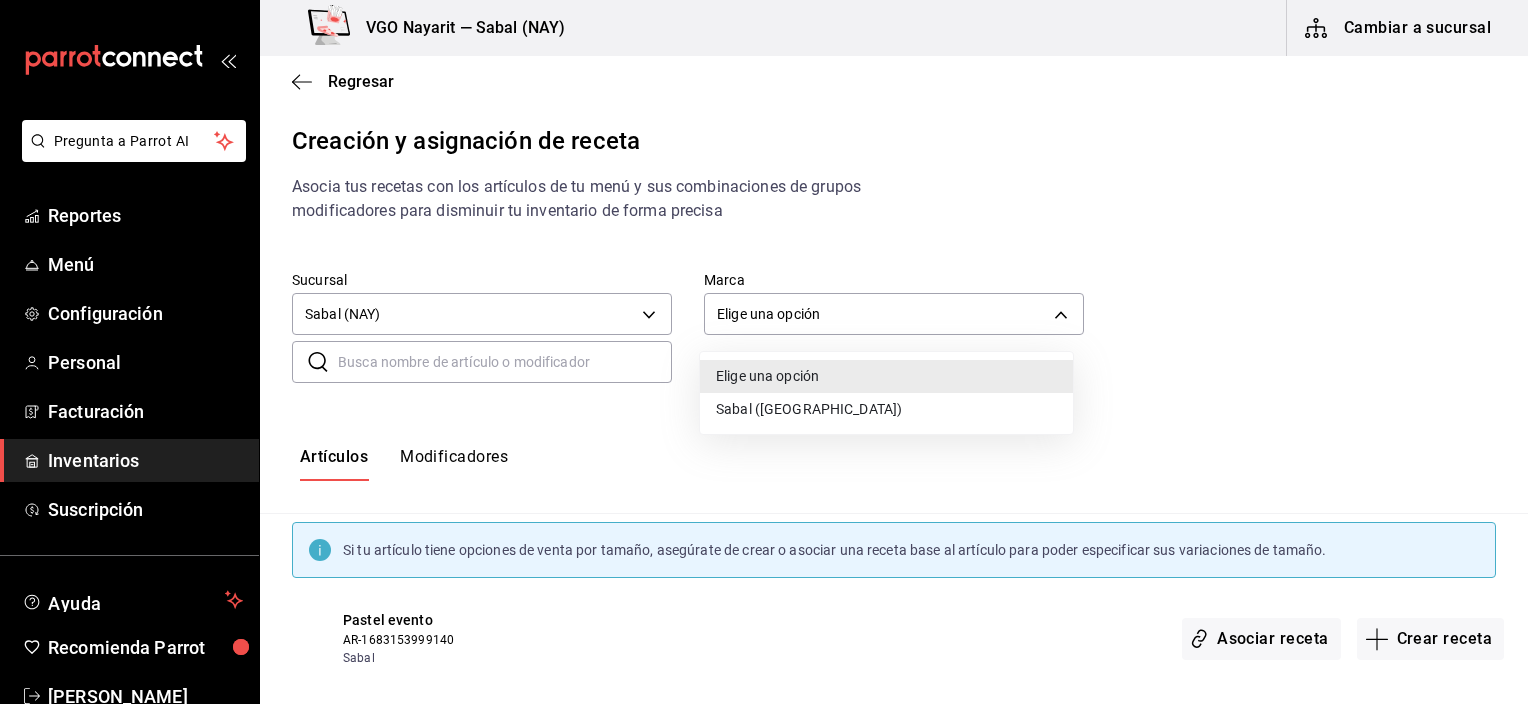 click on "Sabal ([GEOGRAPHIC_DATA])" at bounding box center [886, 409] 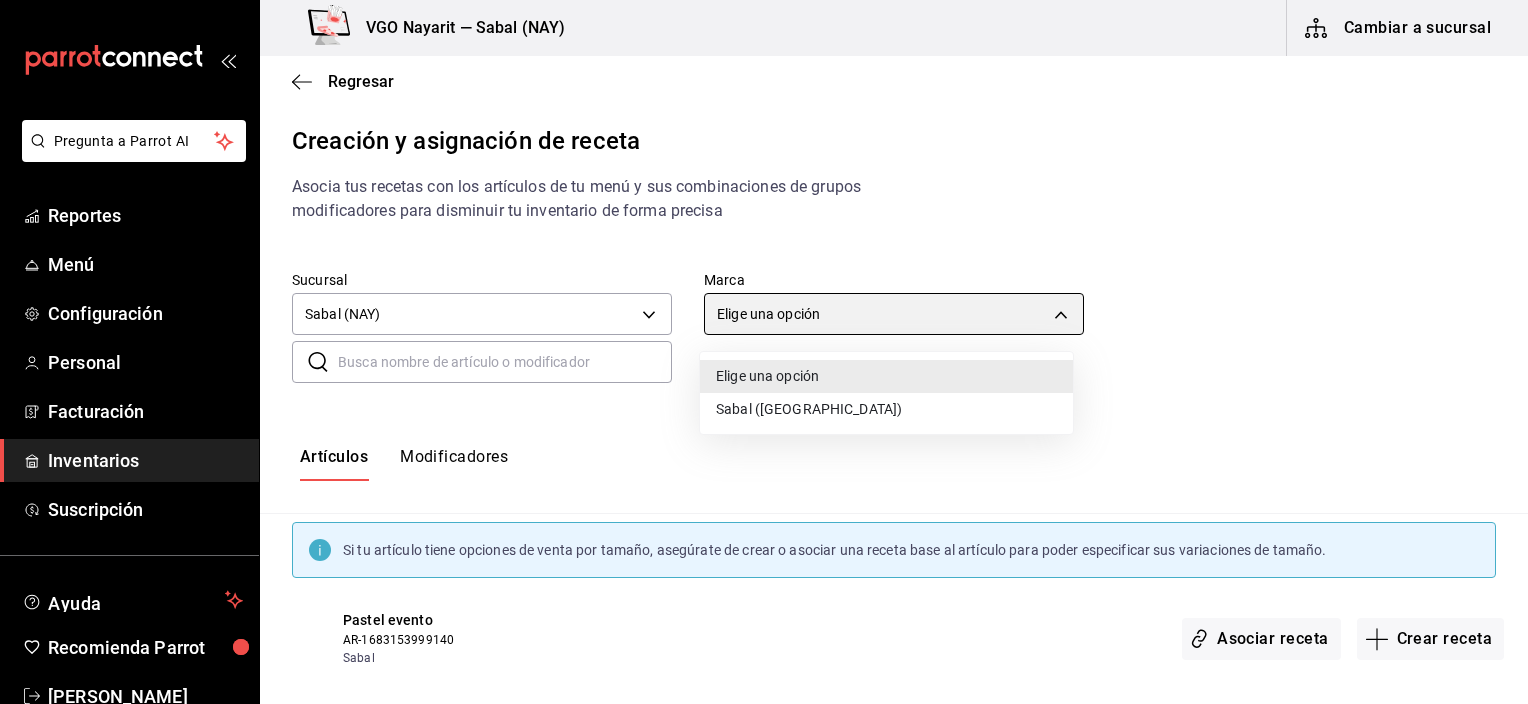type on "7bb9fc4a-963e-4e00-9402-9ac56289446f" 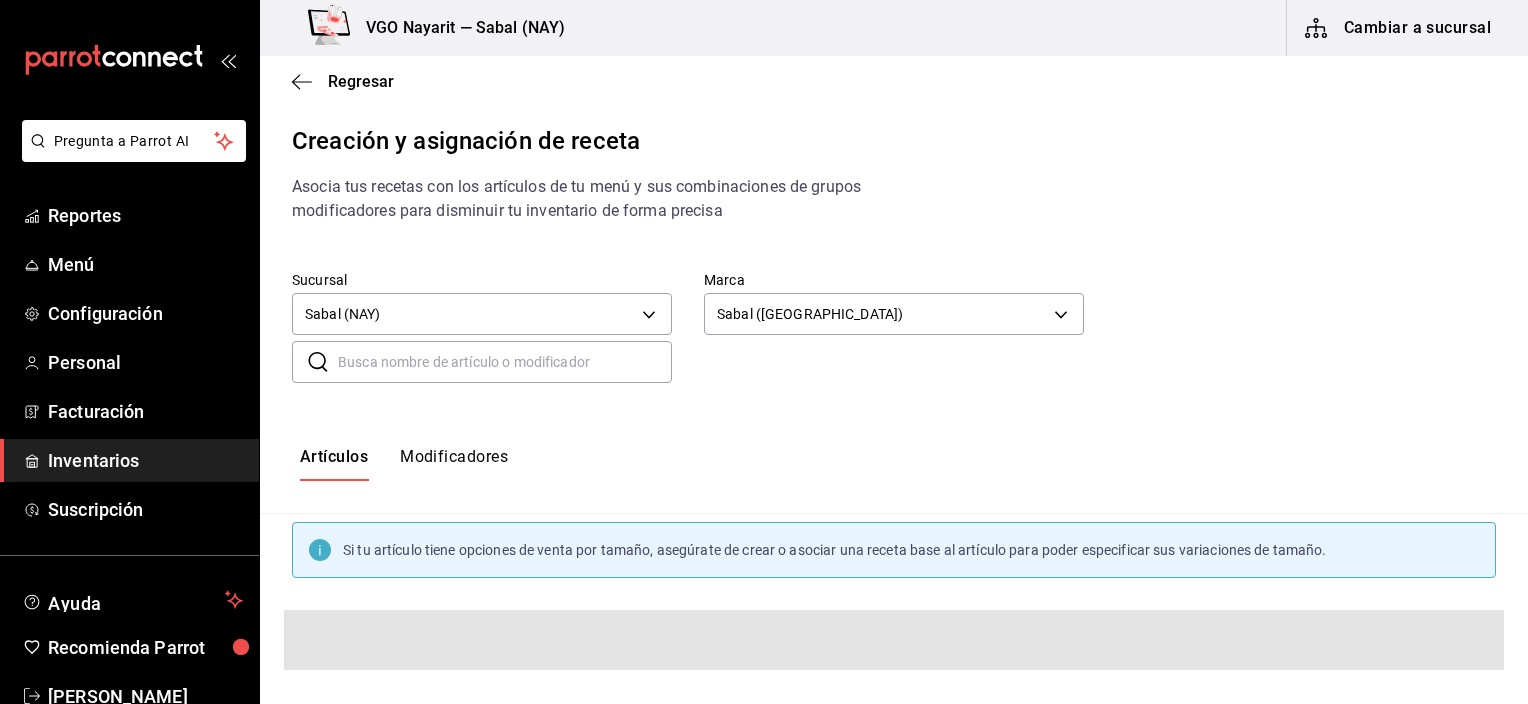 click at bounding box center [505, 362] 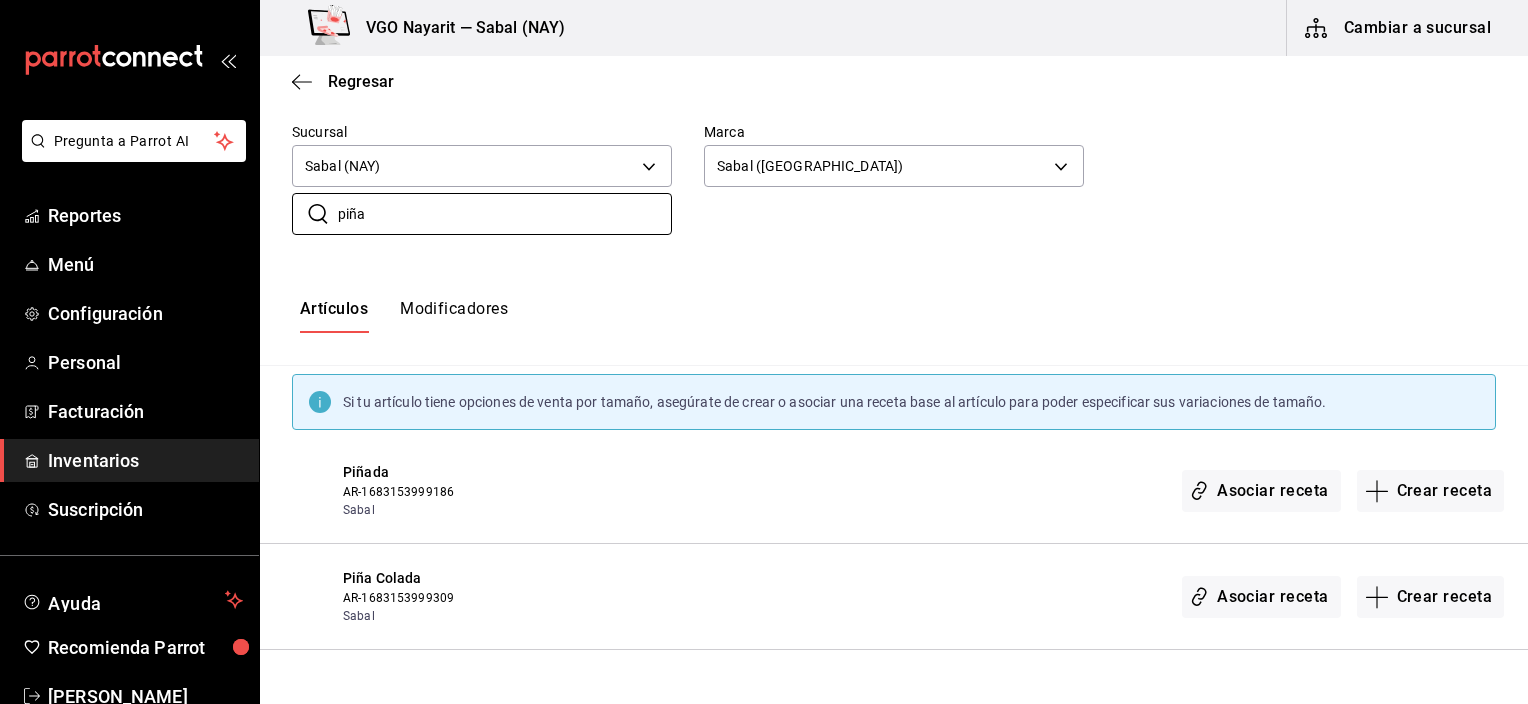 scroll, scrollTop: 200, scrollLeft: 0, axis: vertical 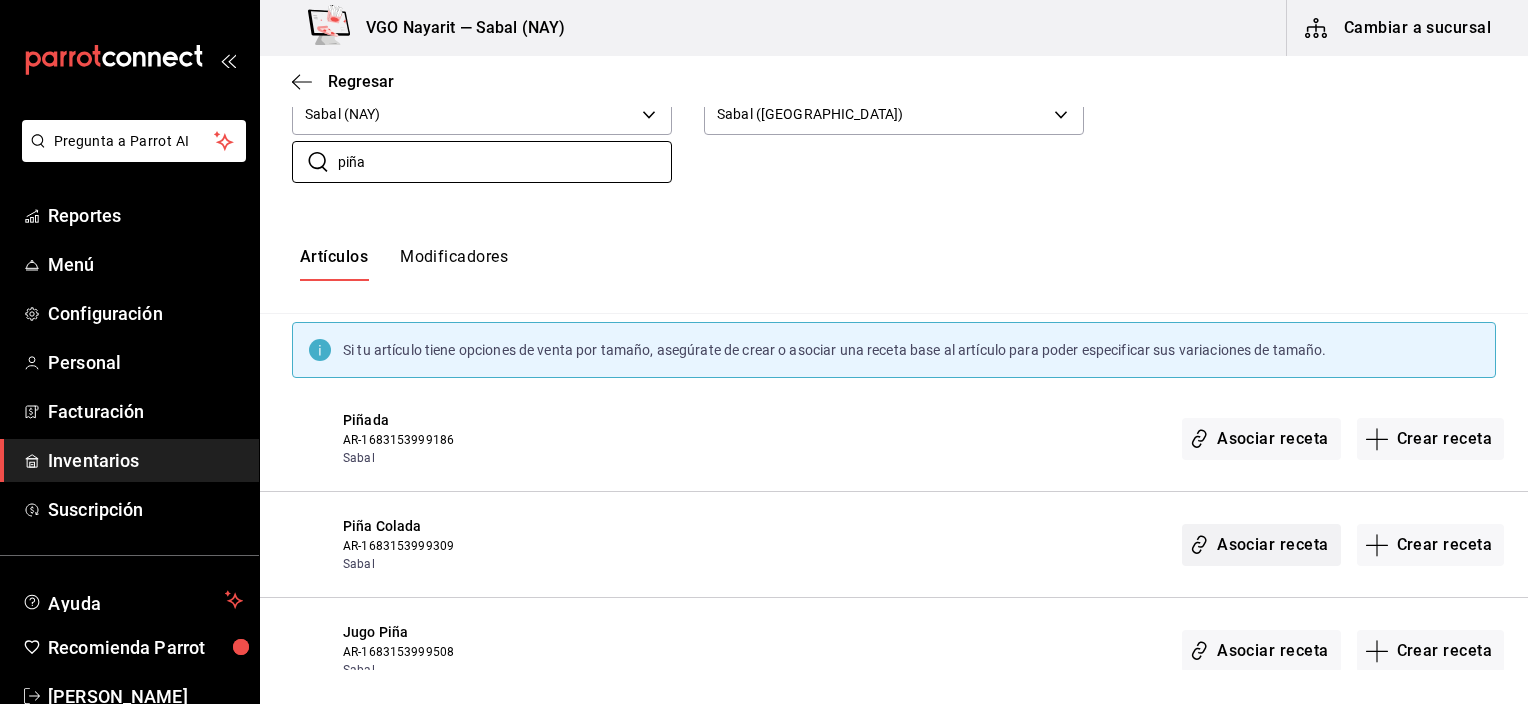 type on "piña" 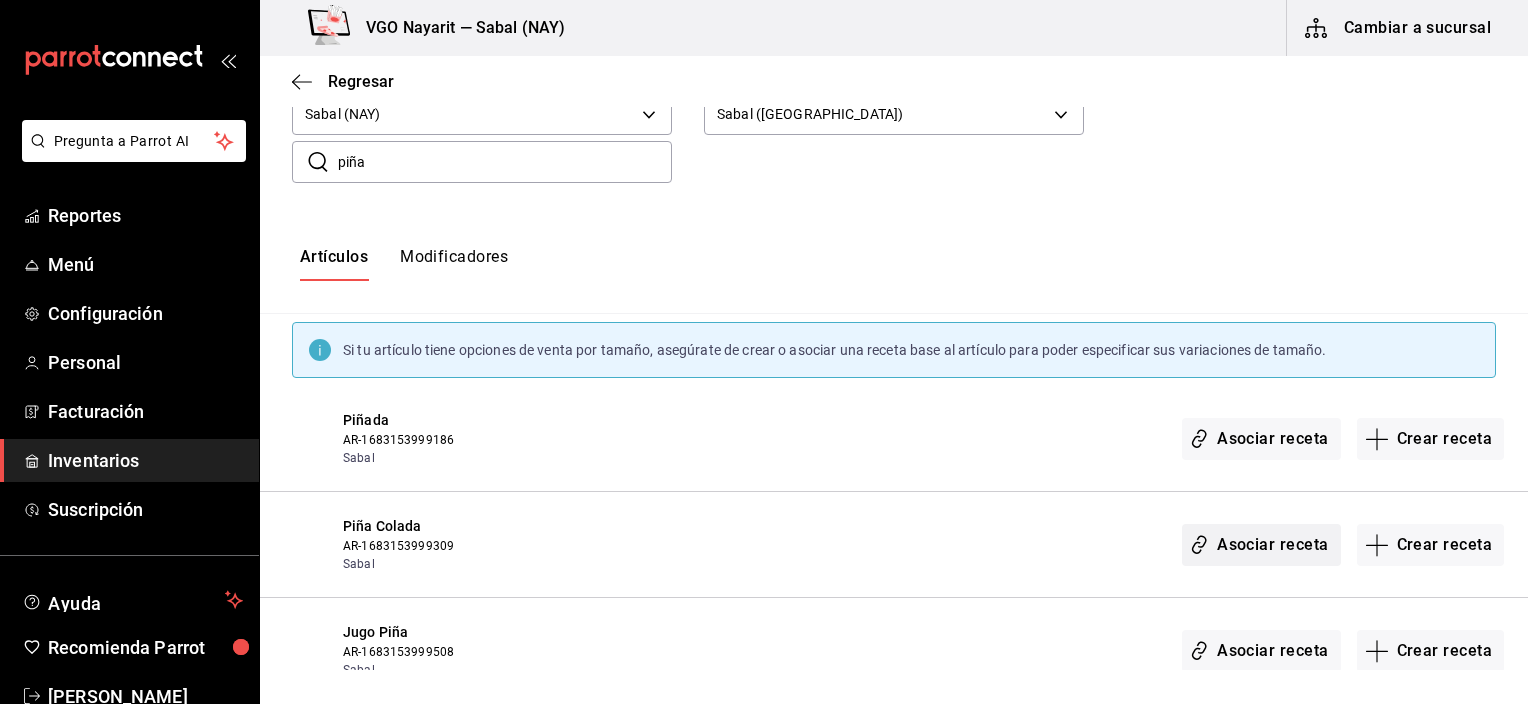 click on "Asociar receta" at bounding box center [1261, 545] 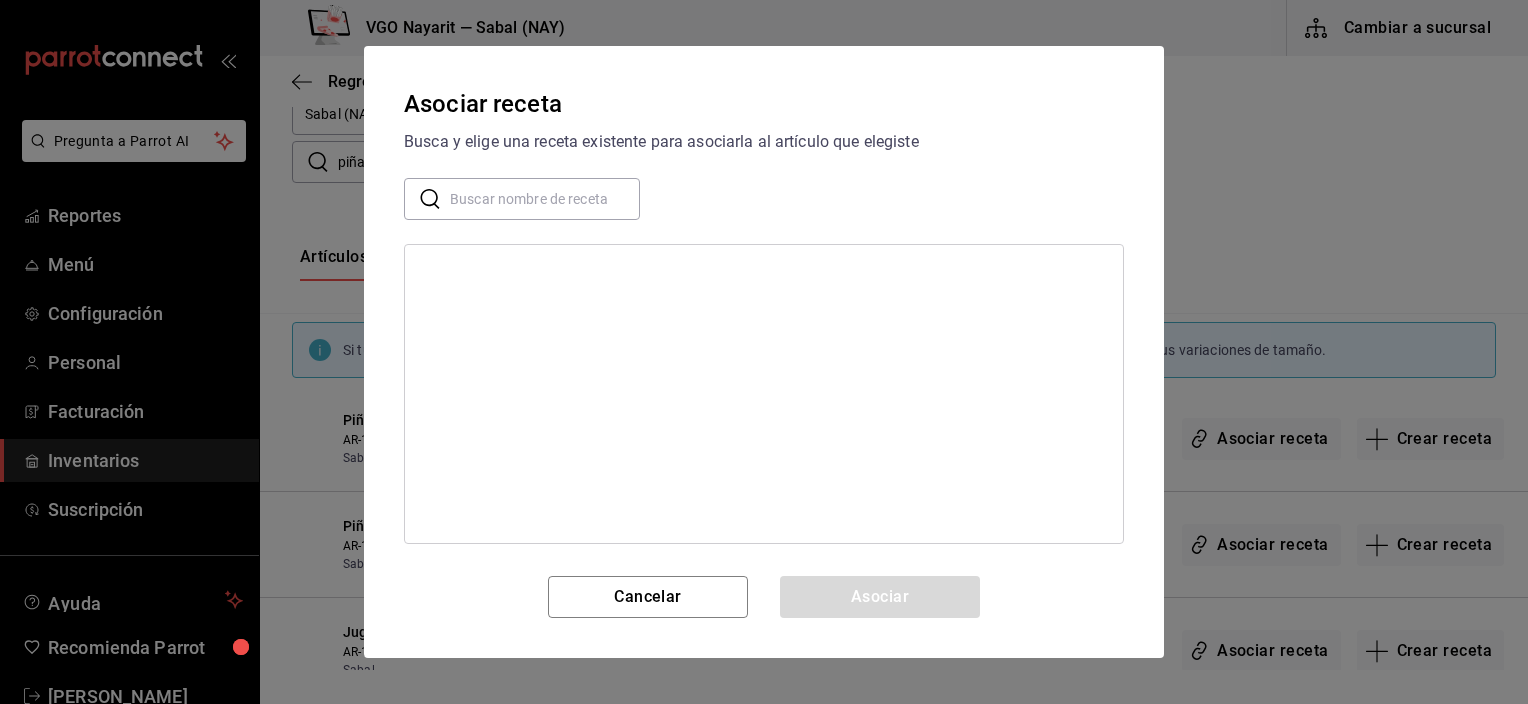 click at bounding box center (545, 199) 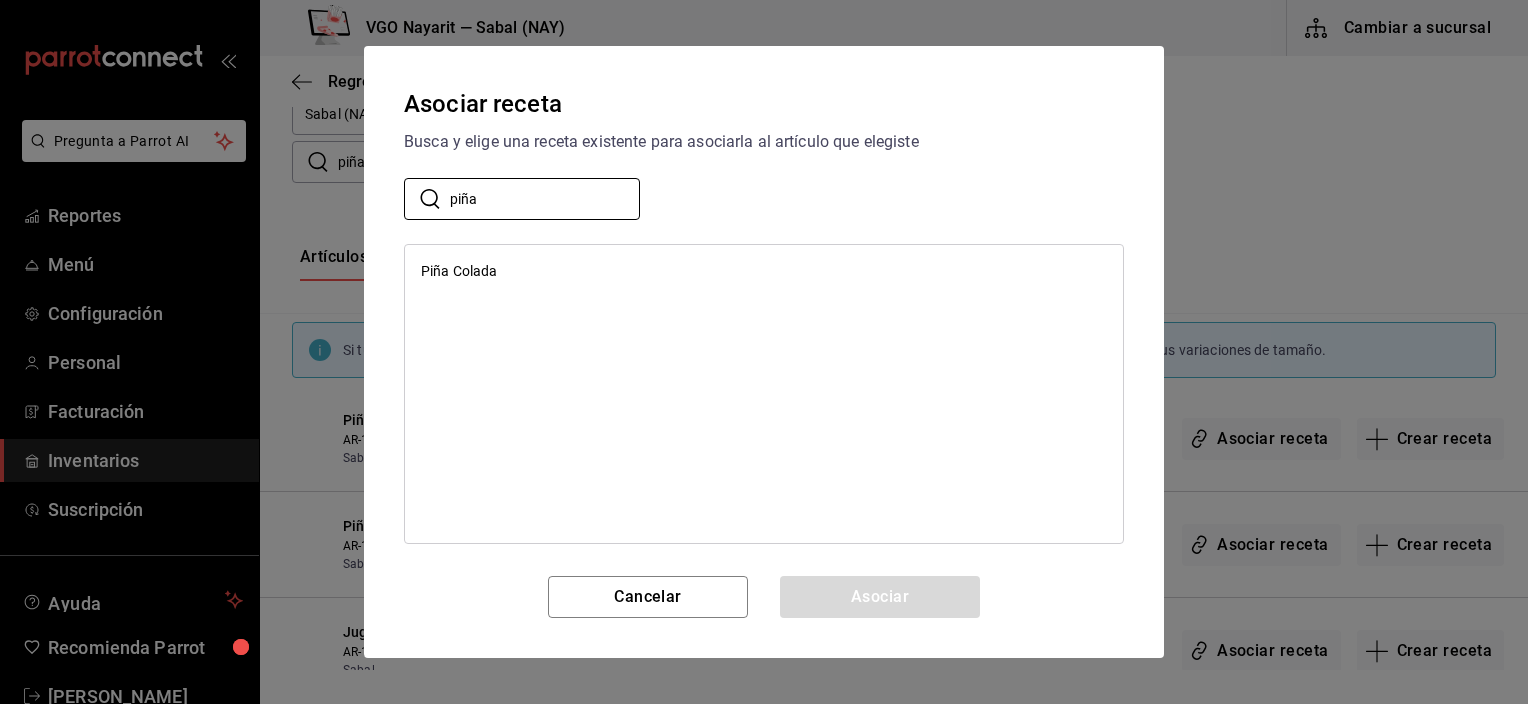 type on "piña" 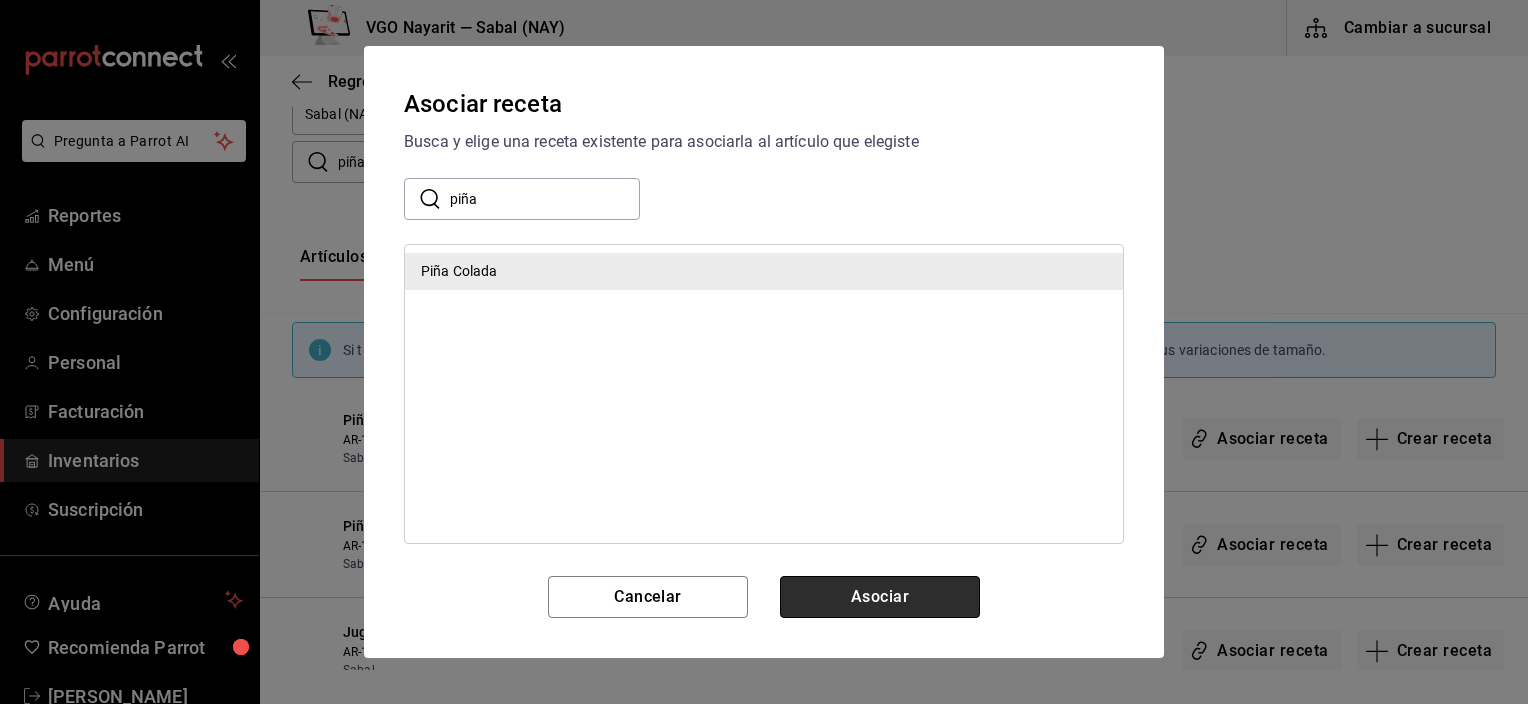 click on "Asociar" at bounding box center (880, 597) 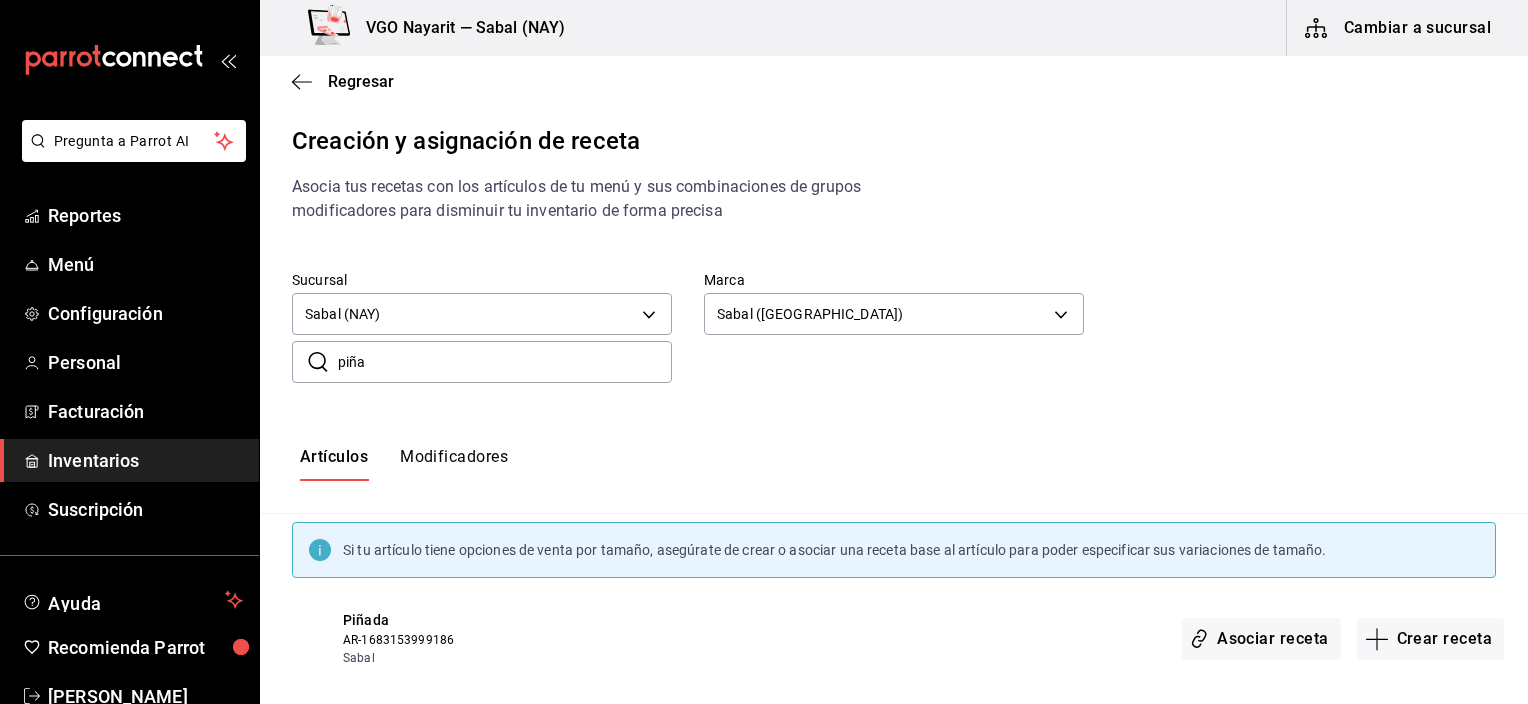 scroll, scrollTop: 0, scrollLeft: 0, axis: both 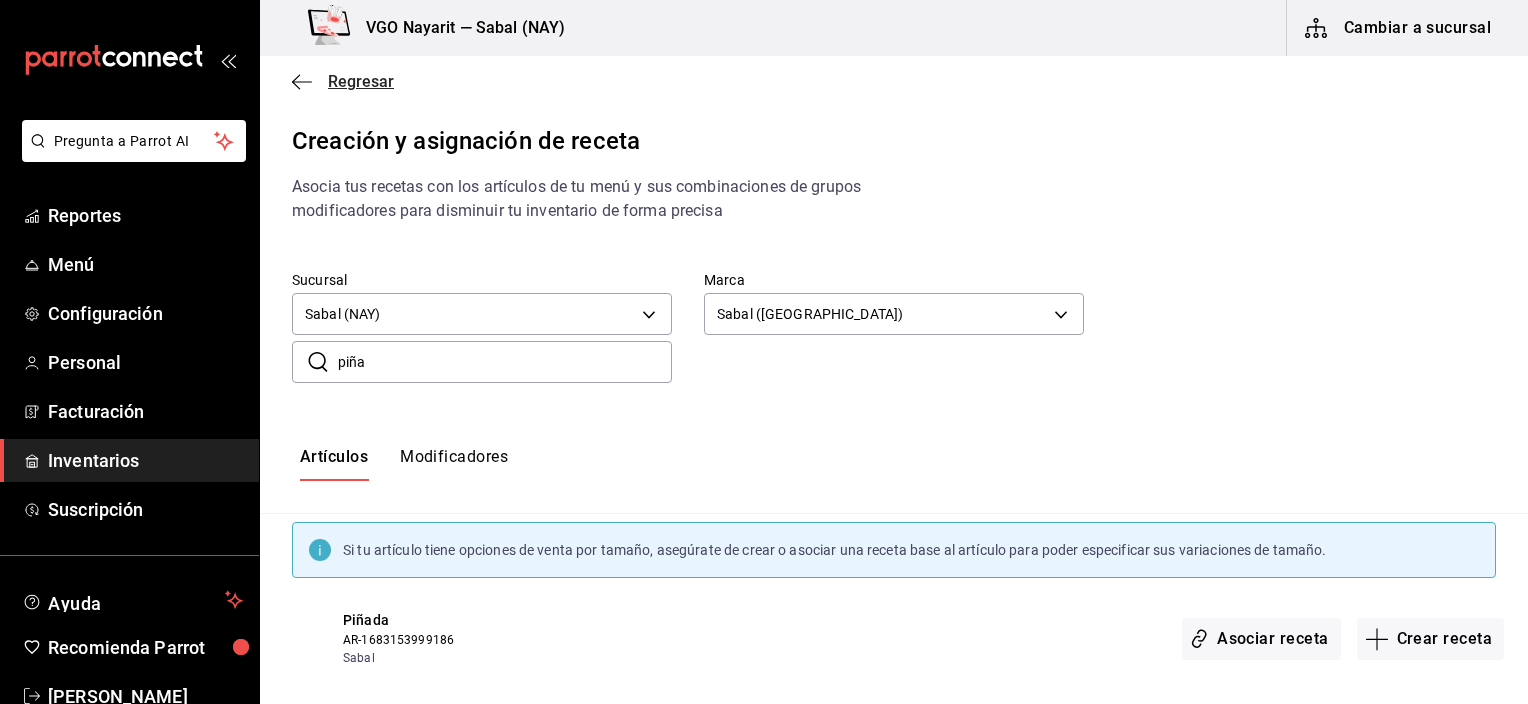 click 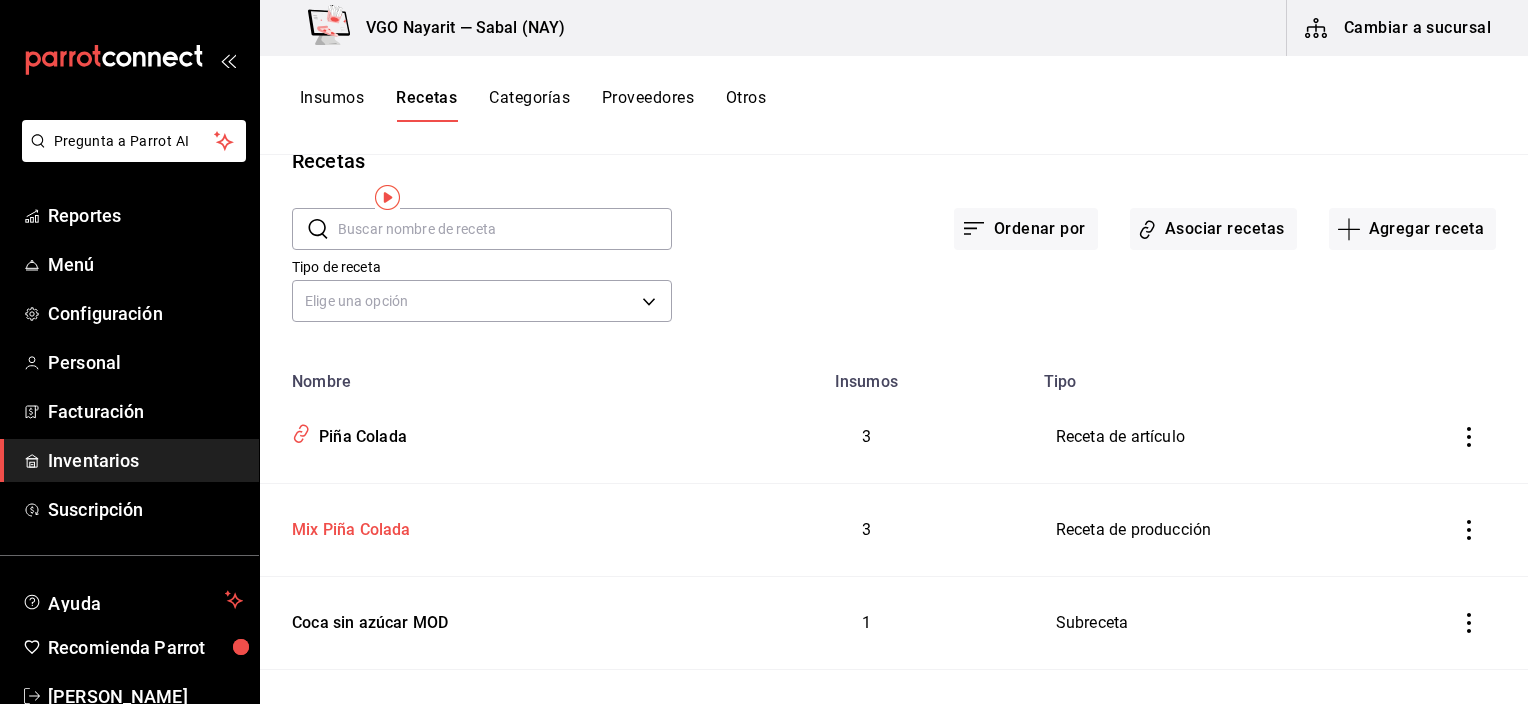 scroll, scrollTop: 0, scrollLeft: 0, axis: both 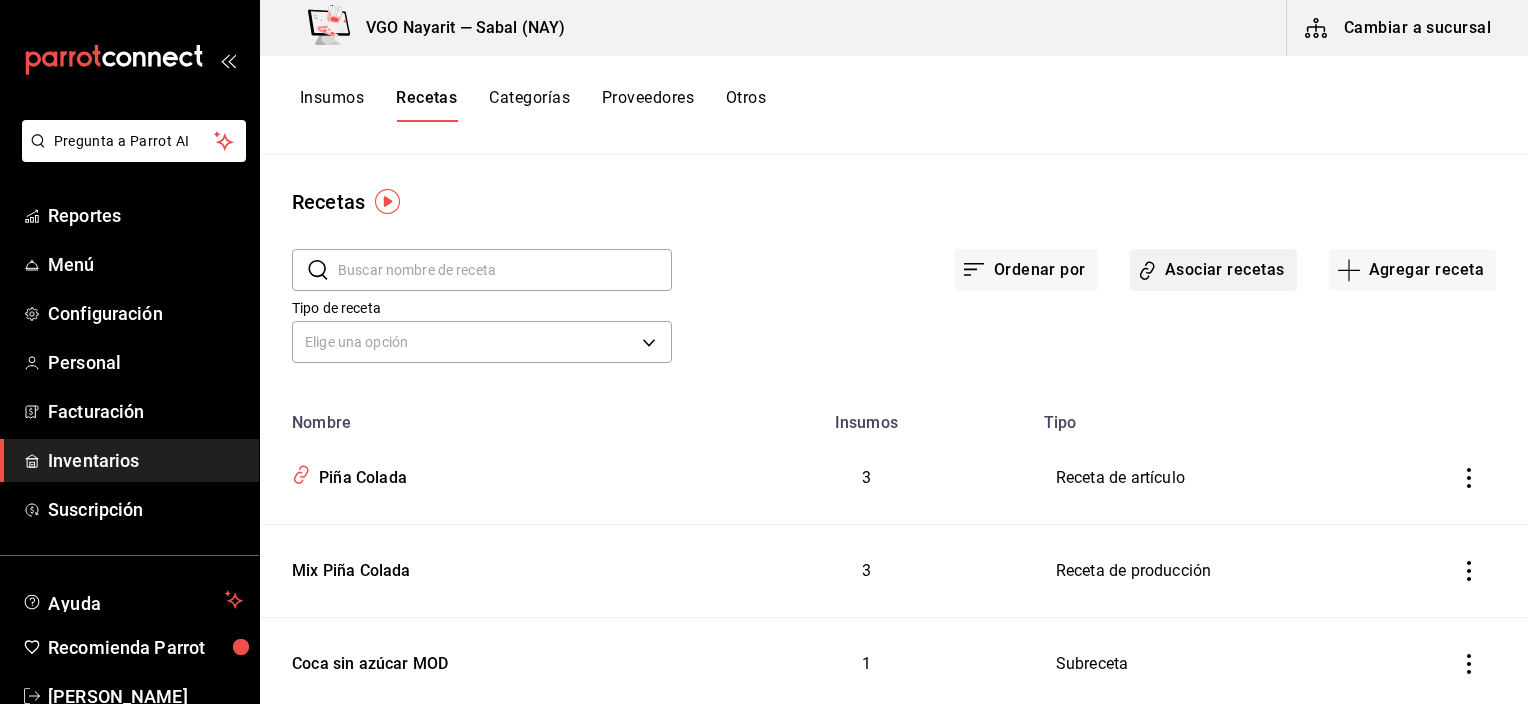 click on "Asociar recetas" at bounding box center [1213, 270] 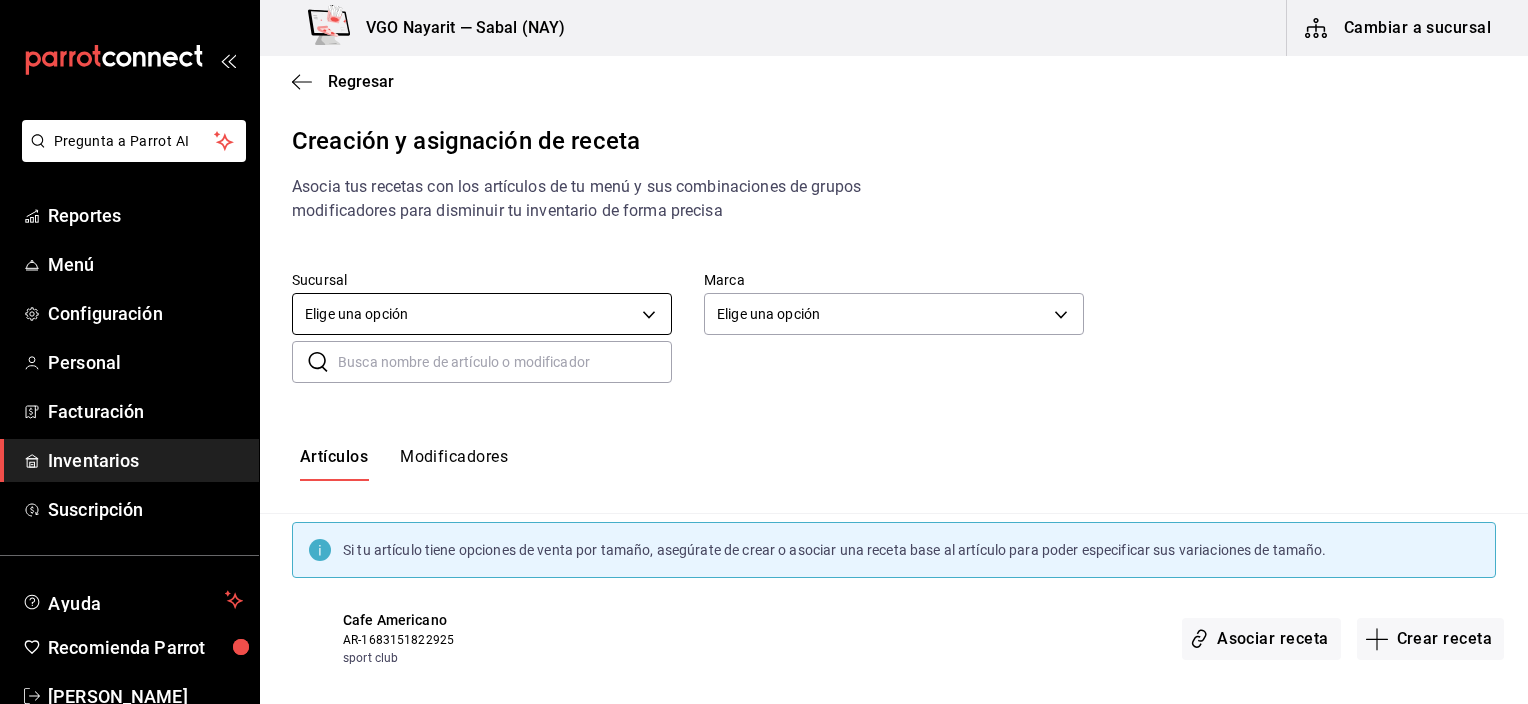 click on "Pregunta a Parrot AI Reportes   Menú   Configuración   Personal   Facturación   Inventarios   Suscripción   Ayuda Recomienda Parrot   [PERSON_NAME]   Sugerir nueva función   VGO Nayarit — Sabal (NAY) Cambiar a sucursal Regresar Creación y asignación de receta Asocia tus recetas con los artículos de tu menú y sus combinaciones de grupos modificadores para disminuir tu inventario de forma precisa Sucursal Elige una opción default Marca Elige una opción default ​ ​ Artículos Modificadores Si tu artículo tiene opciones de venta por tamaño, asegúrate de crear o asociar una receta base al artículo para poder especificar sus variaciones de tamaño. Cafe Americano AR-1683151822925 sport club Asociar receta Crear receta Cafe Descafeinado AR-1683151822926 sport club Asociar receta Crear receta Capuchino Regular AR-1683151822927 sport club Asociar receta Crear receta Capuchino Cajeta AR-1683151822928 sport club Asociar receta Crear receta Capuchino Rompope AR-1683151822929 sport club sport club" at bounding box center (764, 335) 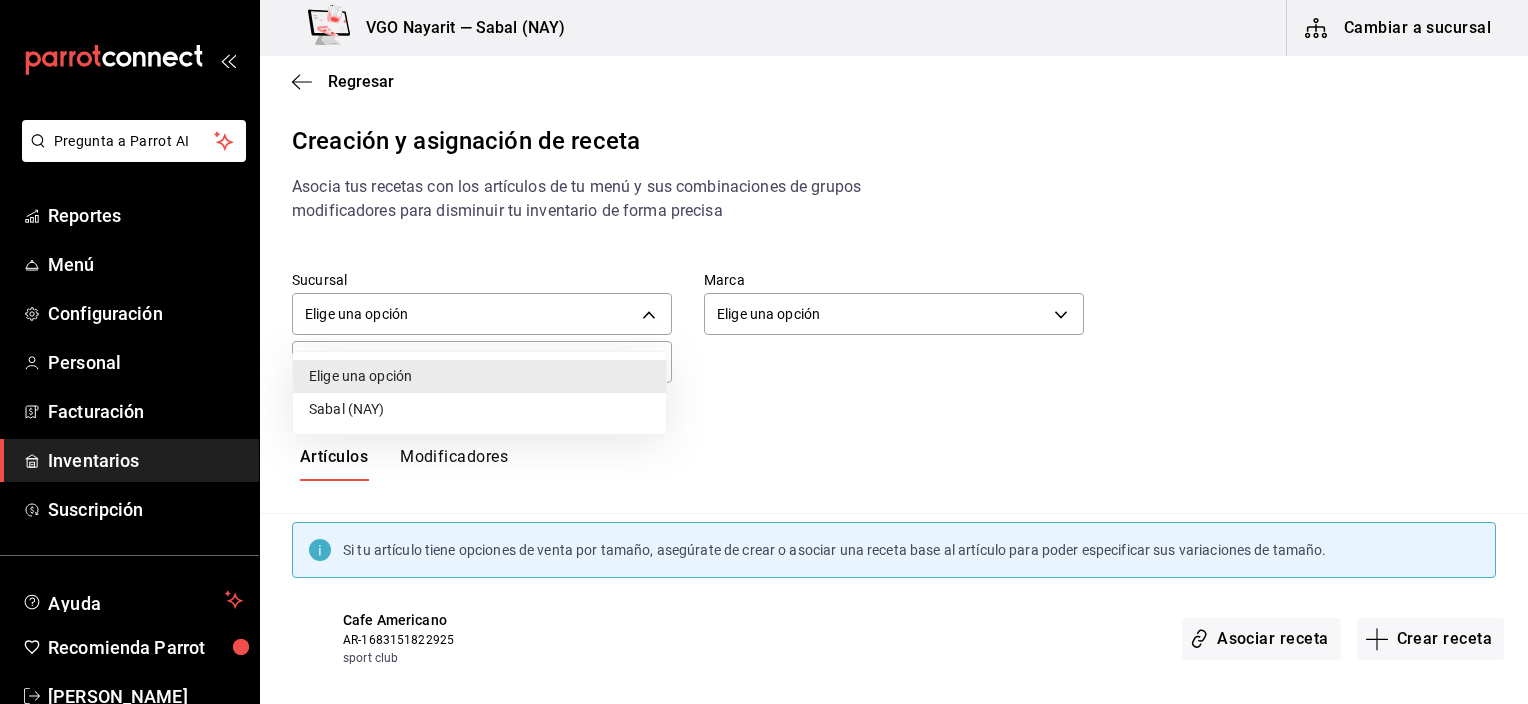 click on "Sabal (NAY)" at bounding box center [479, 409] 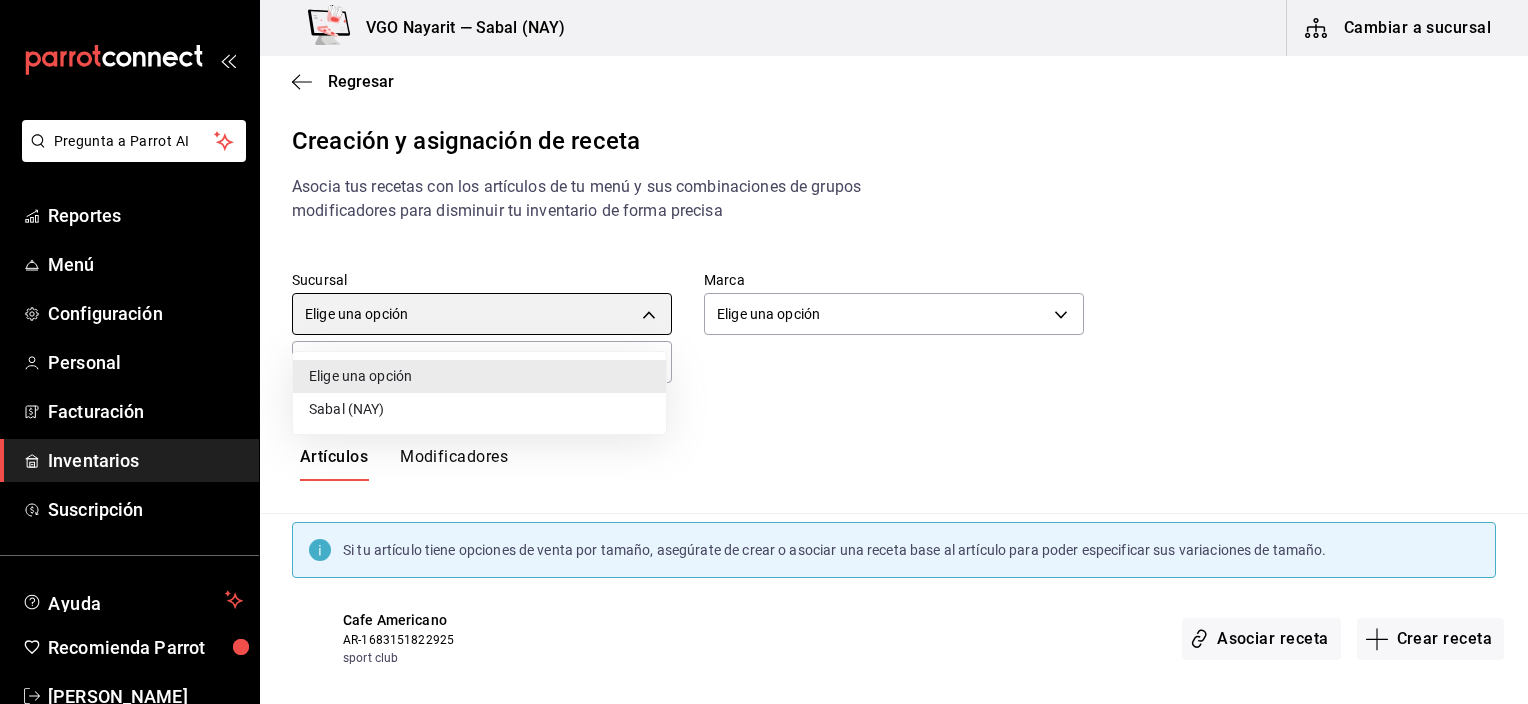 type on "2aba2e4c-8955-4624-a76a-6219a8a60d9c" 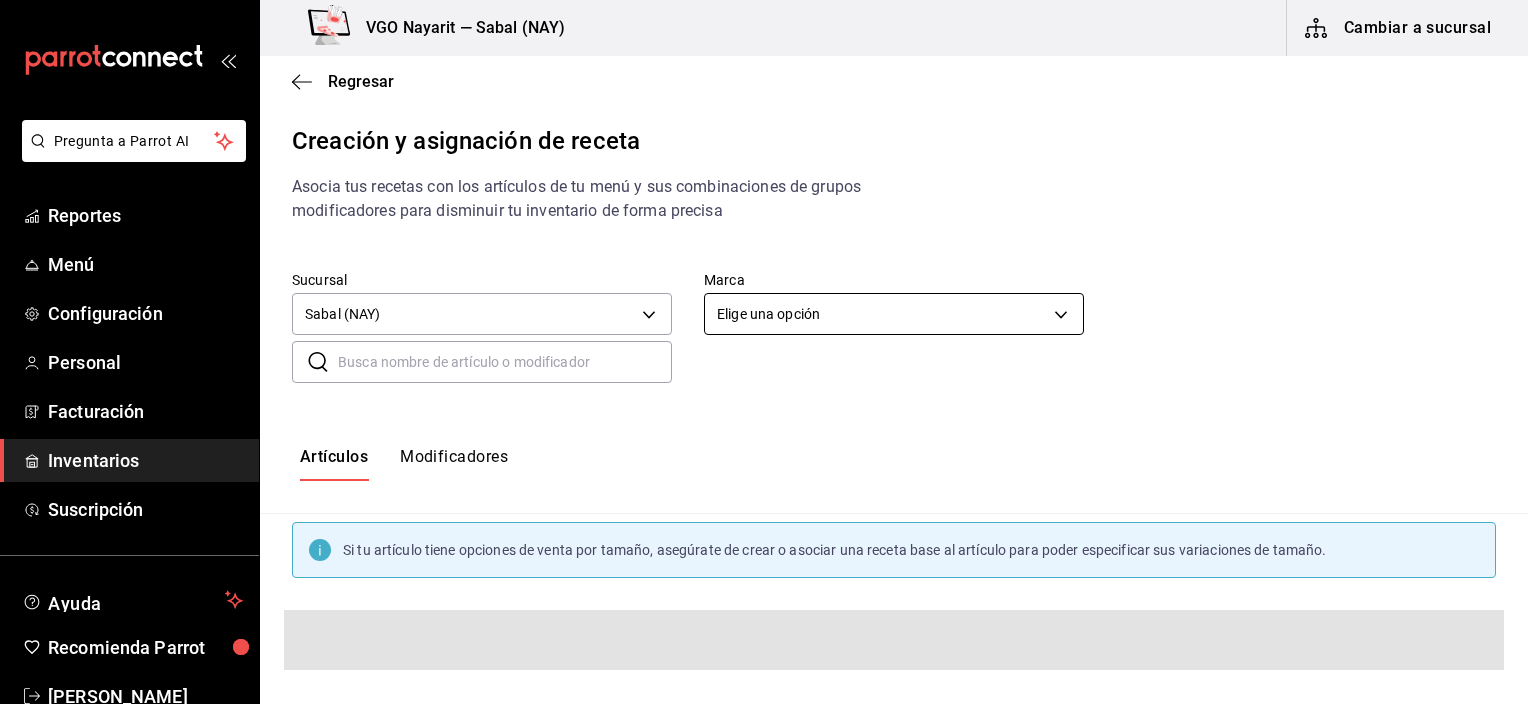 click on "Pregunta a Parrot AI Reportes   Menú   Configuración   Personal   Facturación   Inventarios   Suscripción   Ayuda Recomienda Parrot   [PERSON_NAME]   Sugerir nueva función   VGO Nayarit — Sabal (NAY) Cambiar a sucursal Regresar Creación y asignación de receta Asocia tus recetas con los artículos de tu menú y sus combinaciones de grupos modificadores para disminuir tu inventario de forma precisa Sucursal Sabal (NAY) 2aba2e4c-8955-4624-a76a-6219a8a60d9c Marca Elige una opción default ​ ​ Artículos Modificadores Si tu artículo tiene opciones de venta por tamaño, asegúrate de crear o asociar una receta base al artículo para poder especificar sus variaciones de tamaño. Guardar Receta de artículo GANA 1 MES GRATIS EN TU SUSCRIPCIÓN AQUÍ Pregunta a Parrot AI Reportes   Menú   Configuración   Personal   Facturación   Inventarios   Suscripción   Ayuda Recomienda Parrot   [PERSON_NAME]   Sugerir nueva función   Visitar centro de ayuda [PHONE_NUMBER] [EMAIL_ADDRESS][DOMAIN_NAME]" at bounding box center (764, 335) 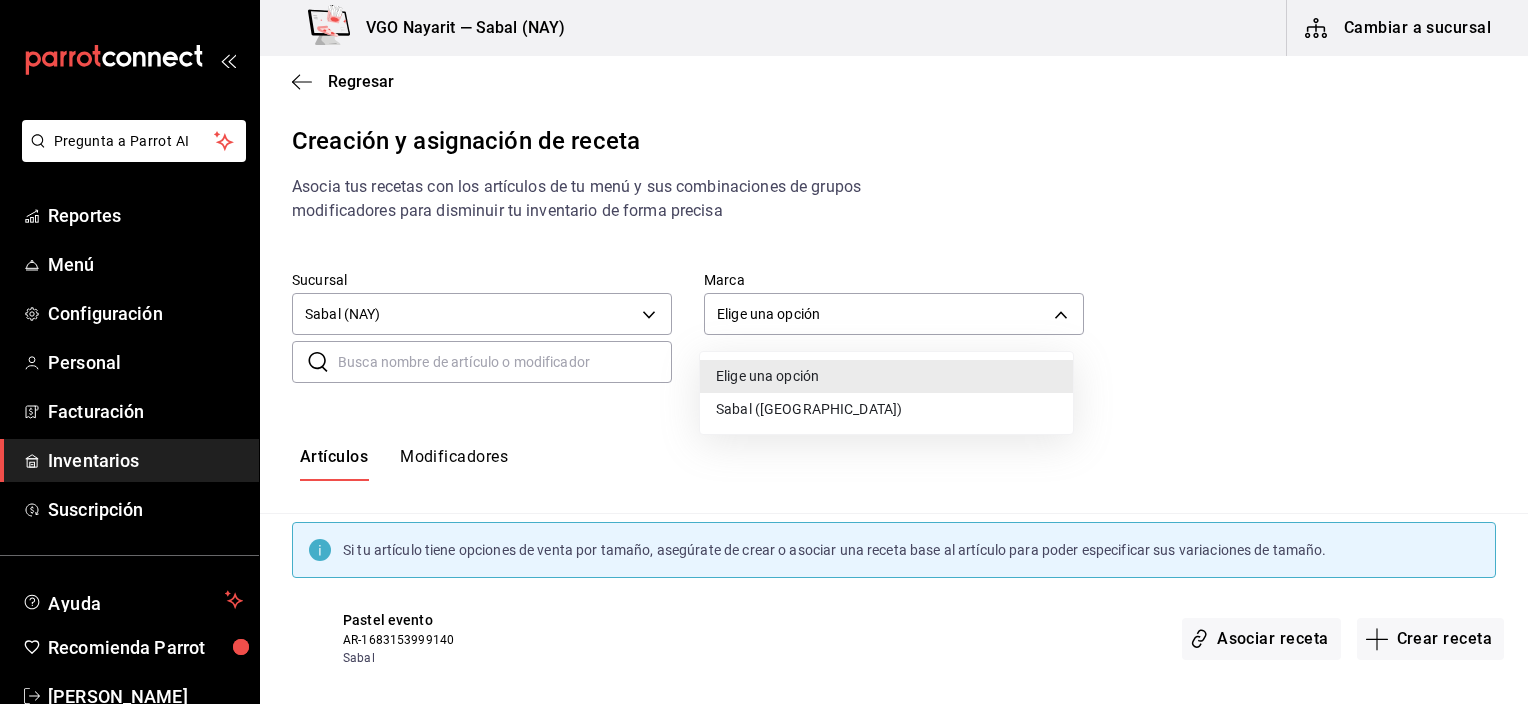 click on "Sabal ([GEOGRAPHIC_DATA])" at bounding box center [886, 409] 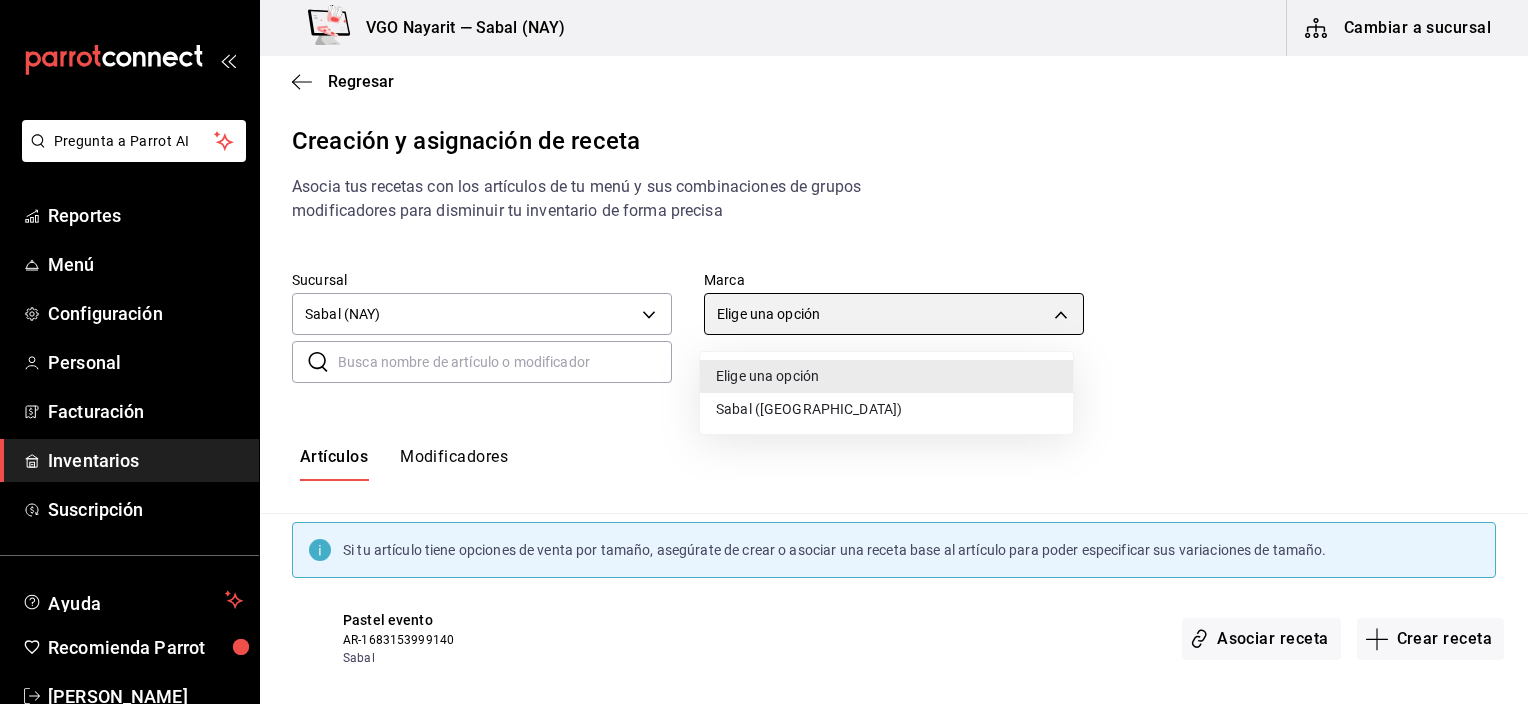 type on "7bb9fc4a-963e-4e00-9402-9ac56289446f" 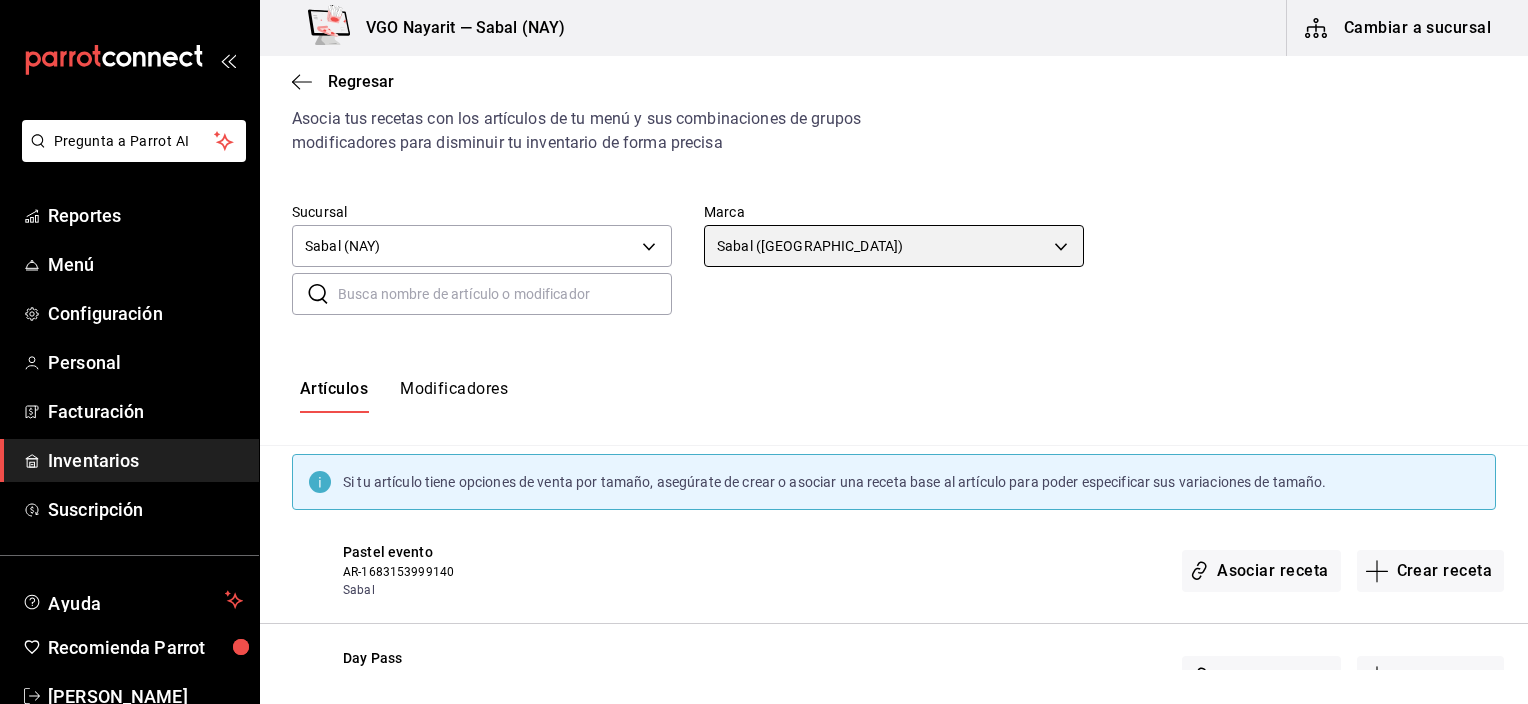 scroll, scrollTop: 100, scrollLeft: 0, axis: vertical 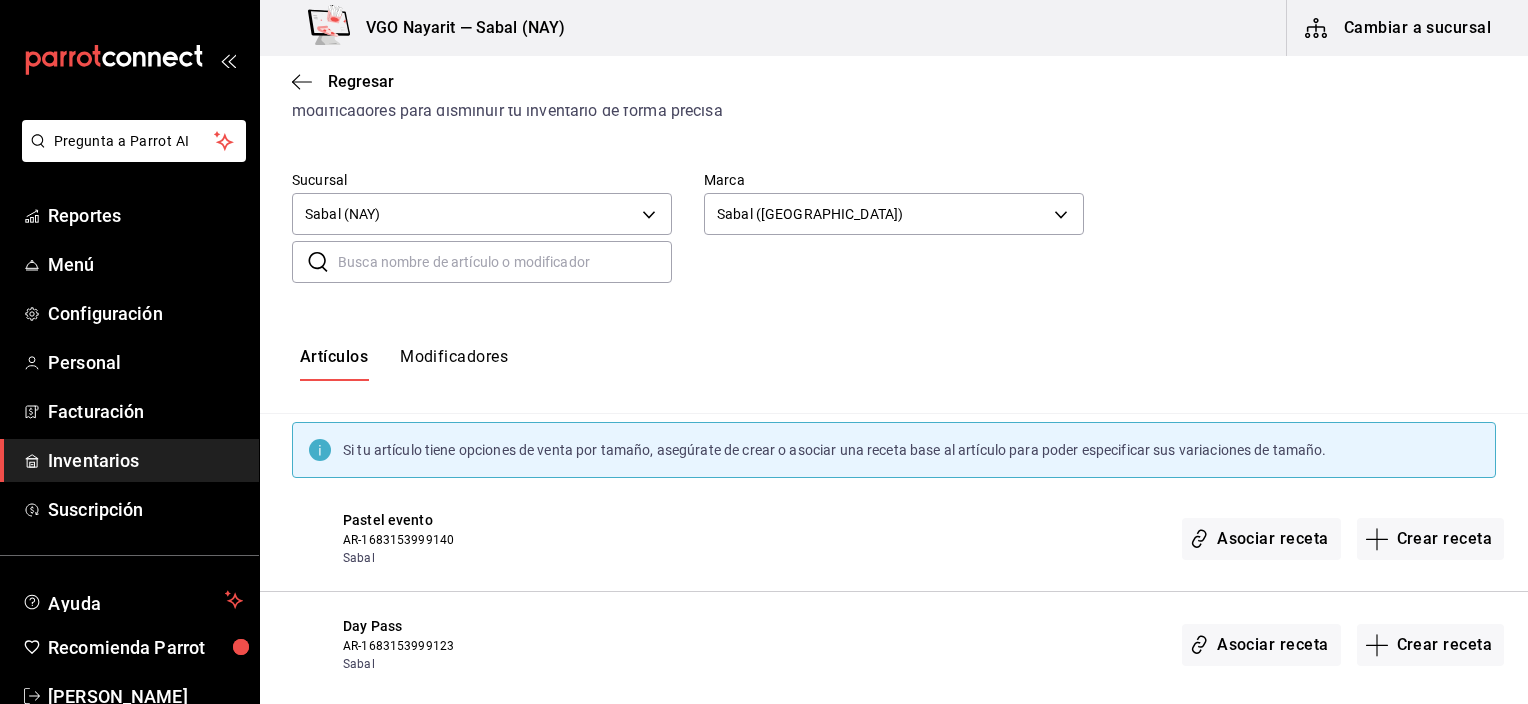 click on "Modificadores" at bounding box center [454, 364] 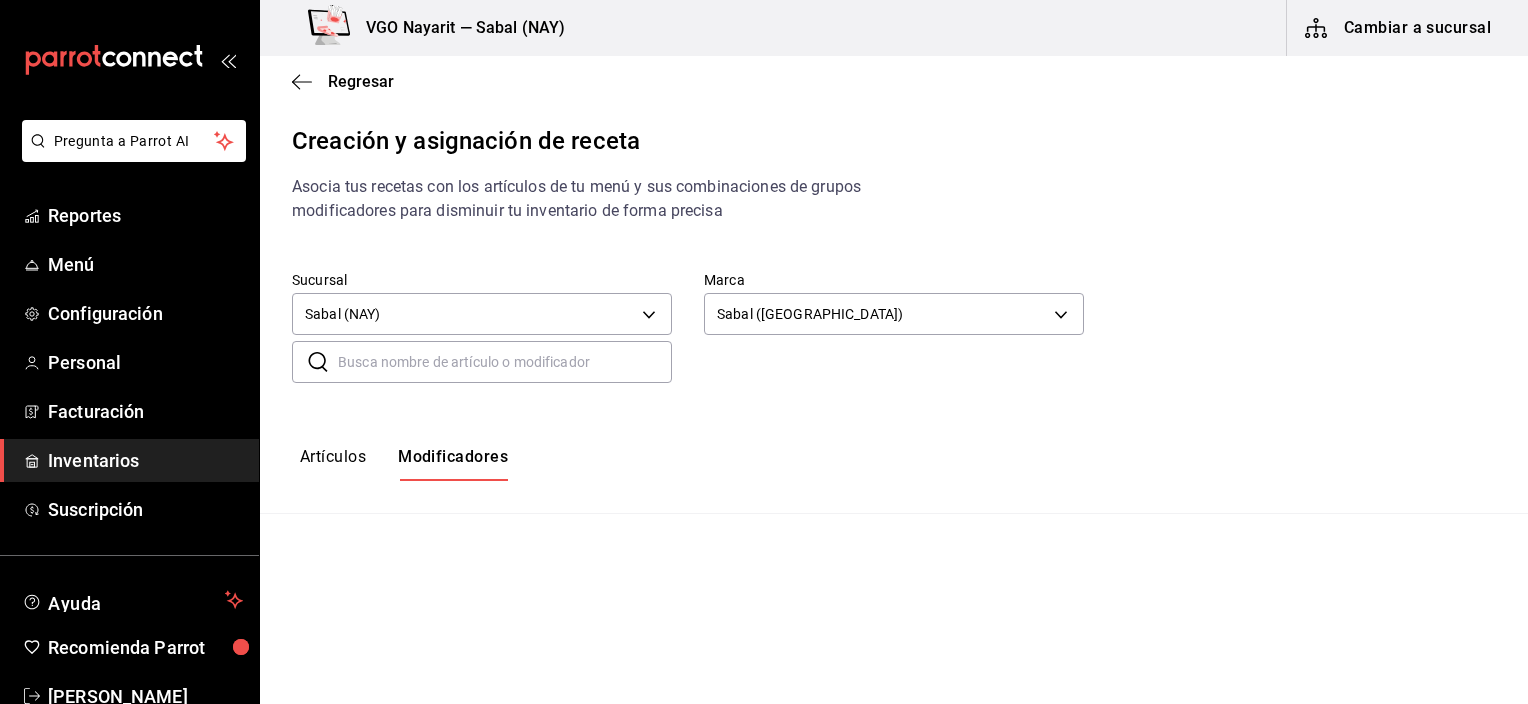 type on "default" 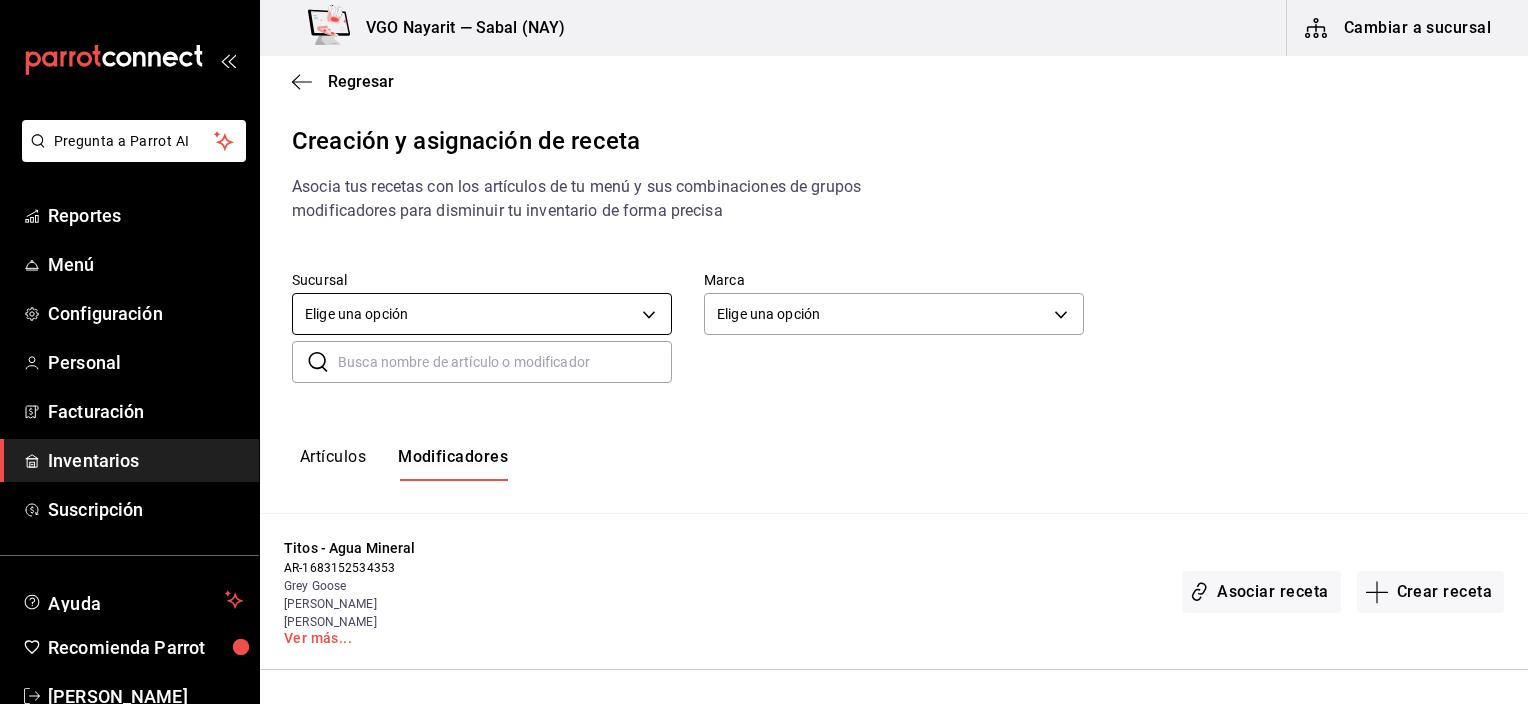 click on "Pregunta a Parrot AI Reportes   Menú   Configuración   Personal   Facturación   Inventarios   Suscripción   Ayuda Recomienda Parrot   [PERSON_NAME]   Sugerir nueva función   VGO Nayarit — Sabal (NAY) Cambiar a sucursal Regresar Creación y asignación de receta Asocia tus recetas con los artículos de tu menú y sus combinaciones de grupos modificadores para disminuir tu inventario de forma precisa Sucursal Elige una opción default Marca Elige una opción default ​ ​ Artículos Modificadores Titos - Agua Mineral AR-1683152534353 Grey Goose [PERSON_NAME] [PERSON_NAME] Ver más... Asociar receta Crear receta 7Leguas Reposado - Agua Quina AR-141683227806662 7Leguas Reposado Asociar receta Crear receta Clericot - Agua Quina AR-1171683227806665 Clericot Asociar receta Crear receta Crown Royal - Agua Quina AR-1251683227806665 Crown Royal Asociar receta Crear receta Cuba Libre - Agua Quina AR-1331683227806665 [GEOGRAPHIC_DATA] Libre Asociar receta Crear receta [PERSON_NAME] 70 - Agua Quina AR-1431683227806665 [GEOGRAPHIC_DATA]" at bounding box center [764, 335] 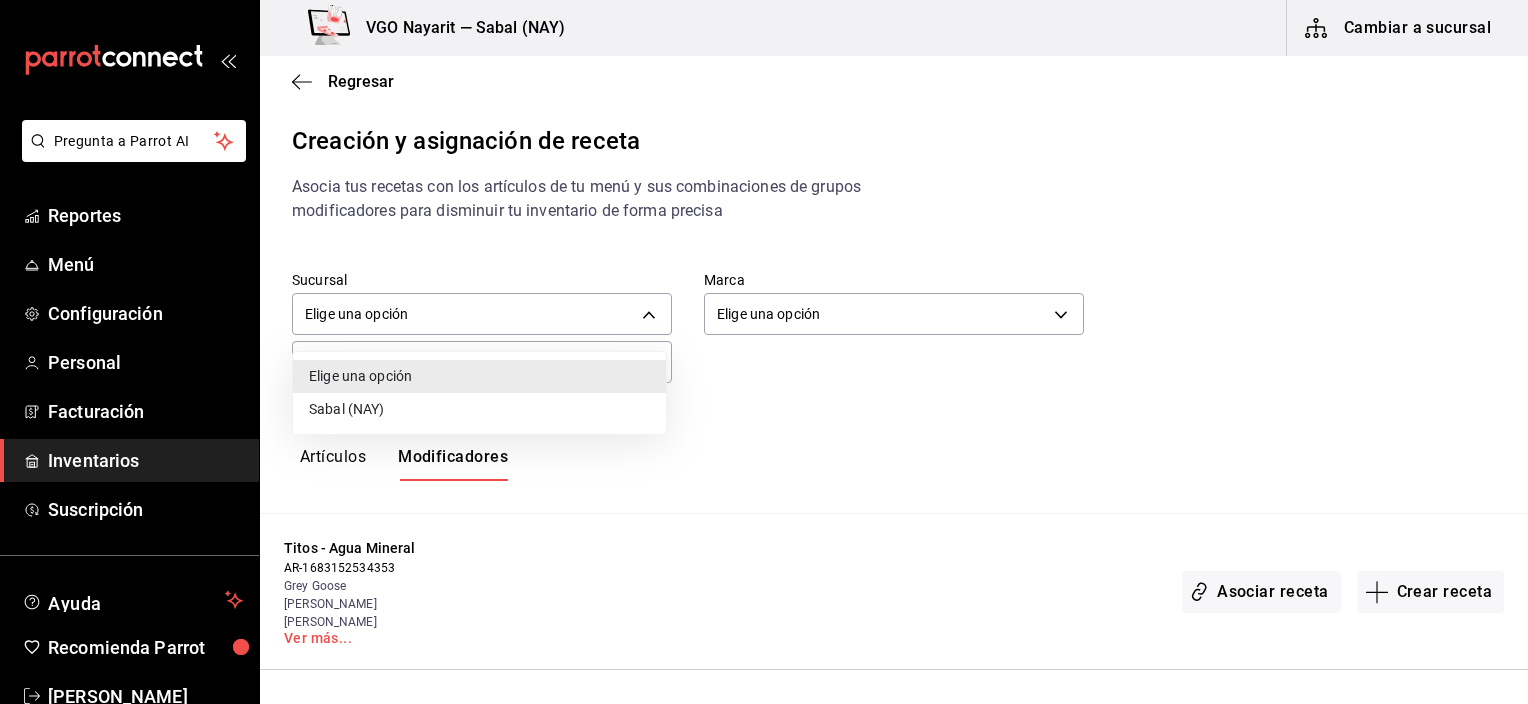 click on "Sabal (NAY)" at bounding box center [479, 409] 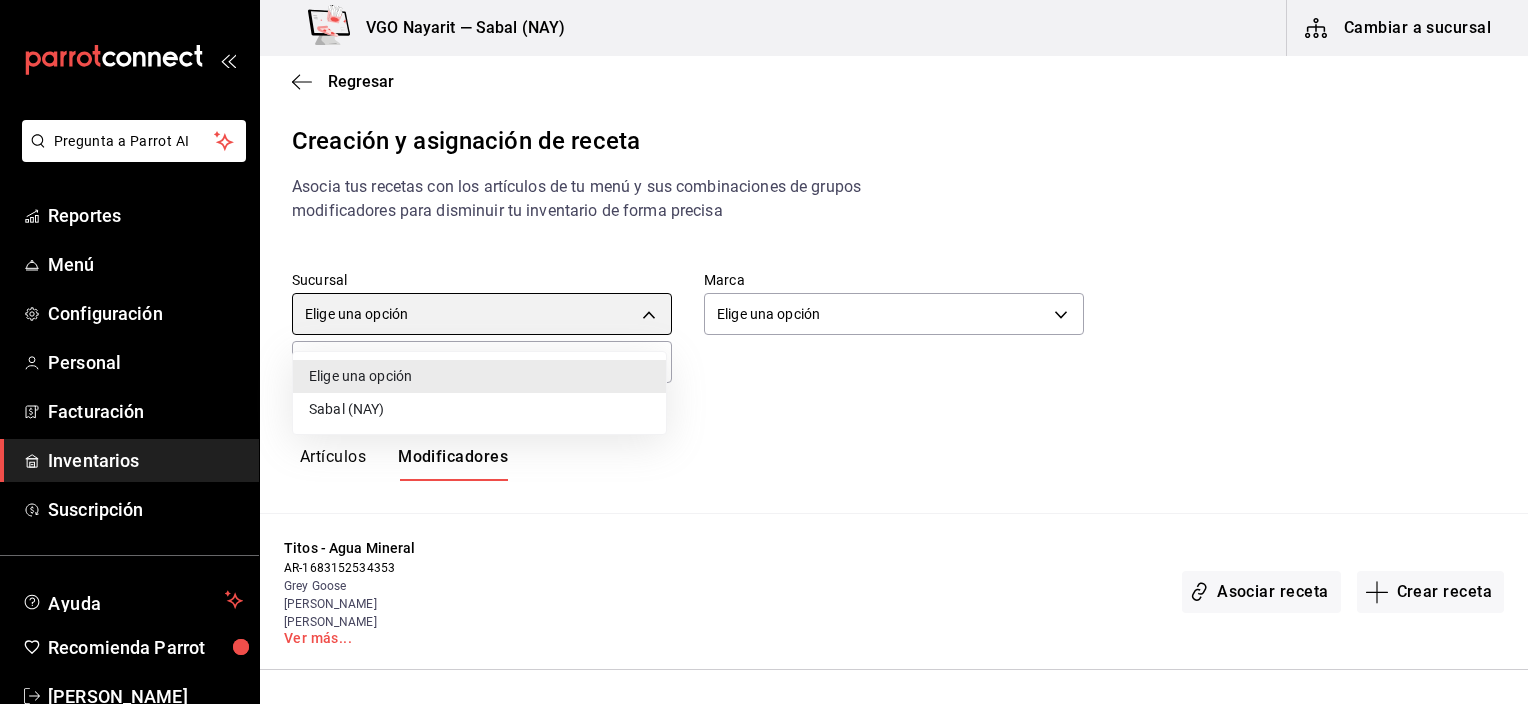 type on "2aba2e4c-8955-4624-a76a-6219a8a60d9c" 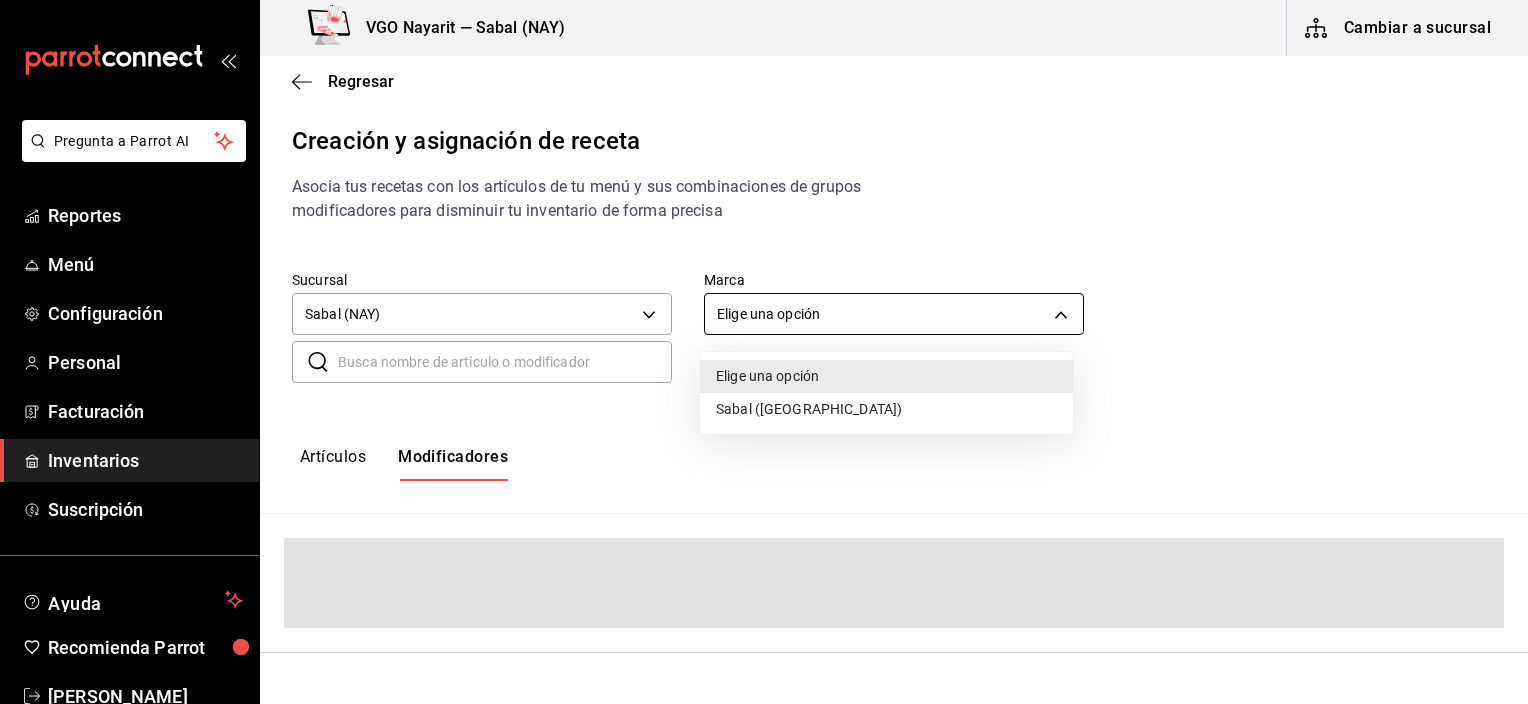 click on "Pregunta a Parrot AI Reportes   Menú   Configuración   Personal   Facturación   Inventarios   Suscripción   Ayuda Recomienda Parrot   [PERSON_NAME]   Sugerir nueva función   VGO Nayarit — Sabal (NAY) Cambiar a sucursal Regresar Creación y asignación de receta Asocia tus recetas con los artículos de tu menú y sus combinaciones de grupos modificadores para disminuir tu inventario de forma precisa Sucursal Sabal (NAY) 2aba2e4c-8955-4624-a76a-6219a8a60d9c Marca Elige una opción default ​ ​ Artículos Modificadores Guardar Receta de artículo GANA 1 MES GRATIS EN TU SUSCRIPCIÓN AQUÍ ¿Recuerdas cómo empezó tu restaurante?
[DATE] puedes ayudar a un colega a tener el mismo cambio que tú viviste.
Recomienda Parrot directamente desde tu Portal Administrador.
Es fácil y rápido.
🎁 Por cada restaurante que se una, ganas 1 mes gratis. Pregunta a Parrot AI Reportes   Menú   Configuración   Personal   Facturación   Inventarios   Suscripción   Ayuda Recomienda Parrot   [PERSON_NAME]" at bounding box center [764, 335] 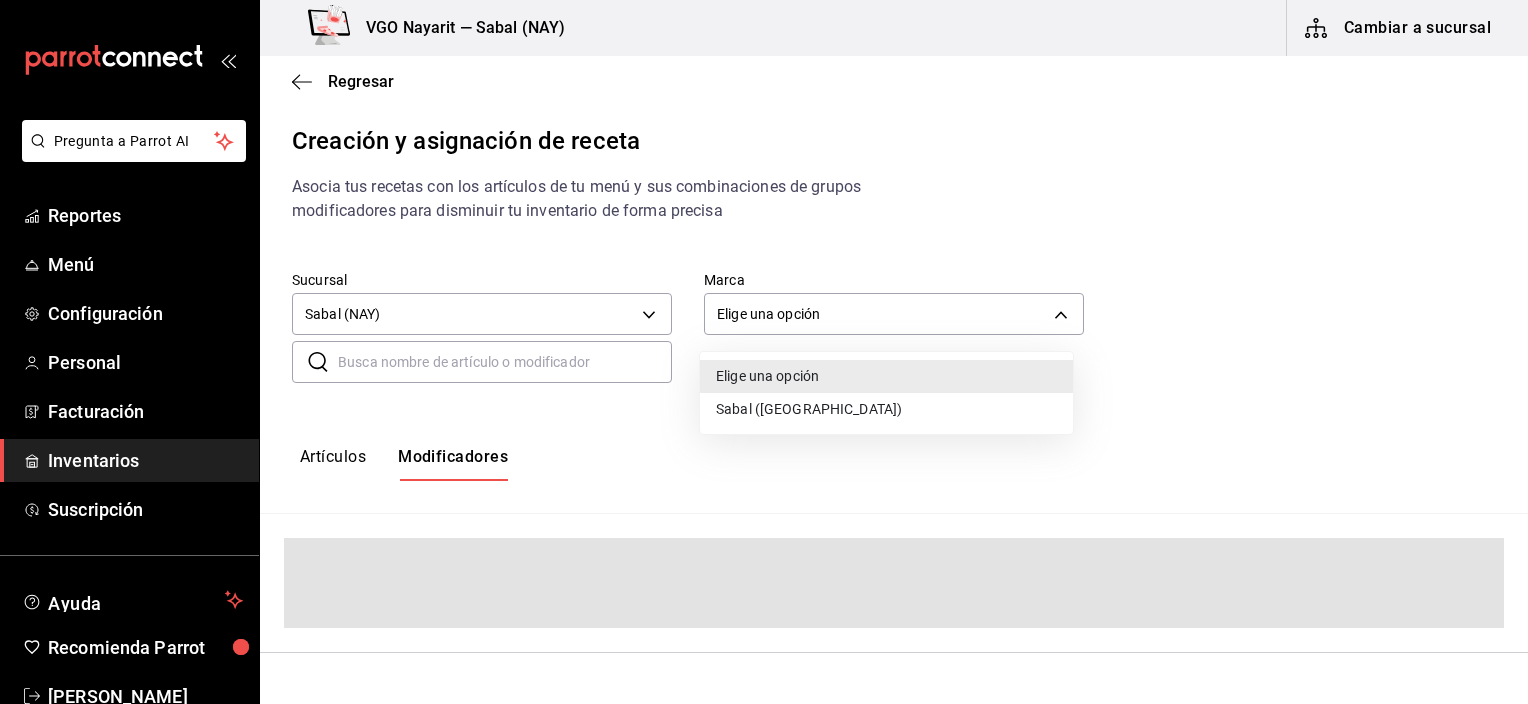 click on "Sabal ([GEOGRAPHIC_DATA])" at bounding box center (886, 409) 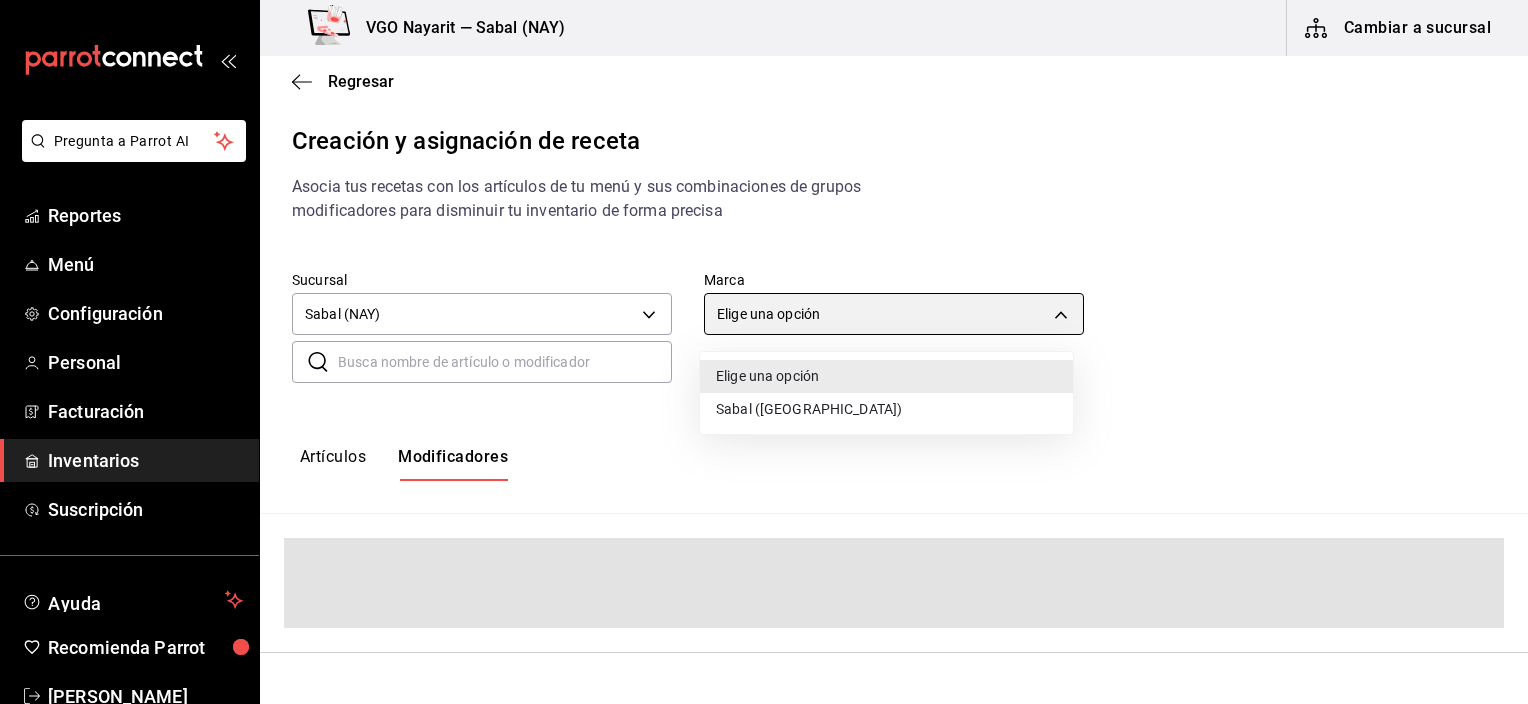 type on "7bb9fc4a-963e-4e00-9402-9ac56289446f" 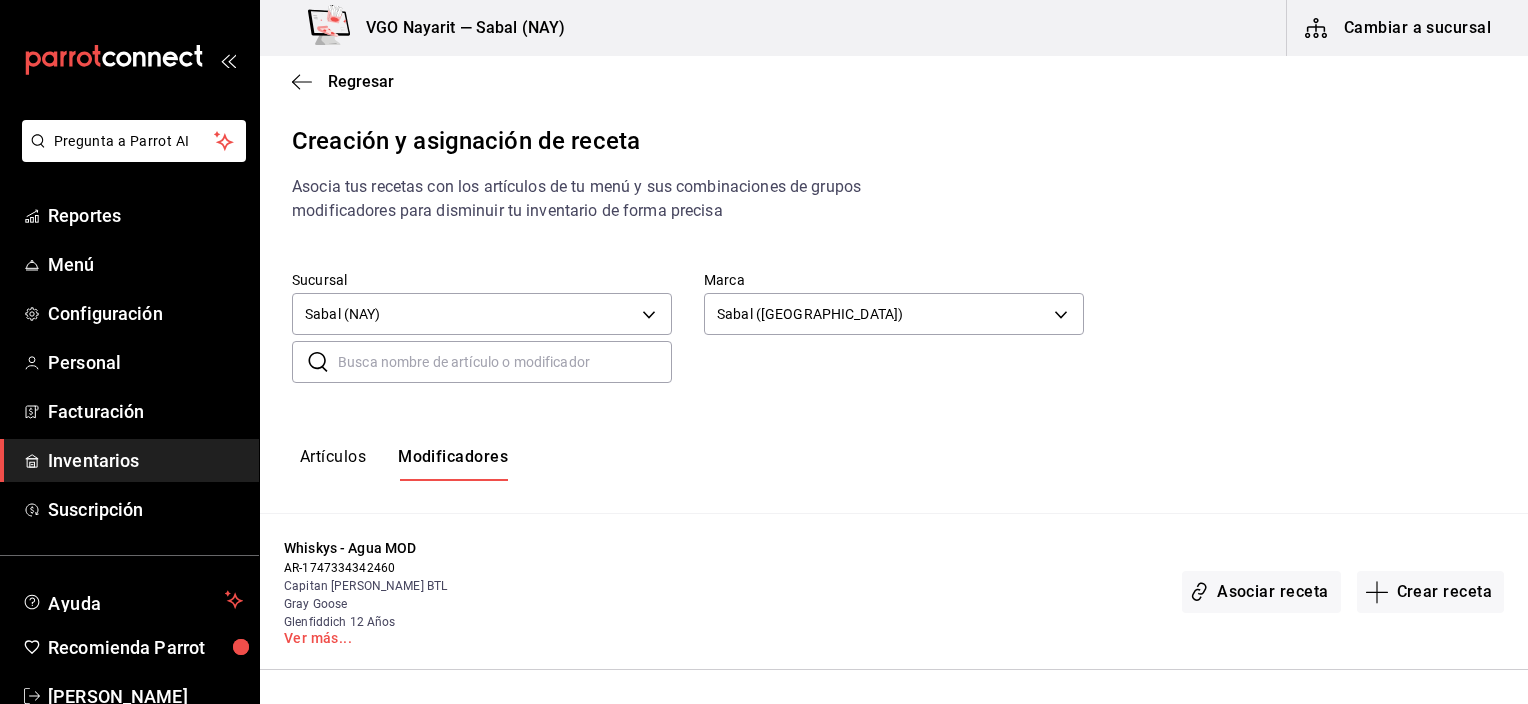 click at bounding box center (505, 362) 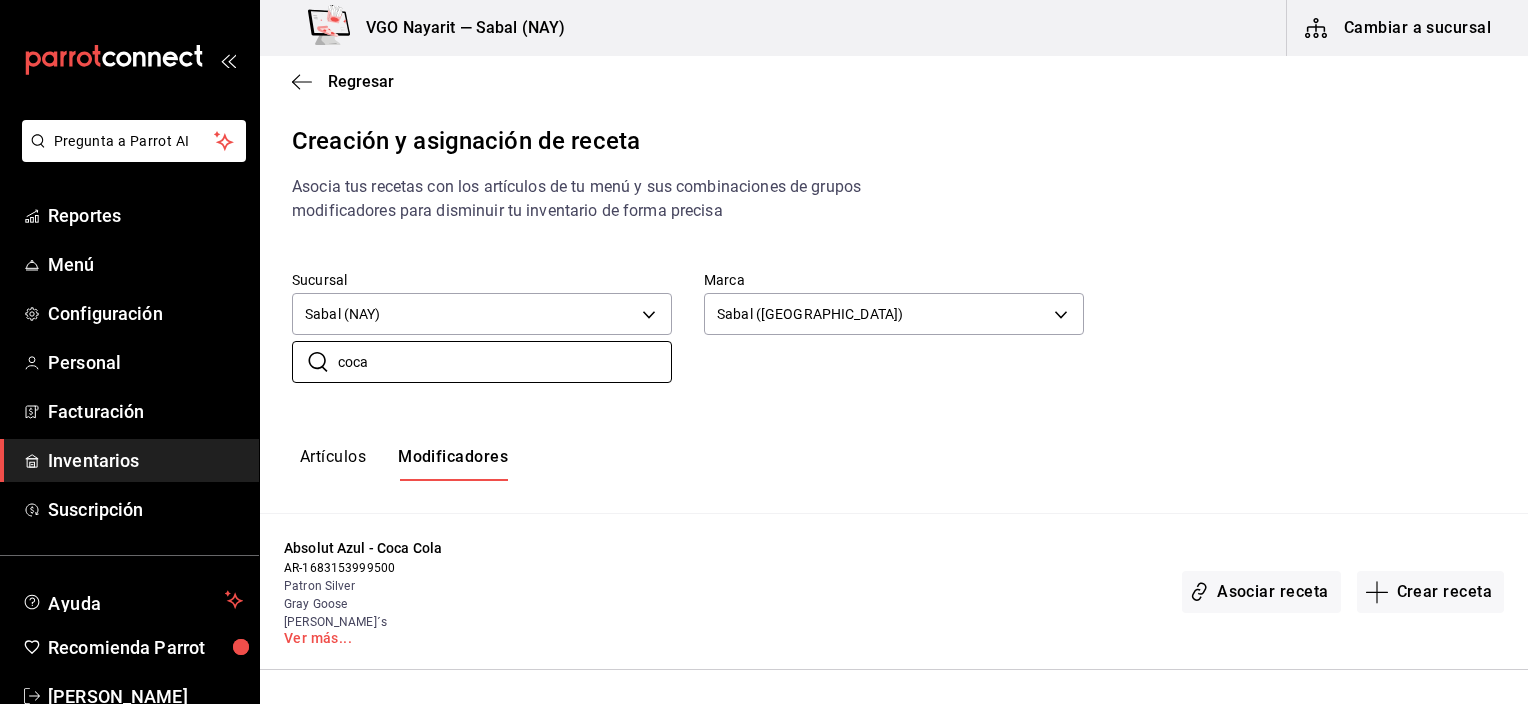 type on "coca" 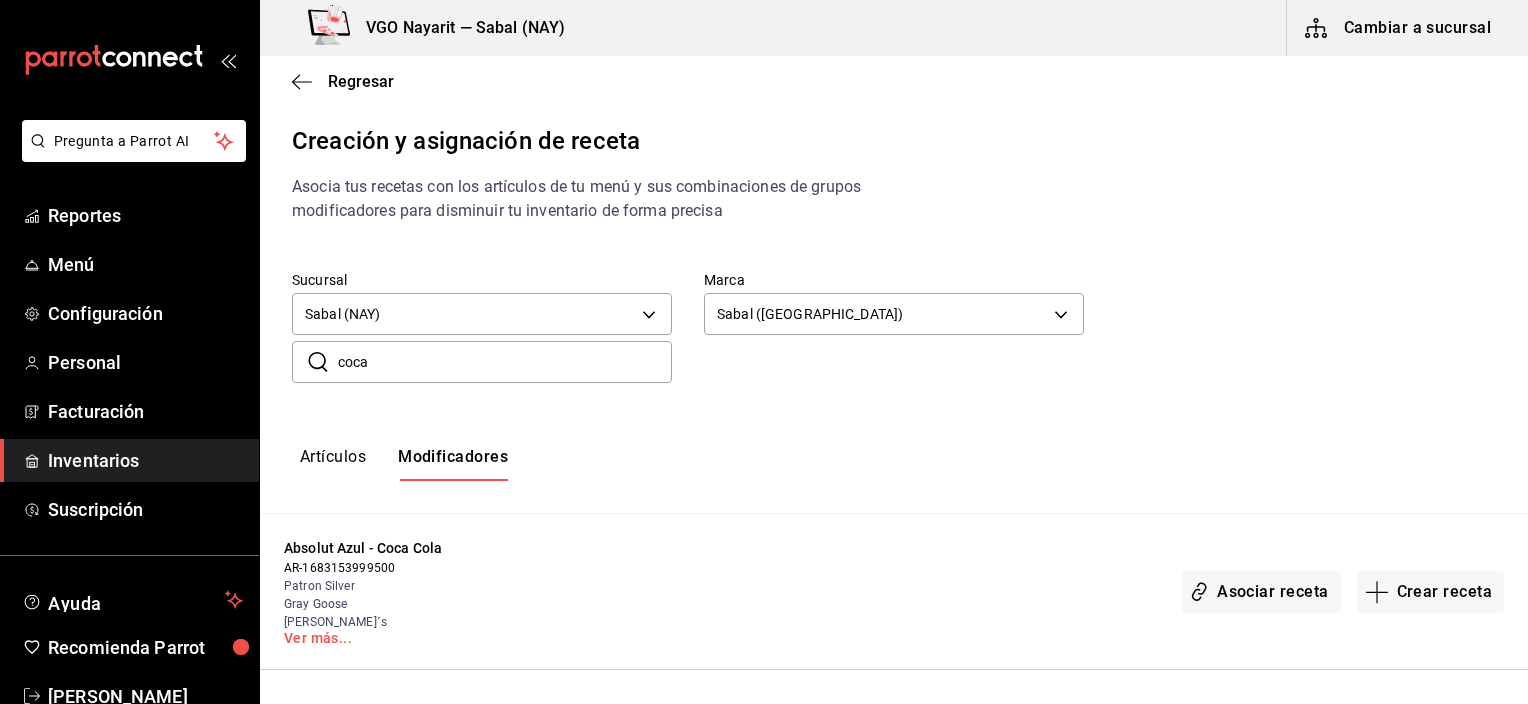 click on "AR-1683153999500" at bounding box center (425, 568) 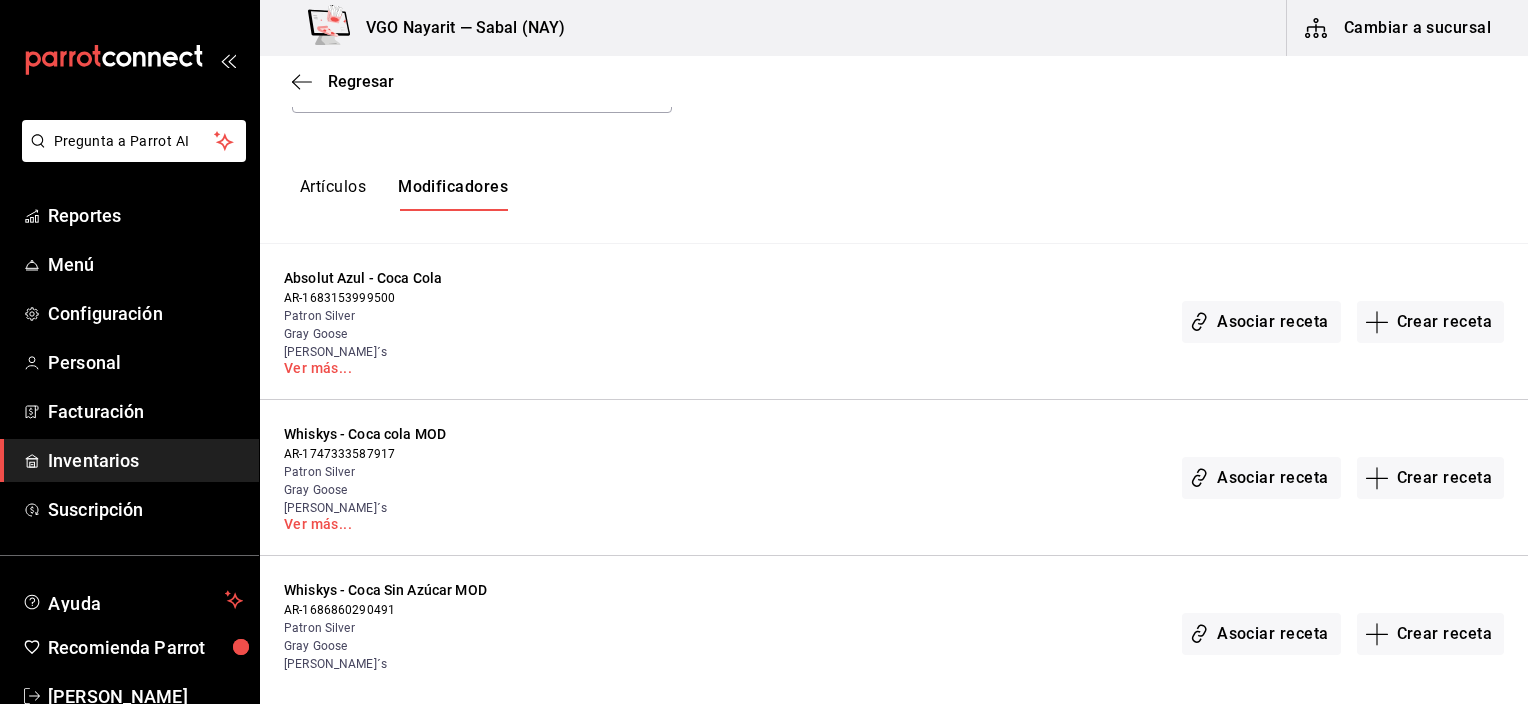 scroll, scrollTop: 300, scrollLeft: 0, axis: vertical 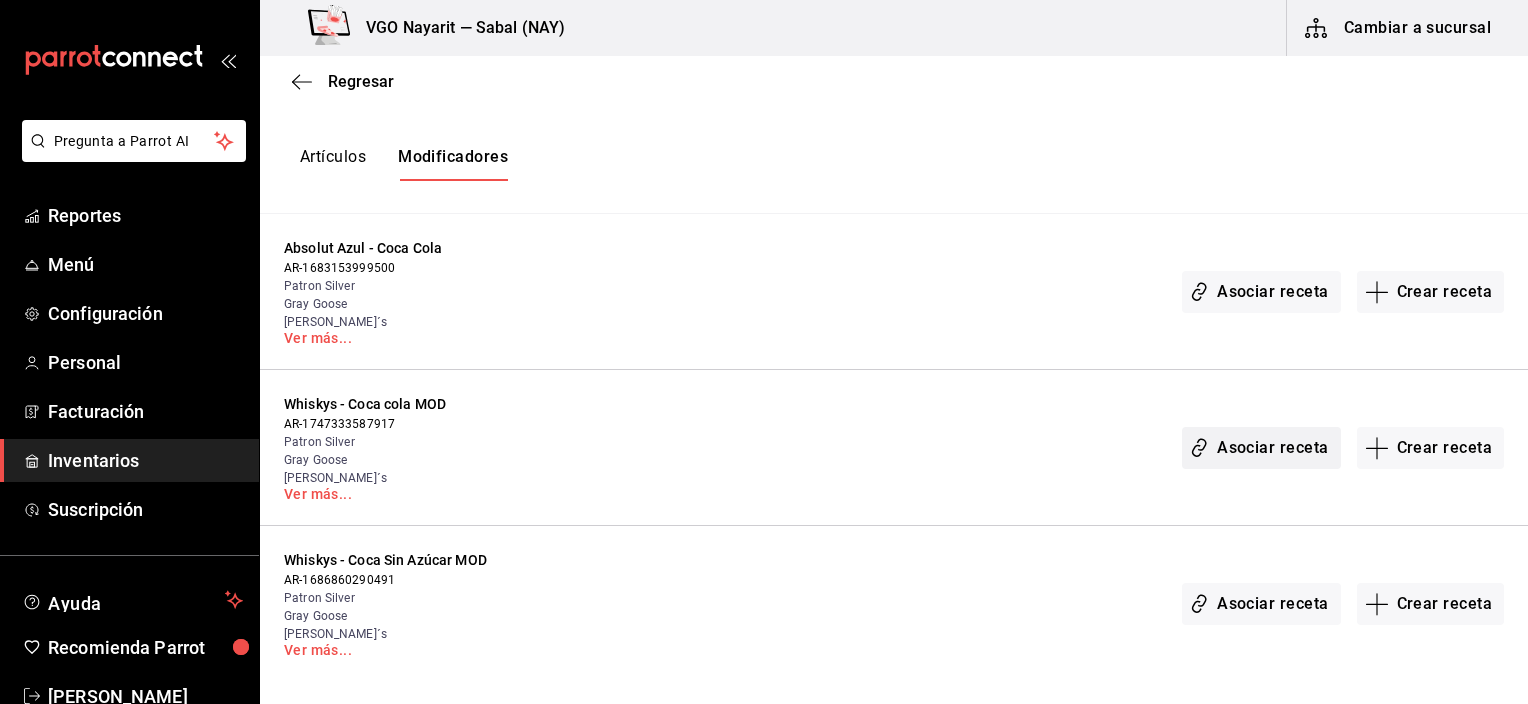 click on "Asociar receta" at bounding box center [1261, 448] 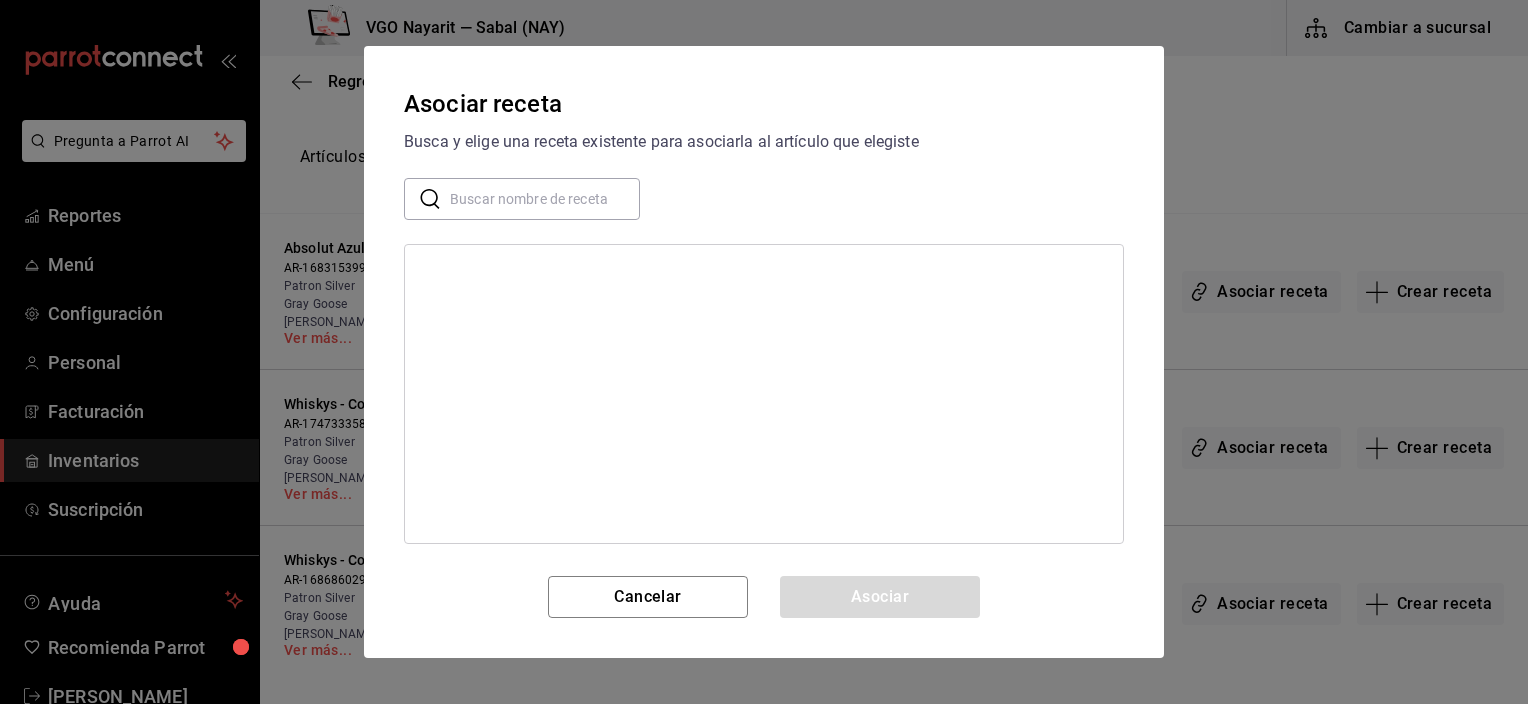 click at bounding box center (764, 394) 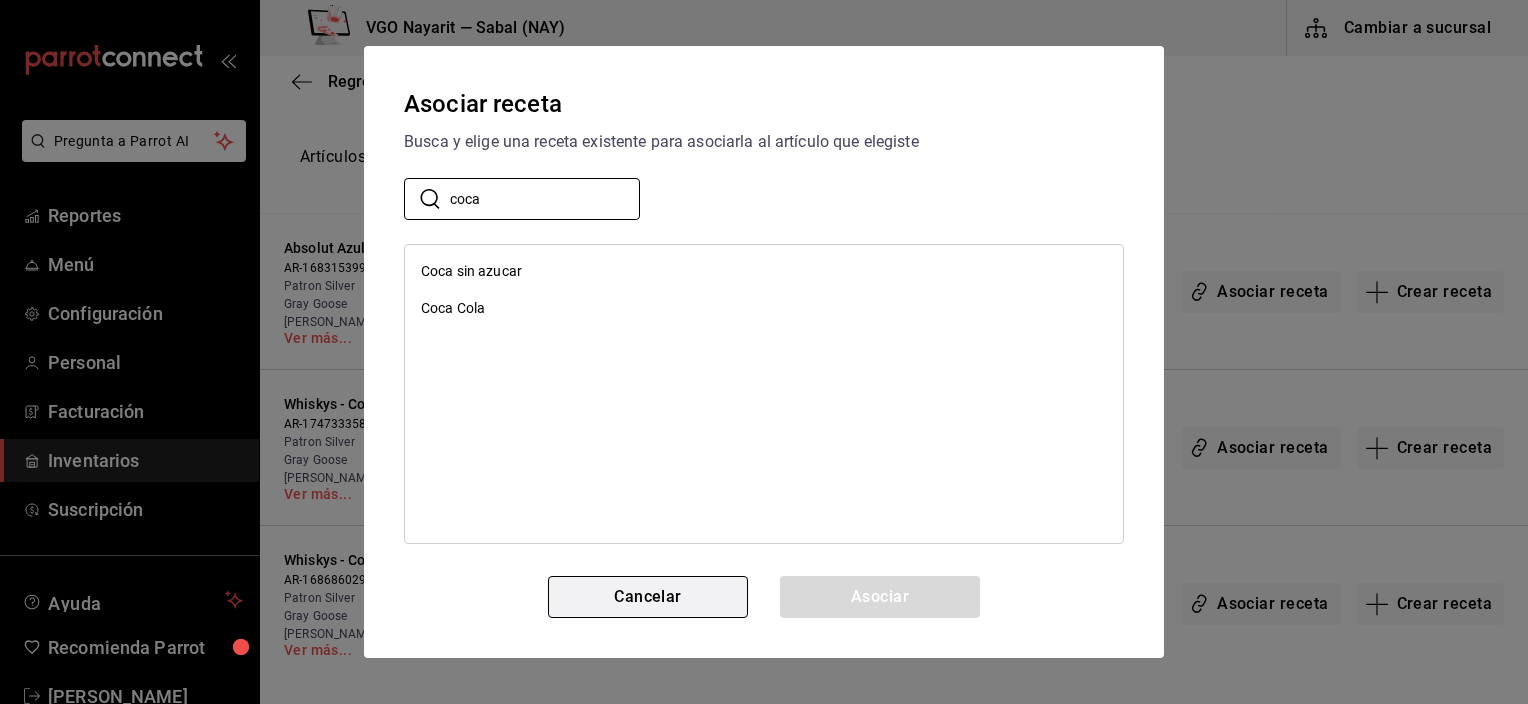 type on "coca" 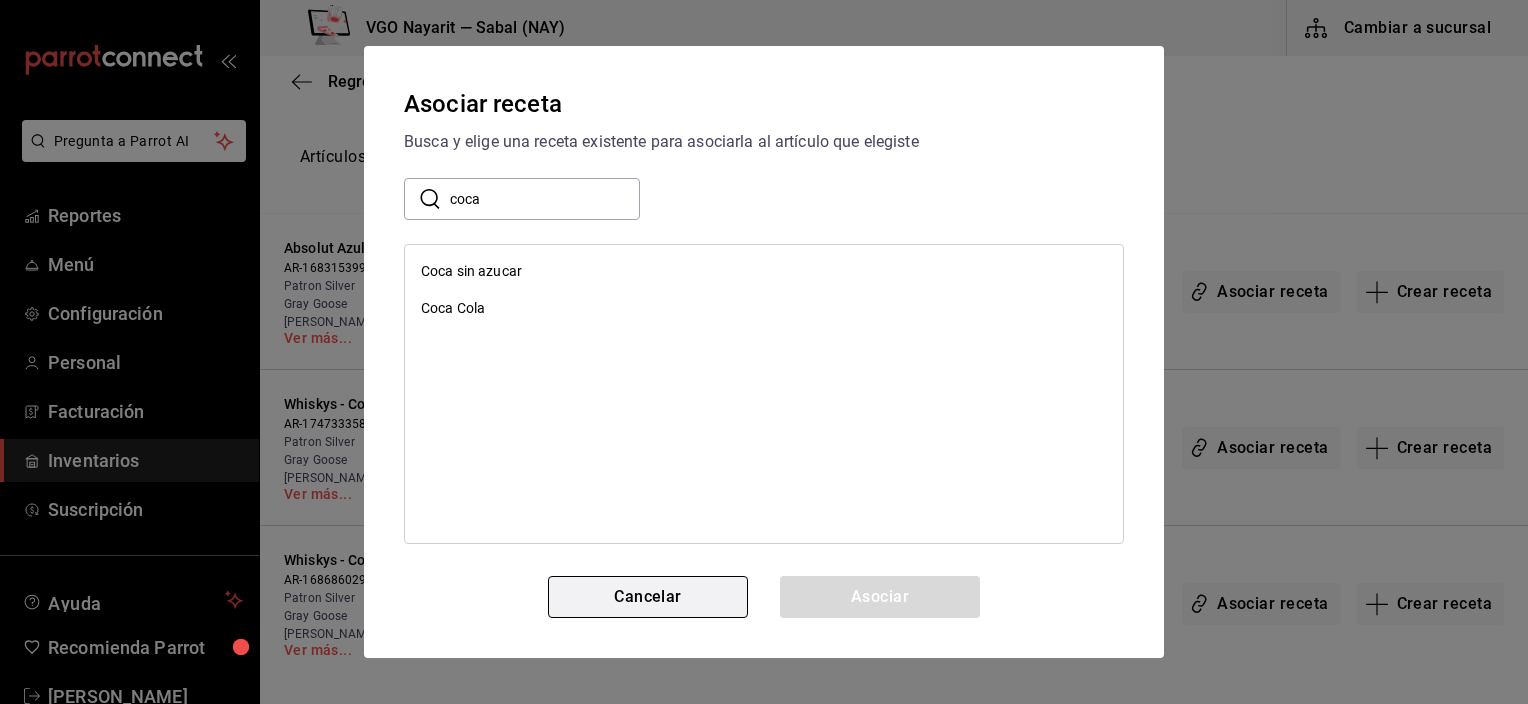click on "Cancelar" at bounding box center (648, 597) 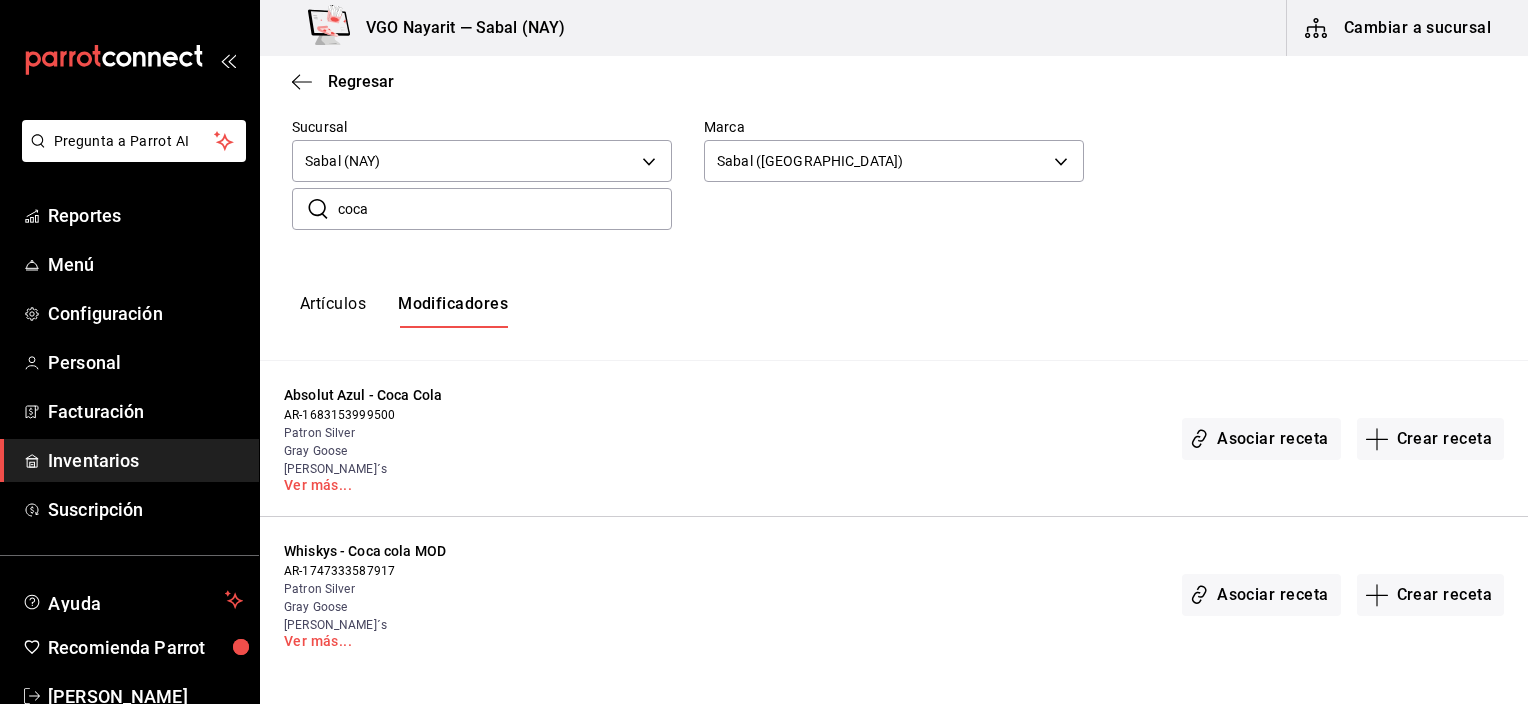 scroll, scrollTop: 300, scrollLeft: 0, axis: vertical 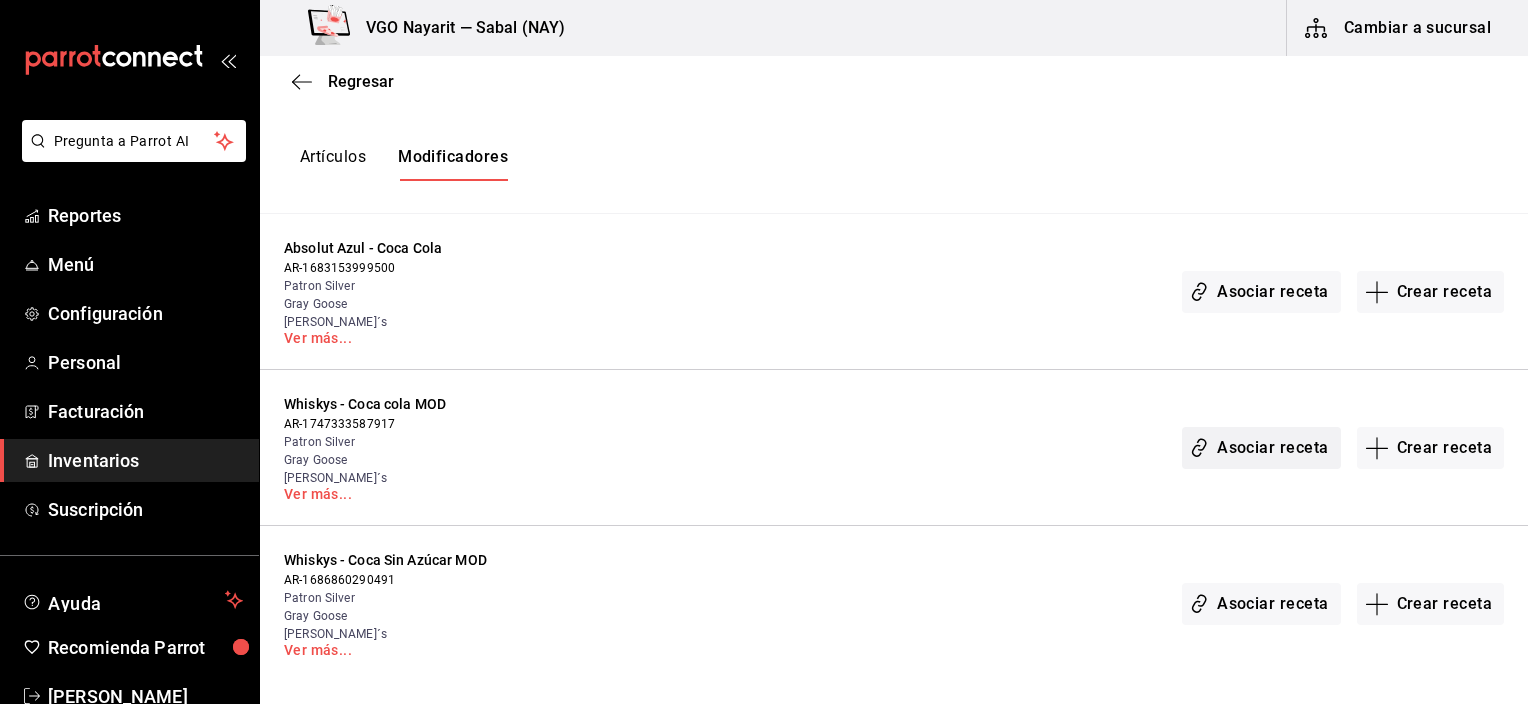 click on "Asociar receta" at bounding box center [1261, 448] 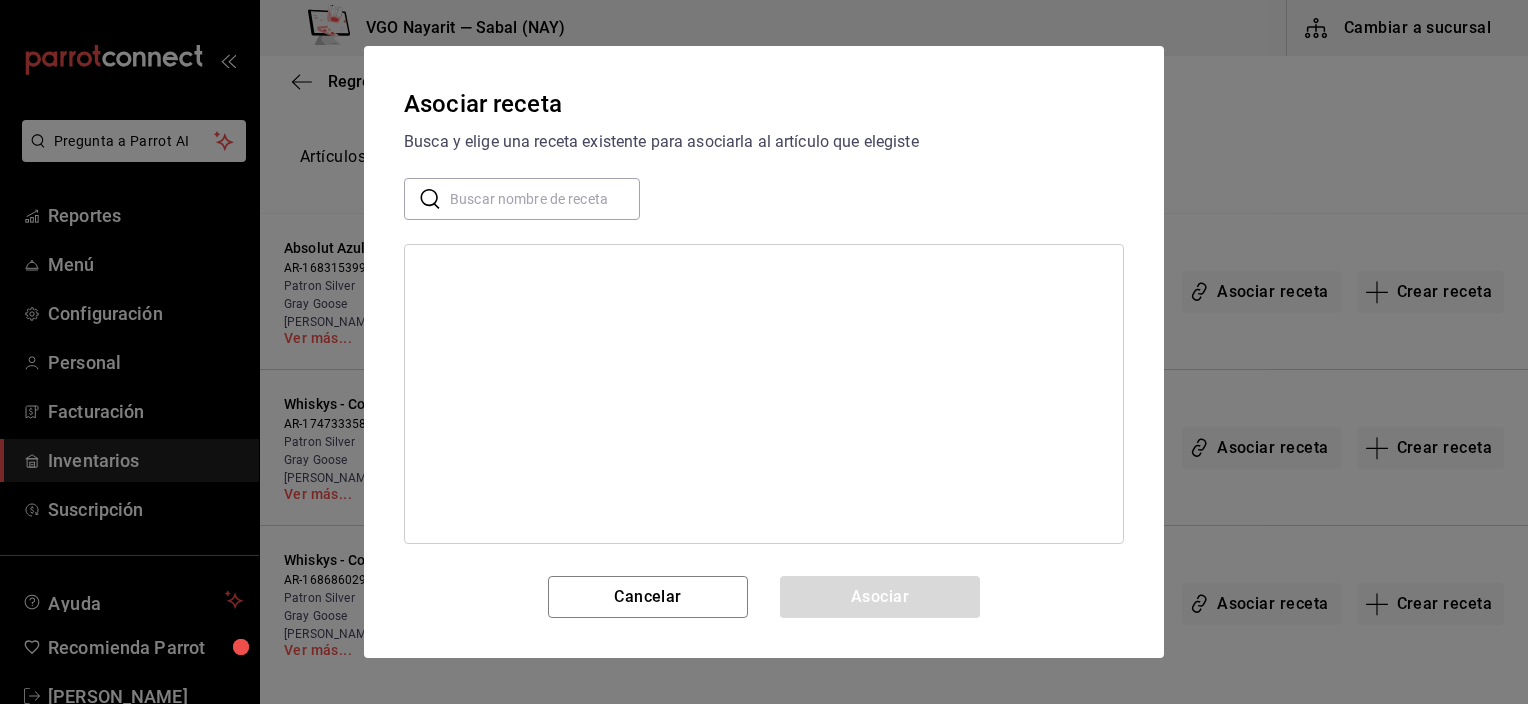 click at bounding box center (545, 199) 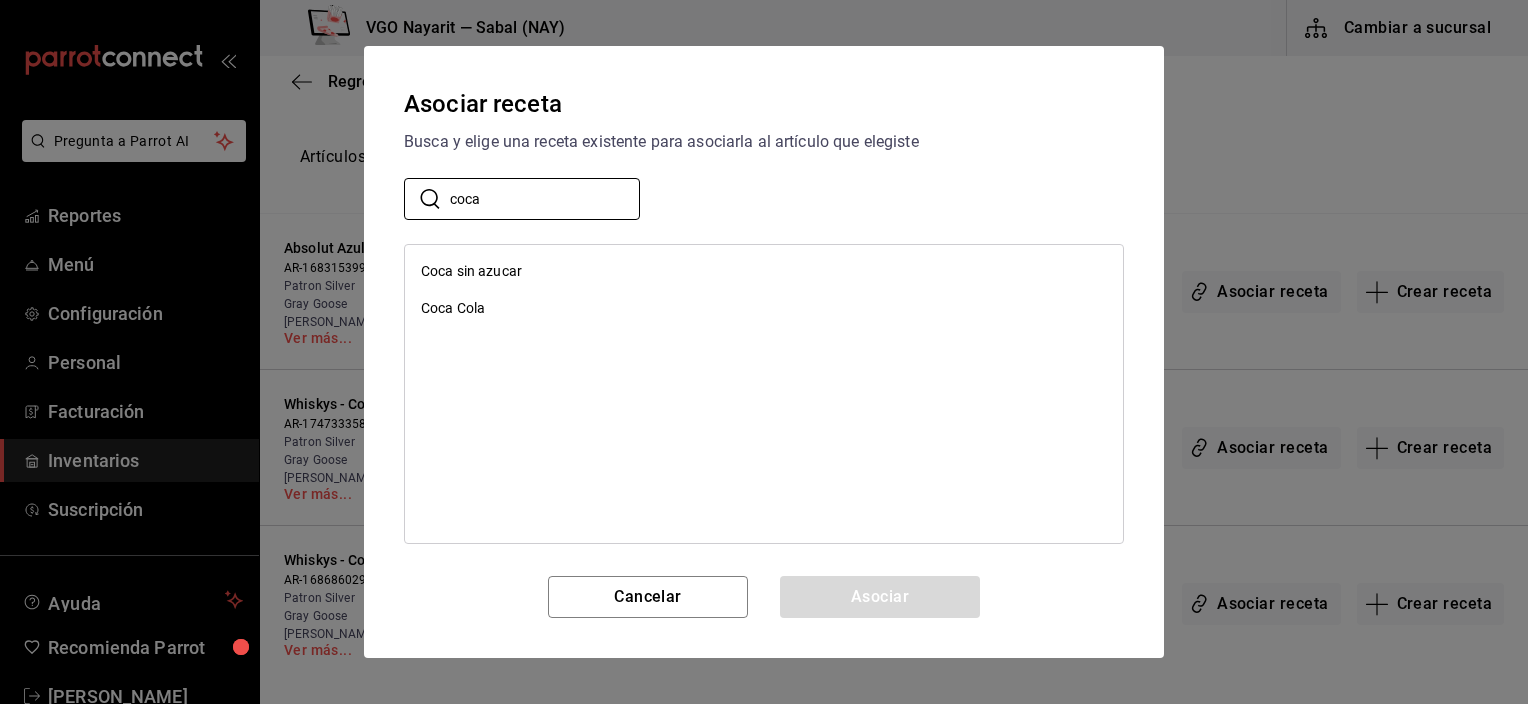 type on "coca" 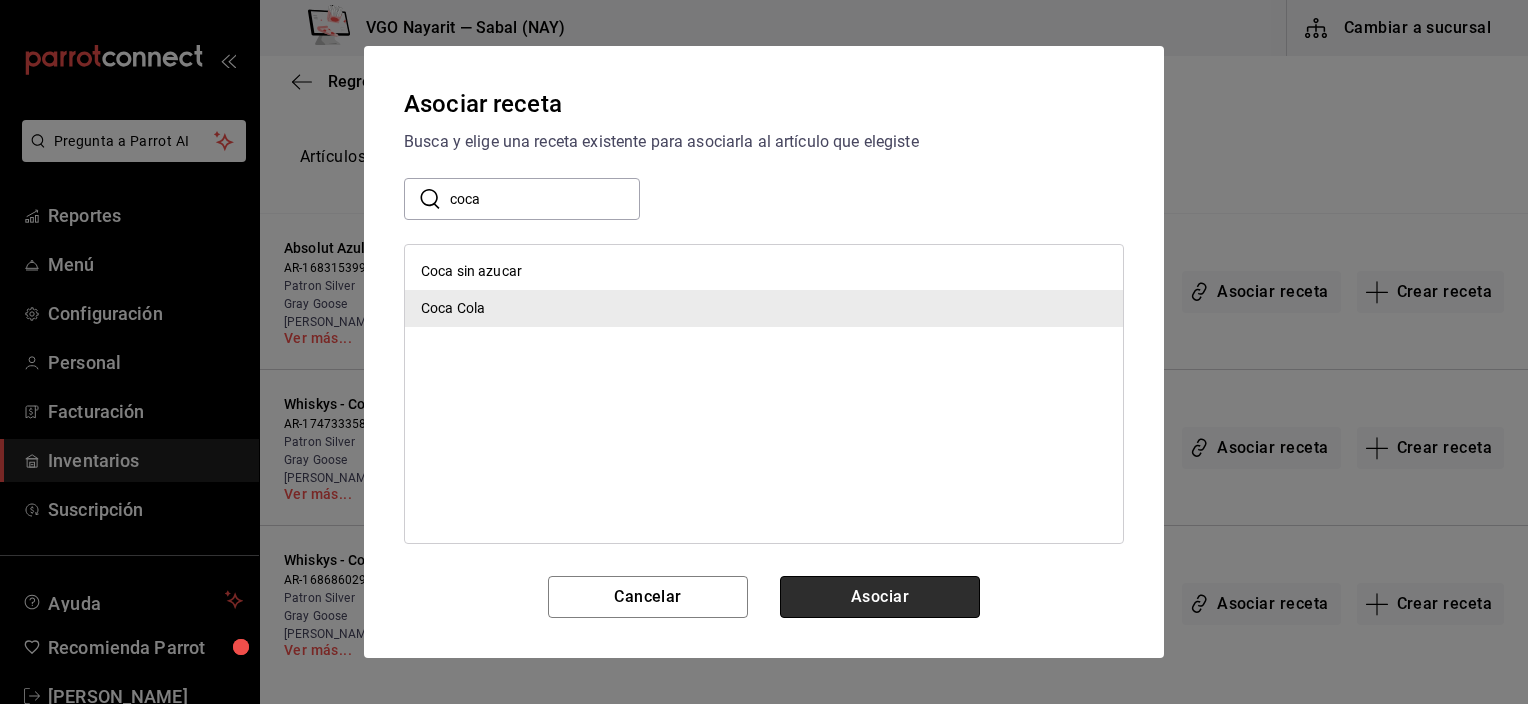 click on "Asociar" at bounding box center (880, 597) 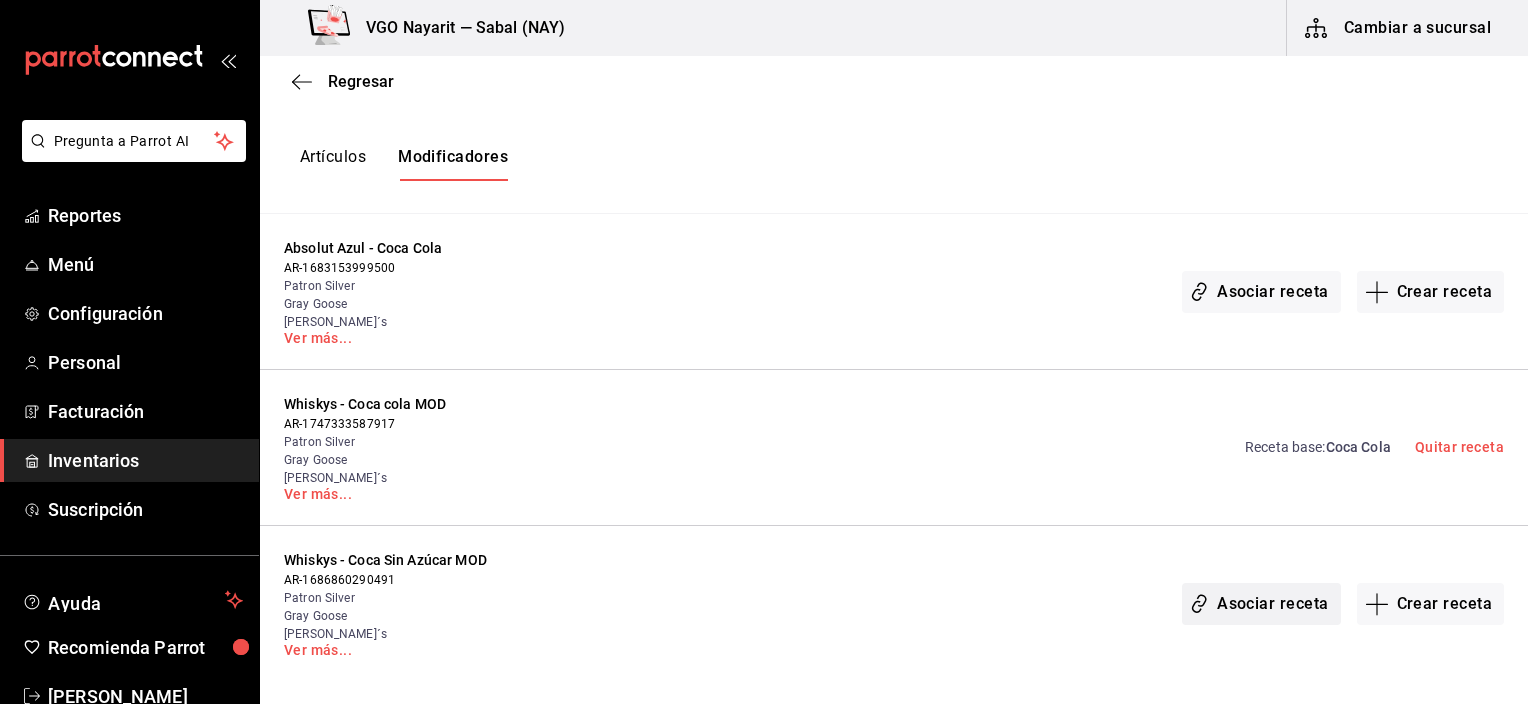 click on "Asociar receta" at bounding box center (1261, 604) 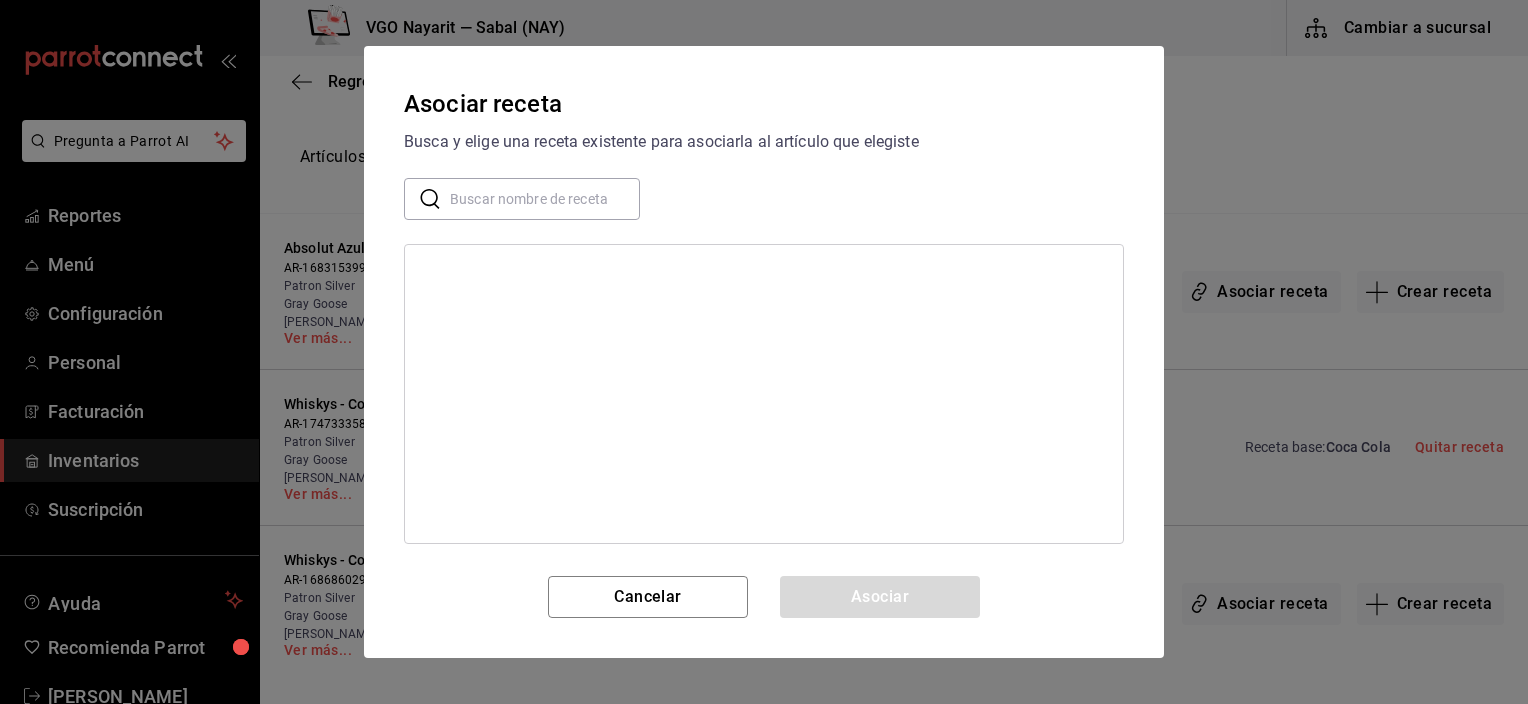 click at bounding box center (545, 199) 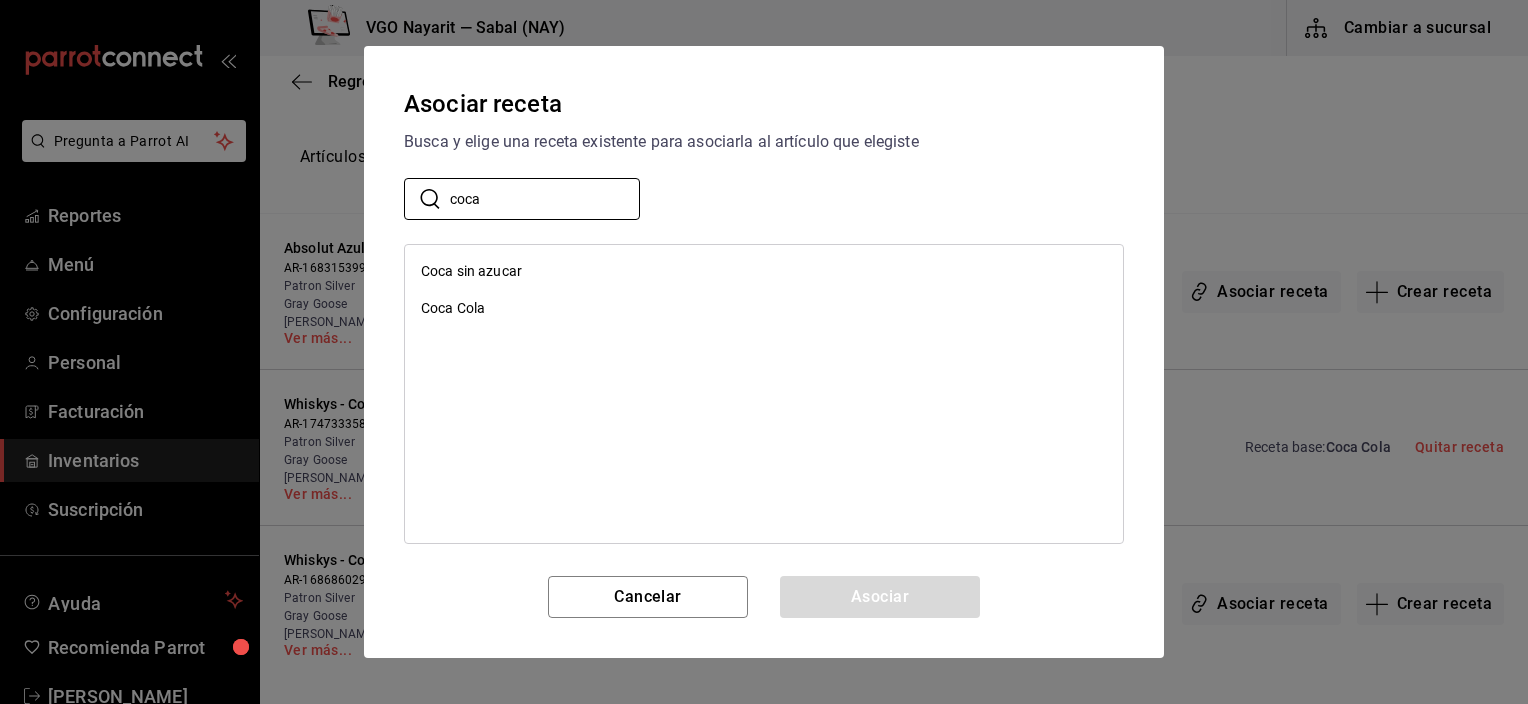 type on "coca" 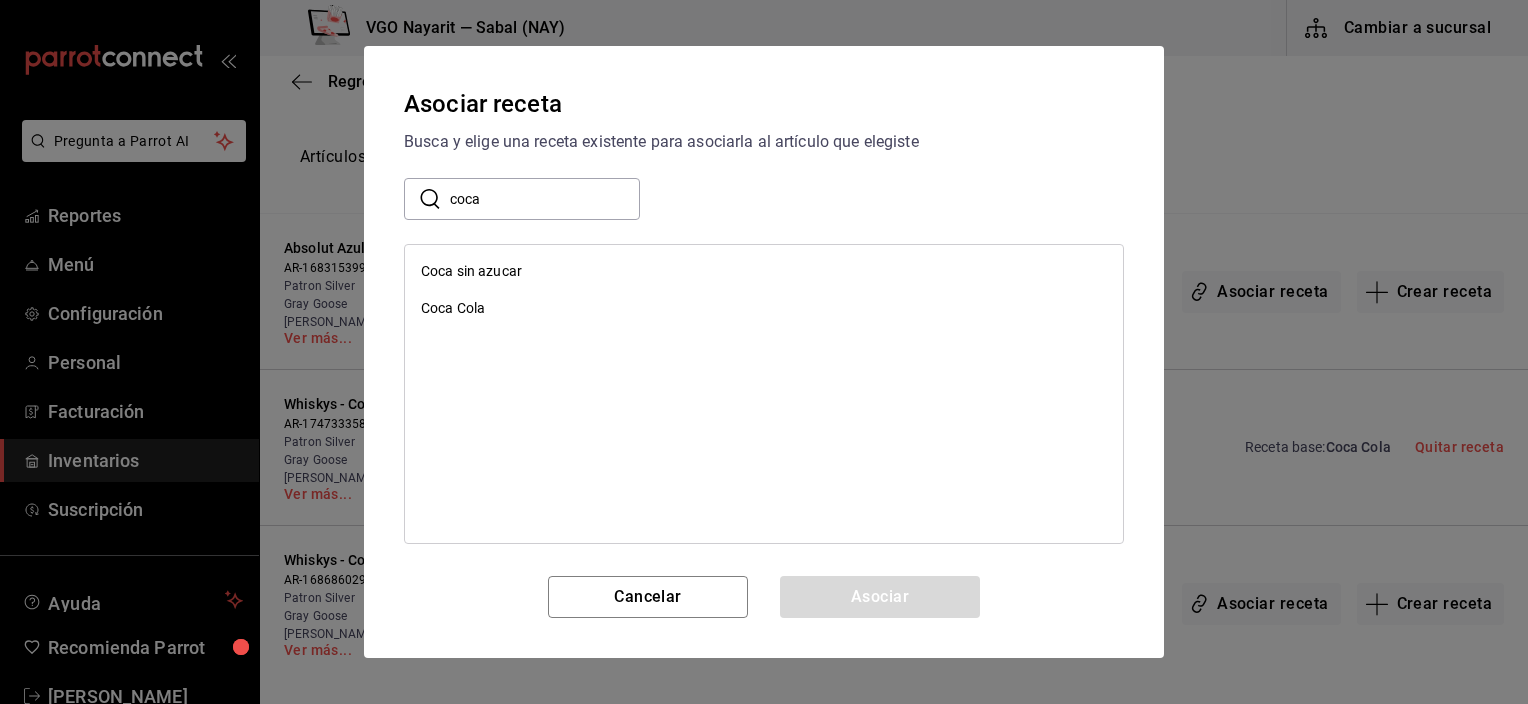 click on "Coca sin azucar" at bounding box center [471, 271] 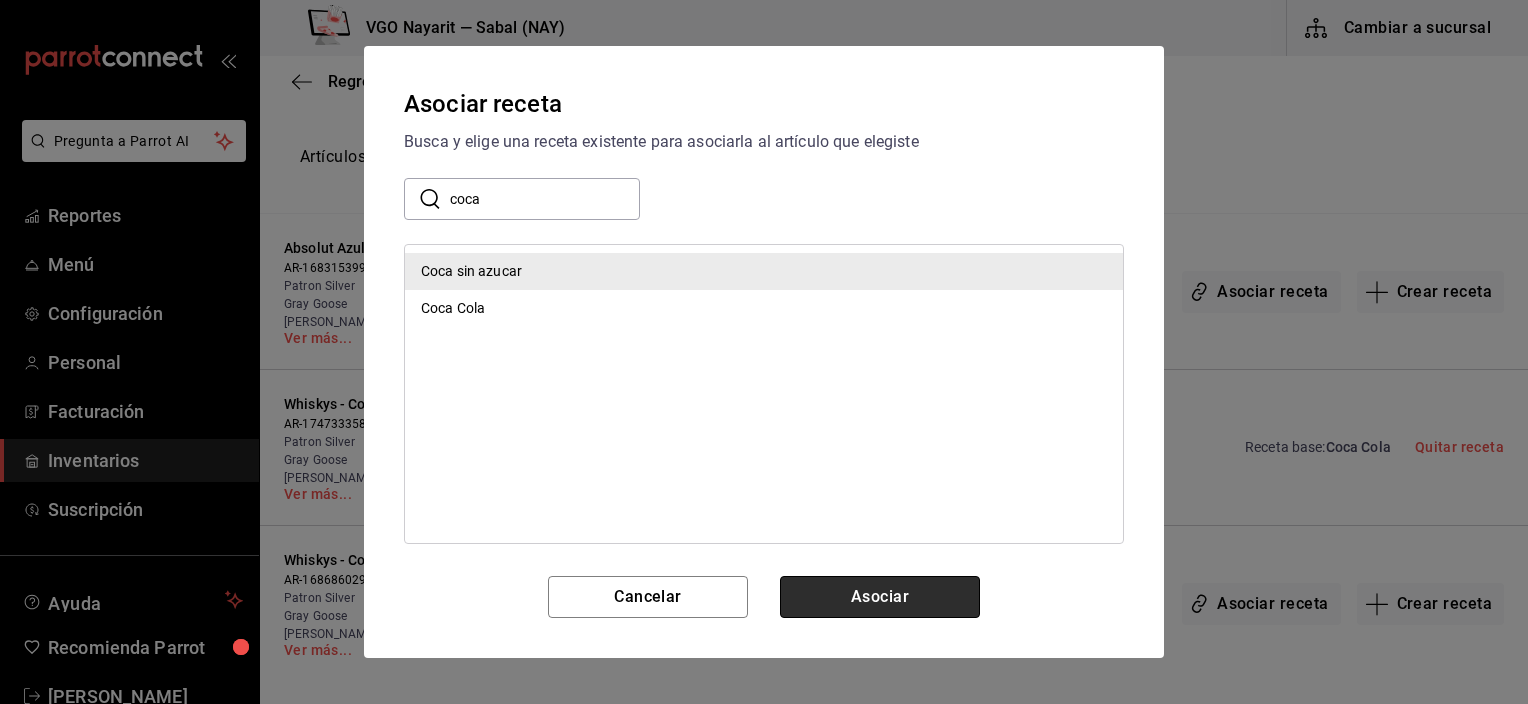 click on "Asociar" at bounding box center (880, 597) 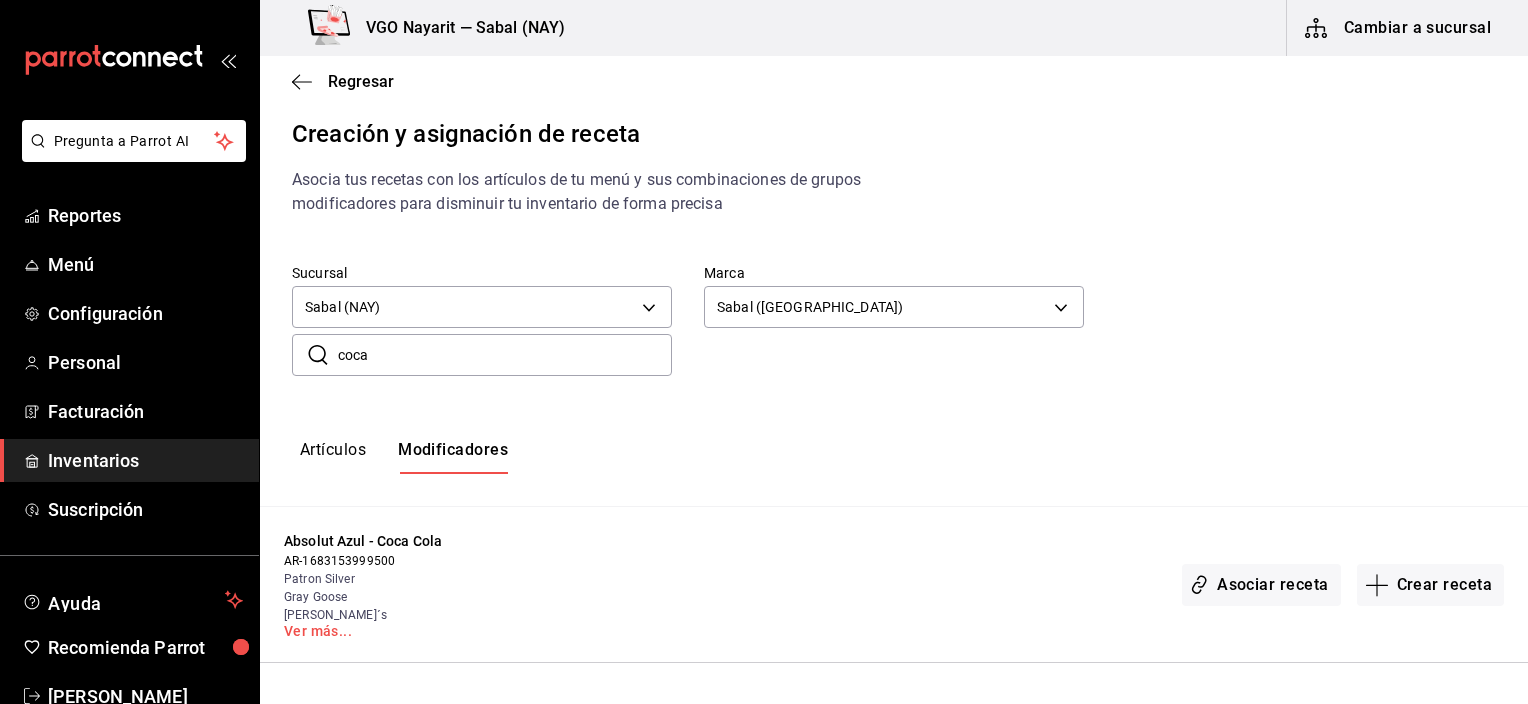 scroll, scrollTop: 0, scrollLeft: 0, axis: both 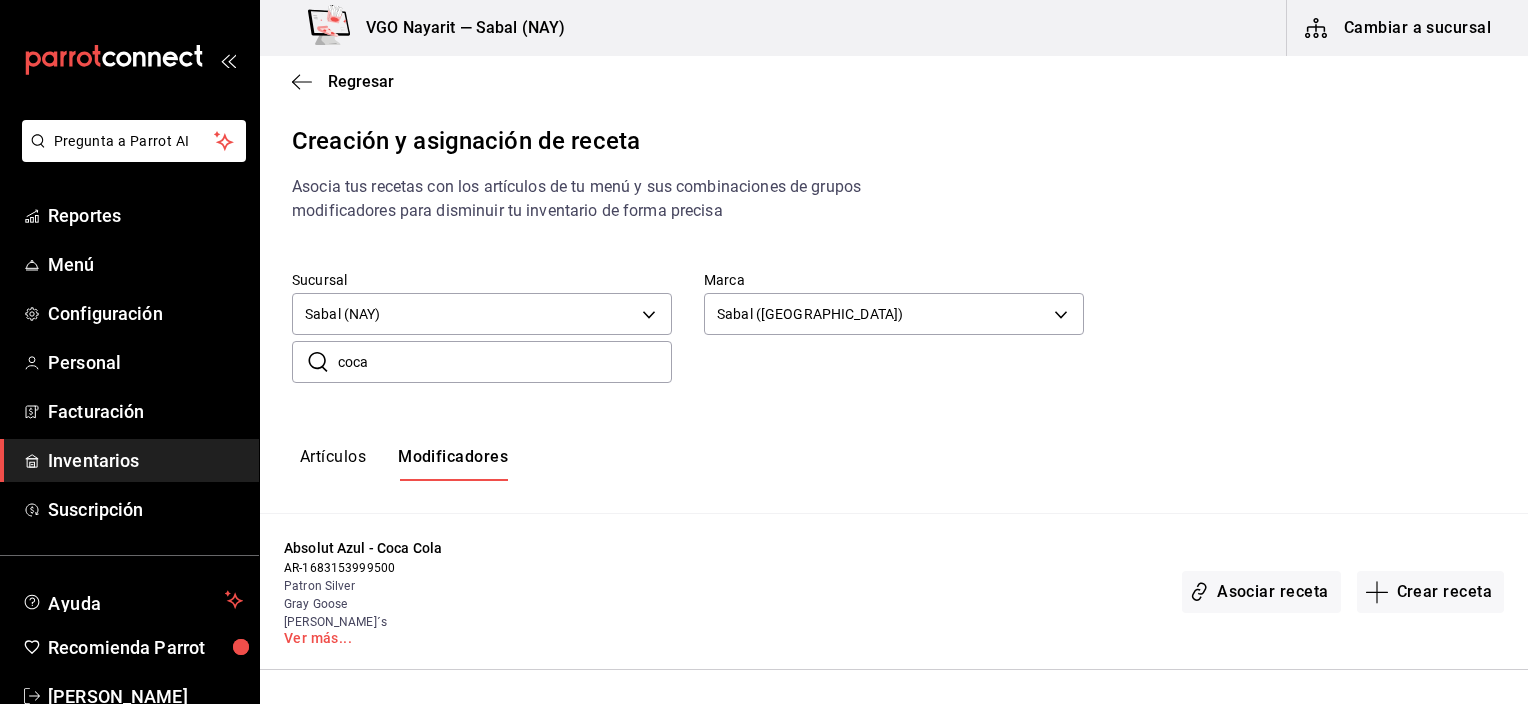 click on "Artículos Modificadores" at bounding box center (894, 464) 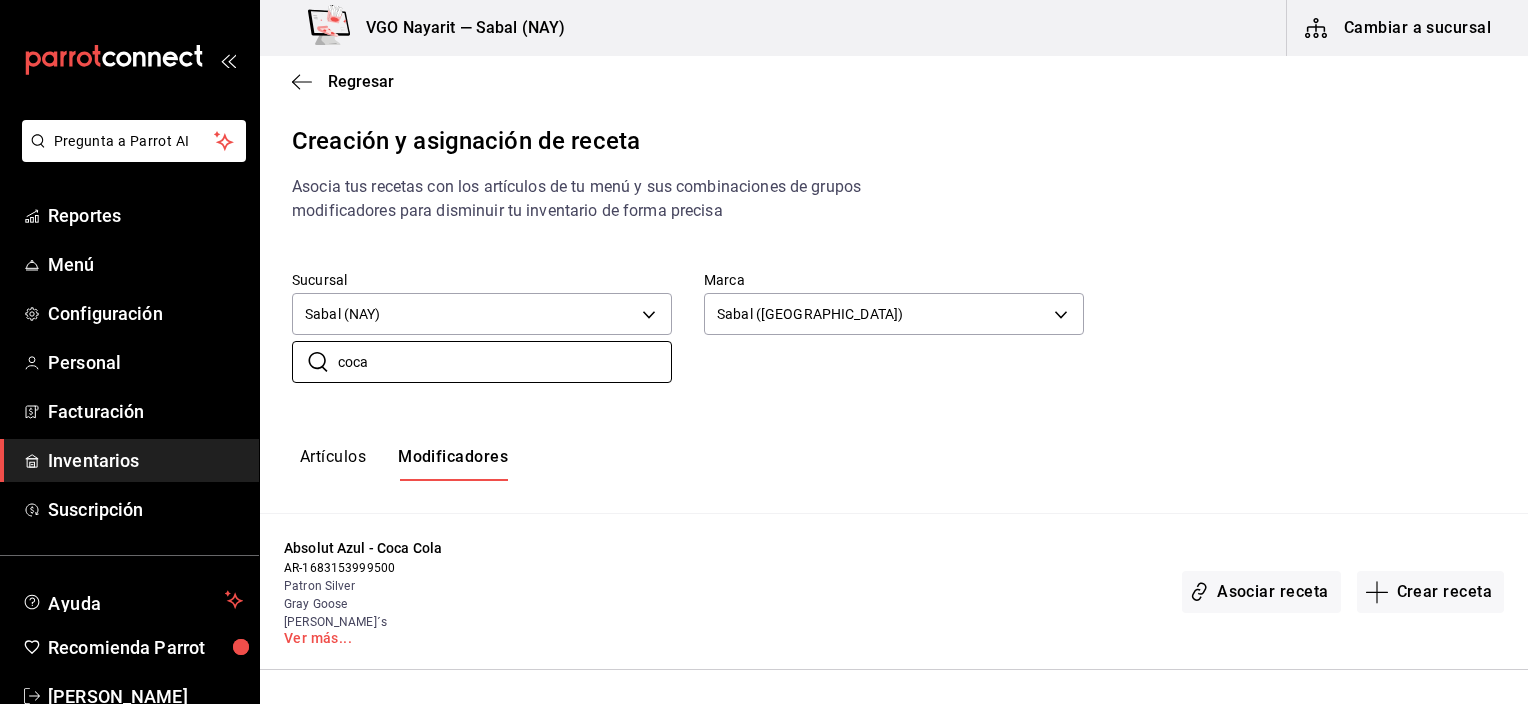 drag, startPoint x: 414, startPoint y: 365, endPoint x: 257, endPoint y: 364, distance: 157.00319 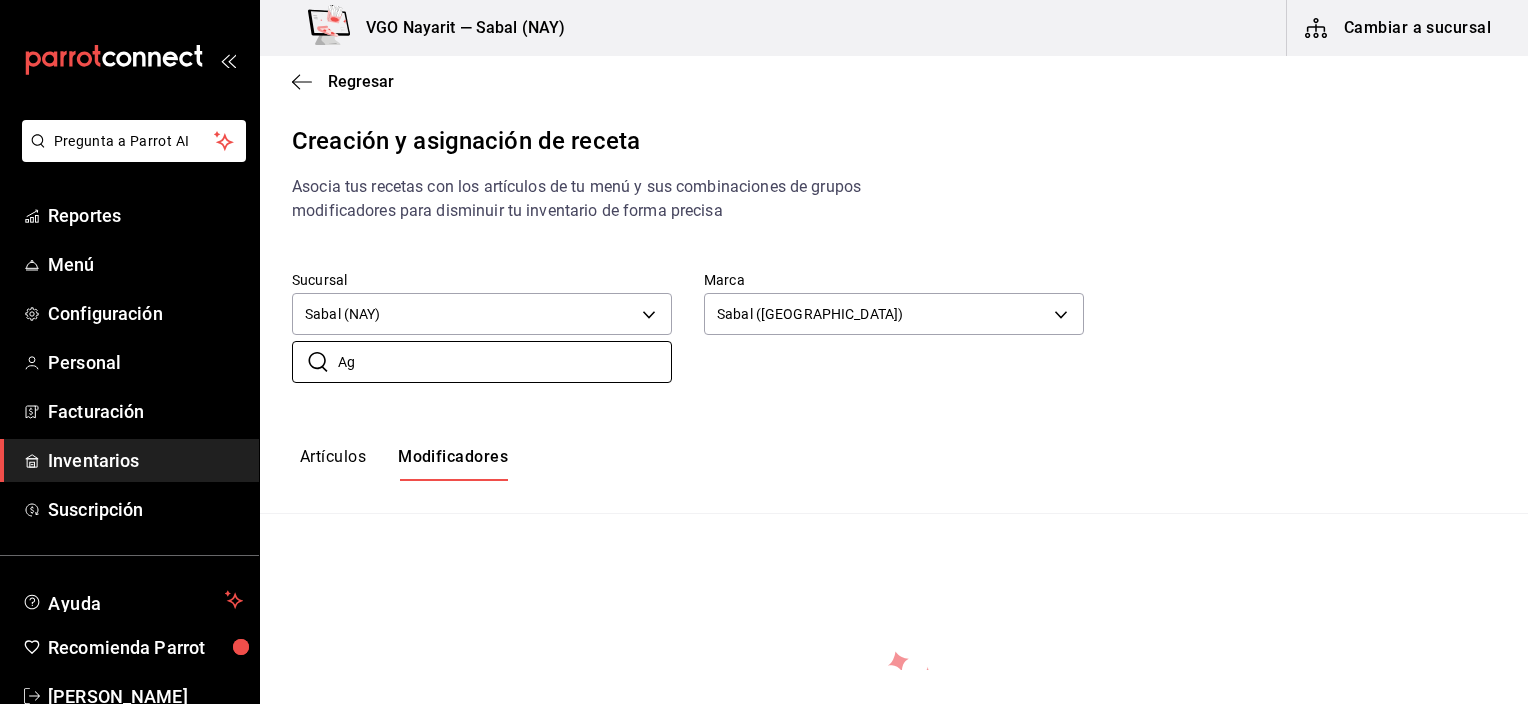 type on "A" 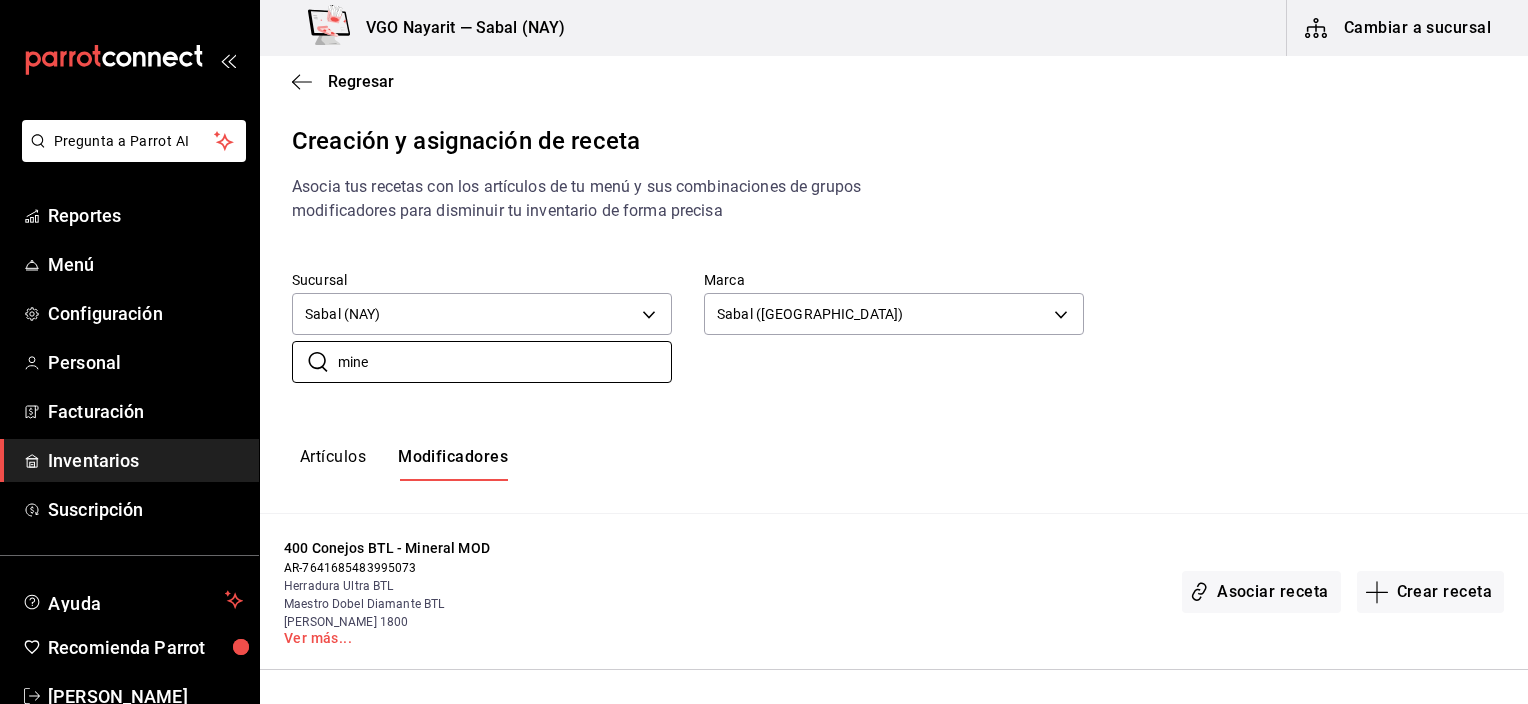 type on "mine" 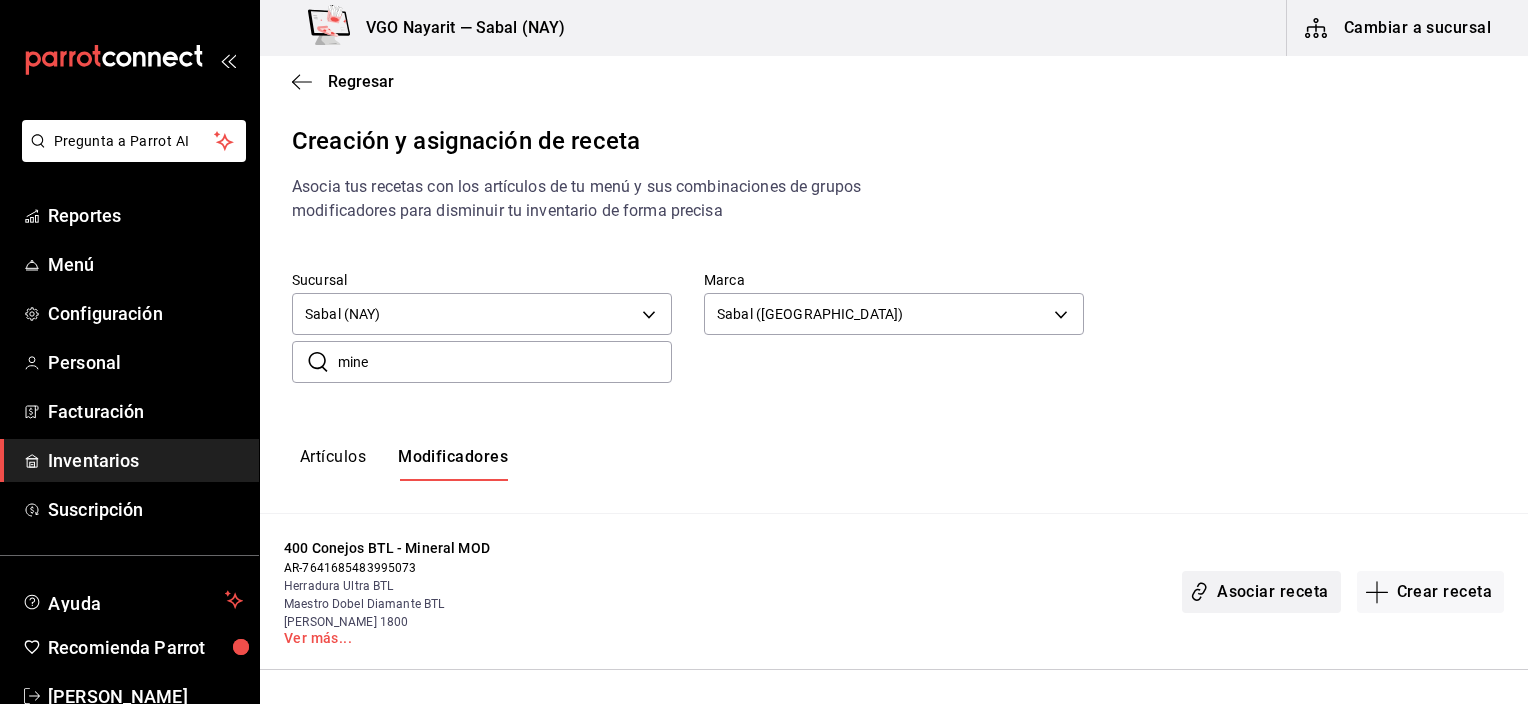 click on "Asociar receta" at bounding box center [1261, 592] 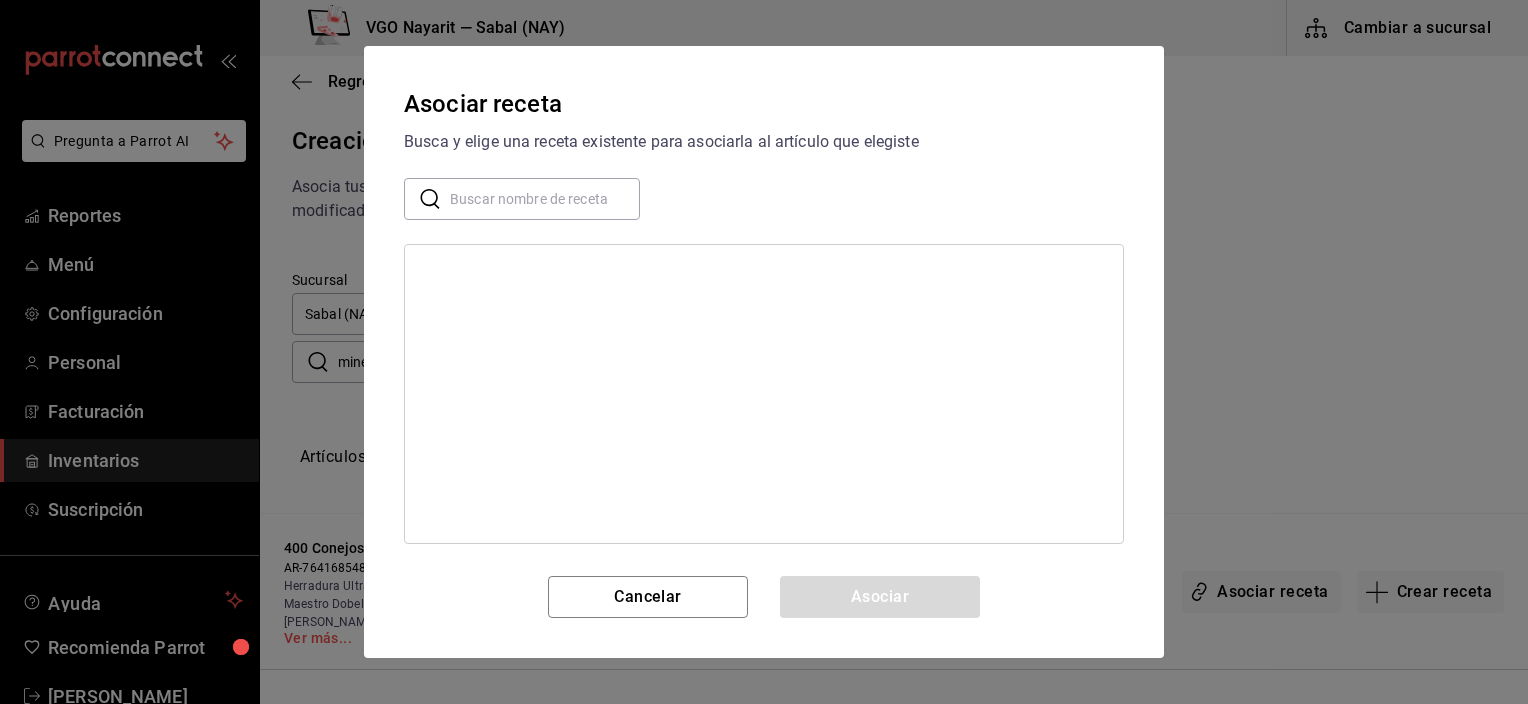 click at bounding box center (545, 199) 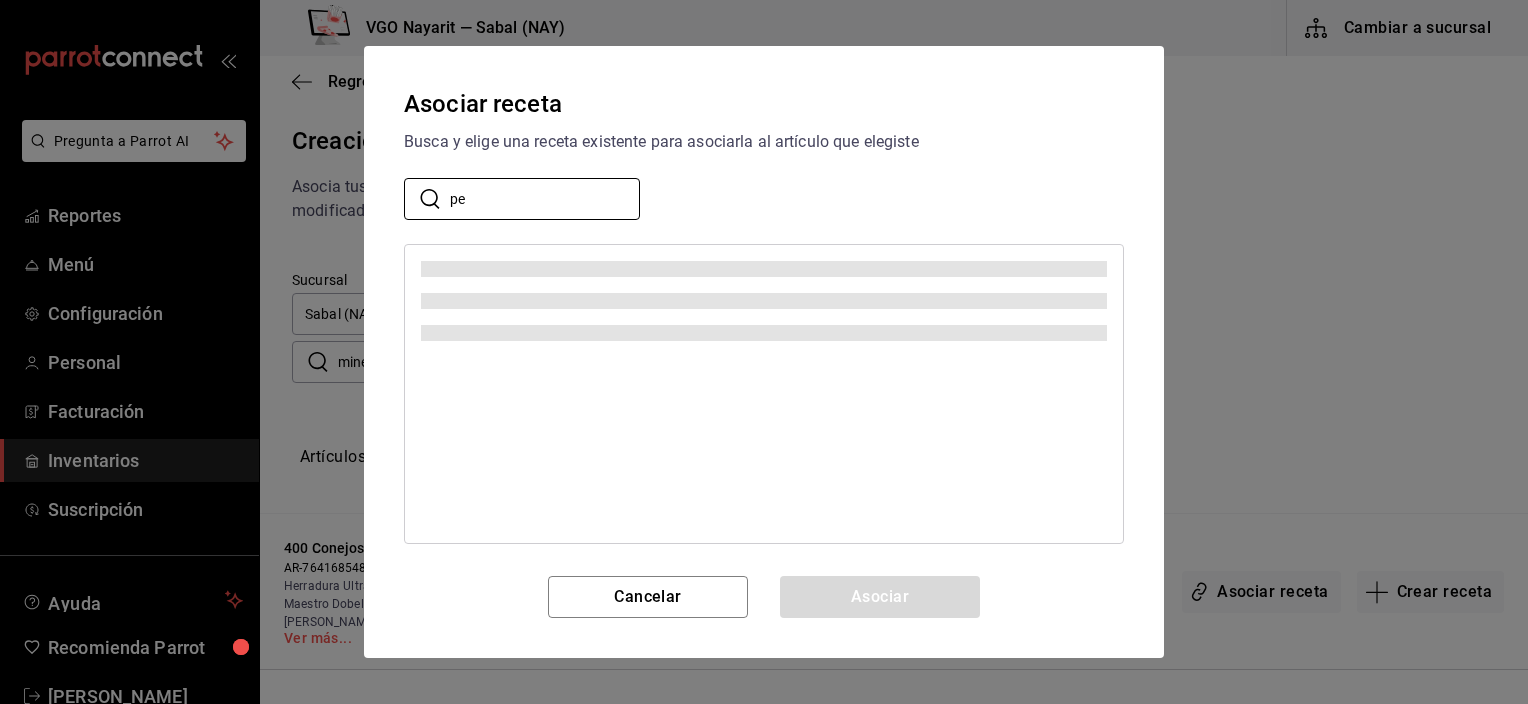 type on "p" 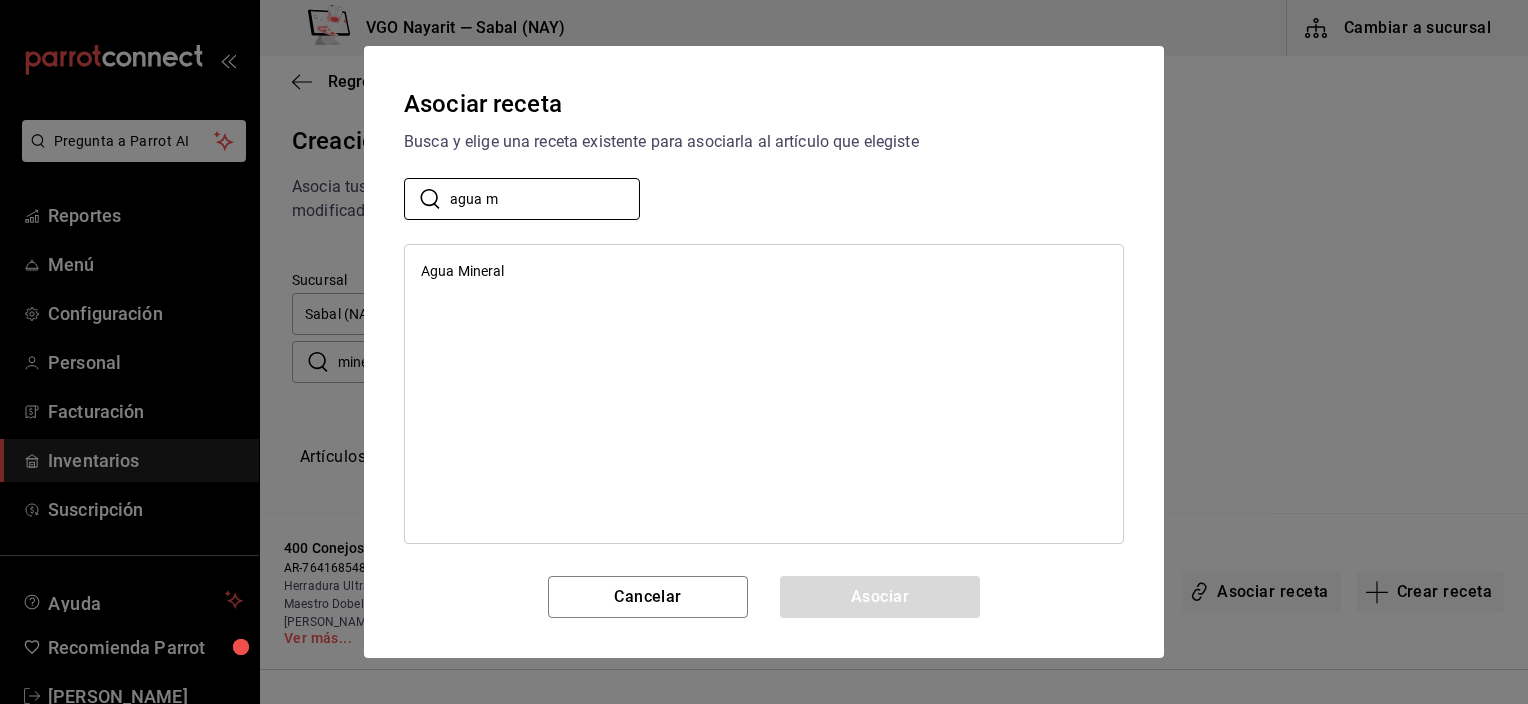 type on "agua m" 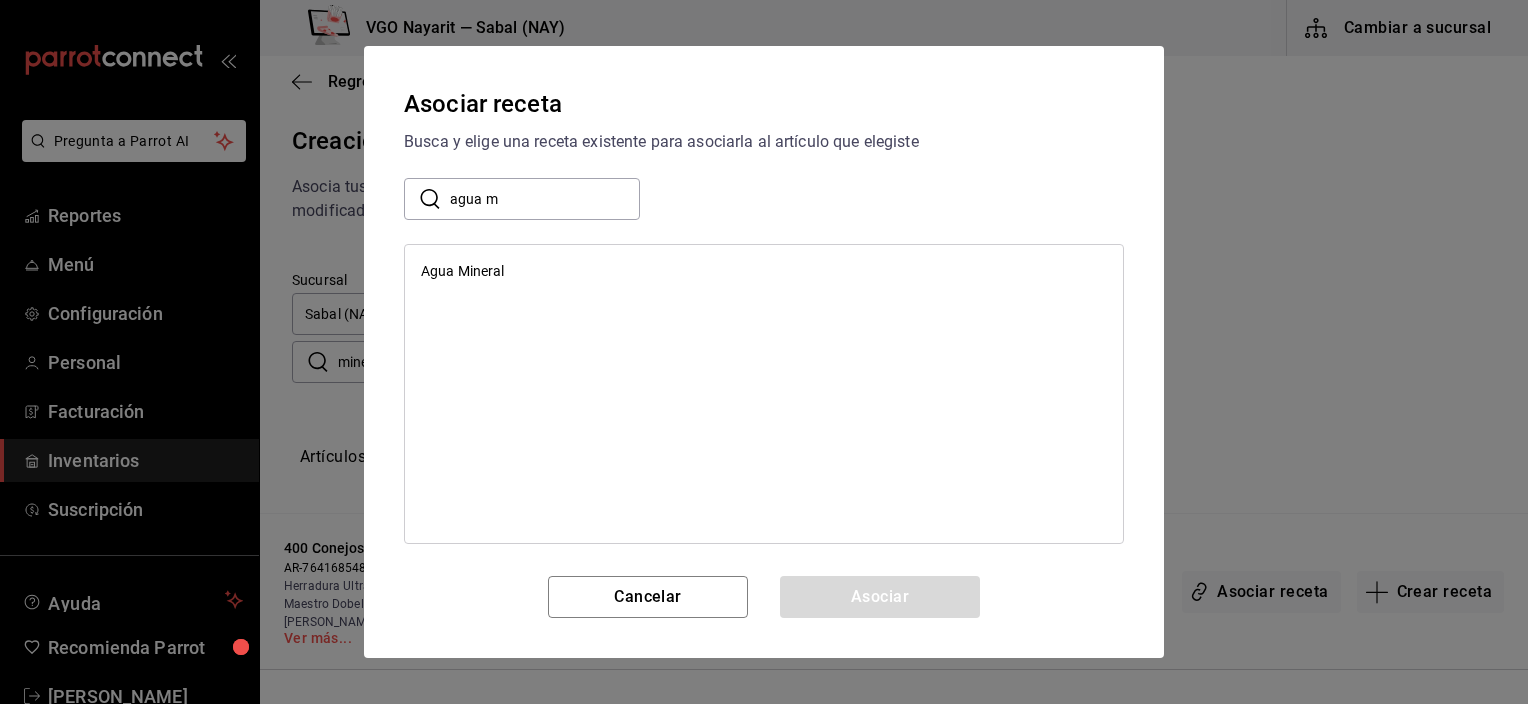 click on "Agua Mineral" at bounding box center (463, 271) 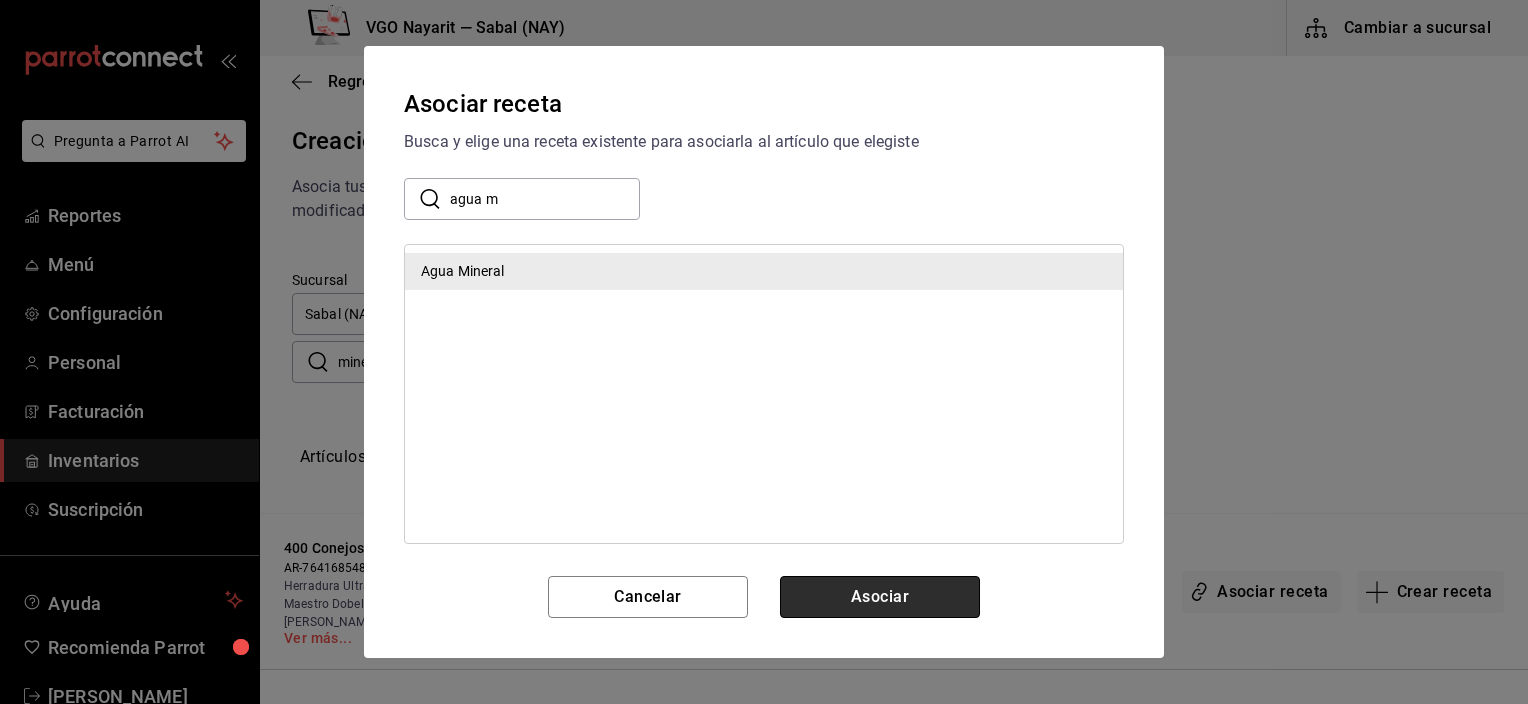 click on "Asociar" at bounding box center [880, 597] 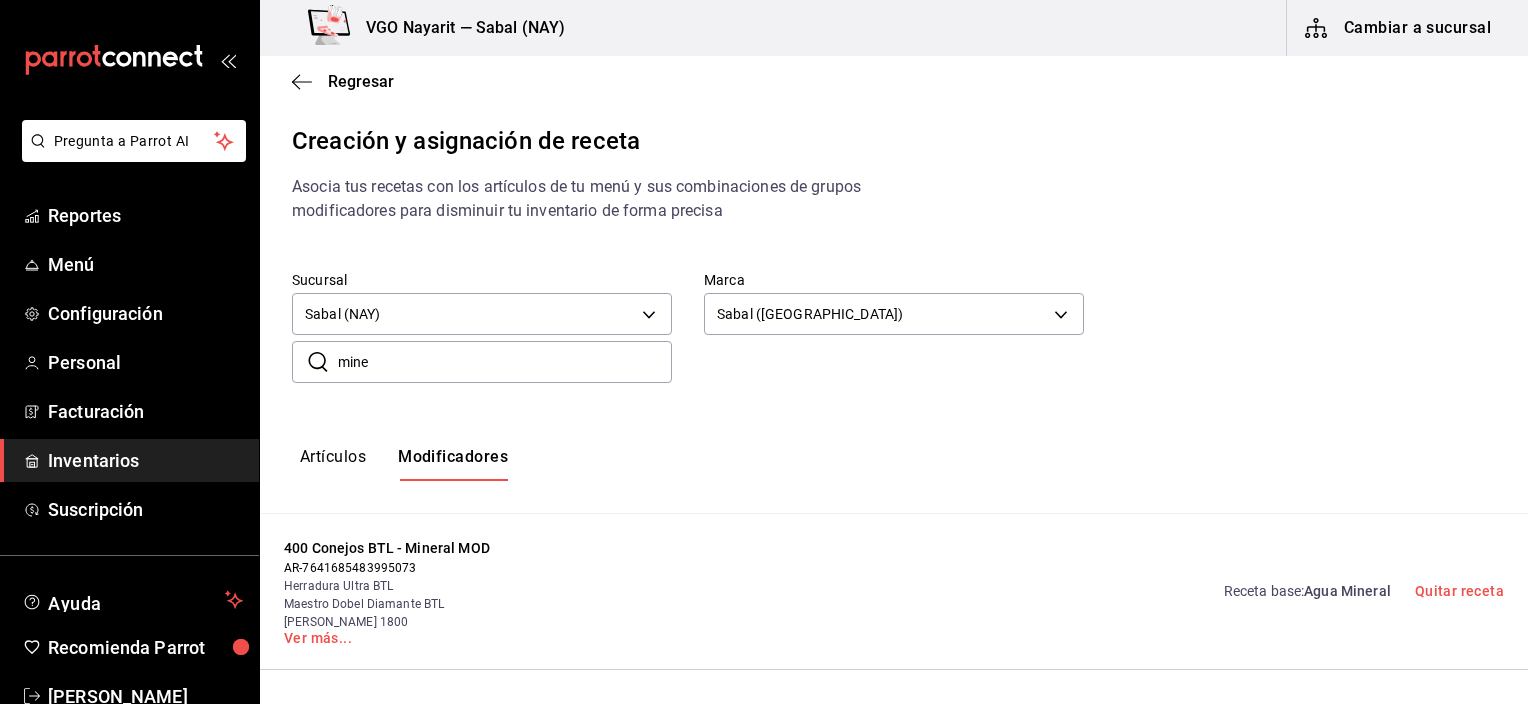 drag, startPoint x: 431, startPoint y: 365, endPoint x: 310, endPoint y: 365, distance: 121 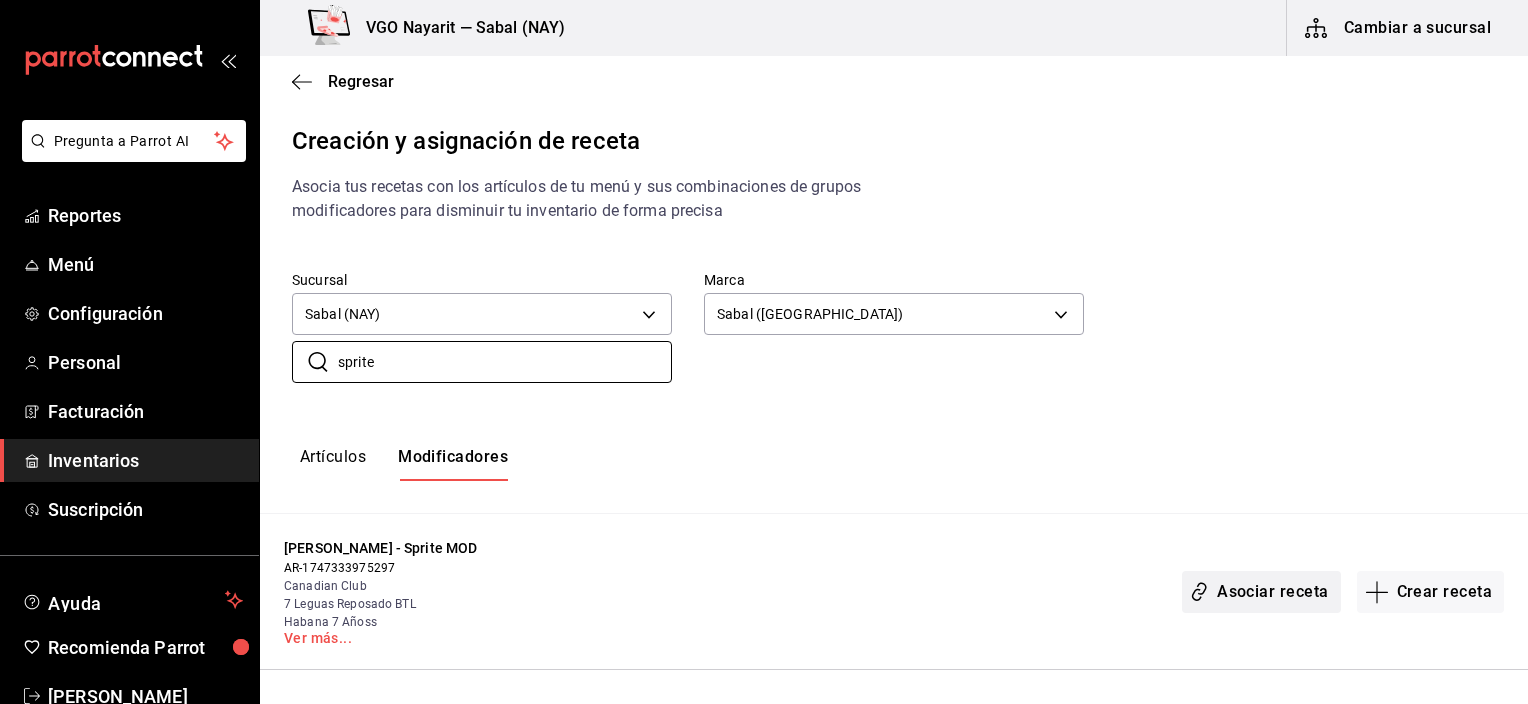 type on "sprite" 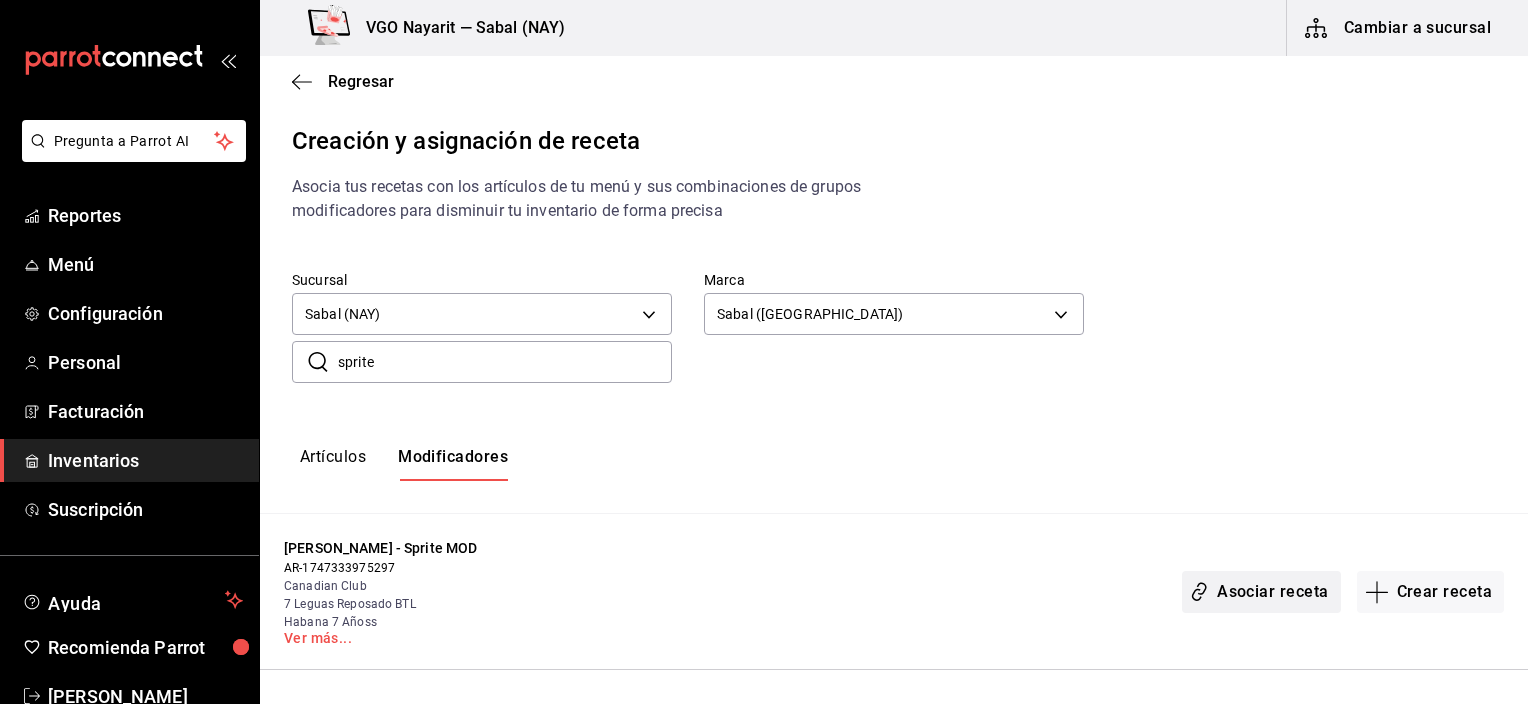 click on "Asociar receta" at bounding box center [1261, 592] 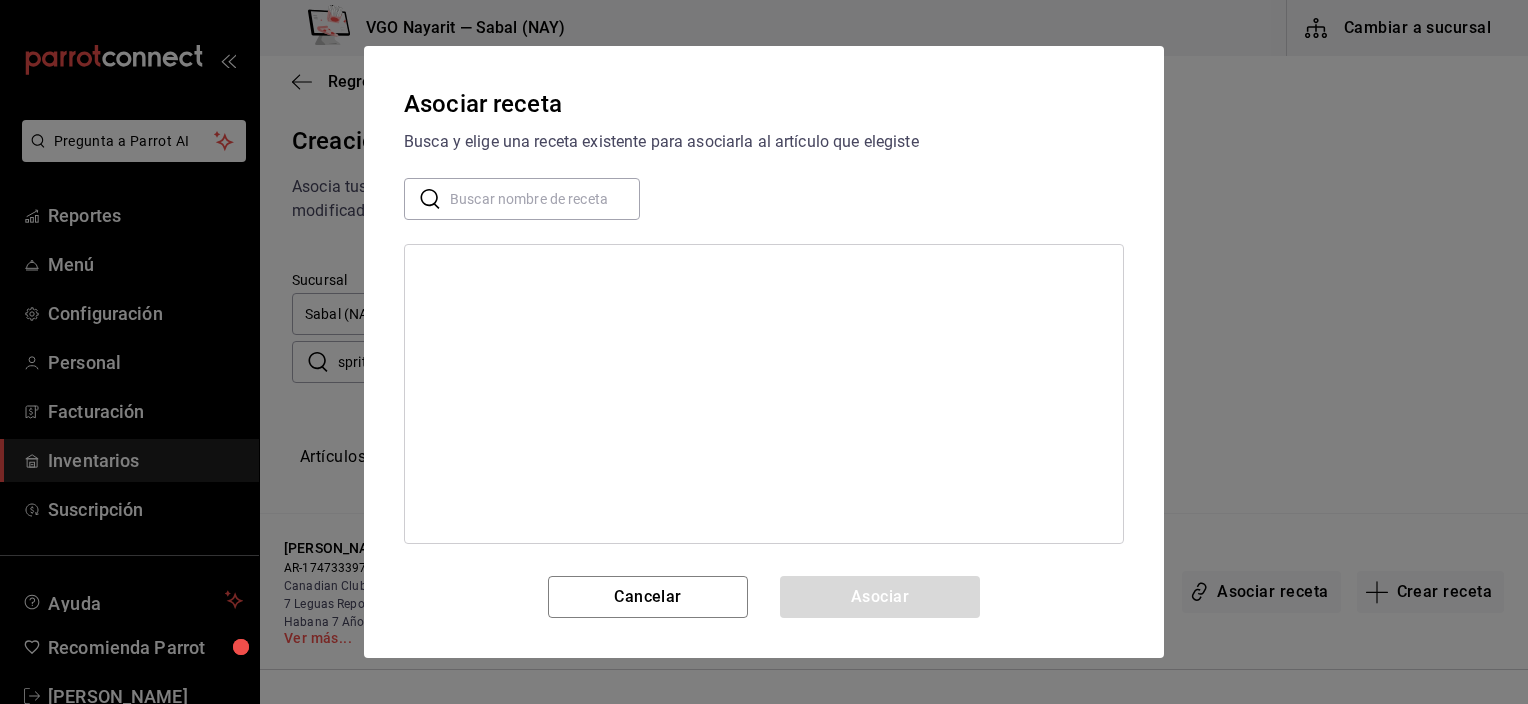 click at bounding box center [545, 199] 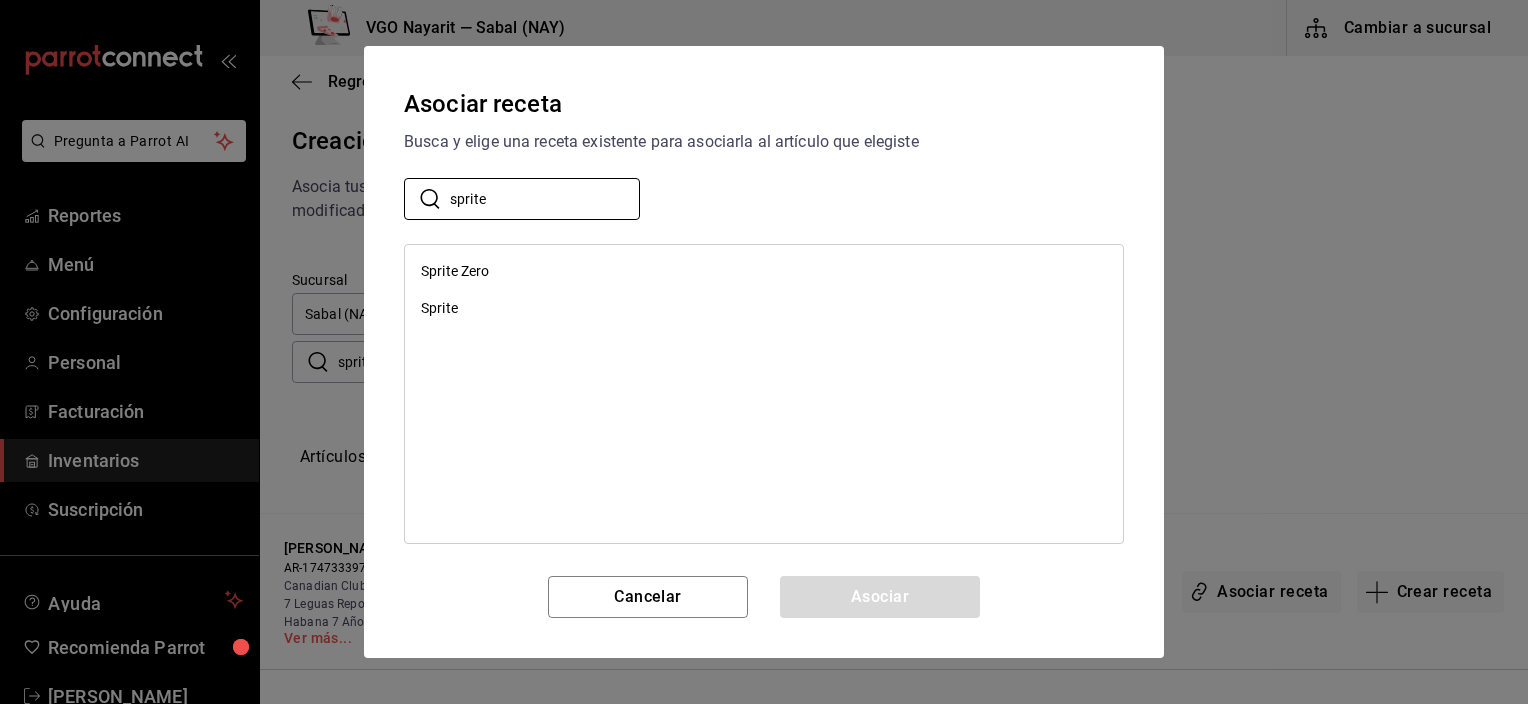 type on "sprite" 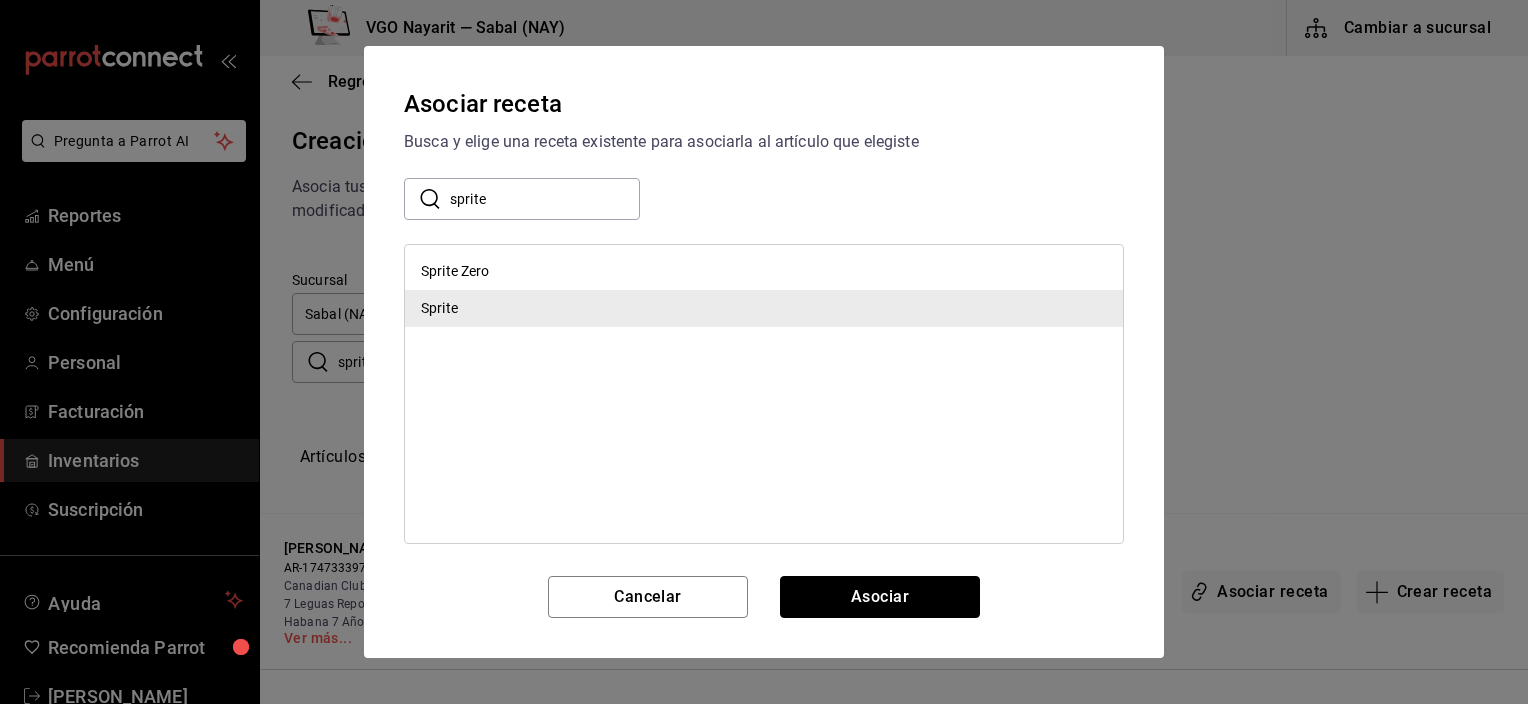 click on "Asociar" at bounding box center (880, 597) 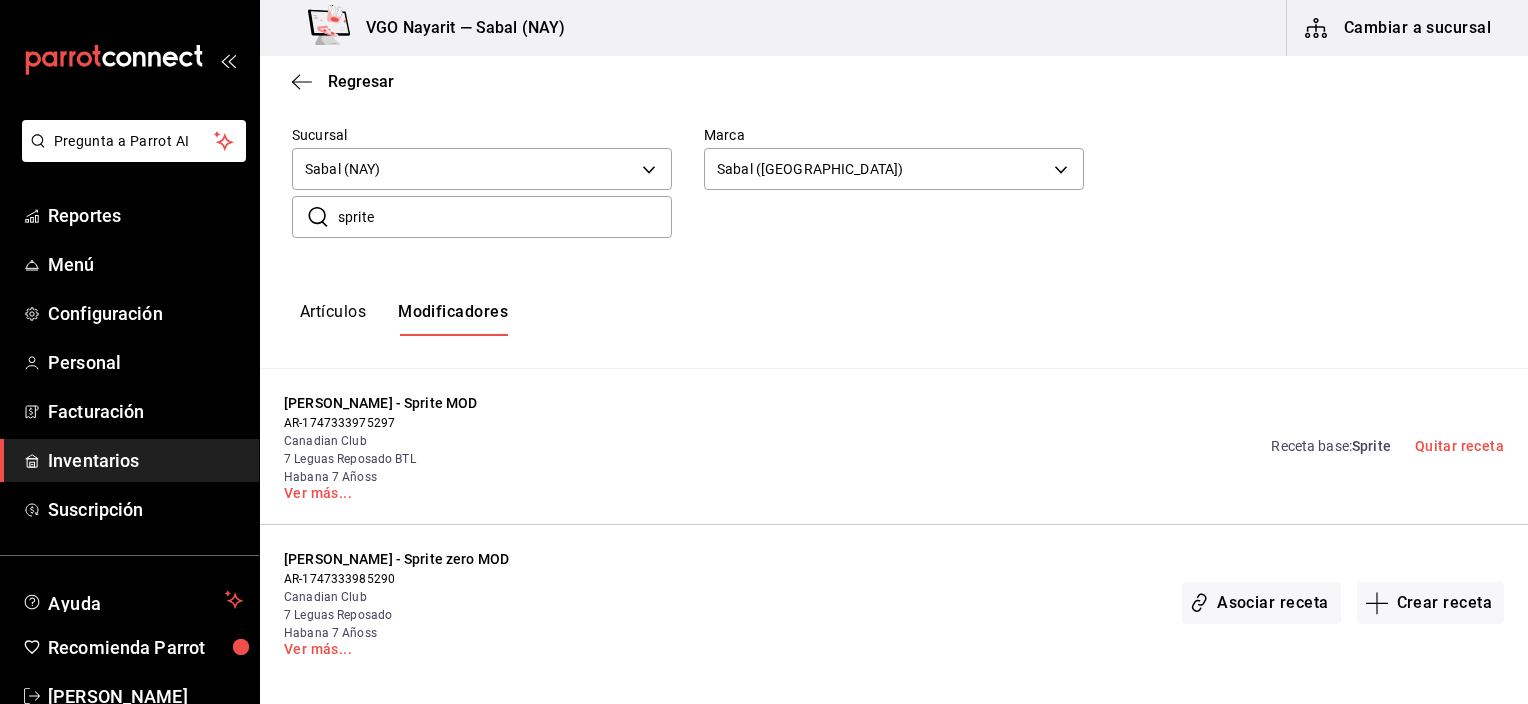 scroll, scrollTop: 155, scrollLeft: 0, axis: vertical 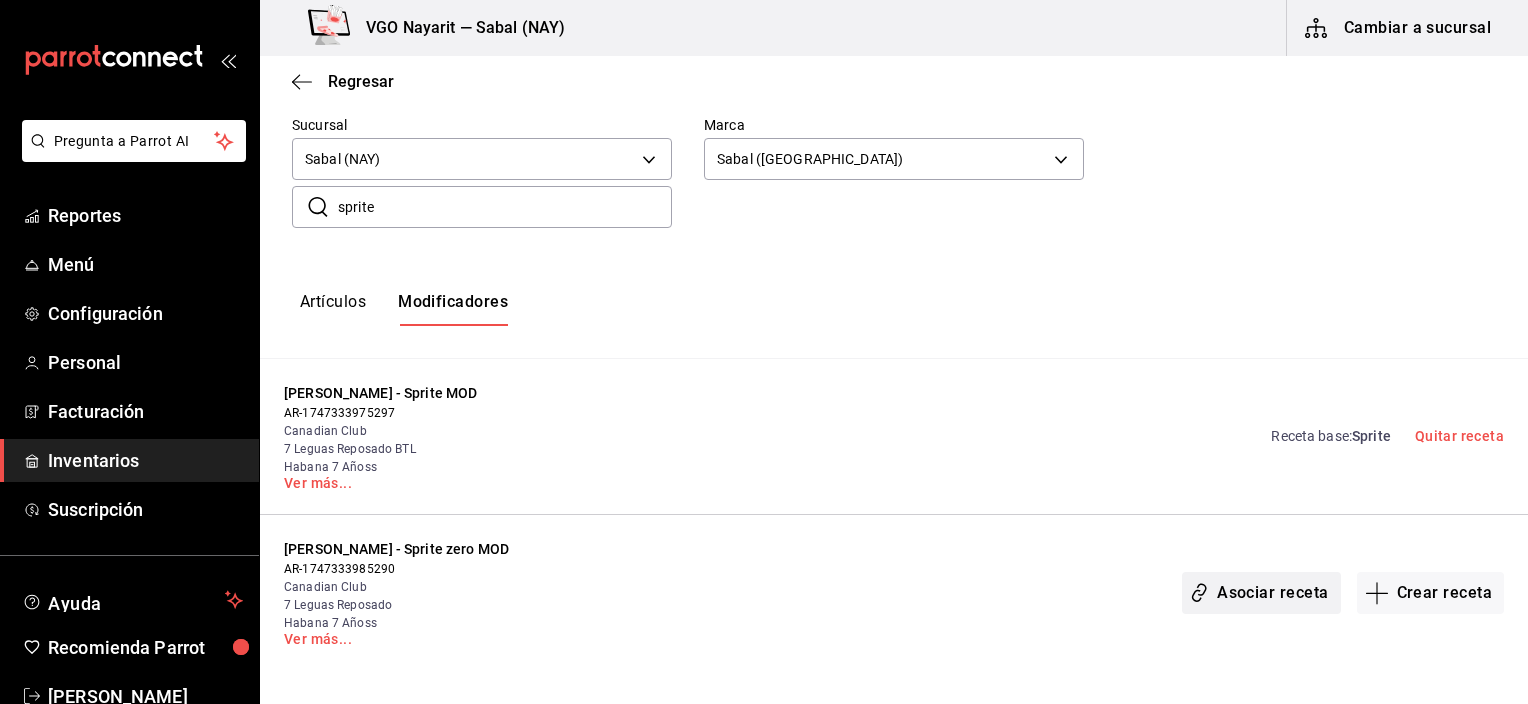 click on "Asociar receta" at bounding box center [1261, 593] 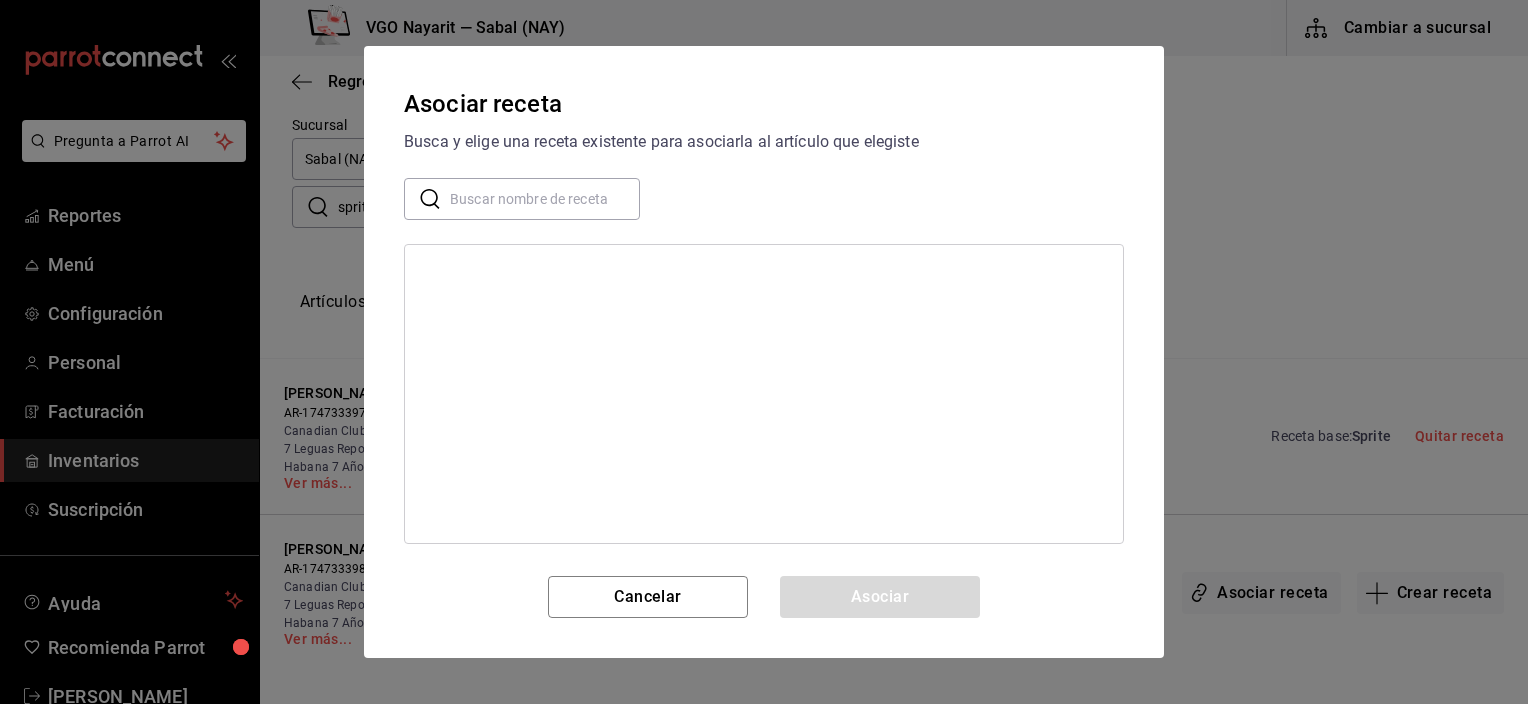 click at bounding box center [545, 199] 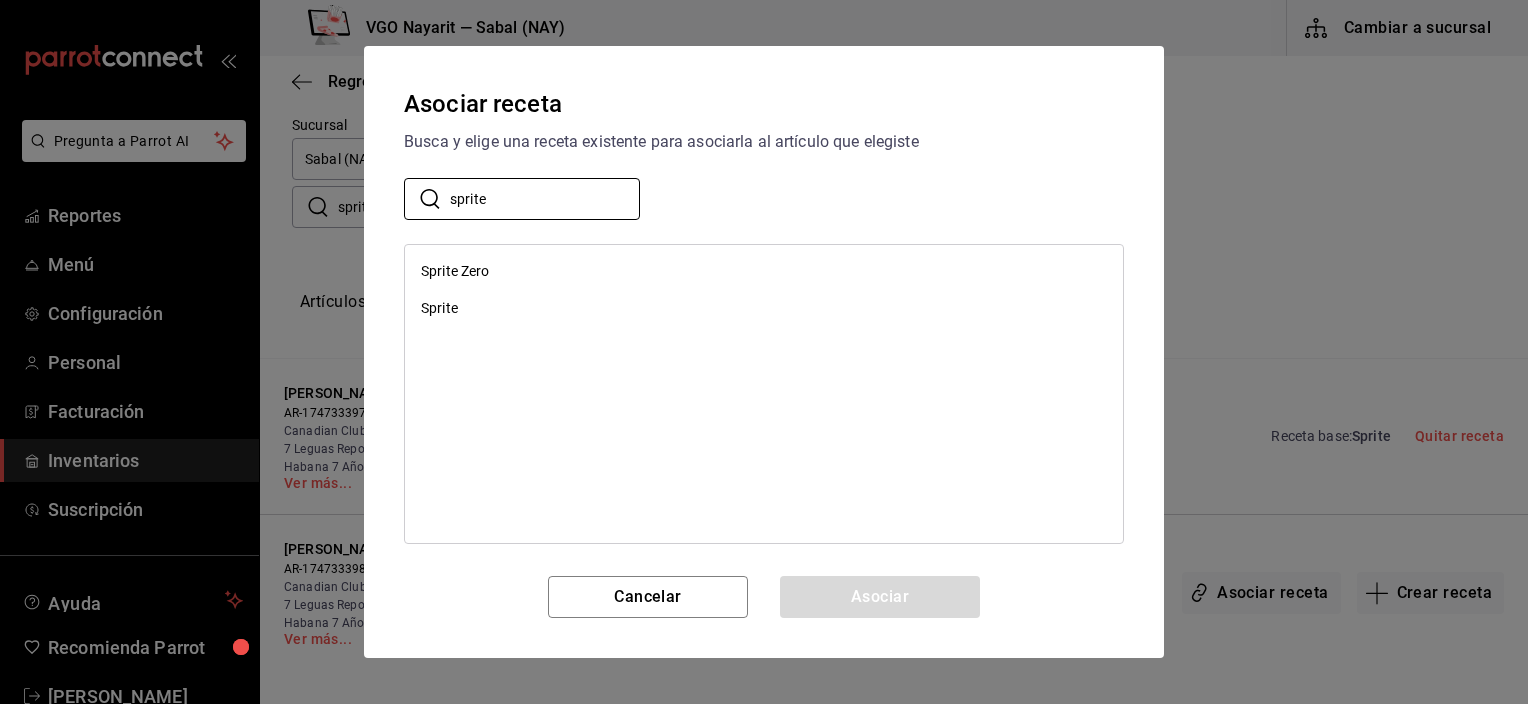 type on "sprite" 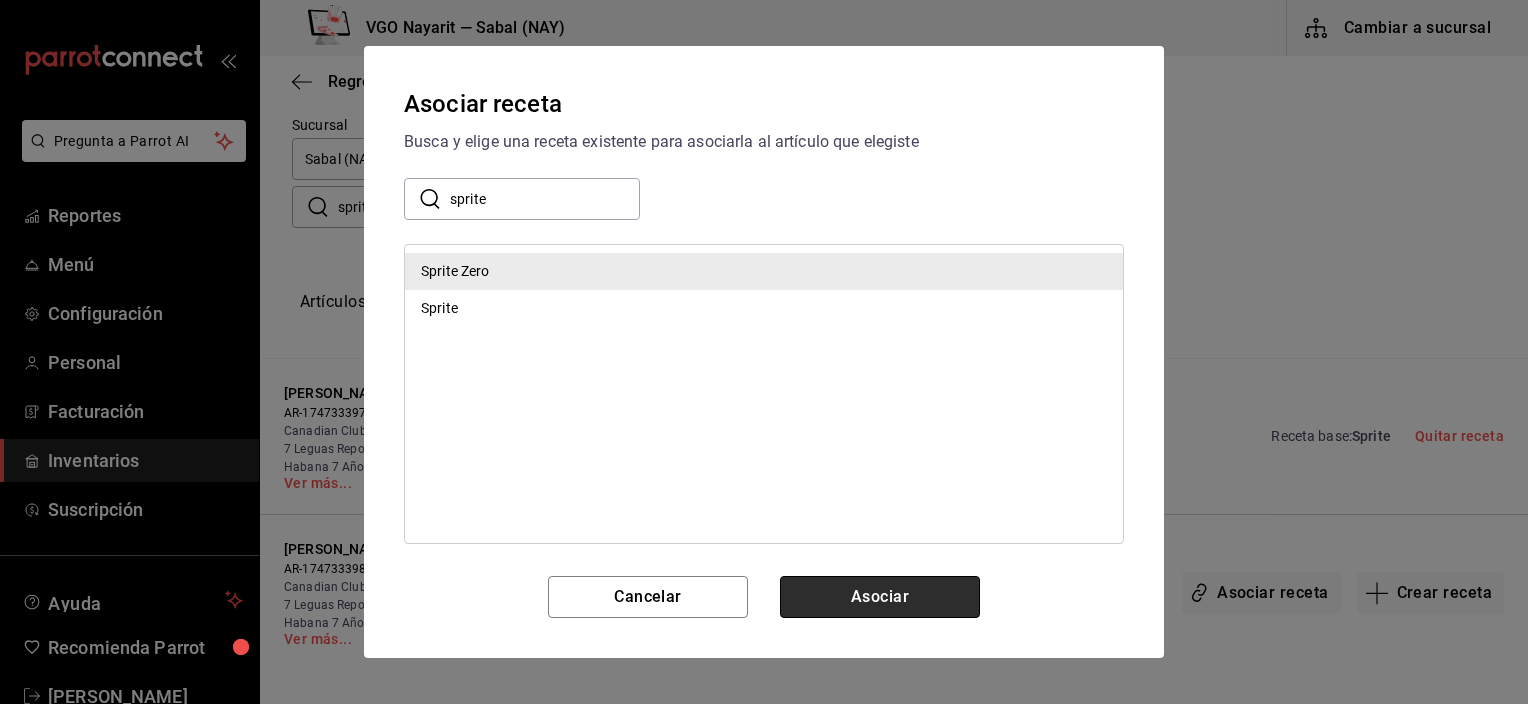 click on "Asociar" at bounding box center (880, 597) 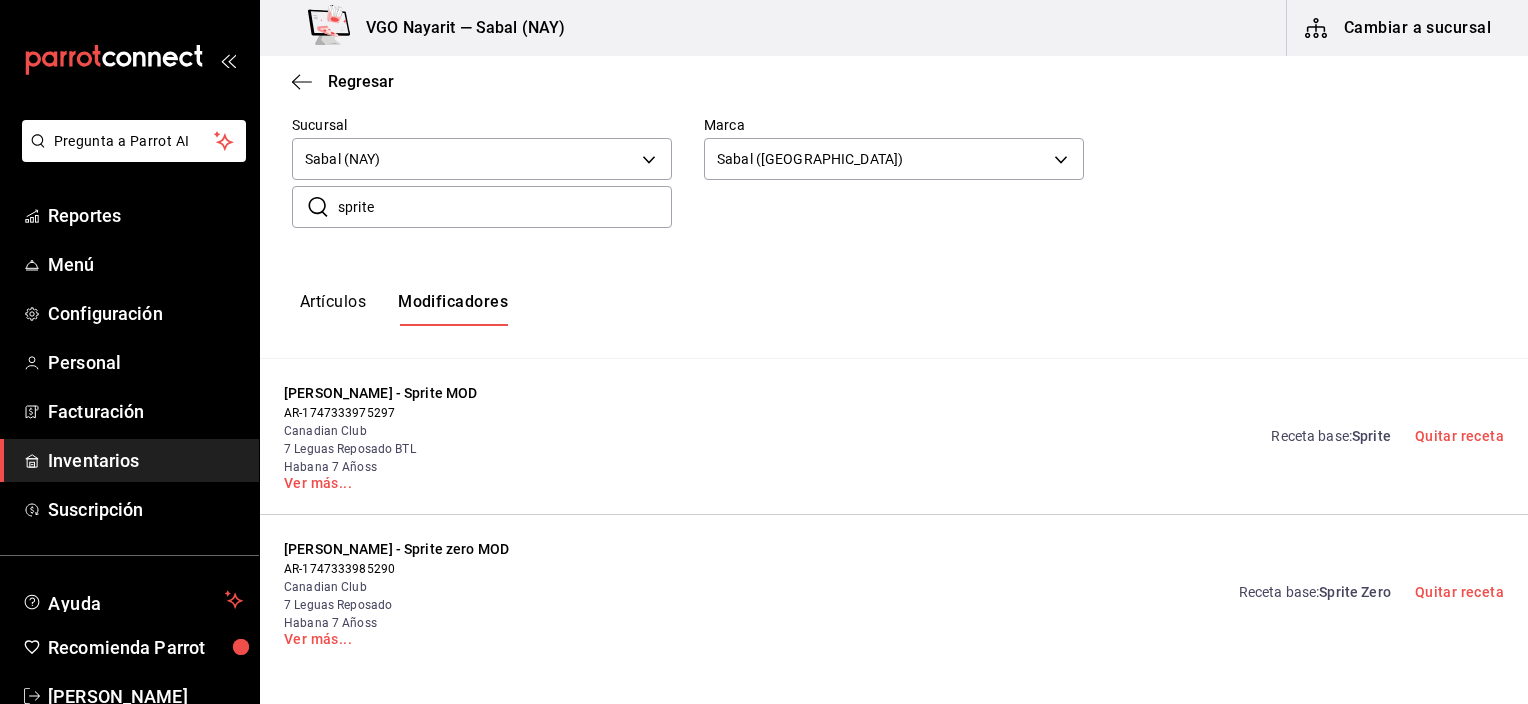 scroll, scrollTop: 55, scrollLeft: 0, axis: vertical 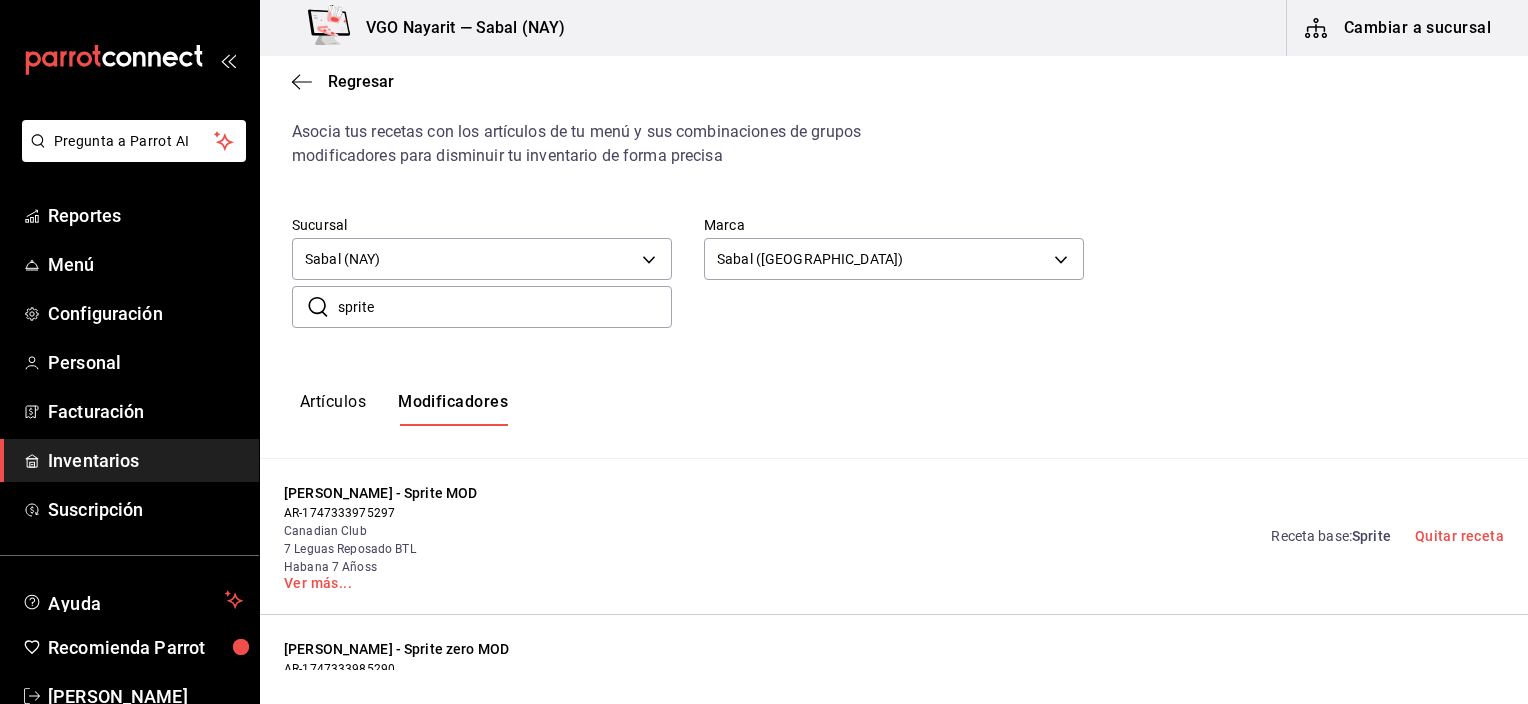 drag, startPoint x: 406, startPoint y: 310, endPoint x: 312, endPoint y: 313, distance: 94.04786 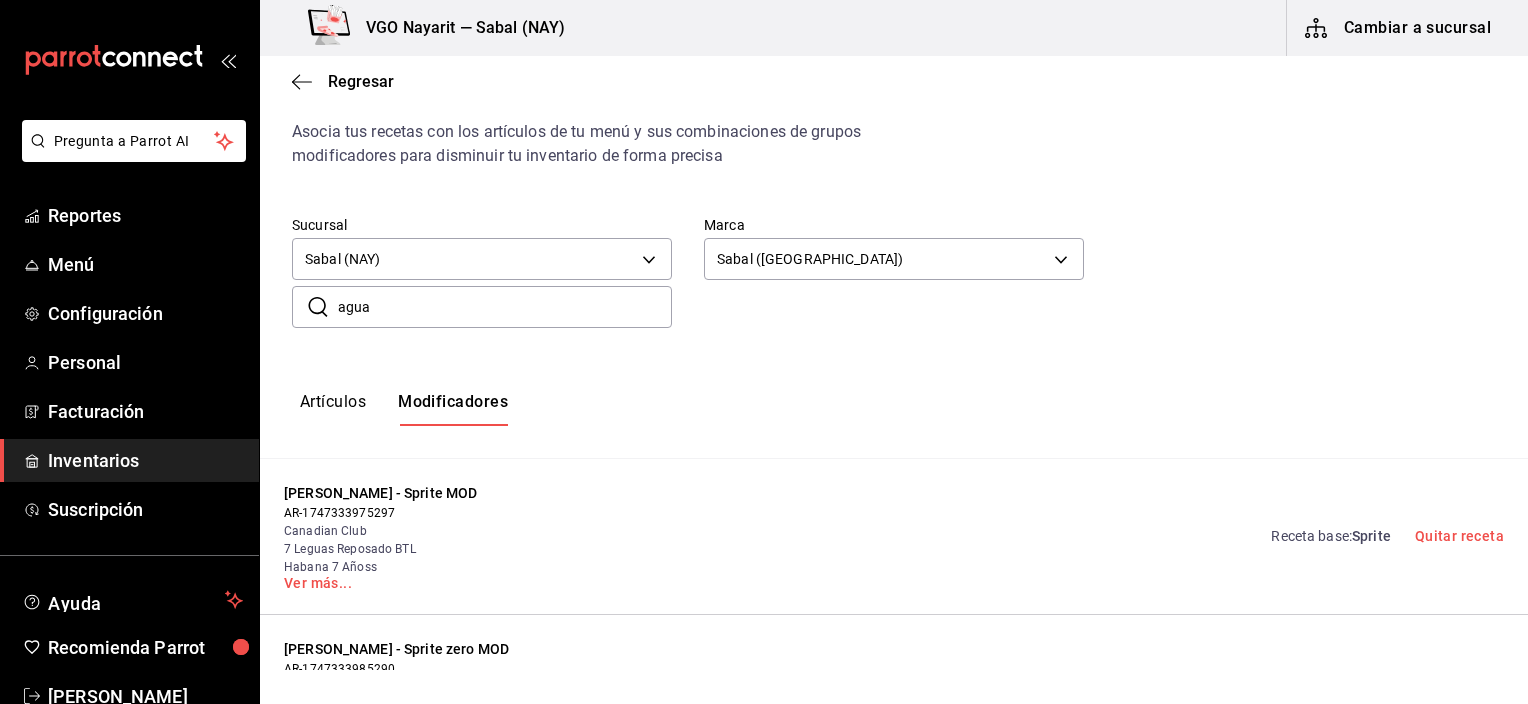 scroll, scrollTop: 0, scrollLeft: 0, axis: both 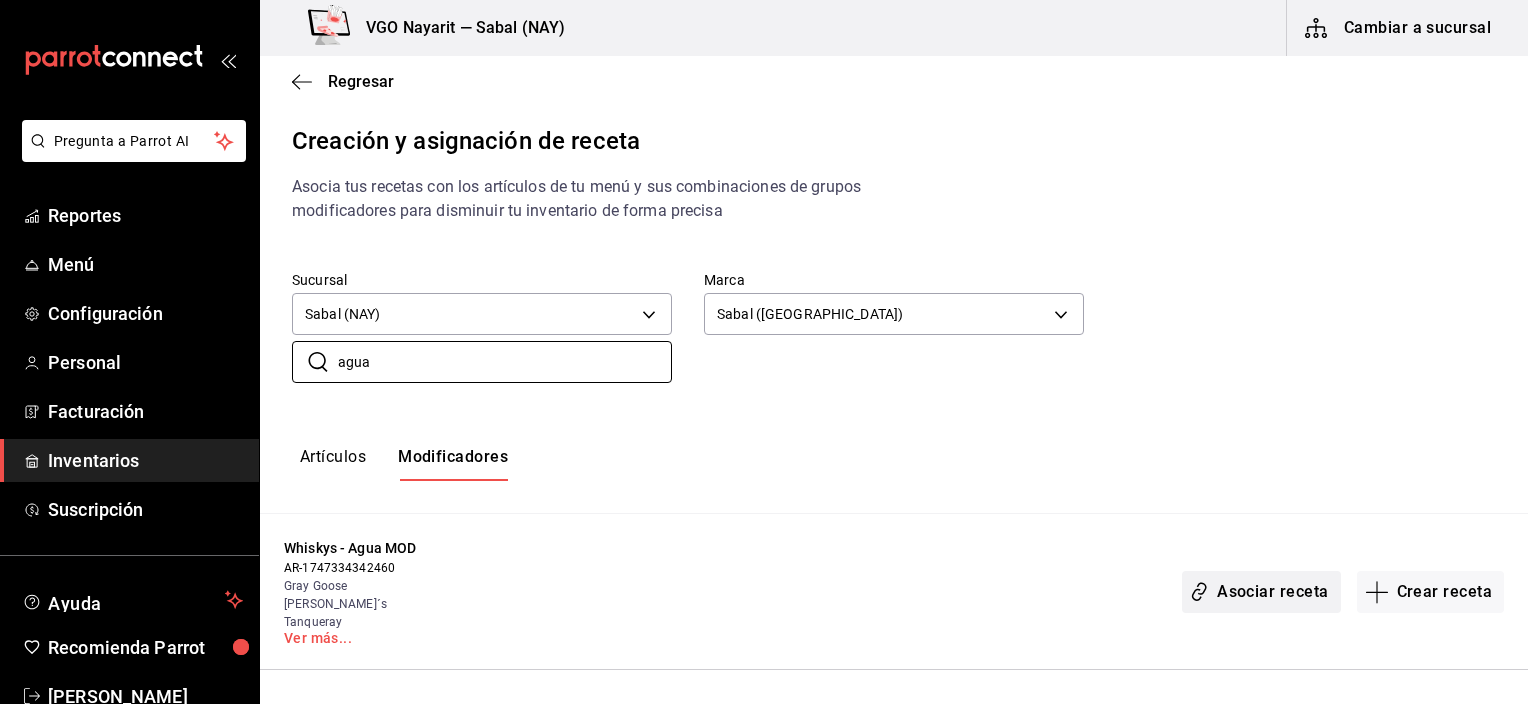 type on "agua" 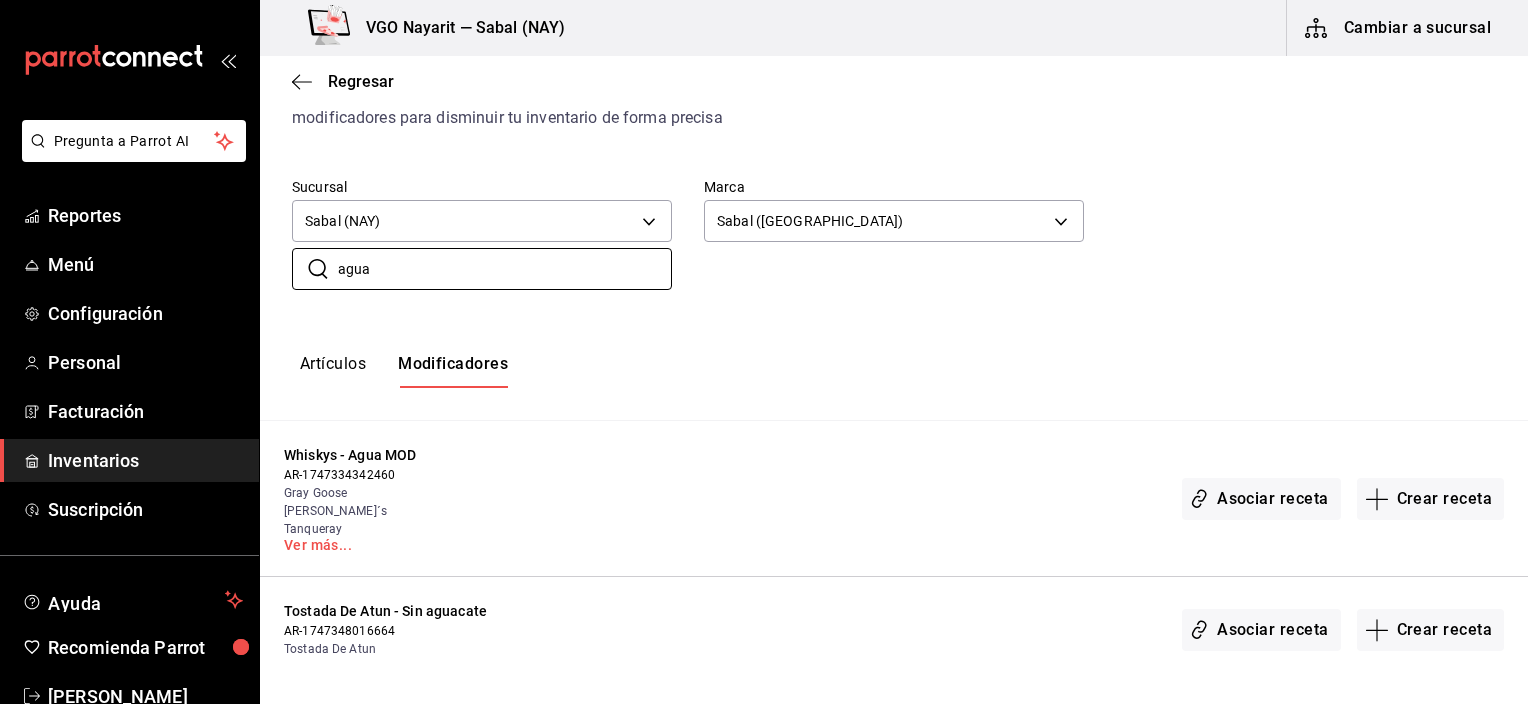 scroll, scrollTop: 105, scrollLeft: 0, axis: vertical 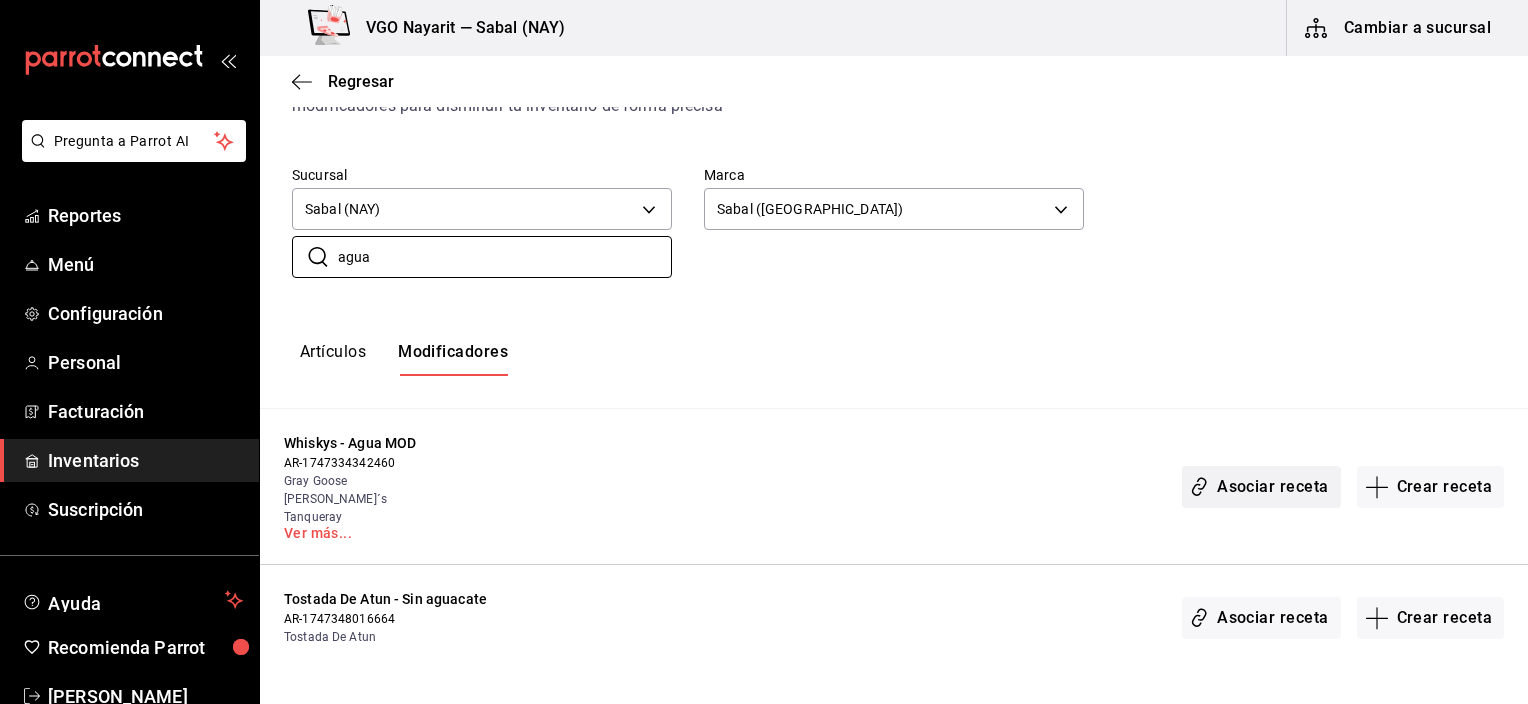 click on "Asociar receta" at bounding box center [1261, 487] 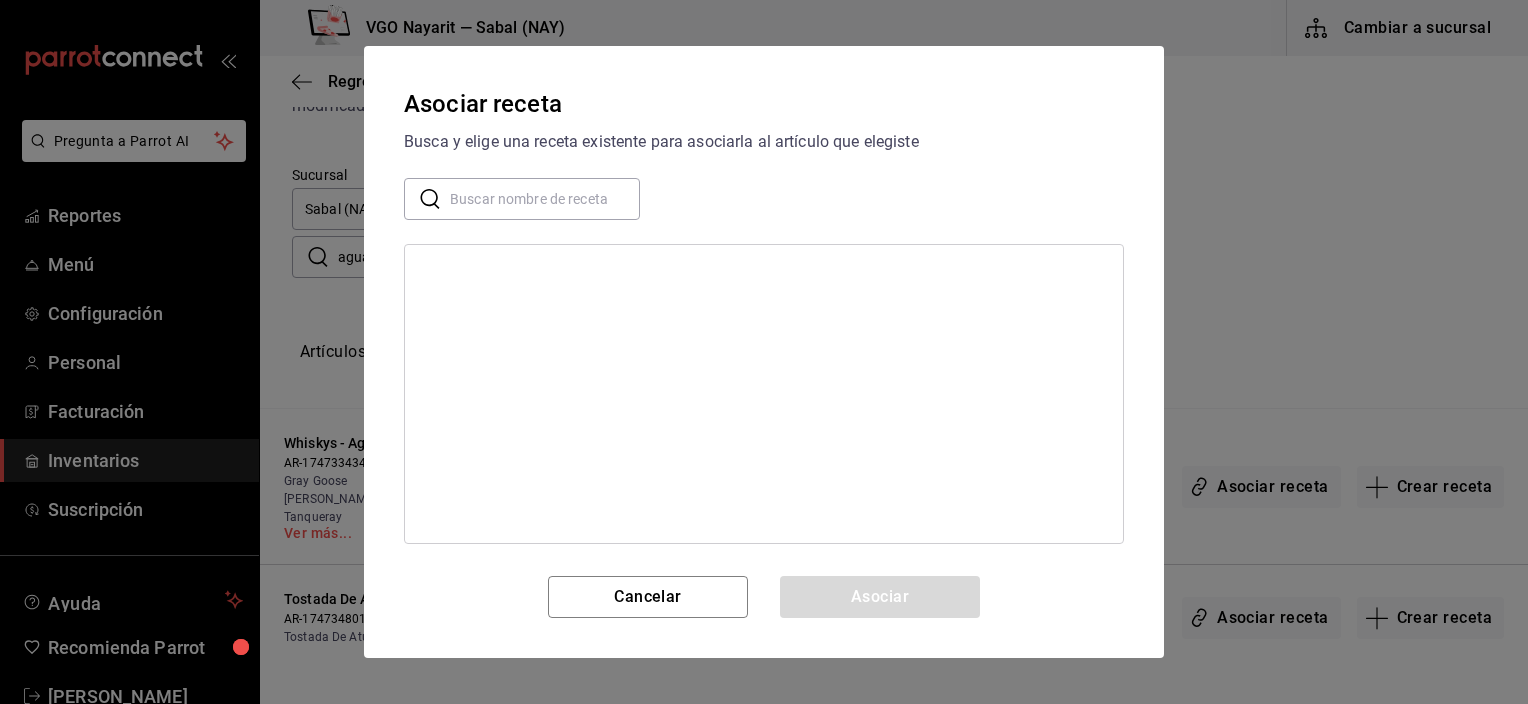 click at bounding box center (545, 199) 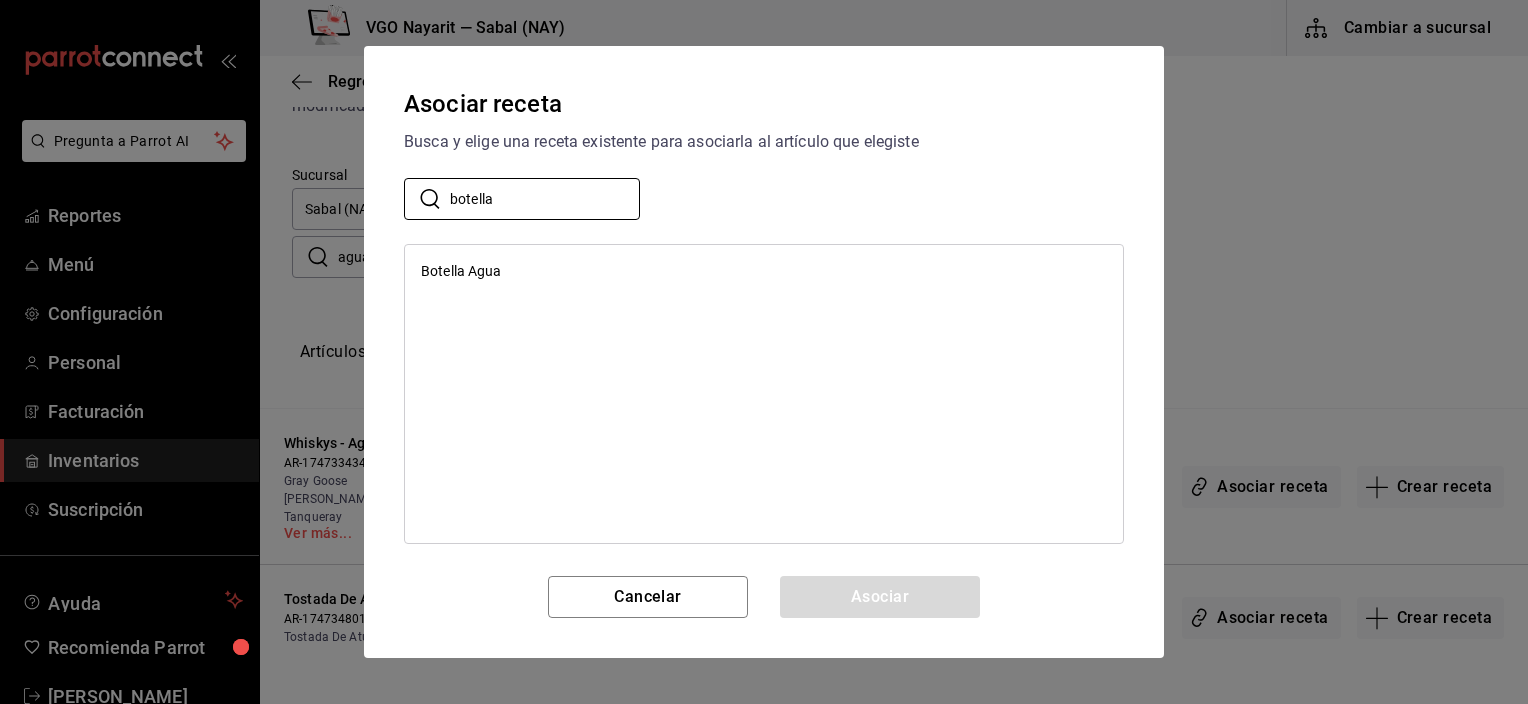 type on "botella" 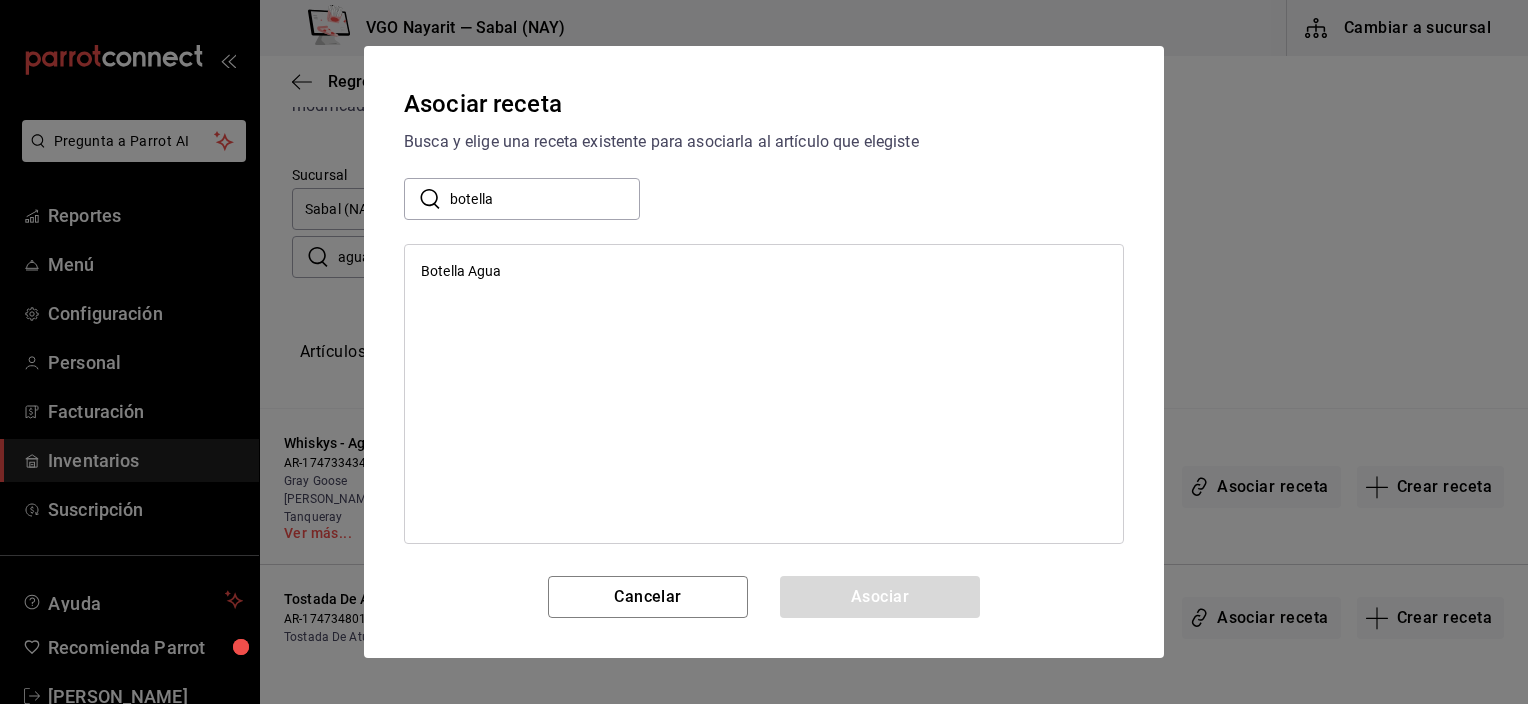 click on "Botella Agua" at bounding box center (461, 271) 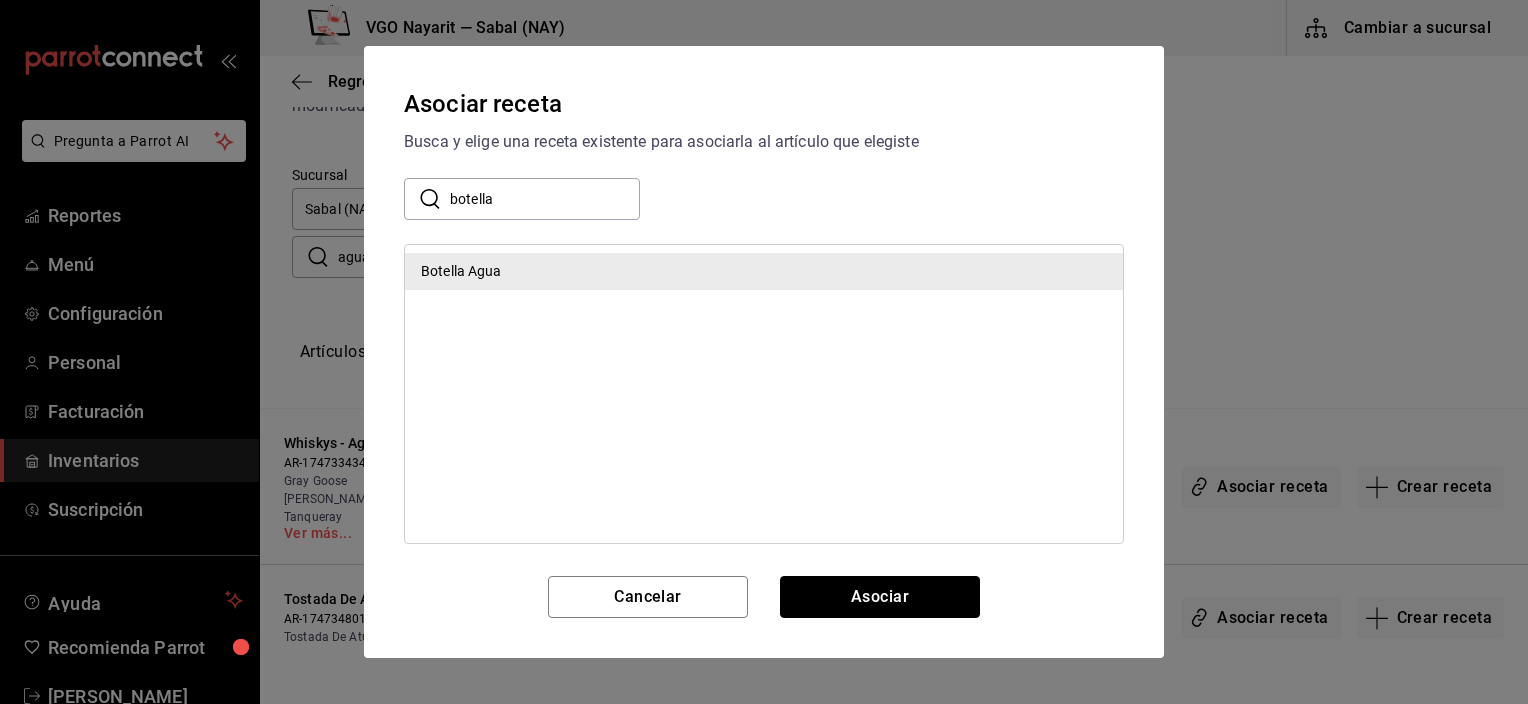 drag, startPoint x: 871, startPoint y: 598, endPoint x: 886, endPoint y: 580, distance: 23.43075 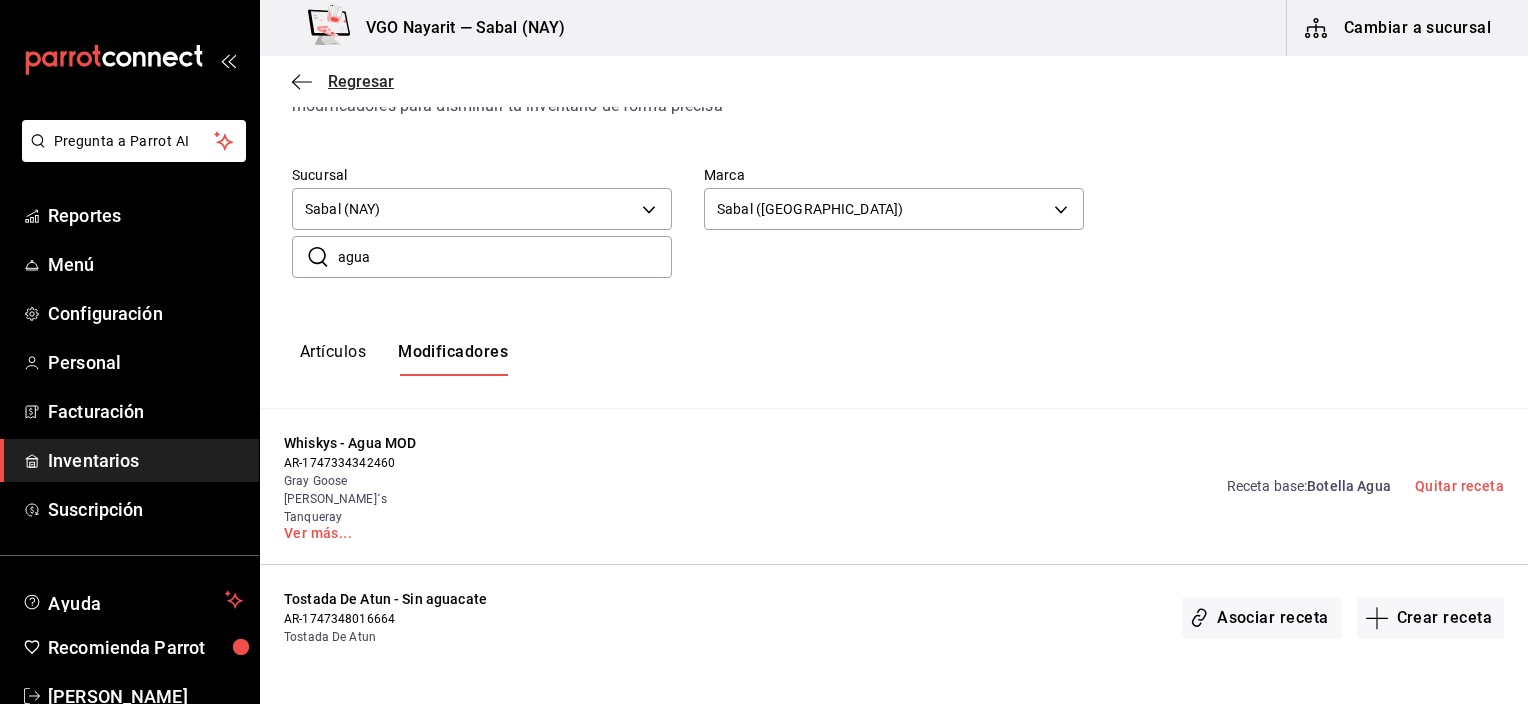click 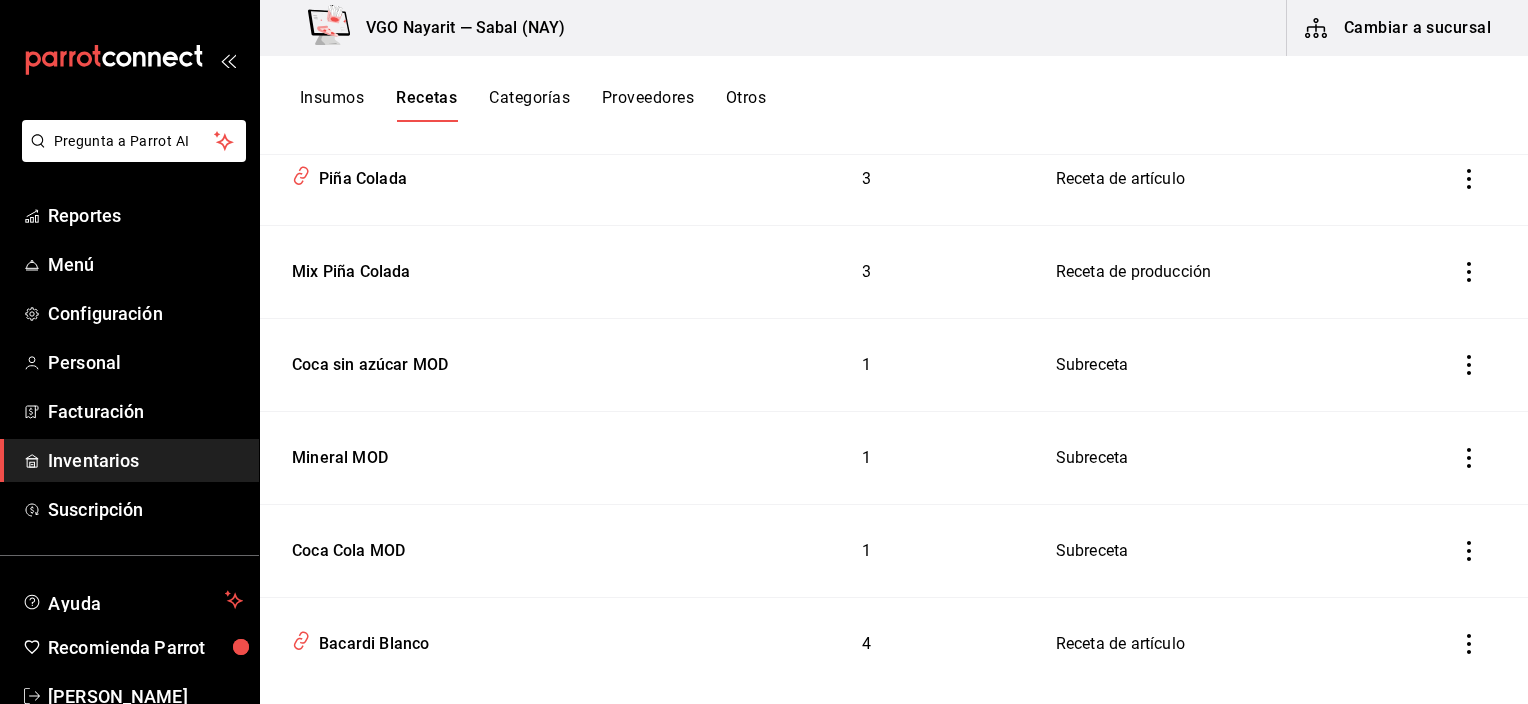 scroll, scrollTop: 300, scrollLeft: 0, axis: vertical 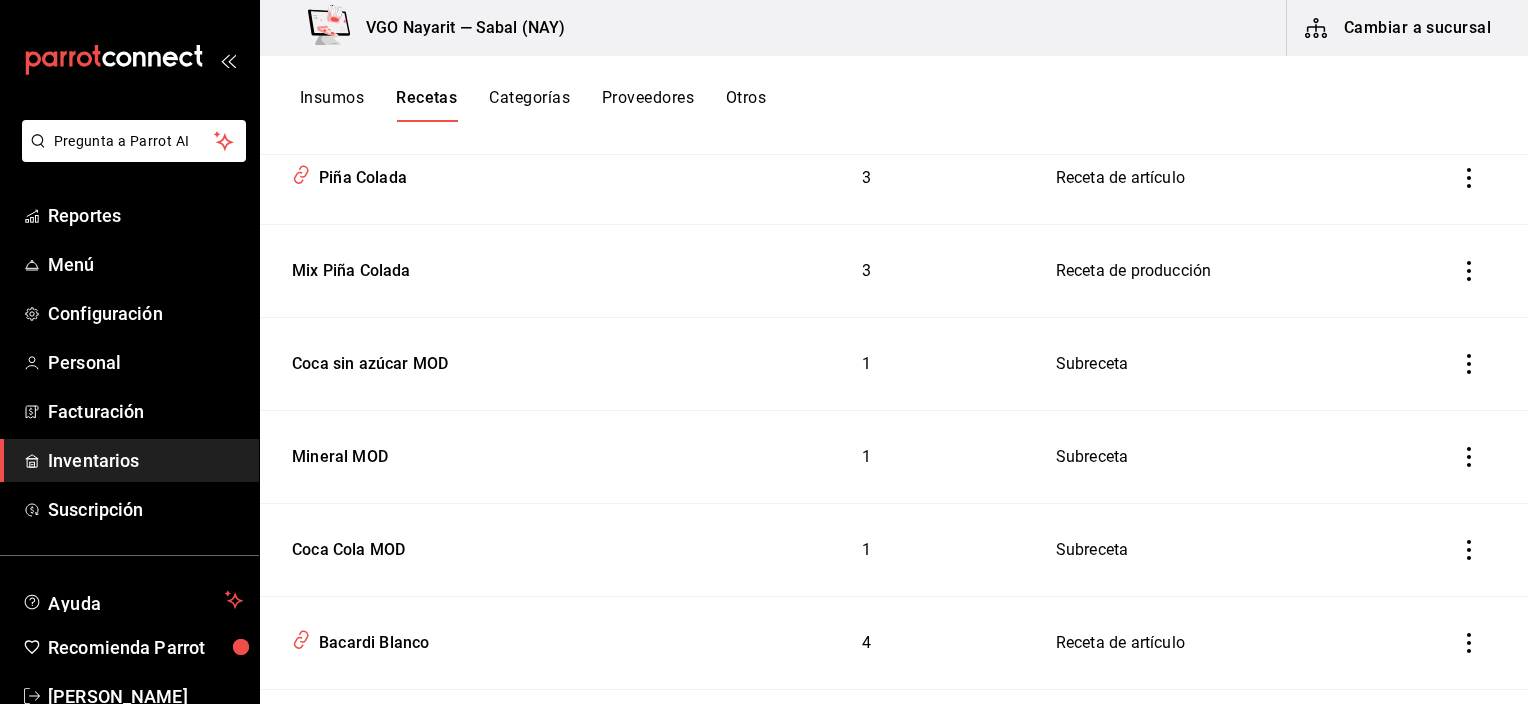 click 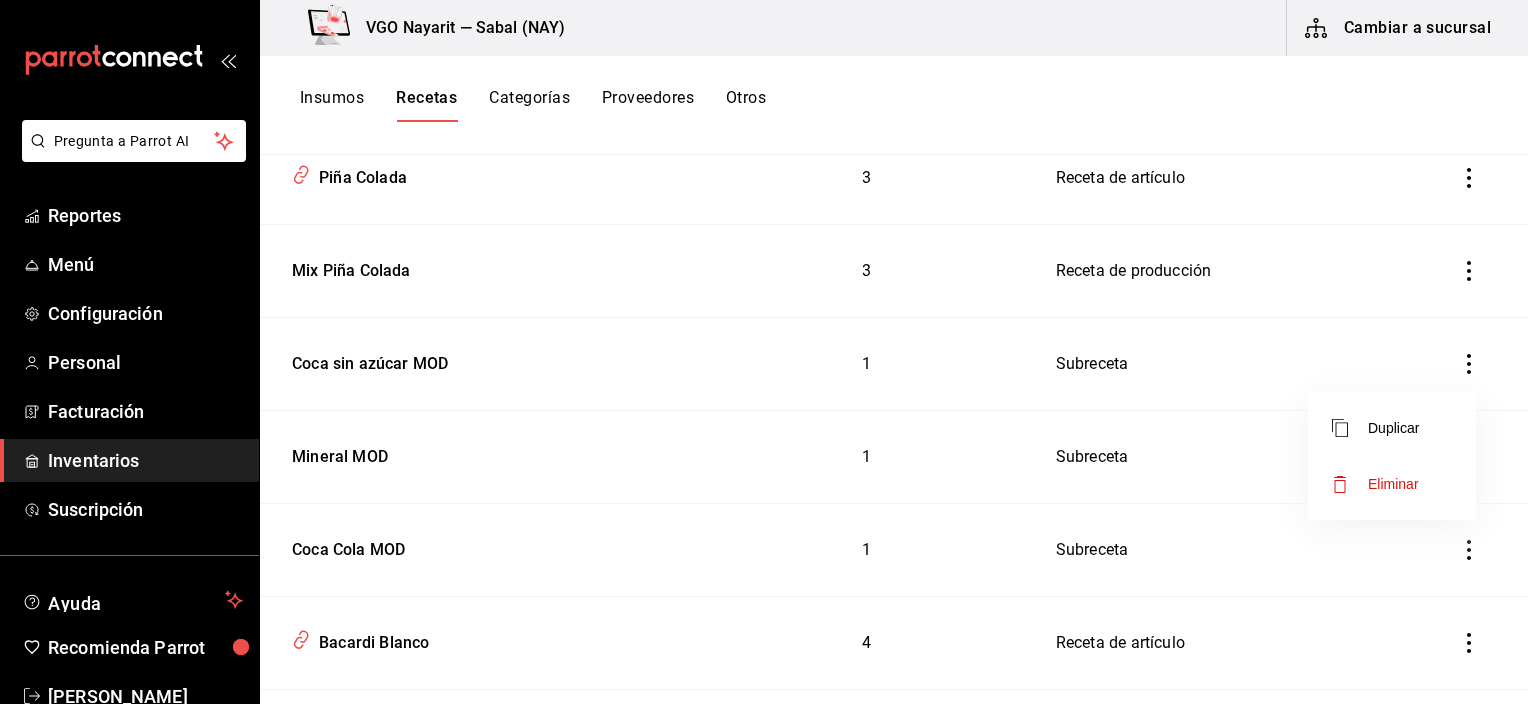 click on "Eliminar" at bounding box center (1393, 484) 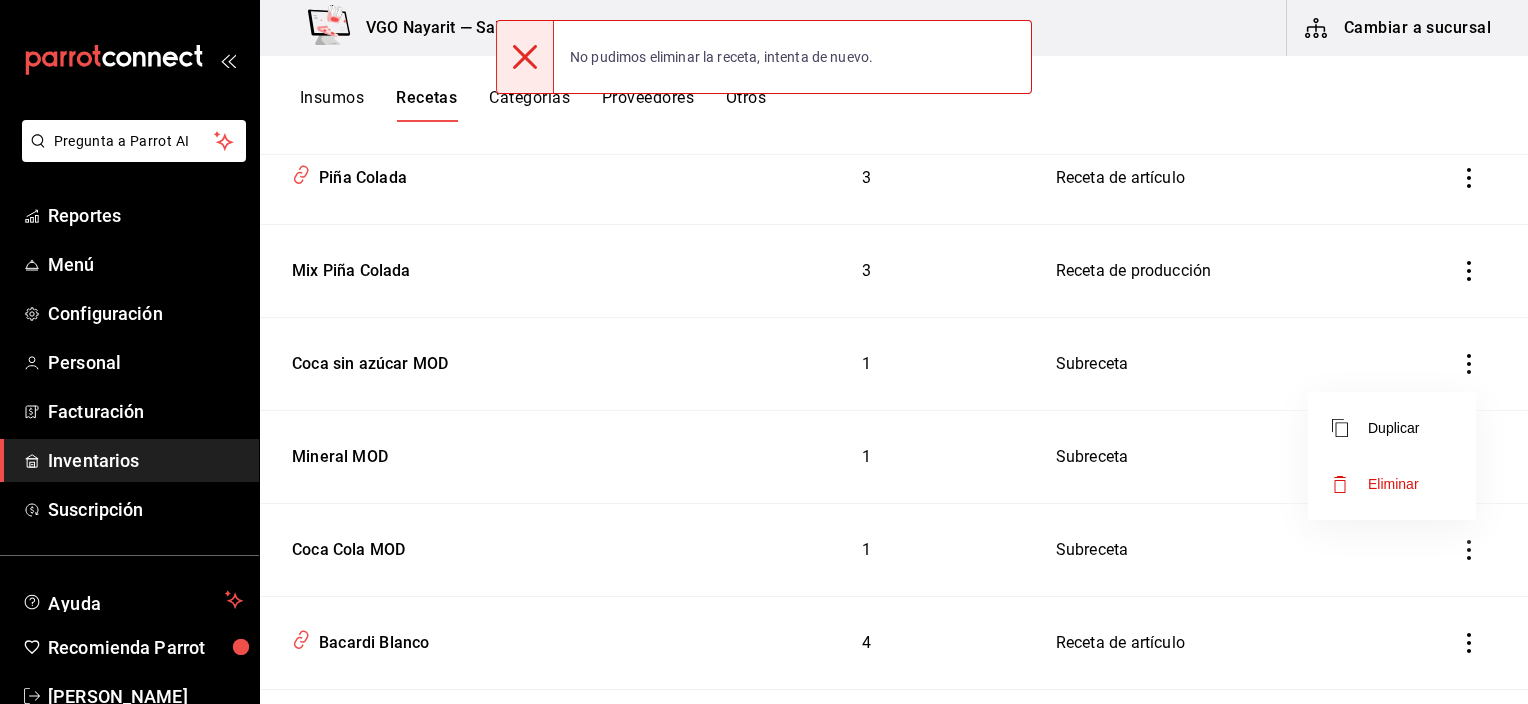 click at bounding box center [764, 352] 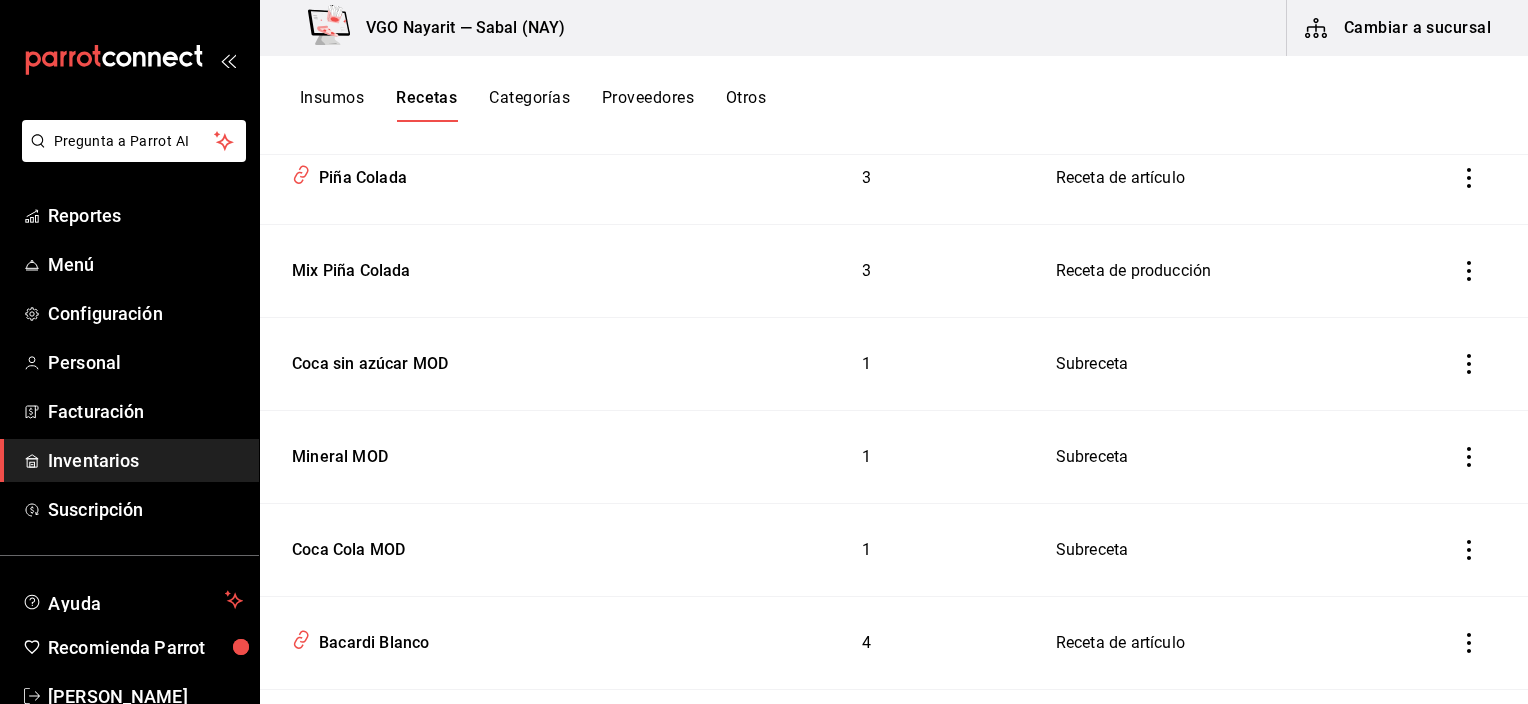 click 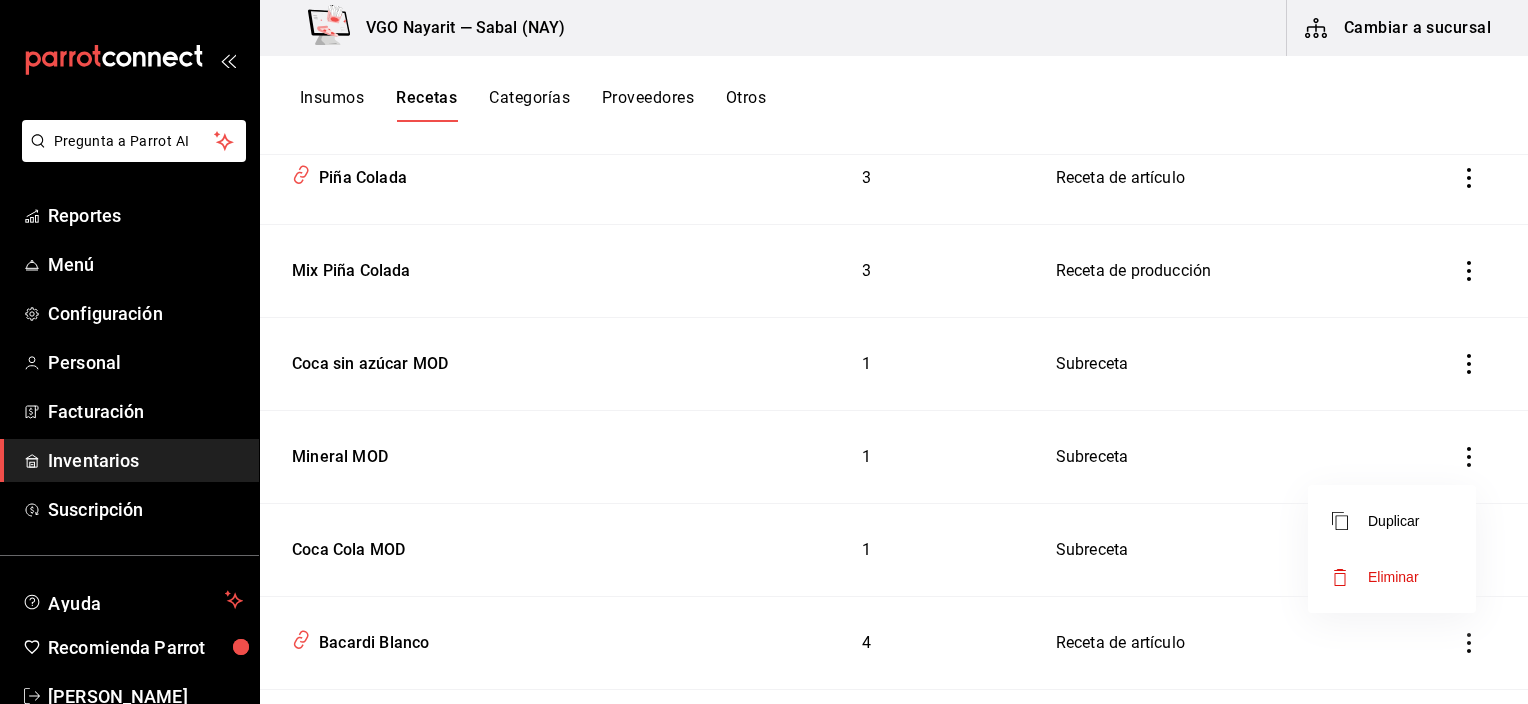 click on "Eliminar" at bounding box center [1393, 577] 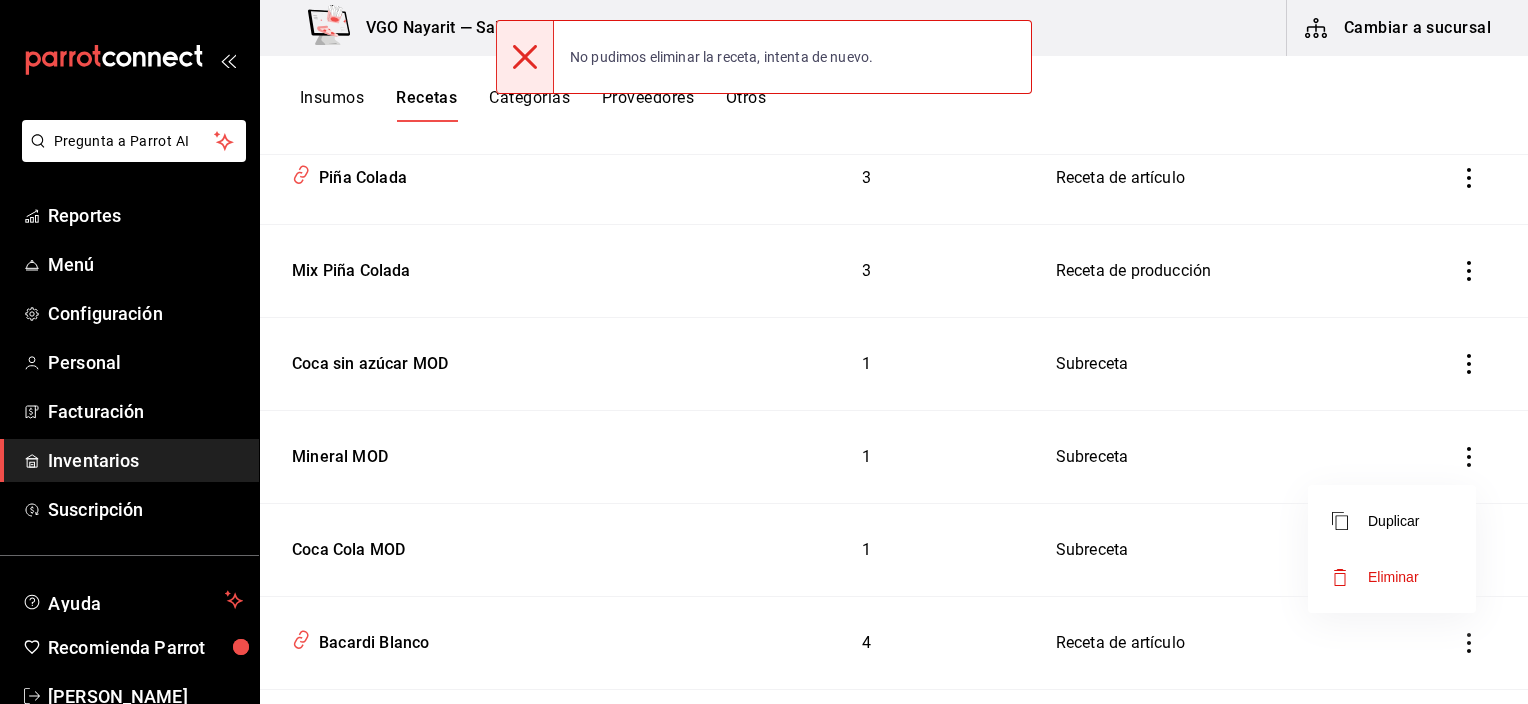 click at bounding box center (764, 352) 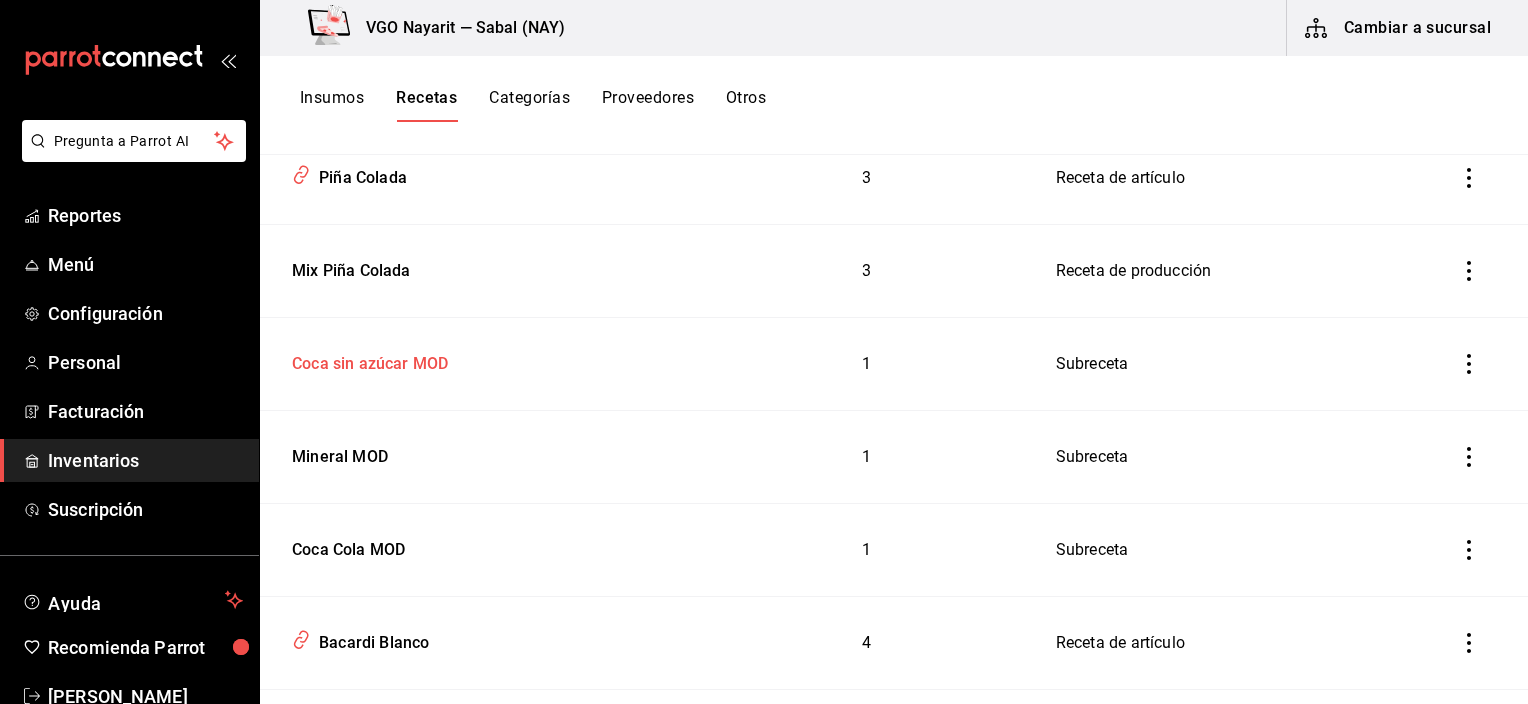 click on "Coca sin azúcar MOD" at bounding box center [366, 360] 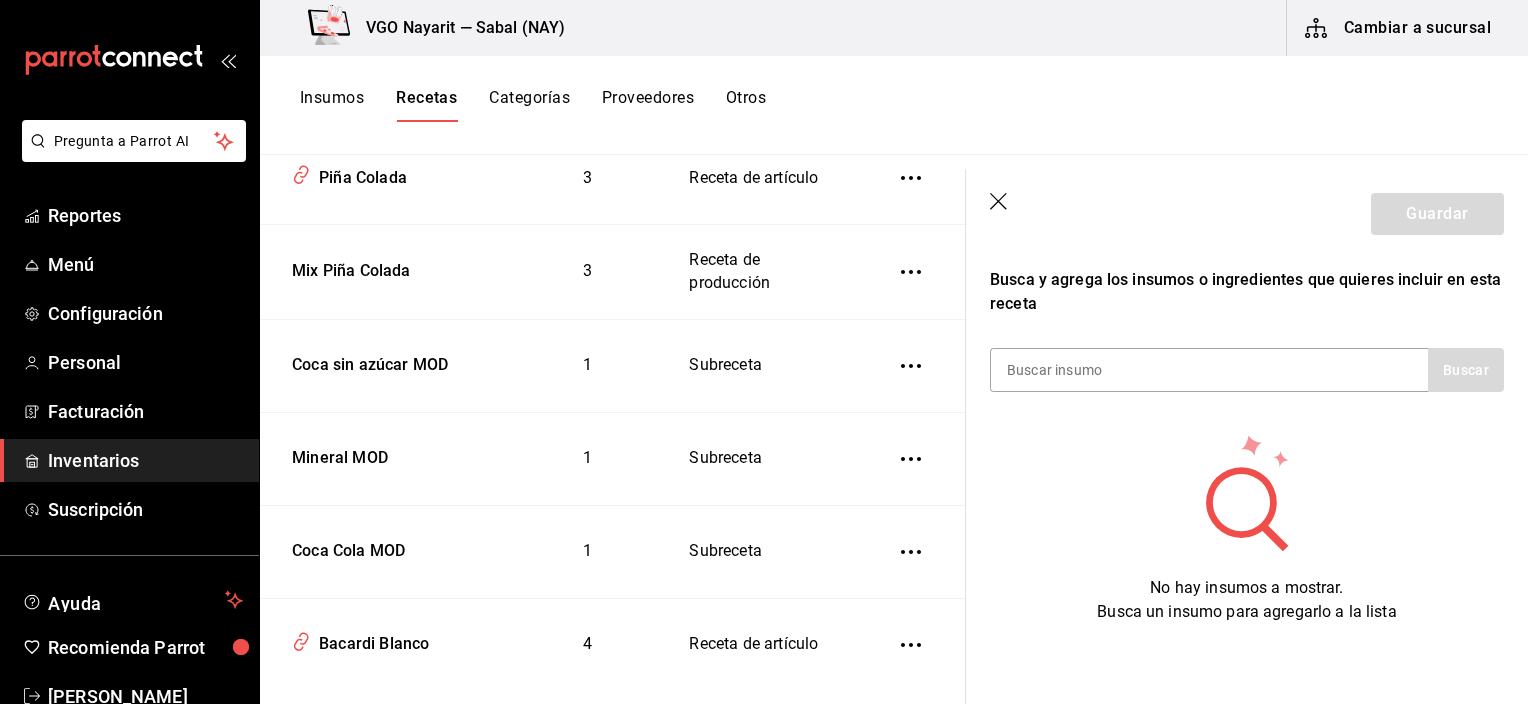 type on "Coca sin azúcar MOD" 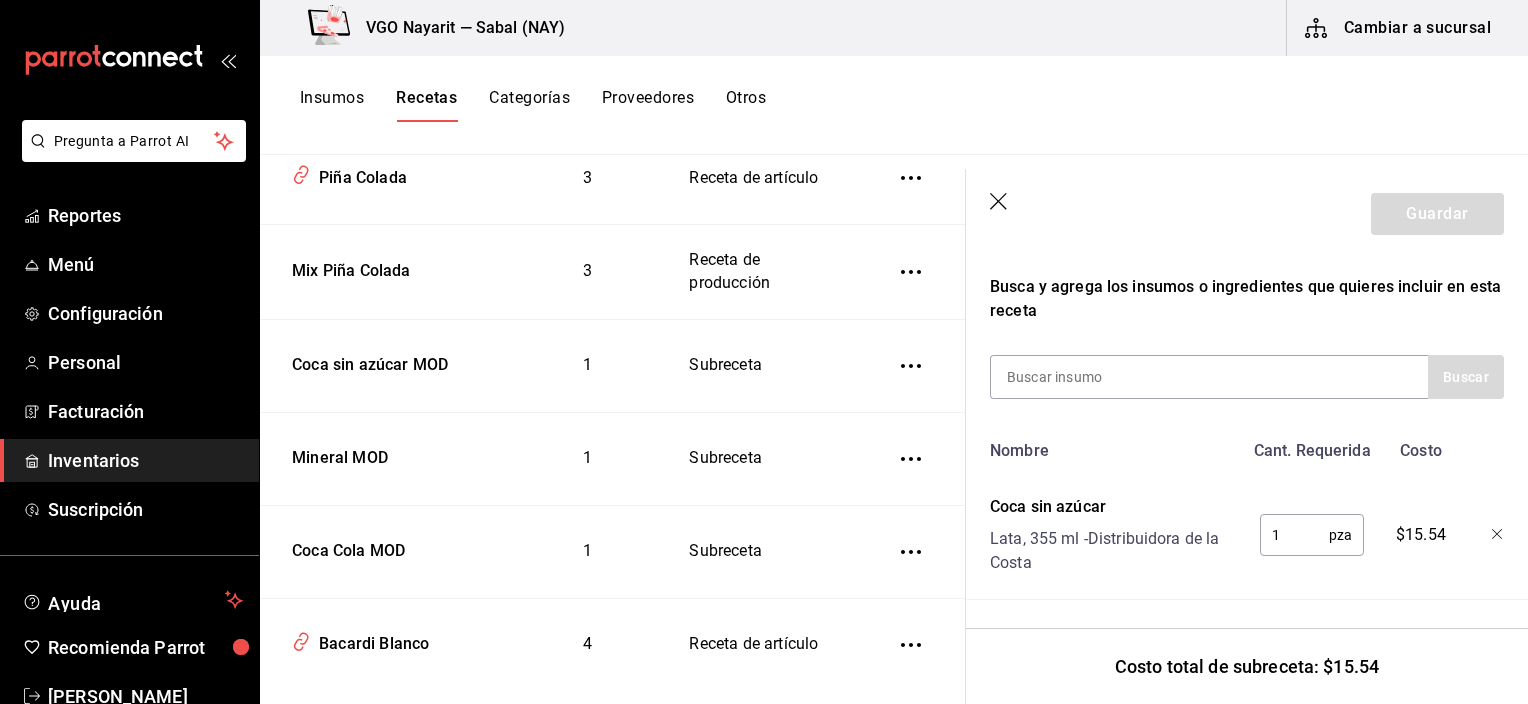scroll, scrollTop: 359, scrollLeft: 0, axis: vertical 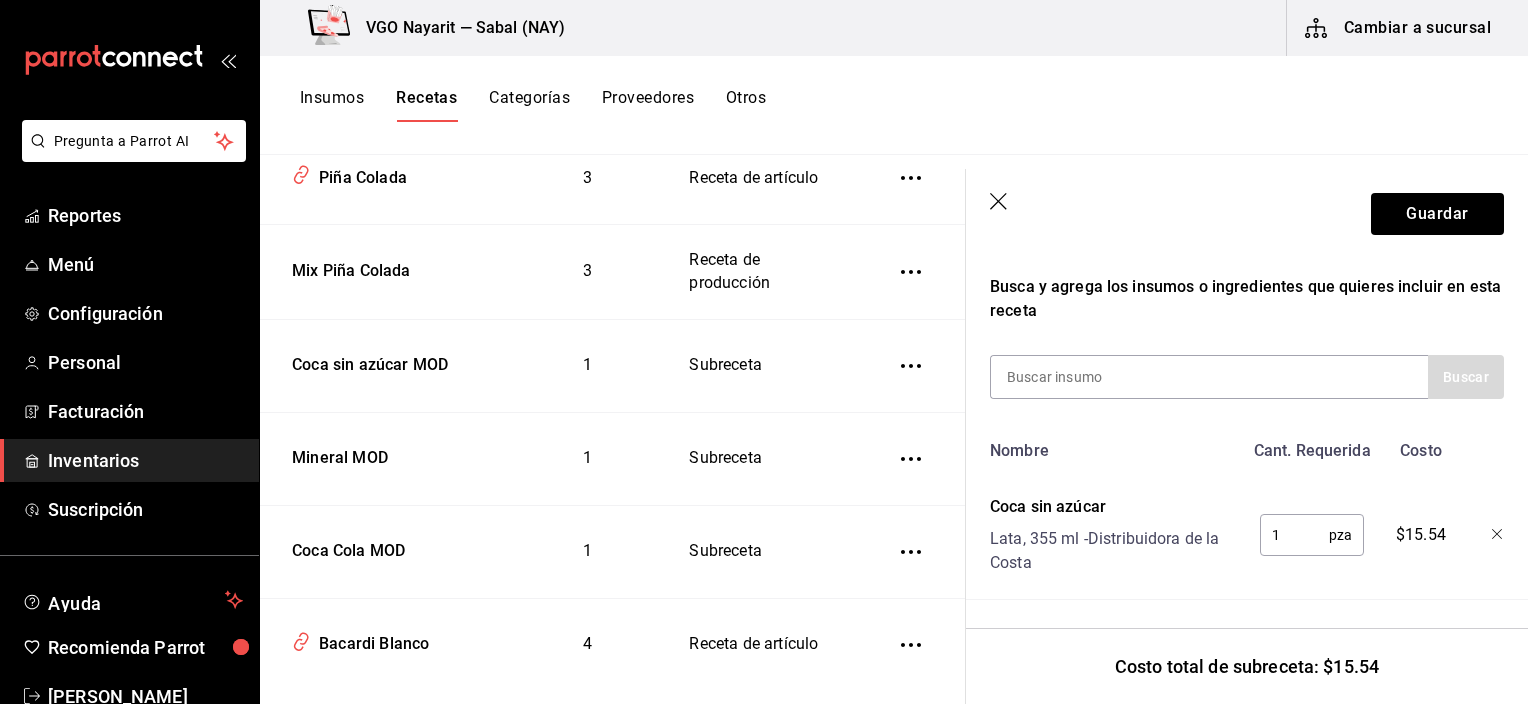 click at bounding box center [1483, 531] 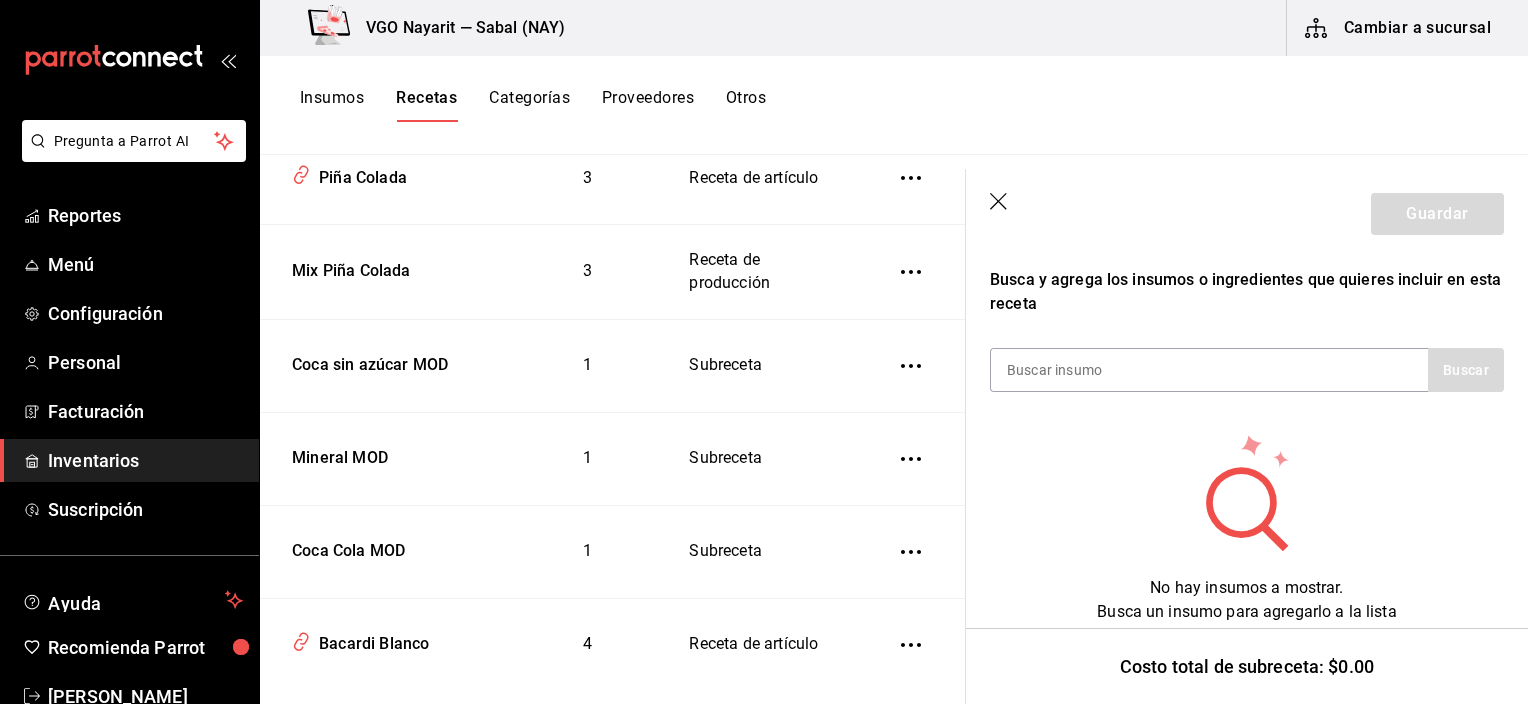 click 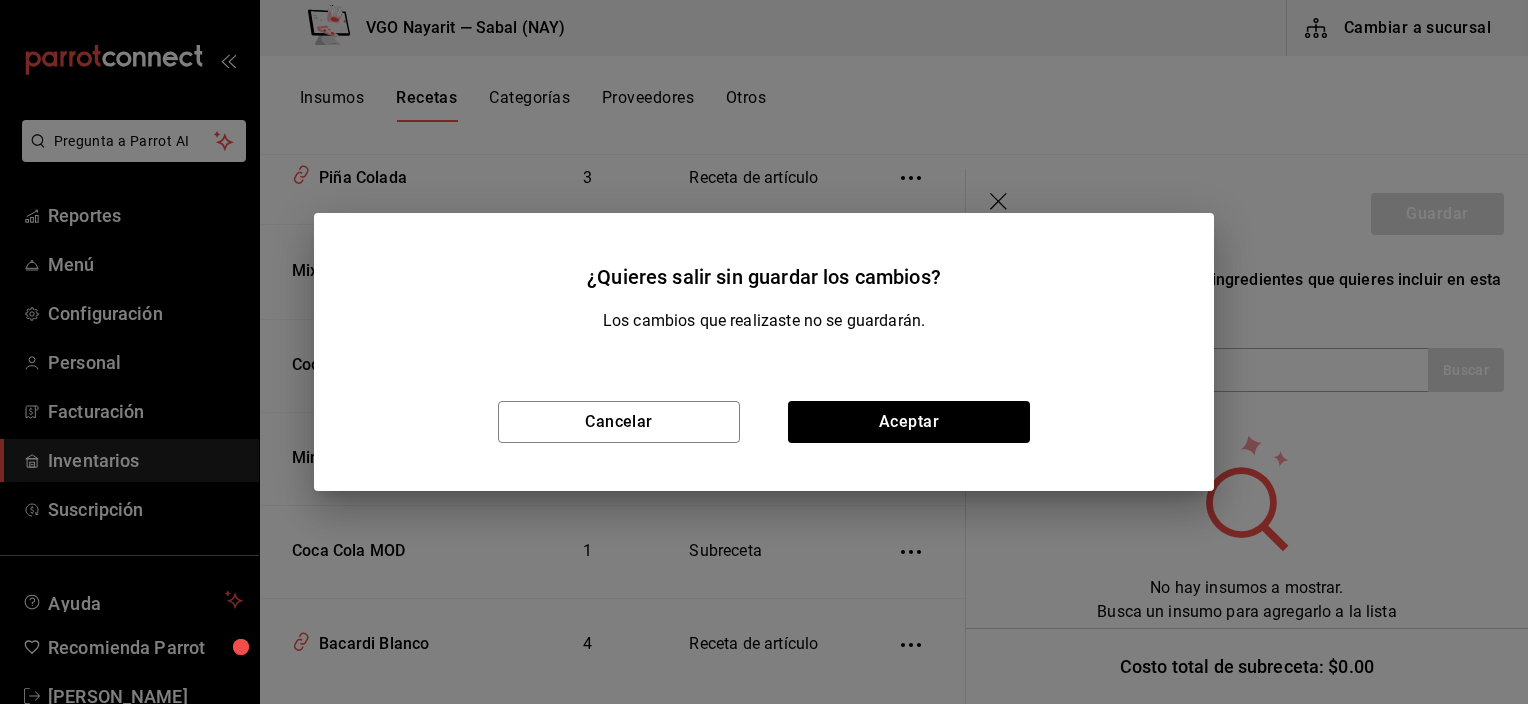 click on "Cancelar Aceptar" at bounding box center [764, 422] 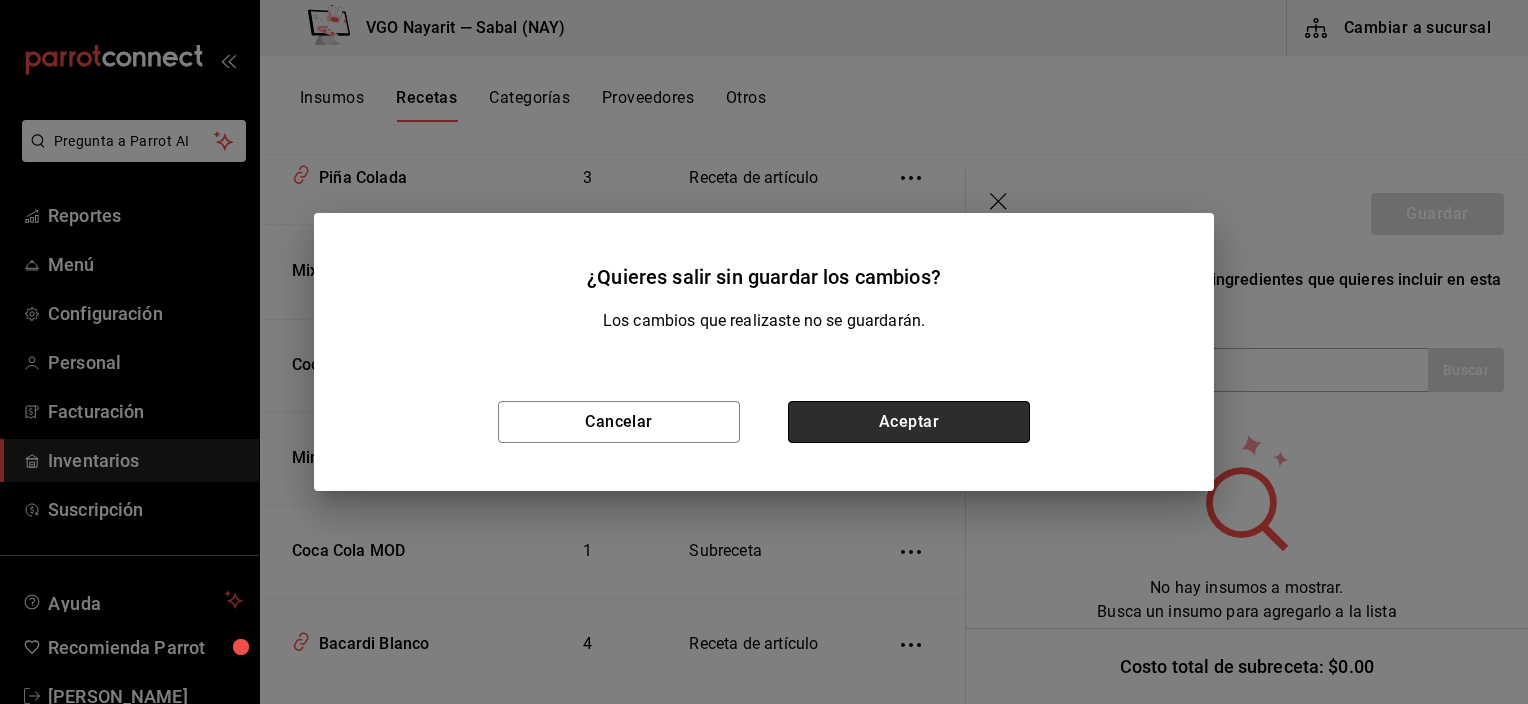 click on "Aceptar" at bounding box center (909, 422) 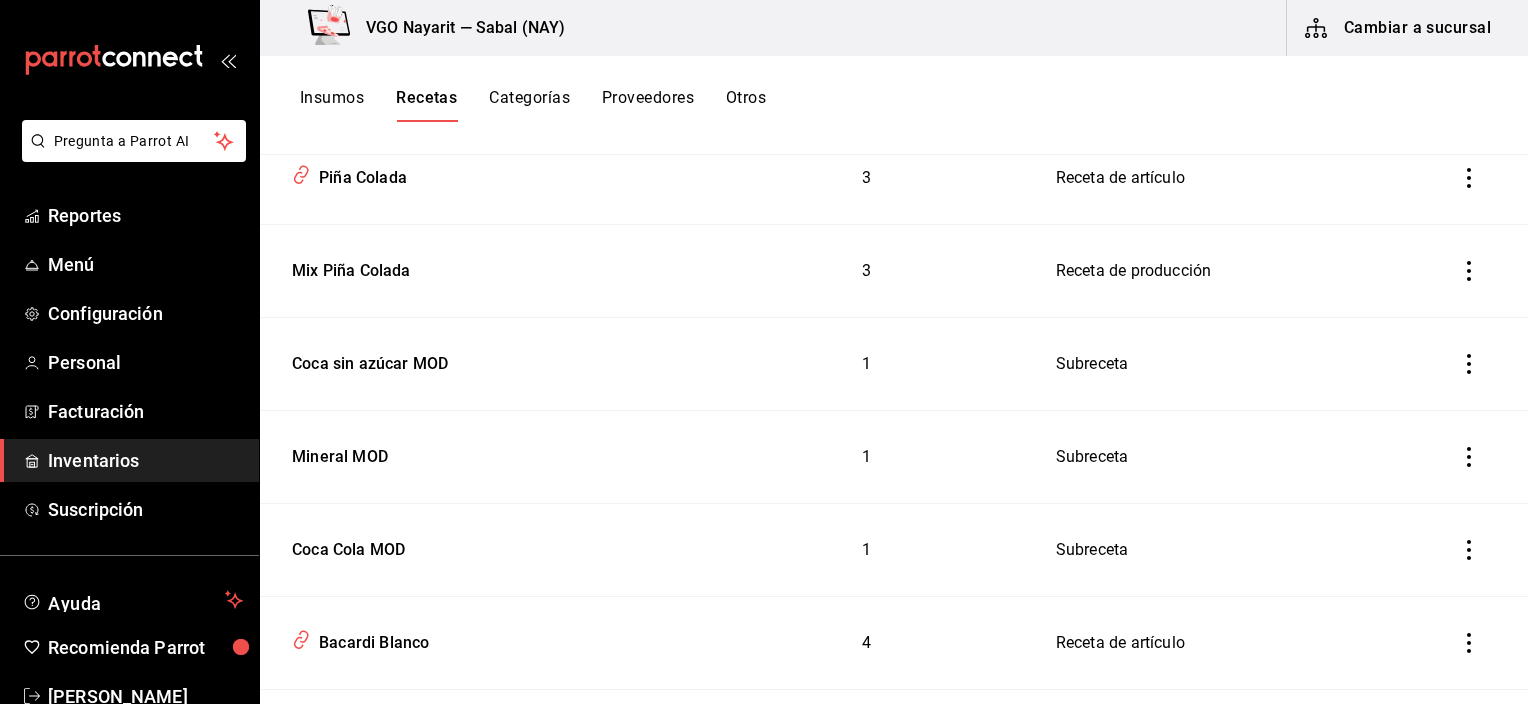 scroll, scrollTop: 0, scrollLeft: 0, axis: both 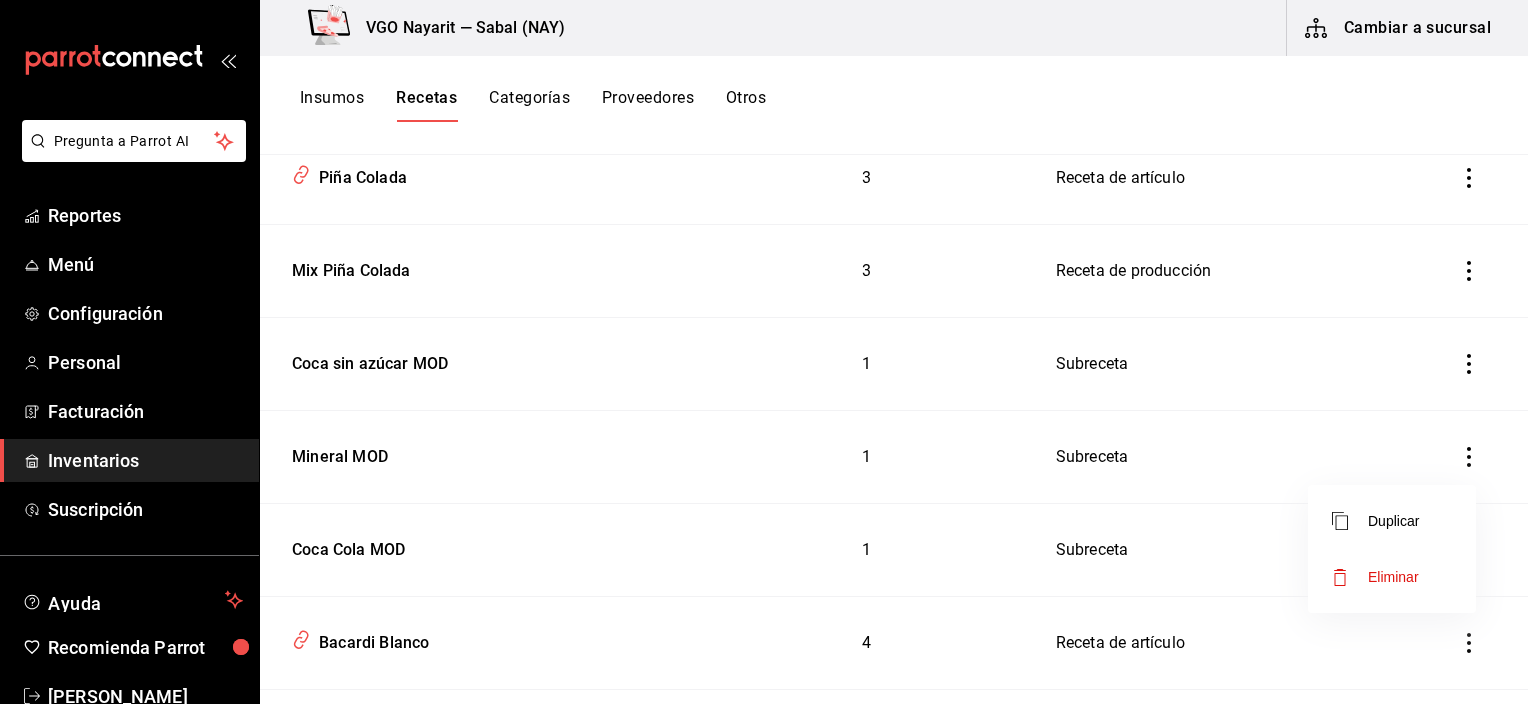 click on "Eliminar" at bounding box center (1393, 577) 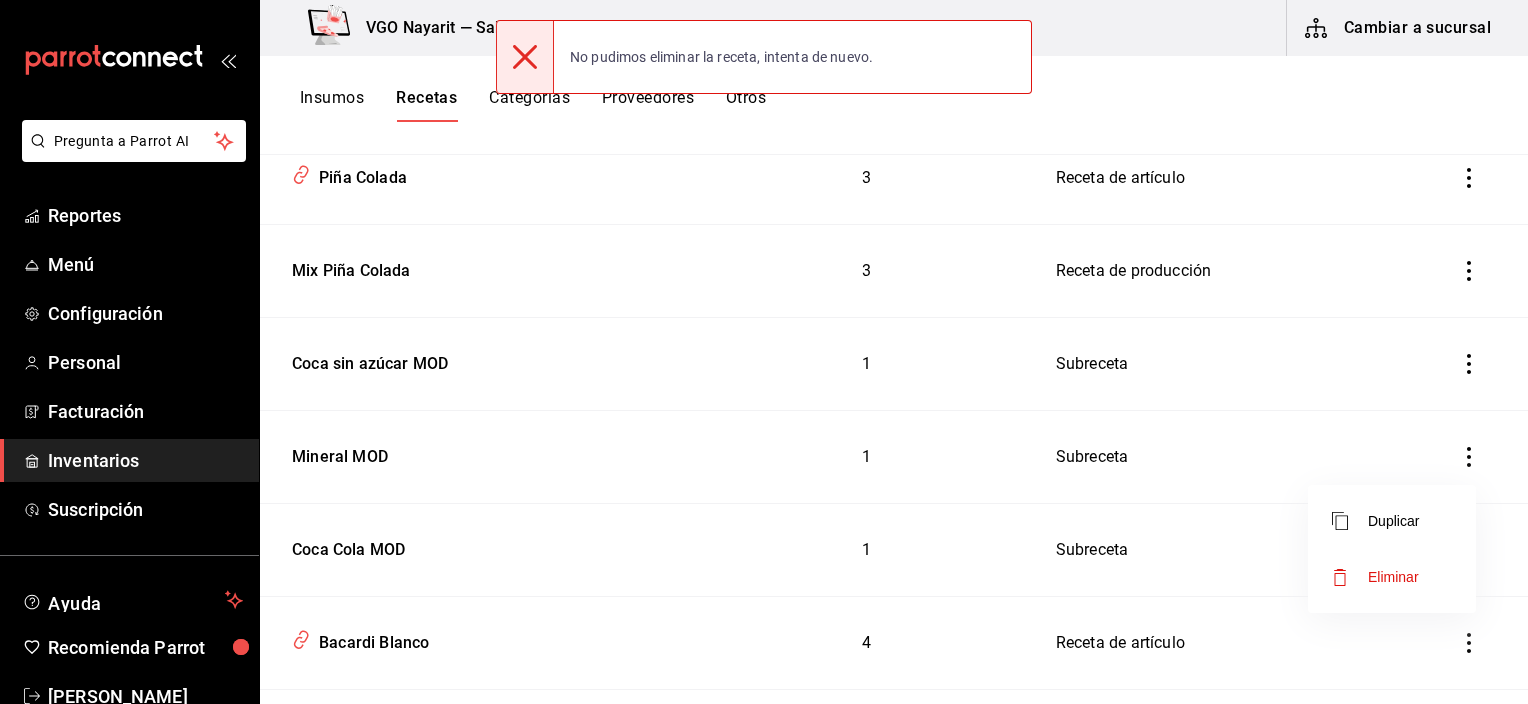click at bounding box center [764, 352] 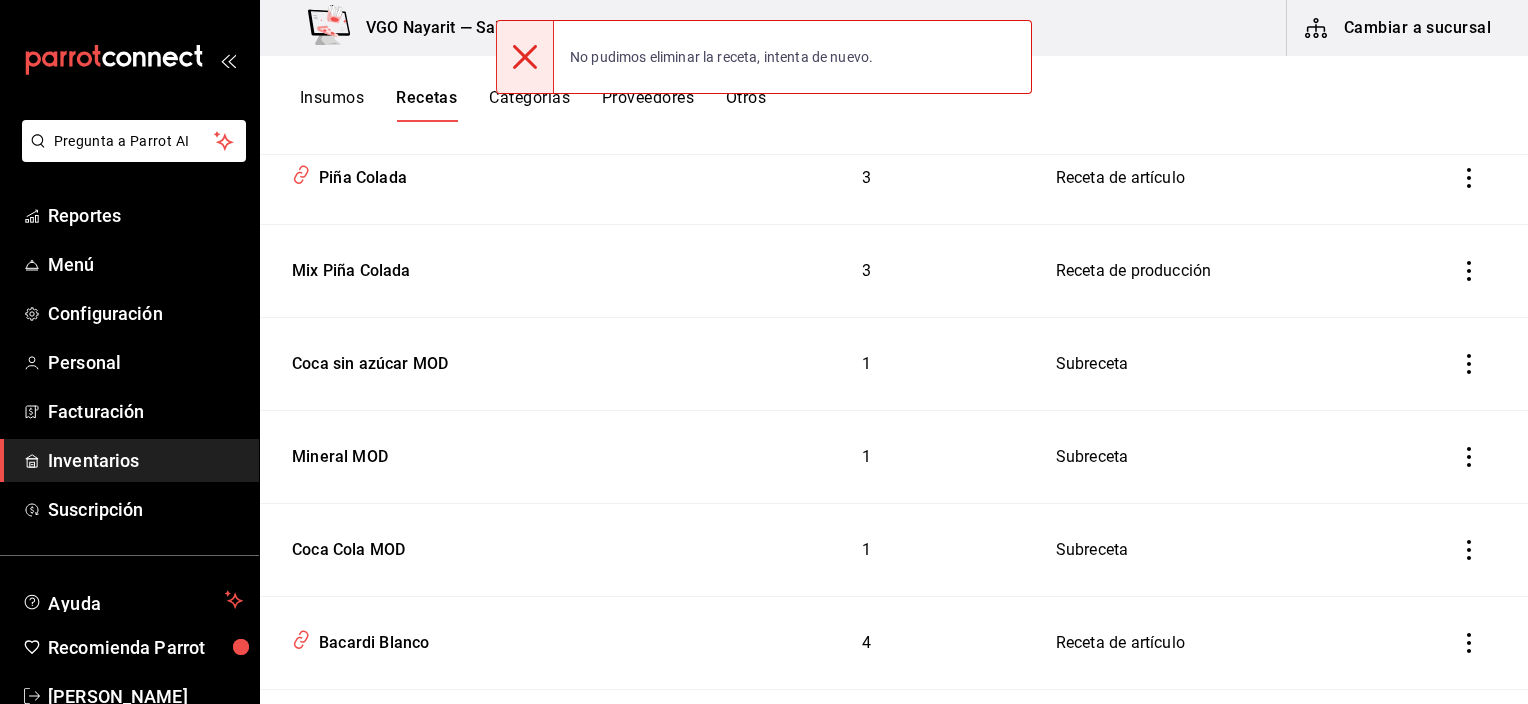 click 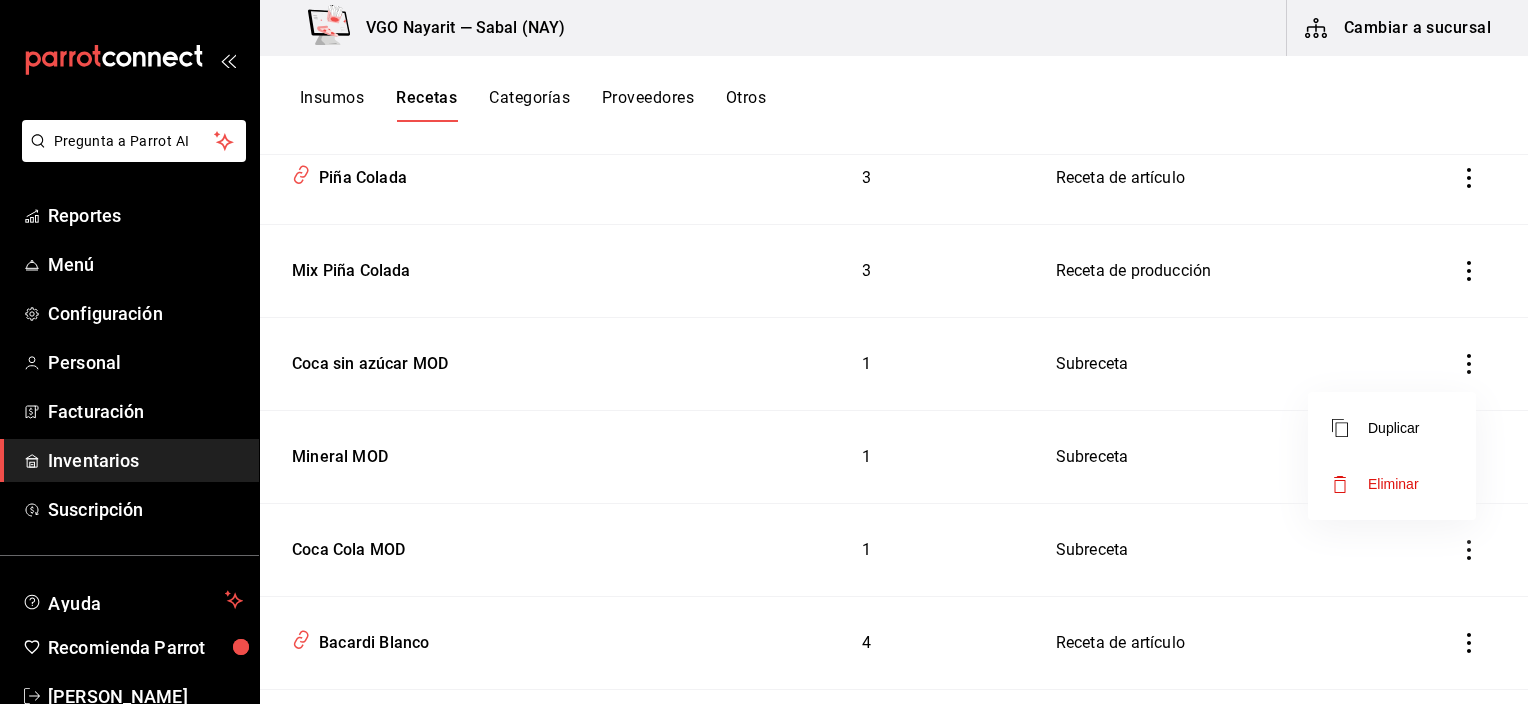 click on "Eliminar" at bounding box center (1393, 484) 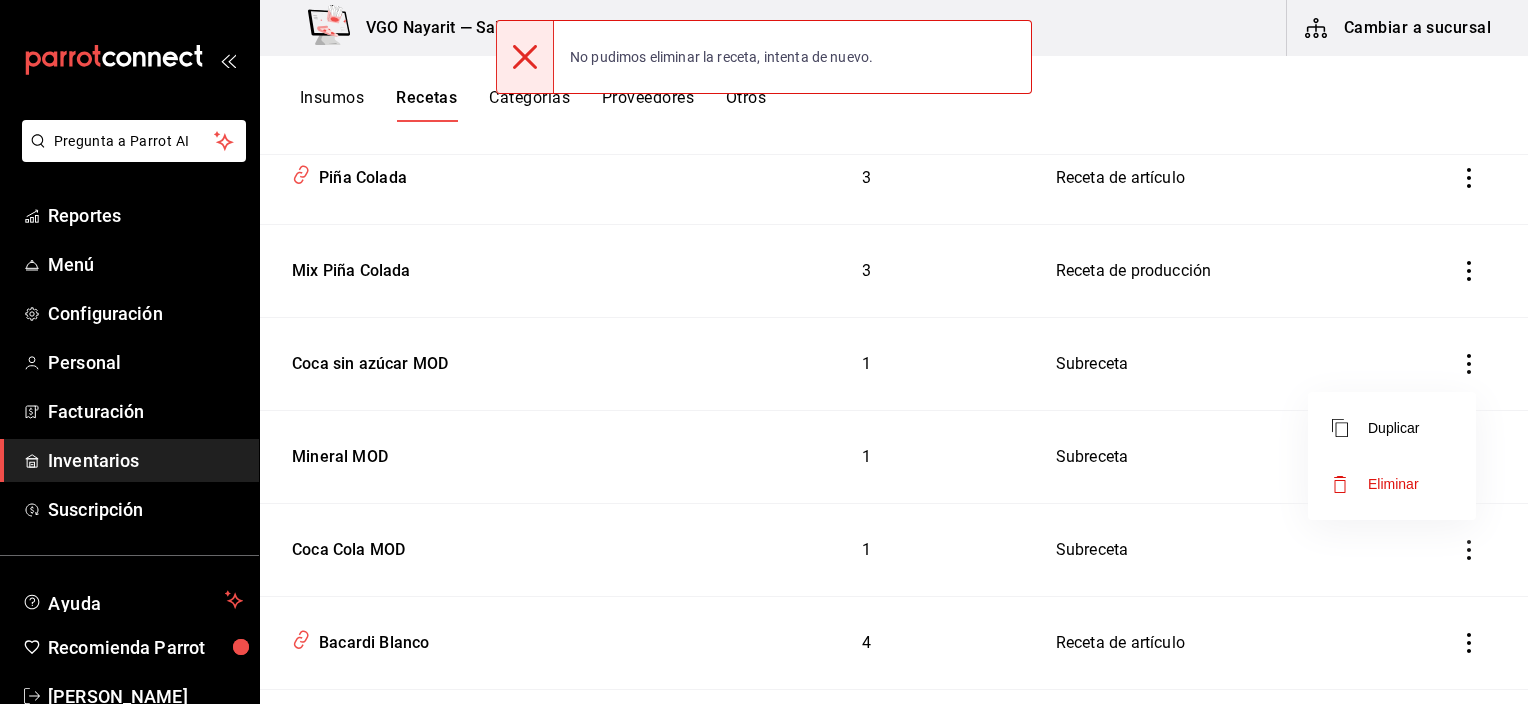 click at bounding box center [764, 352] 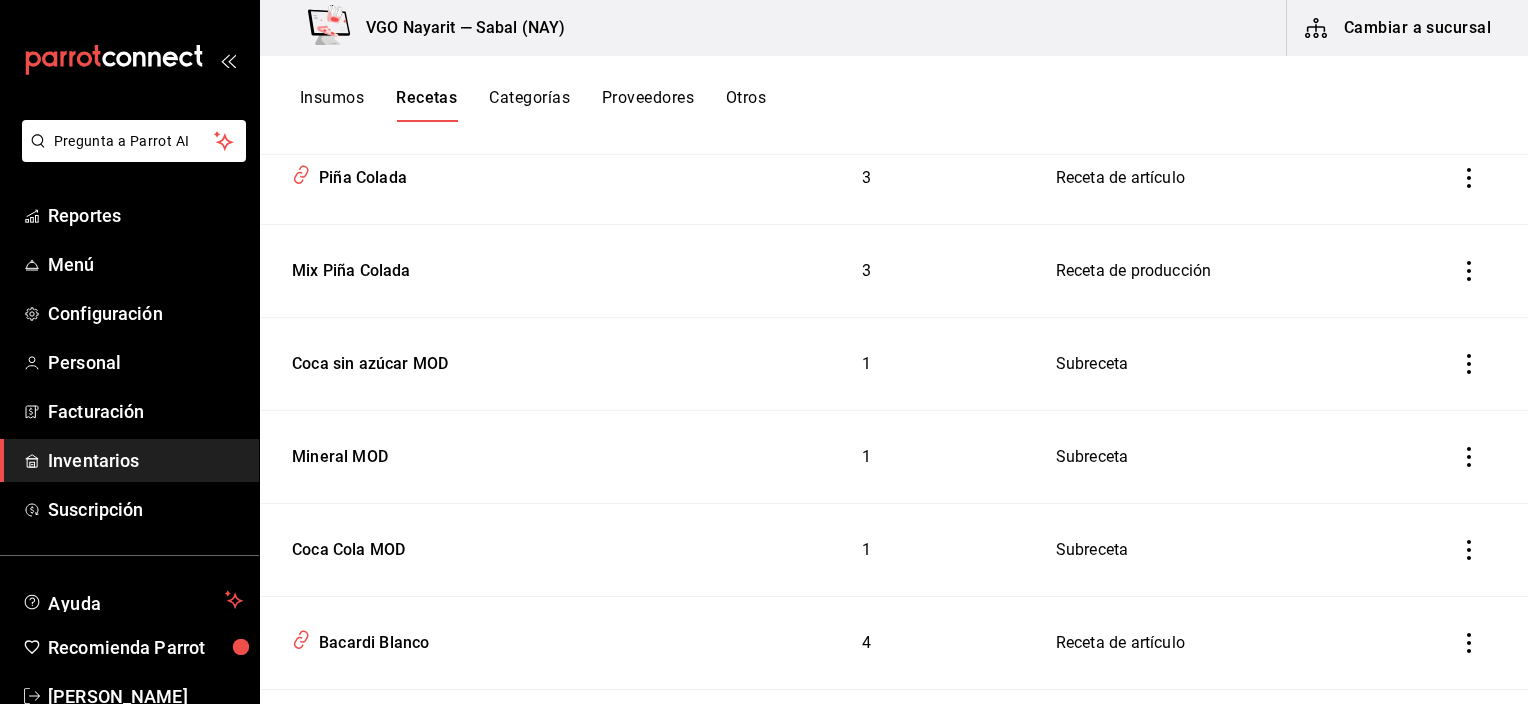 click 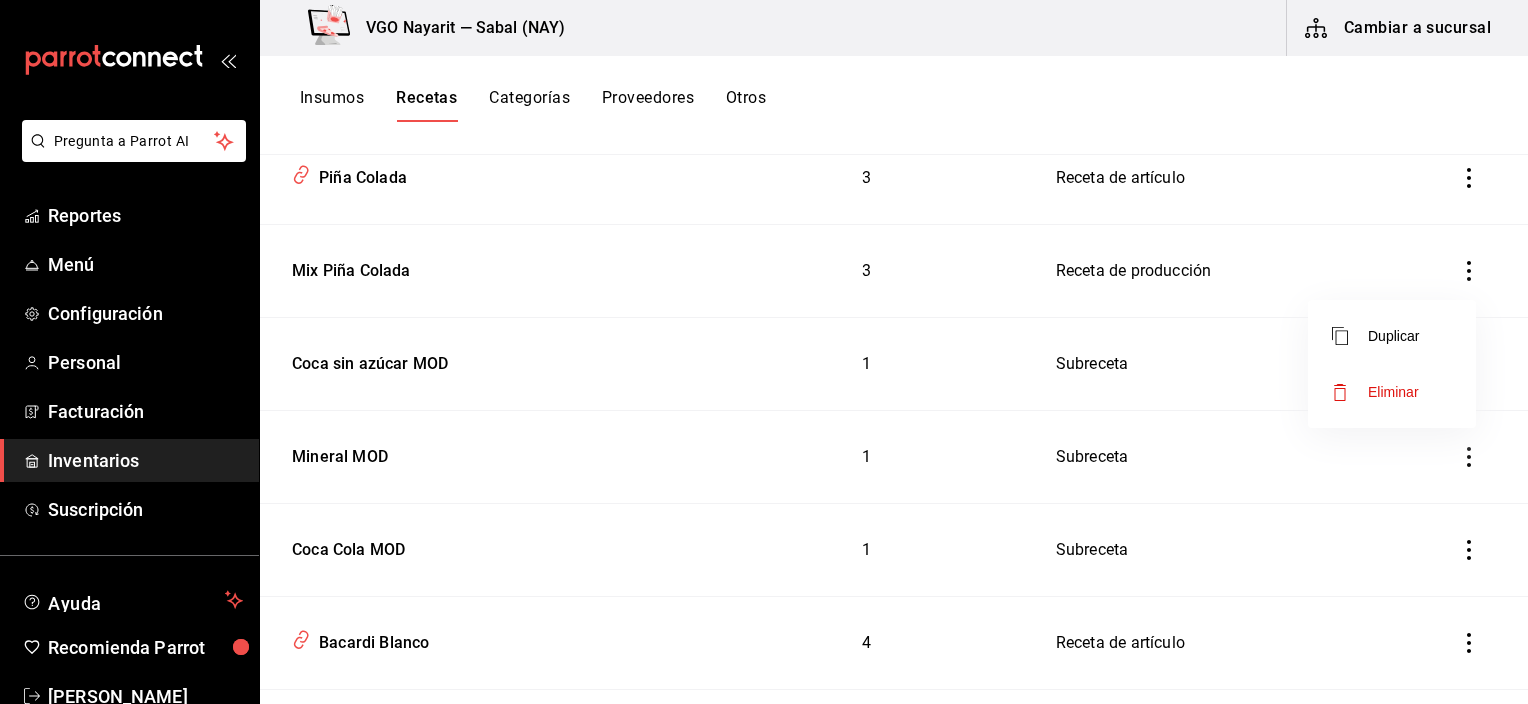 click on "Eliminar" at bounding box center [1393, 392] 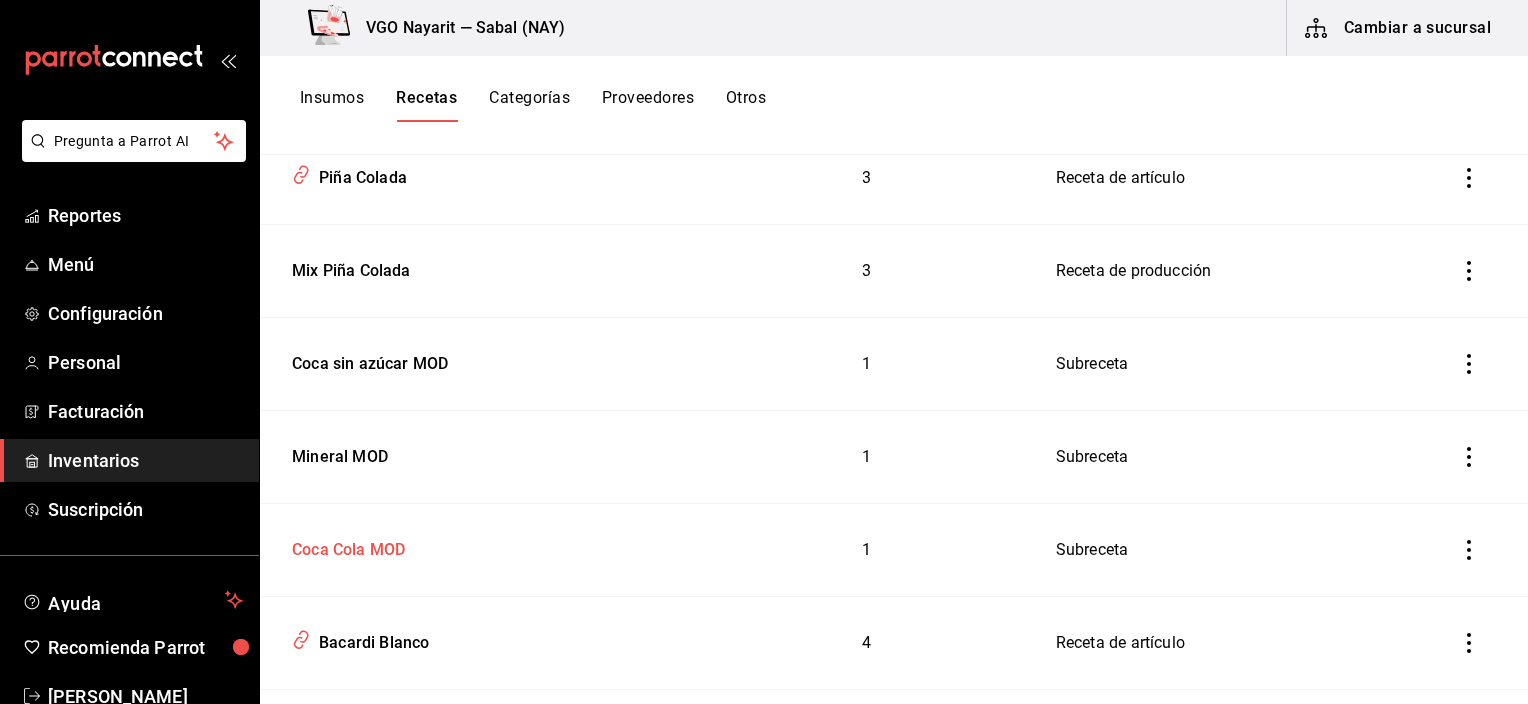 click on "Coca Cola MOD" at bounding box center (344, 546) 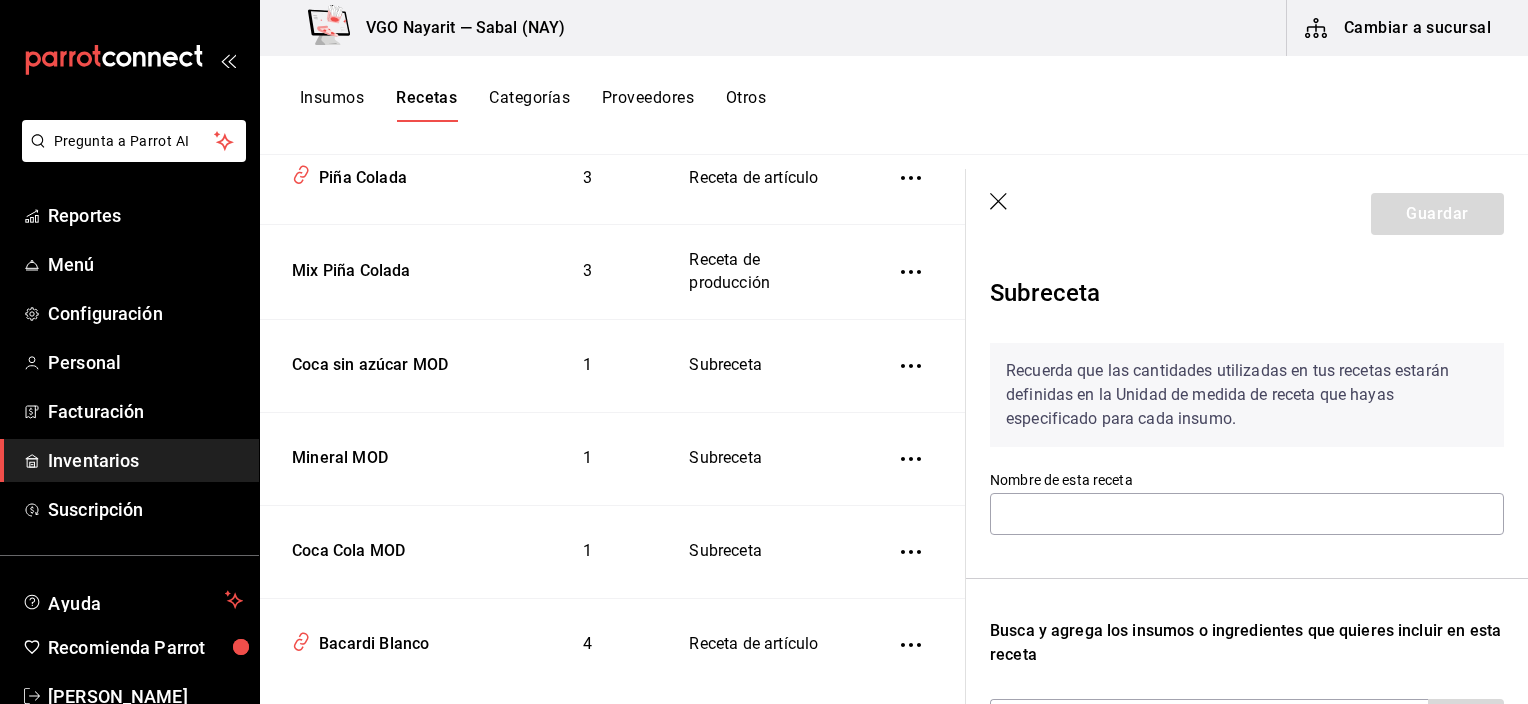 type on "Coca Cola MOD" 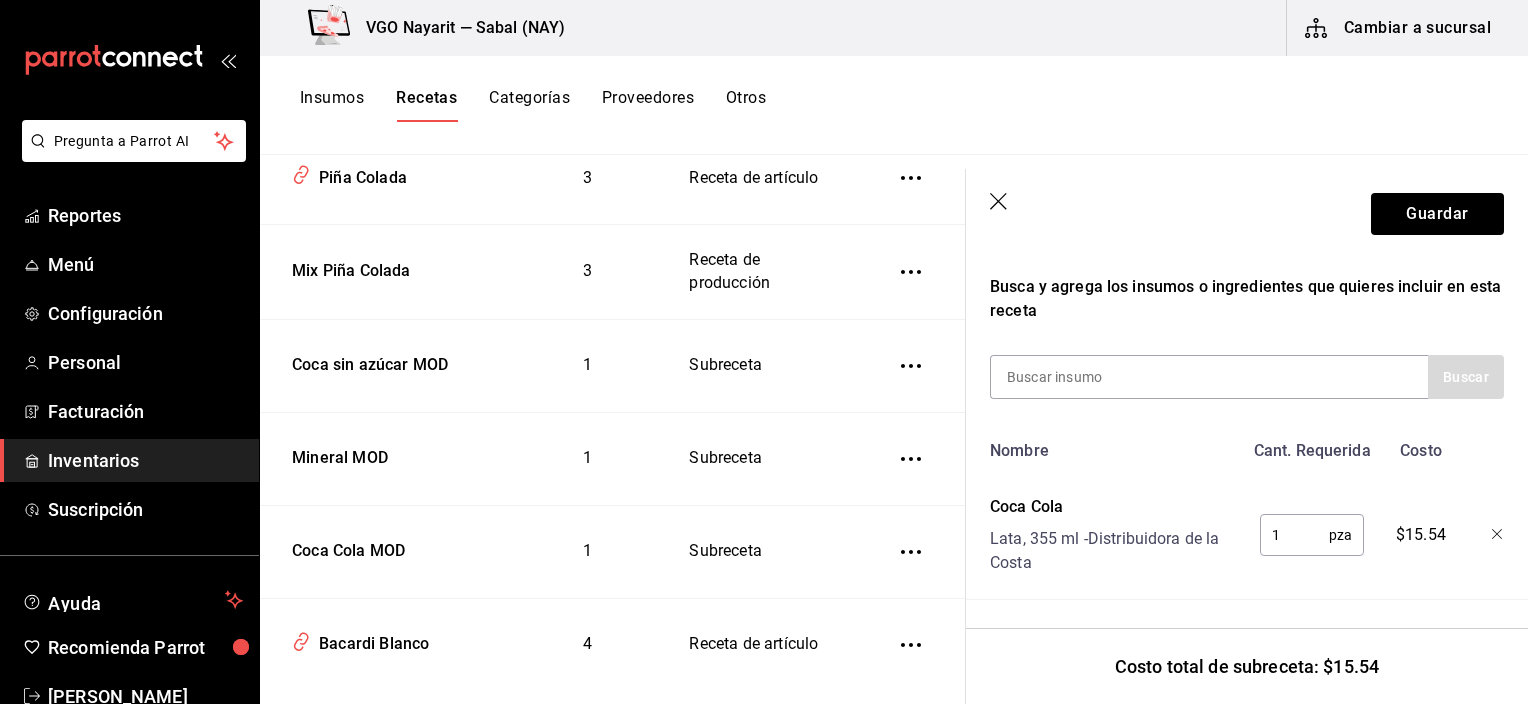 scroll, scrollTop: 359, scrollLeft: 0, axis: vertical 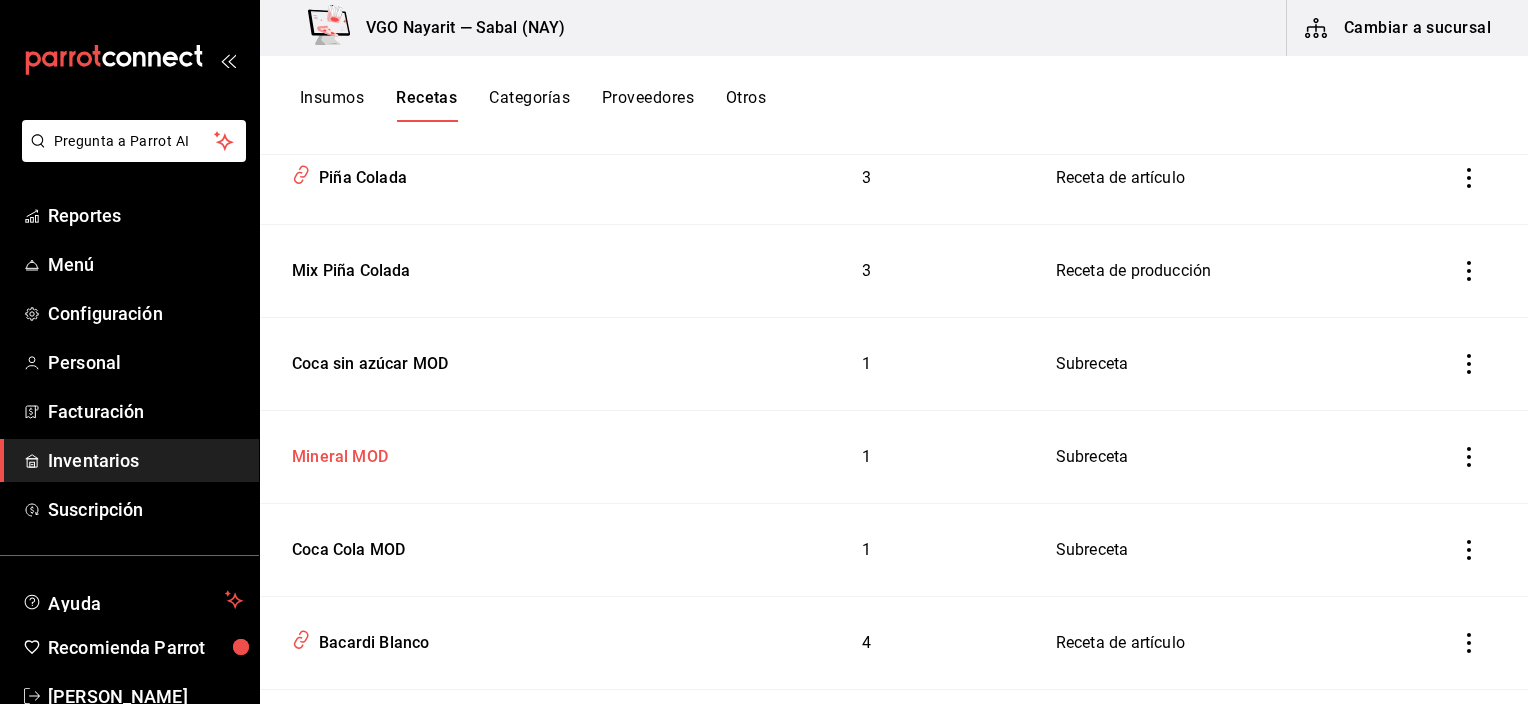 drag, startPoint x: 343, startPoint y: 456, endPoint x: 355, endPoint y: 455, distance: 12.0415945 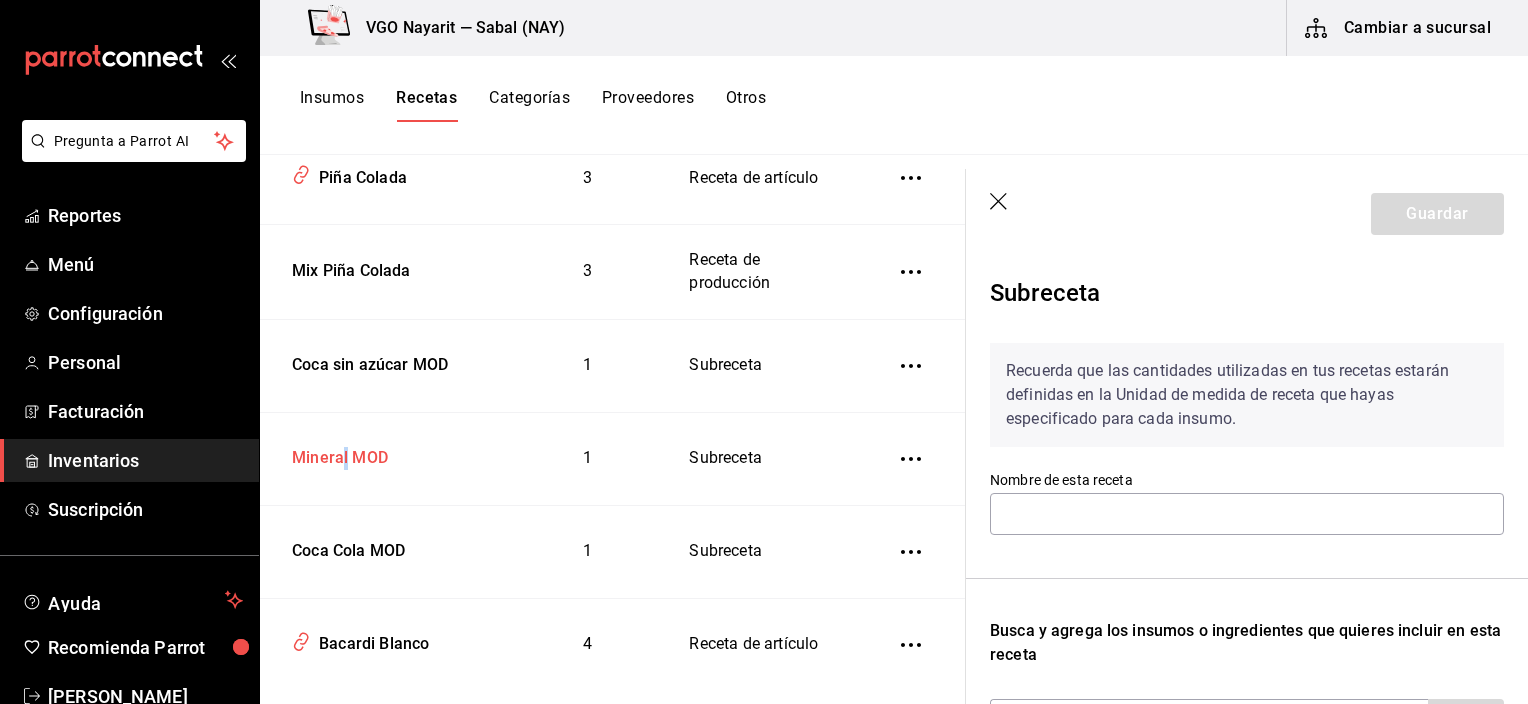 type on "Mineral MOD" 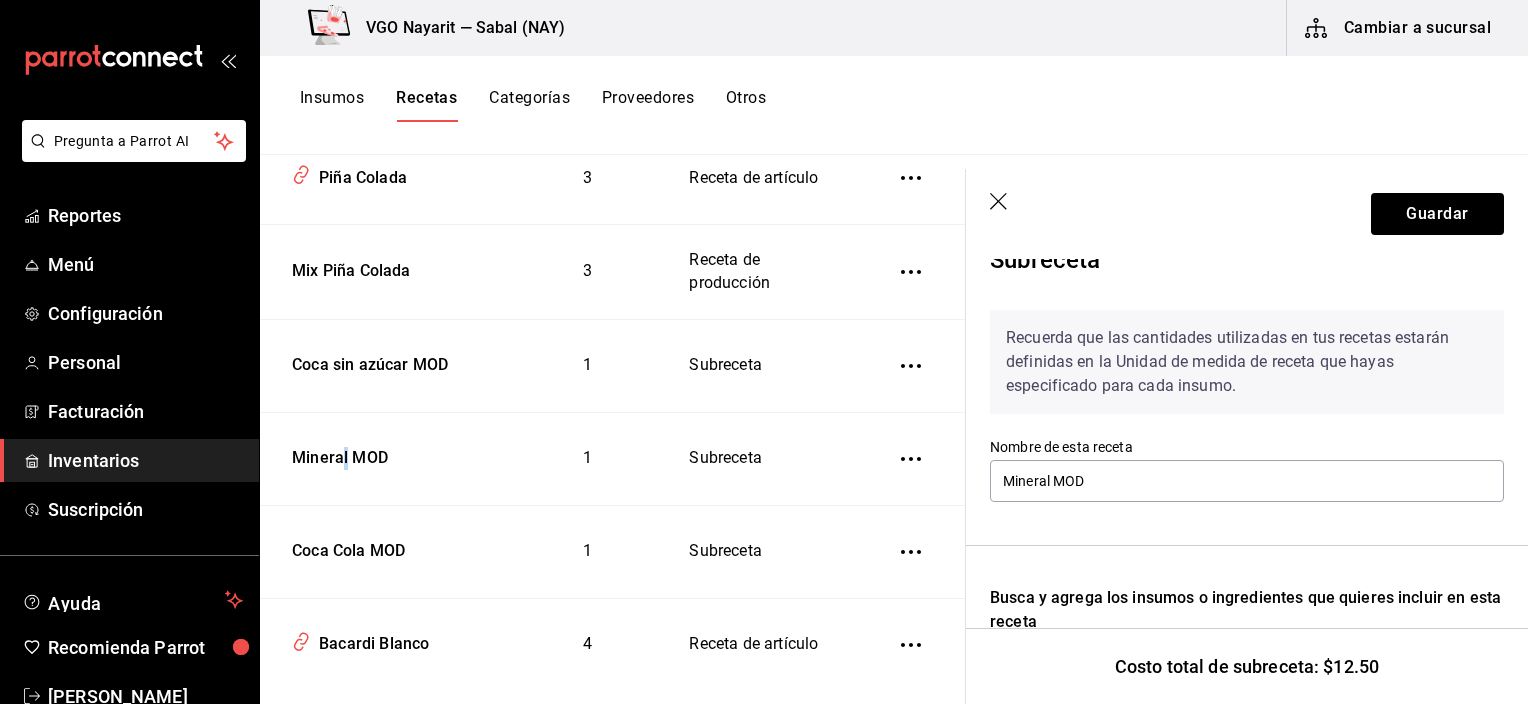 scroll, scrollTop: 0, scrollLeft: 0, axis: both 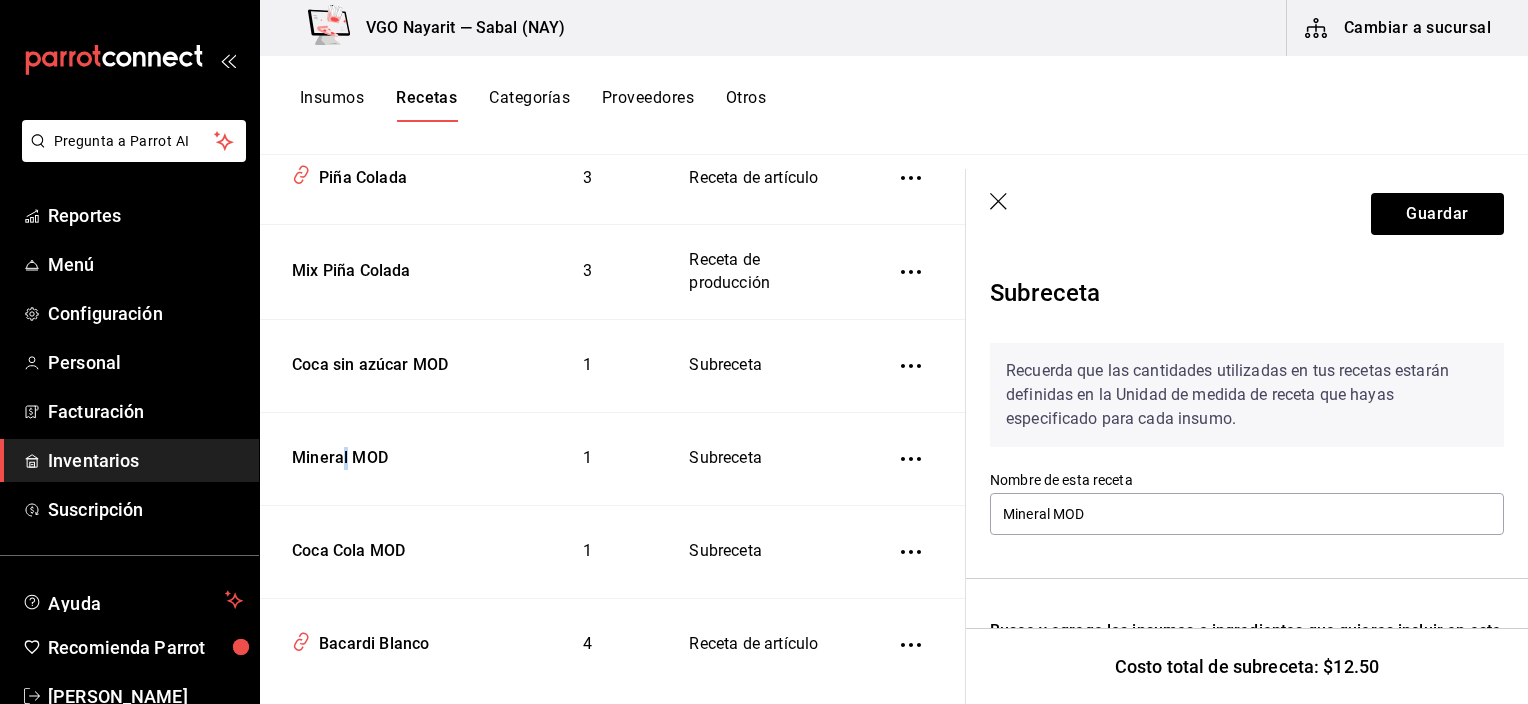 click 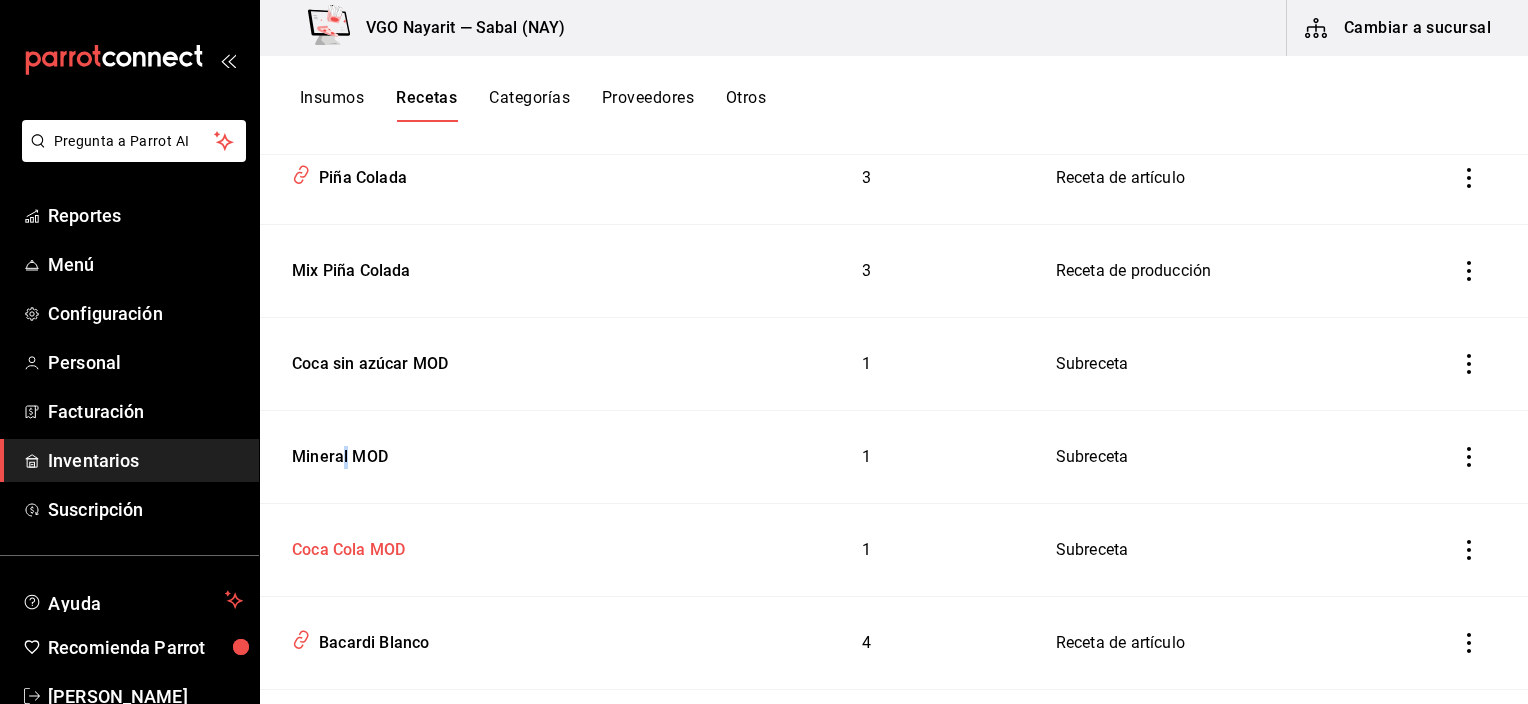 scroll, scrollTop: 0, scrollLeft: 0, axis: both 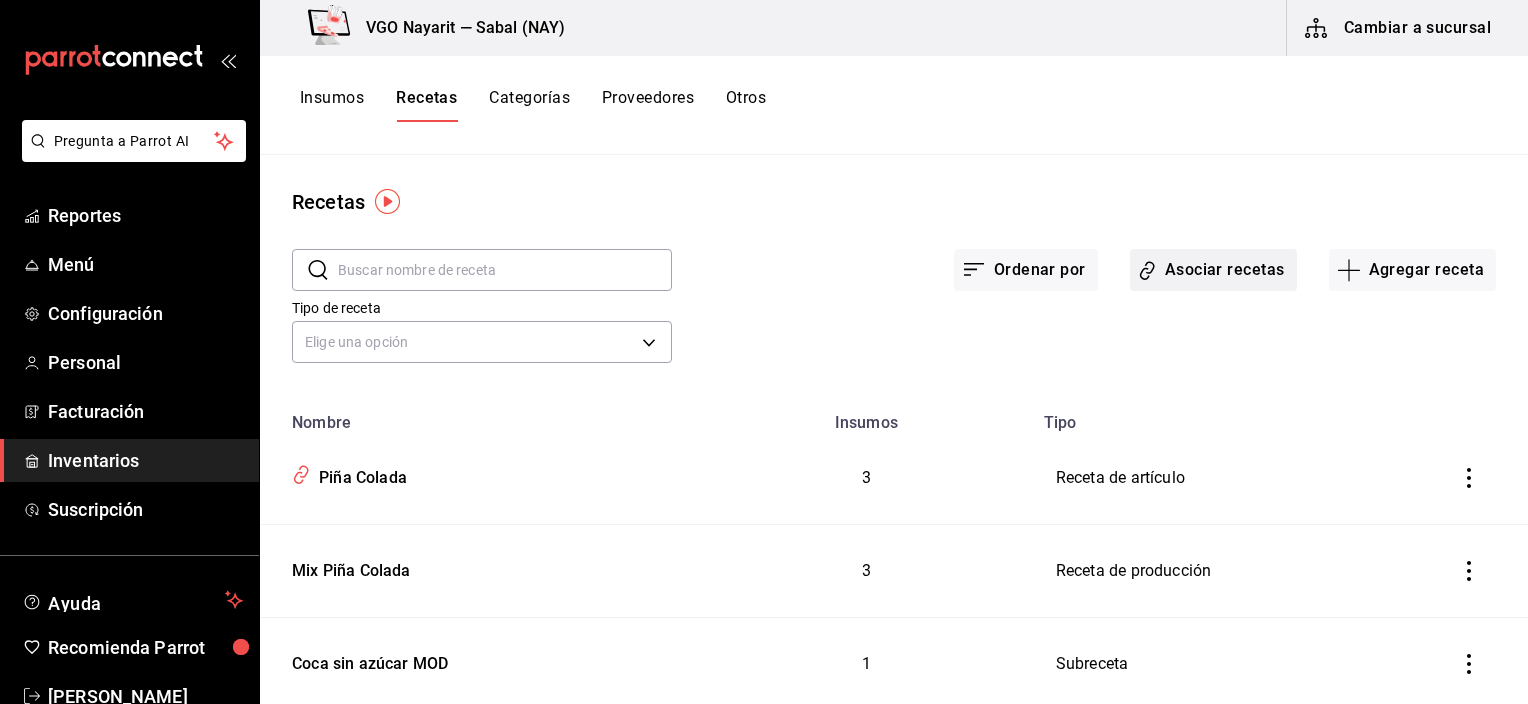 click on "Asociar recetas" at bounding box center (1213, 270) 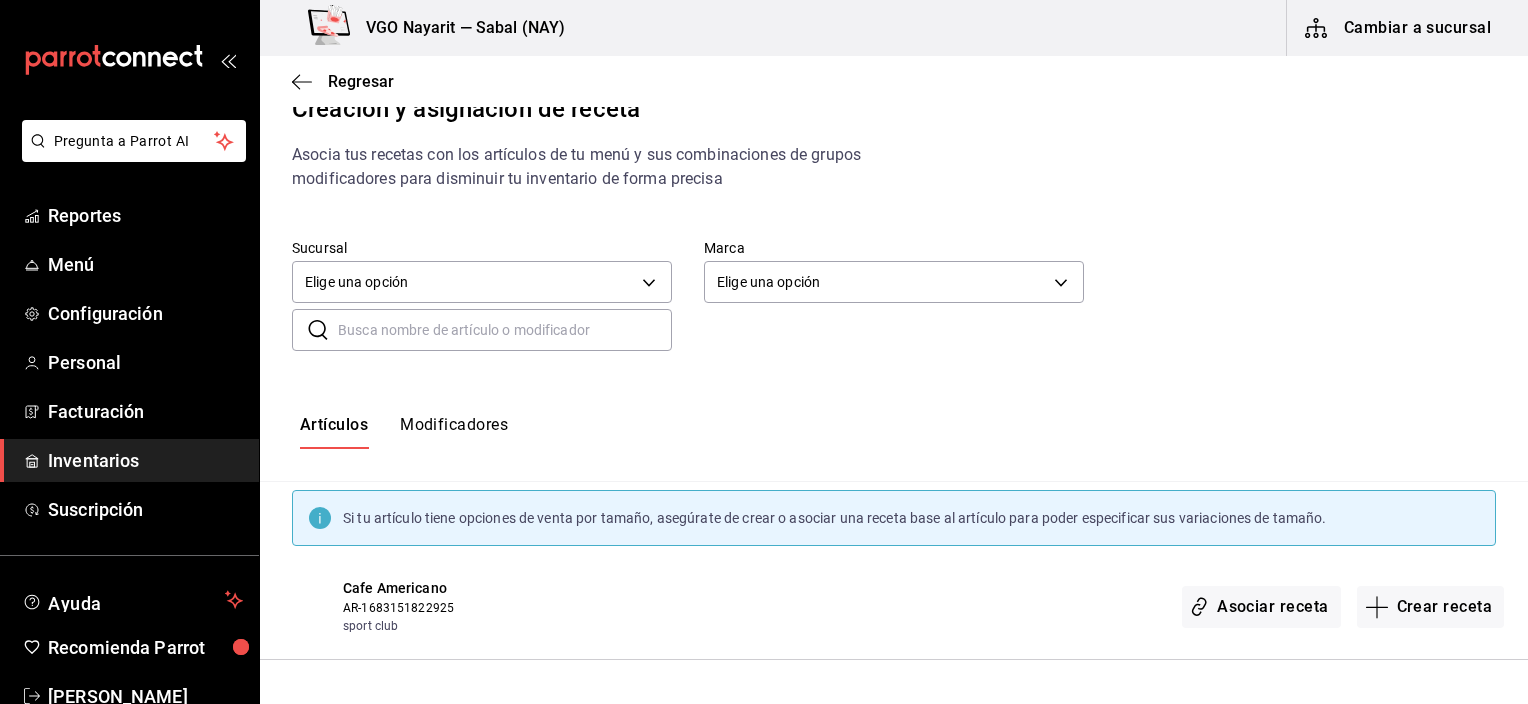 scroll, scrollTop: 0, scrollLeft: 0, axis: both 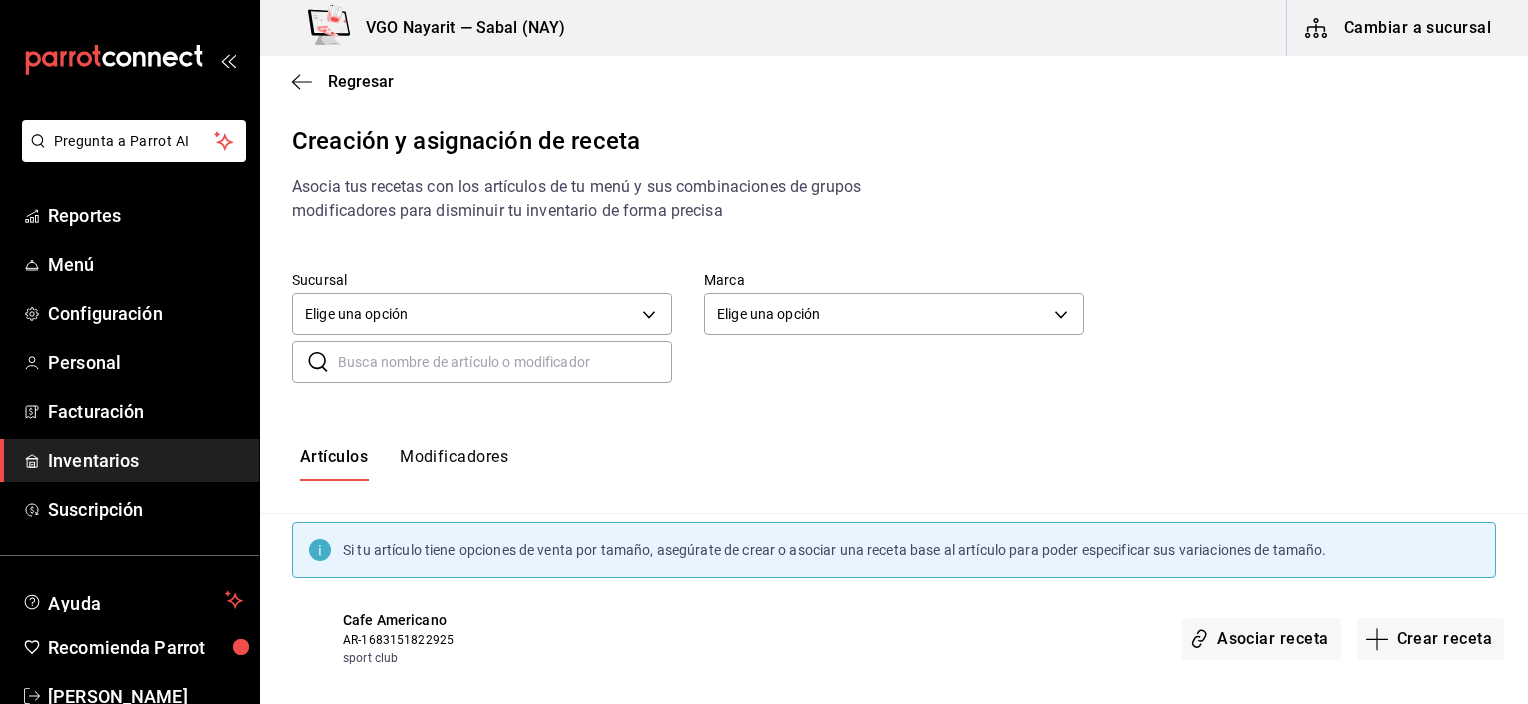 click on "Sucursal Elige una opción default Marca Elige una opción default ​ ​" at bounding box center (894, 327) 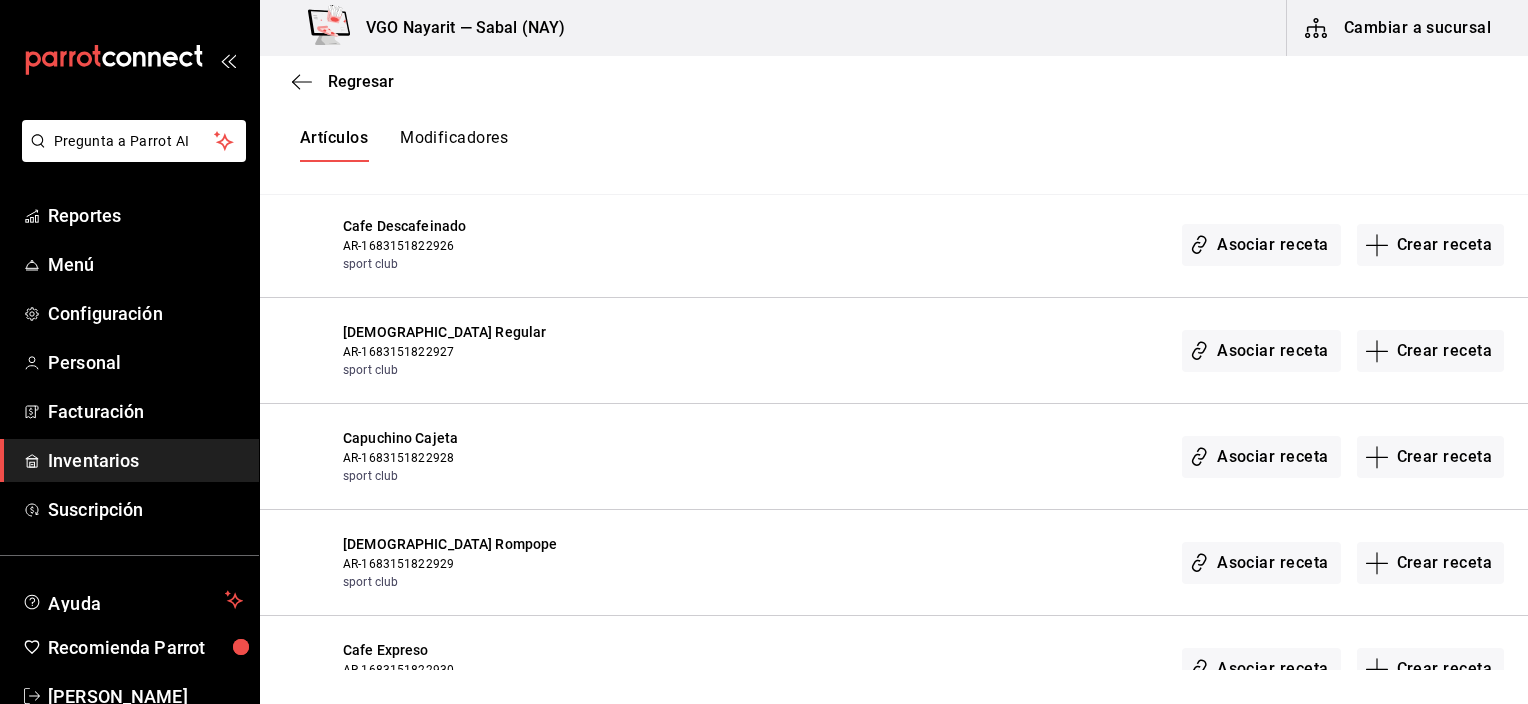 scroll, scrollTop: 0, scrollLeft: 0, axis: both 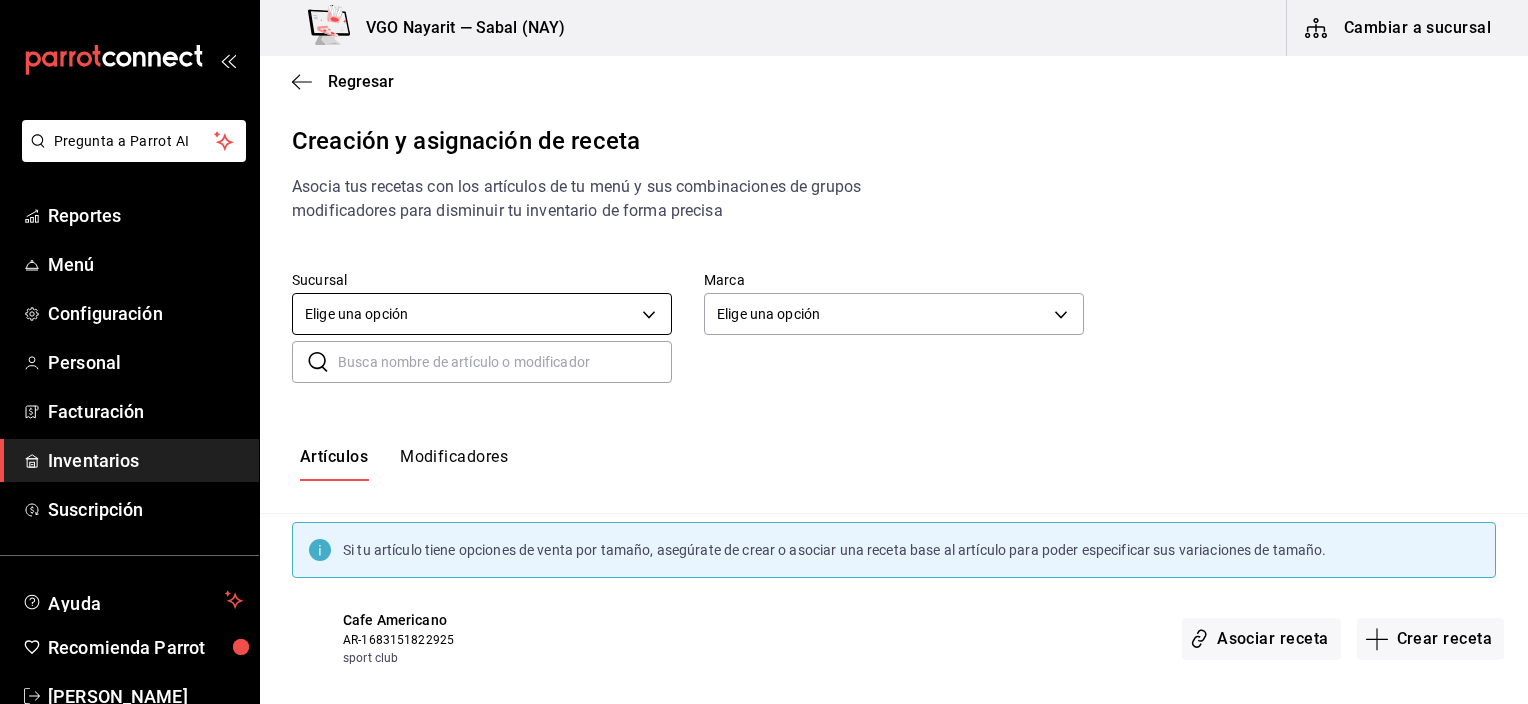 click on "Pregunta a Parrot AI Reportes   Menú   Configuración   Personal   Facturación   Inventarios   Suscripción   Ayuda Recomienda Parrot   [PERSON_NAME]   Sugerir nueva función   VGO Nayarit — Sabal (NAY) Cambiar a sucursal Regresar Creación y asignación de receta Asocia tus recetas con los artículos de tu menú y sus combinaciones de grupos modificadores para disminuir tu inventario de forma precisa Sucursal Elige una opción default Marca Elige una opción default ​ ​ Artículos Modificadores Si tu artículo tiene opciones de venta por tamaño, asegúrate de crear o asociar una receta base al artículo para poder especificar sus variaciones de tamaño. Cafe Americano AR-1683151822925 sport club Asociar receta Crear receta Cafe Descafeinado AR-1683151822926 sport club Asociar receta Crear receta Capuchino Regular AR-1683151822927 sport club Asociar receta Crear receta Capuchino Cajeta AR-1683151822928 sport club Asociar receta Crear receta Capuchino Rompope AR-1683151822929 sport club sport club" at bounding box center (764, 335) 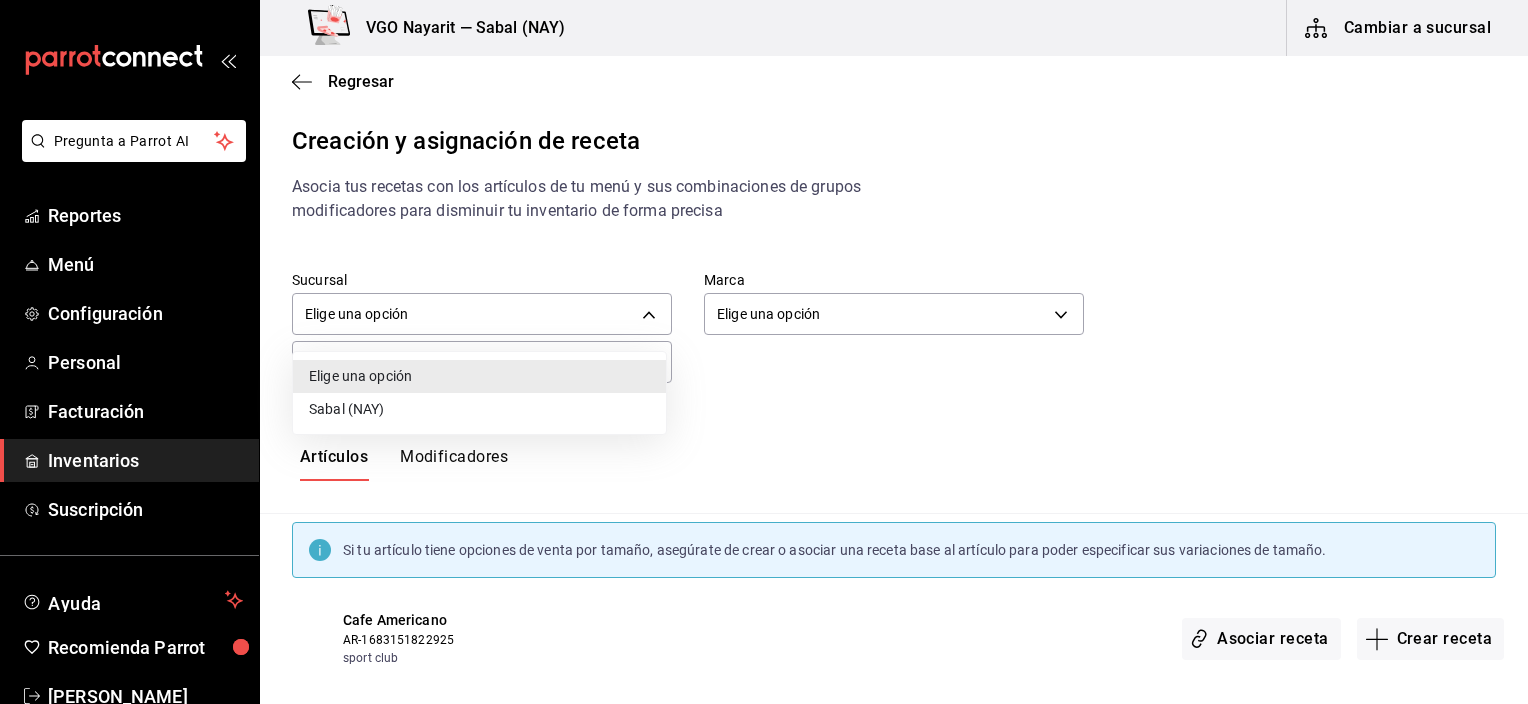 click on "Sabal (NAY)" at bounding box center [479, 409] 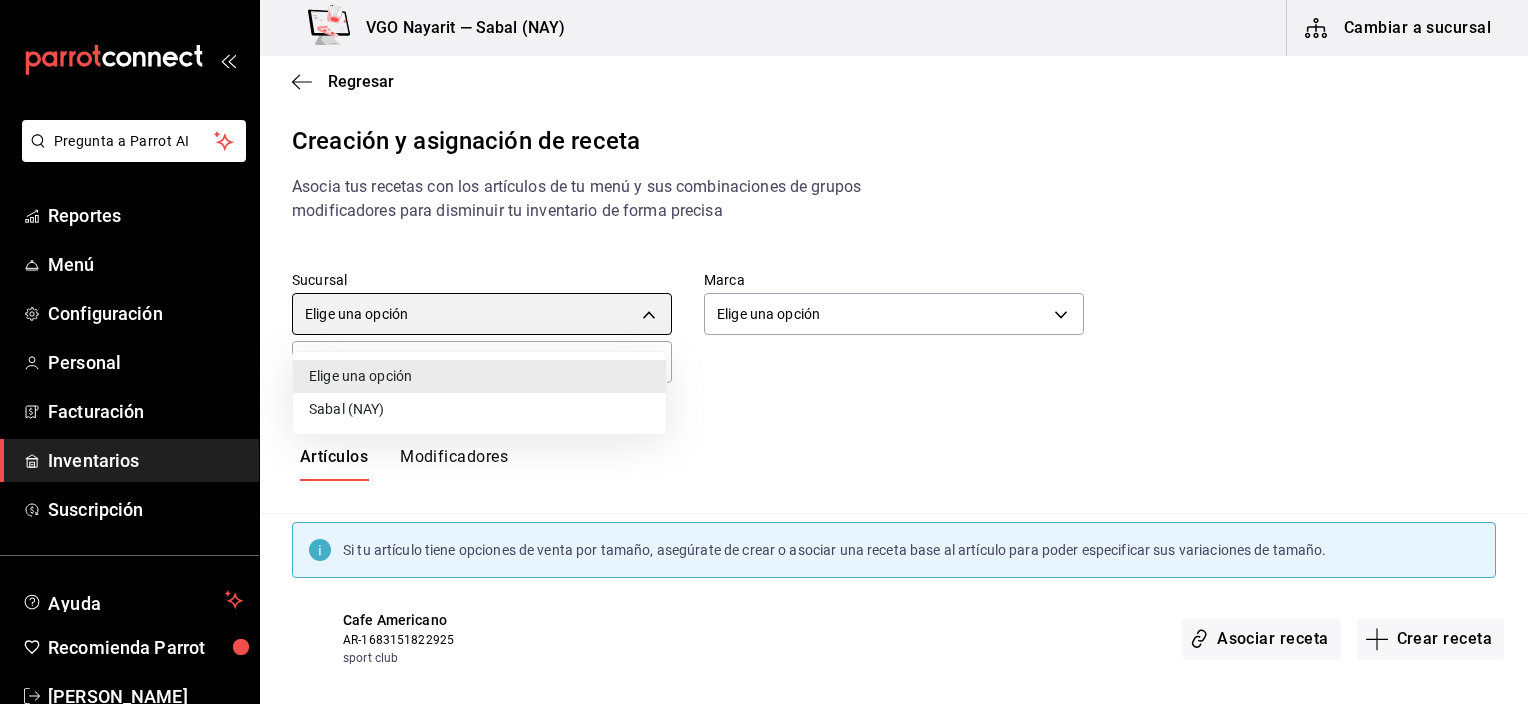 type on "2aba2e4c-8955-4624-a76a-6219a8a60d9c" 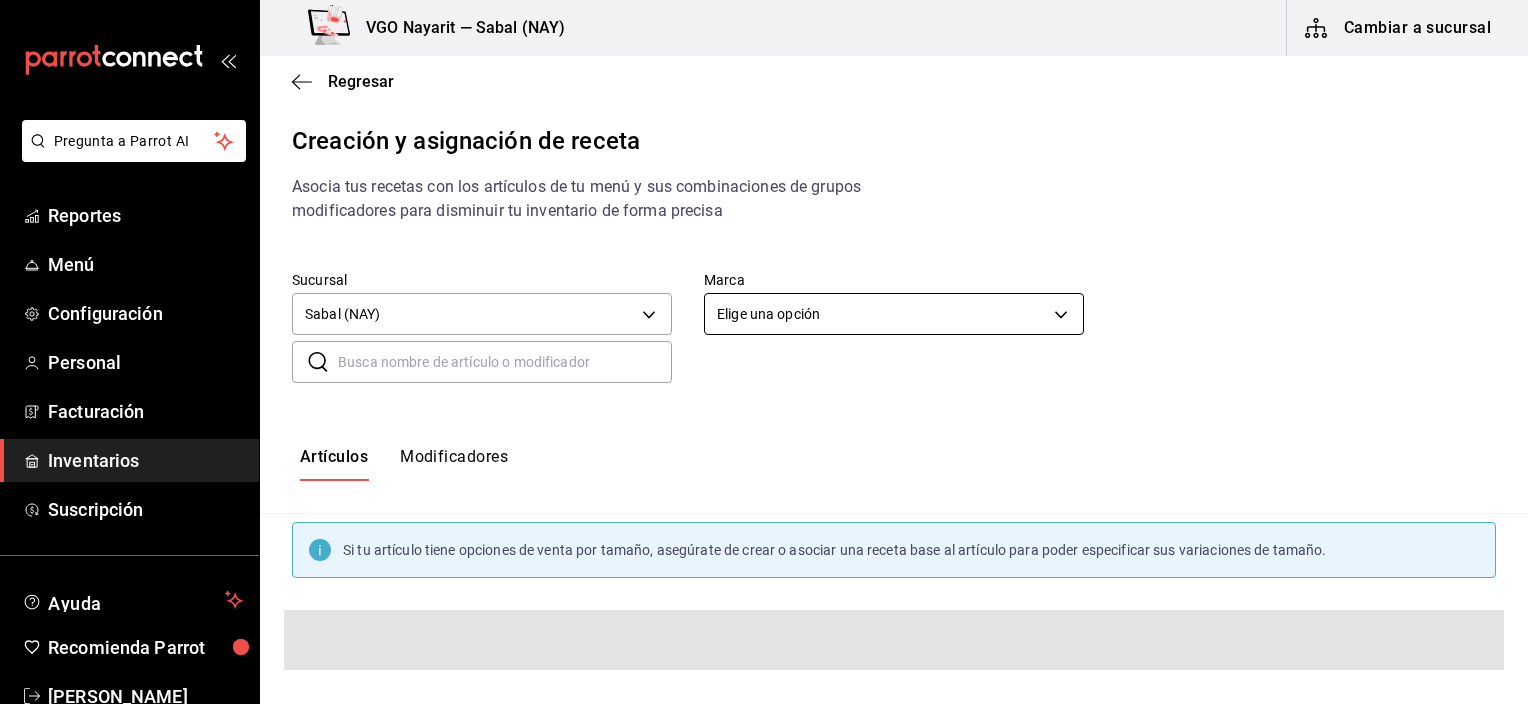 click on "Pregunta a Parrot AI Reportes   Menú   Configuración   Personal   Facturación   Inventarios   Suscripción   Ayuda Recomienda Parrot   [PERSON_NAME]   Sugerir nueva función   VGO Nayarit — Sabal (NAY) Cambiar a sucursal Regresar Creación y asignación de receta Asocia tus recetas con los artículos de tu menú y sus combinaciones de grupos modificadores para disminuir tu inventario de forma precisa Sucursal Sabal (NAY) 2aba2e4c-8955-4624-a76a-6219a8a60d9c Marca Elige una opción default ​ ​ Artículos Modificadores Si tu artículo tiene opciones de venta por tamaño, asegúrate de crear o asociar una receta base al artículo para poder especificar sus variaciones de tamaño. Guardar Receta de artículo GANA 1 MES GRATIS EN TU SUSCRIPCIÓN AQUÍ Pregunta a Parrot AI Reportes   Menú   Configuración   Personal   Facturación   Inventarios   Suscripción   Ayuda Recomienda Parrot   [PERSON_NAME]   Sugerir nueva función   Visitar centro de ayuda [PHONE_NUMBER] [EMAIL_ADDRESS][DOMAIN_NAME]" at bounding box center (764, 335) 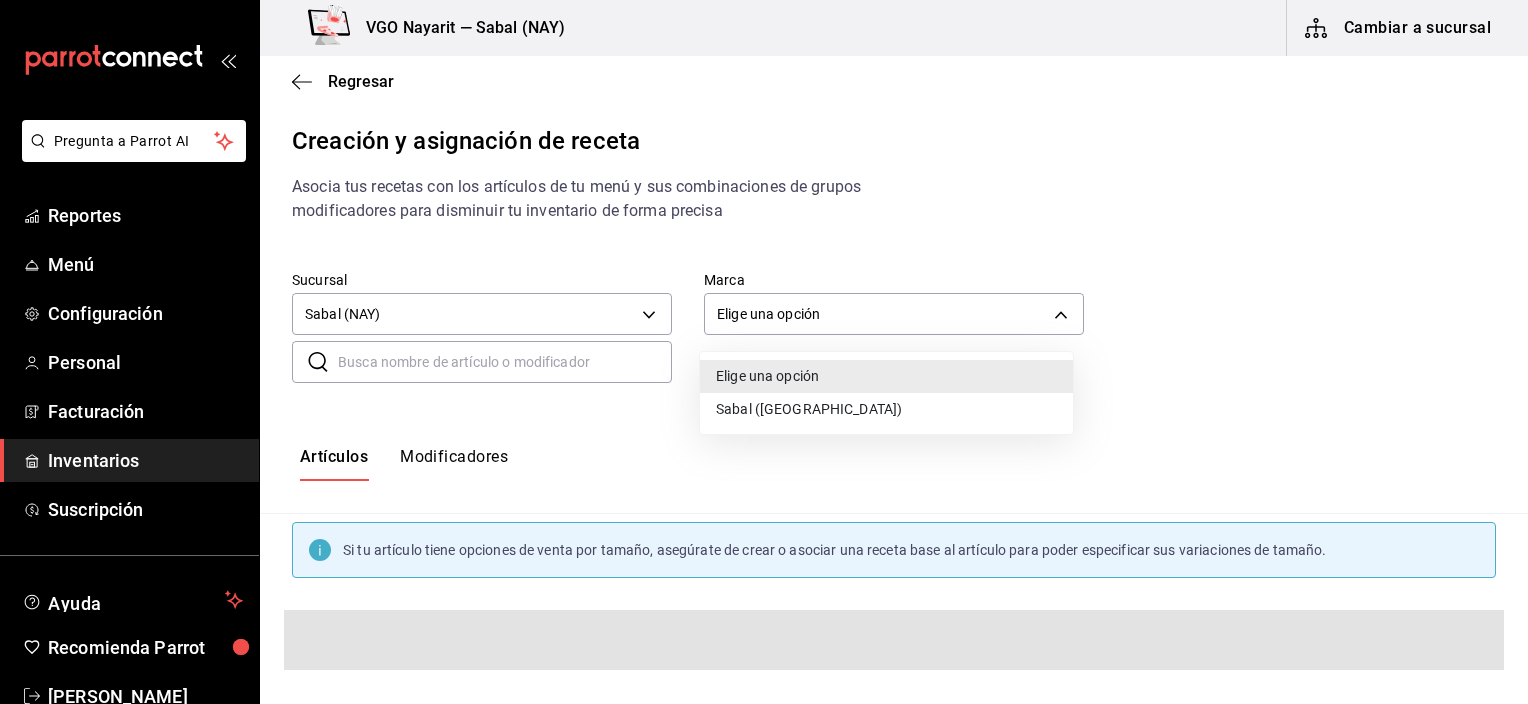click on "Sabal ([GEOGRAPHIC_DATA])" at bounding box center (886, 409) 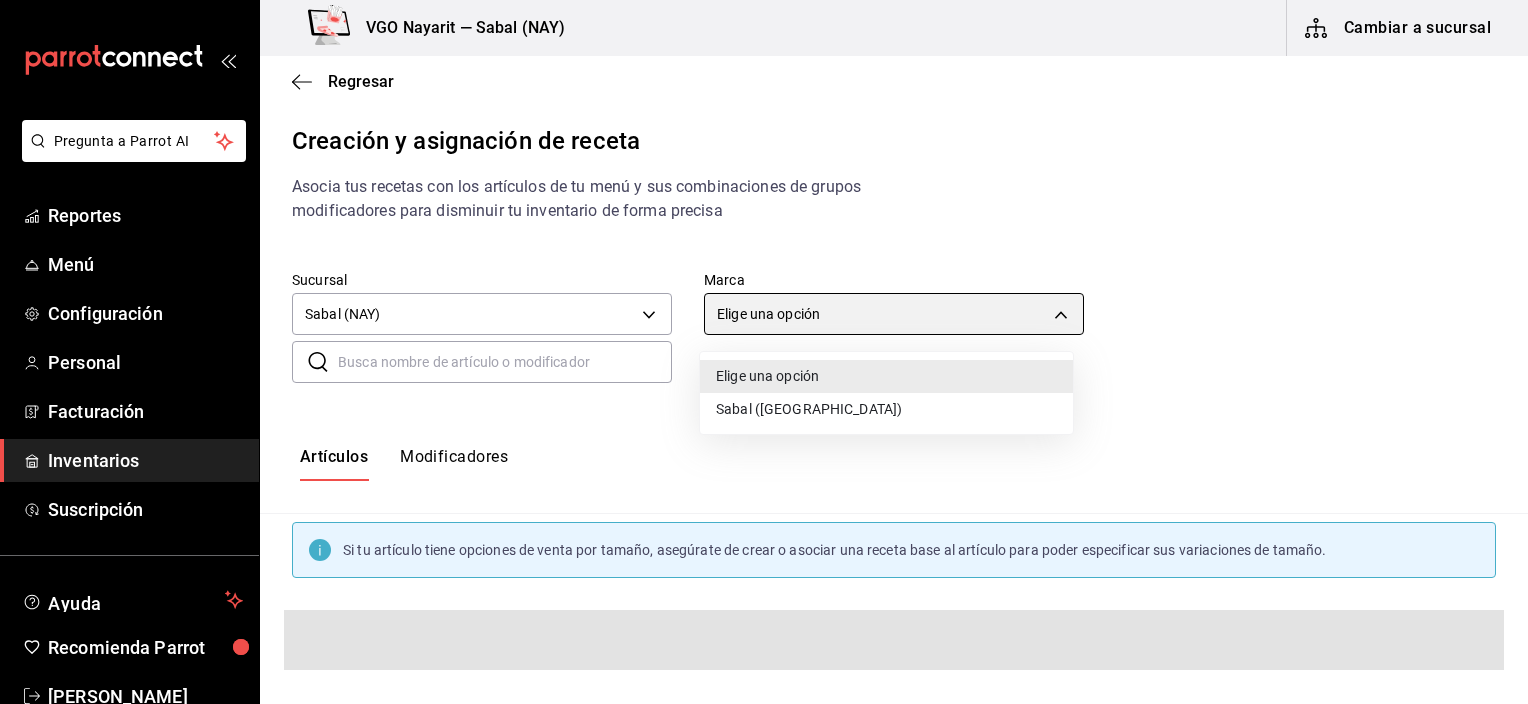 type on "7bb9fc4a-963e-4e00-9402-9ac56289446f" 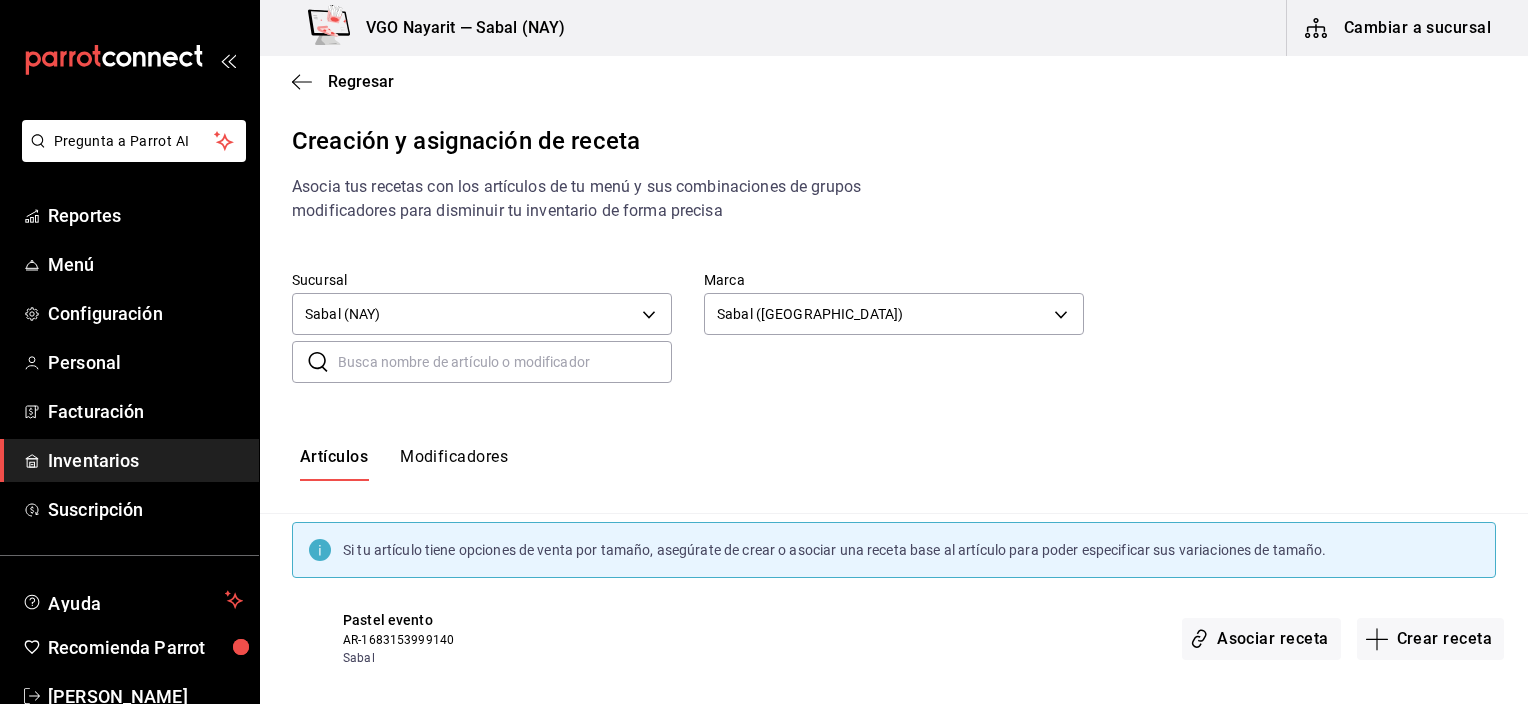 click on "Modificadores" at bounding box center (454, 464) 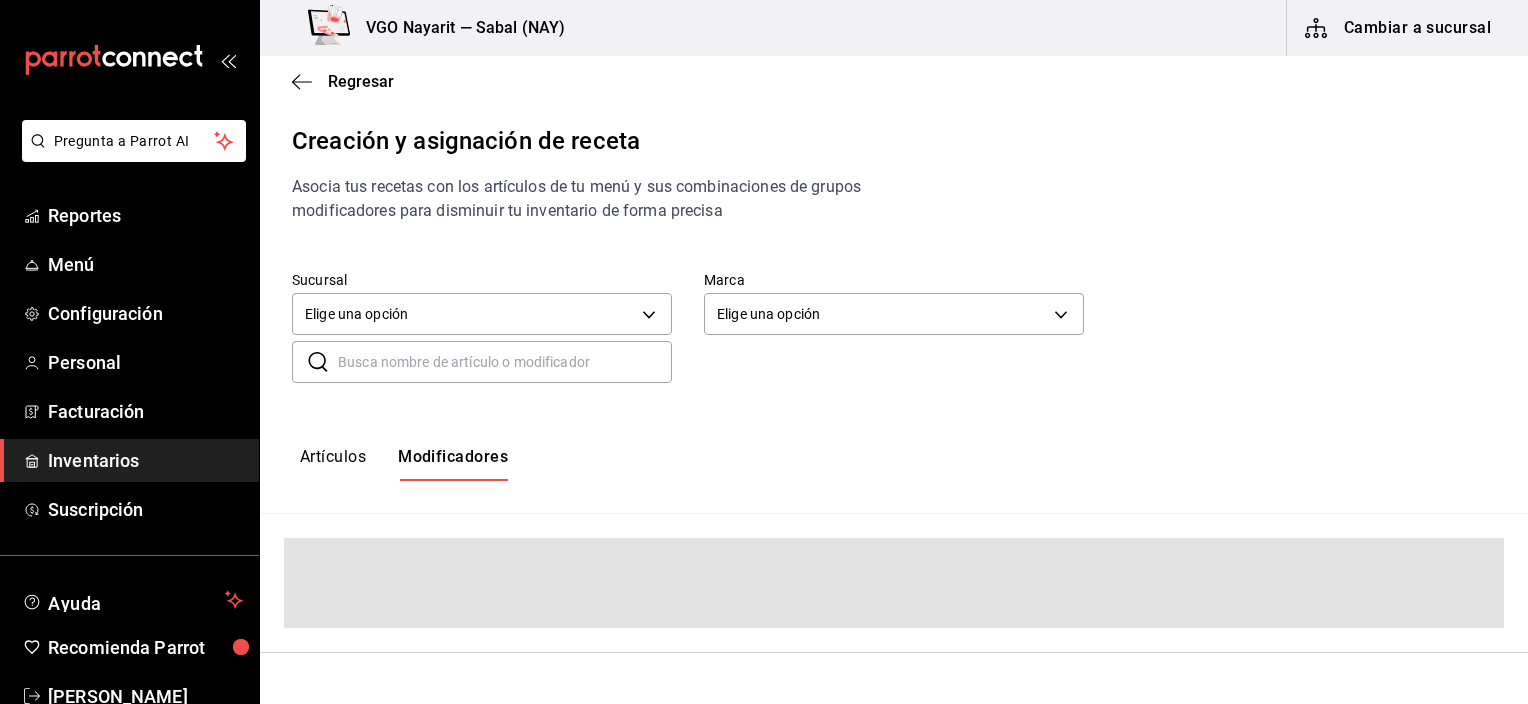 click on "Artículos" at bounding box center (333, 464) 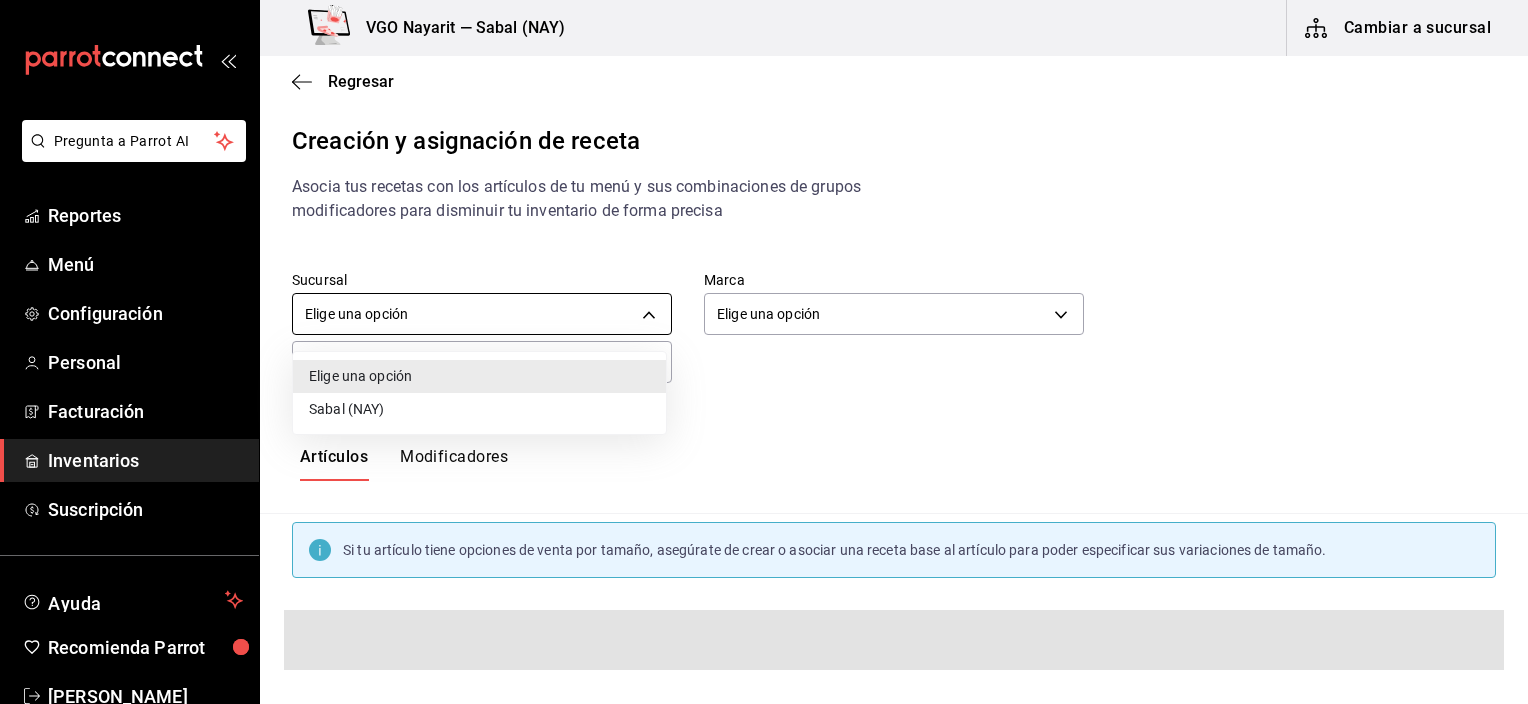 click on "Pregunta a Parrot AI Reportes   Menú   Configuración   Personal   Facturación   Inventarios   Suscripción   Ayuda Recomienda Parrot   [PERSON_NAME]   Sugerir nueva función   VGO Nayarit — Sabal (NAY) Cambiar a sucursal Regresar Creación y asignación de receta Asocia tus recetas con los artículos de tu menú y sus combinaciones de grupos modificadores para disminuir tu inventario de forma precisa Sucursal Elige una opción default Marca Elige una opción default ​ ​ Artículos Modificadores Si tu artículo tiene opciones de venta por tamaño, asegúrate de crear o asociar una receta base al artículo para poder especificar sus variaciones de tamaño. Guardar Receta de artículo GANA 1 MES GRATIS EN TU SUSCRIPCIÓN AQUÍ ¿Recuerdas cómo empezó tu restaurante?
[DATE] puedes ayudar a un colega a tener el mismo cambio que tú viviste.
Recomienda Parrot directamente desde tu Portal Administrador.
Es fácil y rápido.
🎁 Por cada restaurante que se una, ganas 1 mes gratis. Pregunta a Parrot AI" at bounding box center (764, 335) 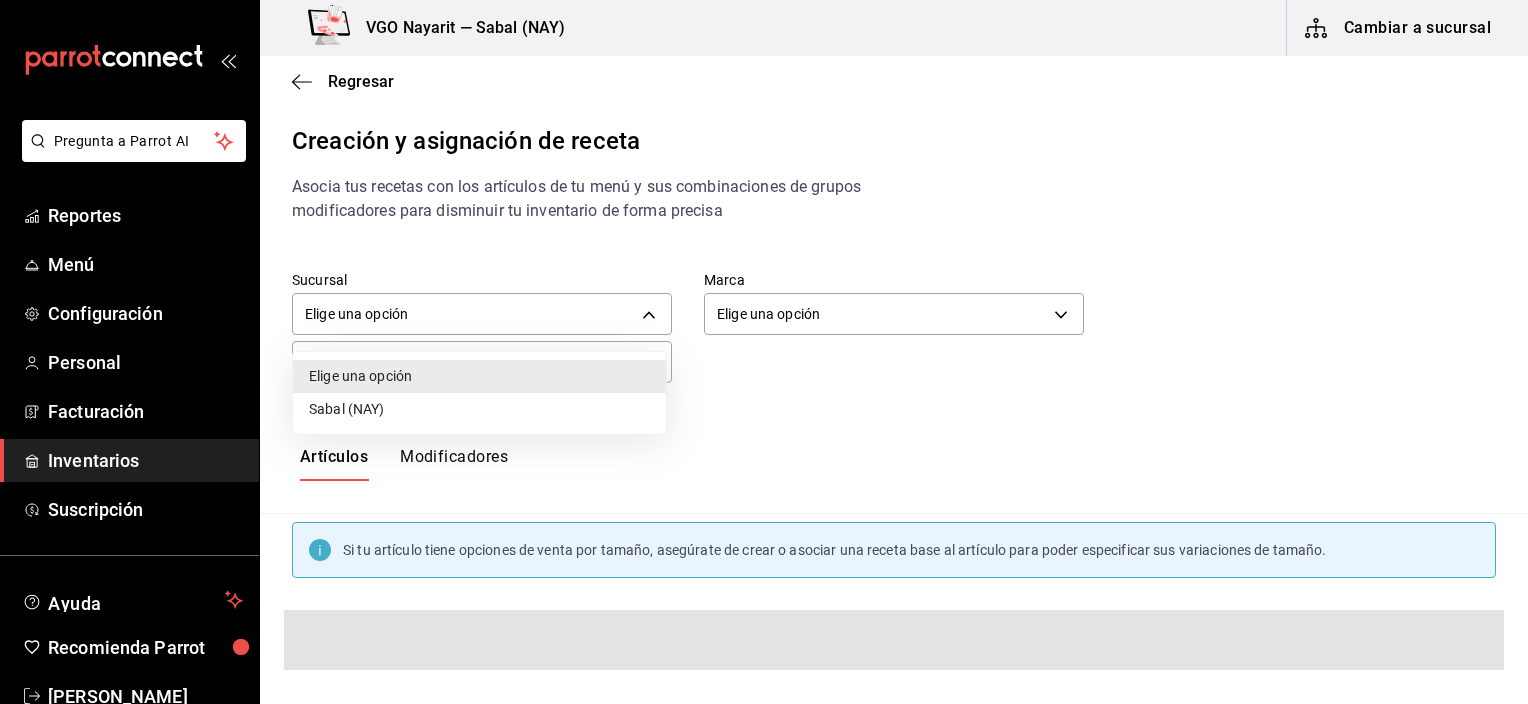 click on "Sabal (NAY)" at bounding box center (479, 409) 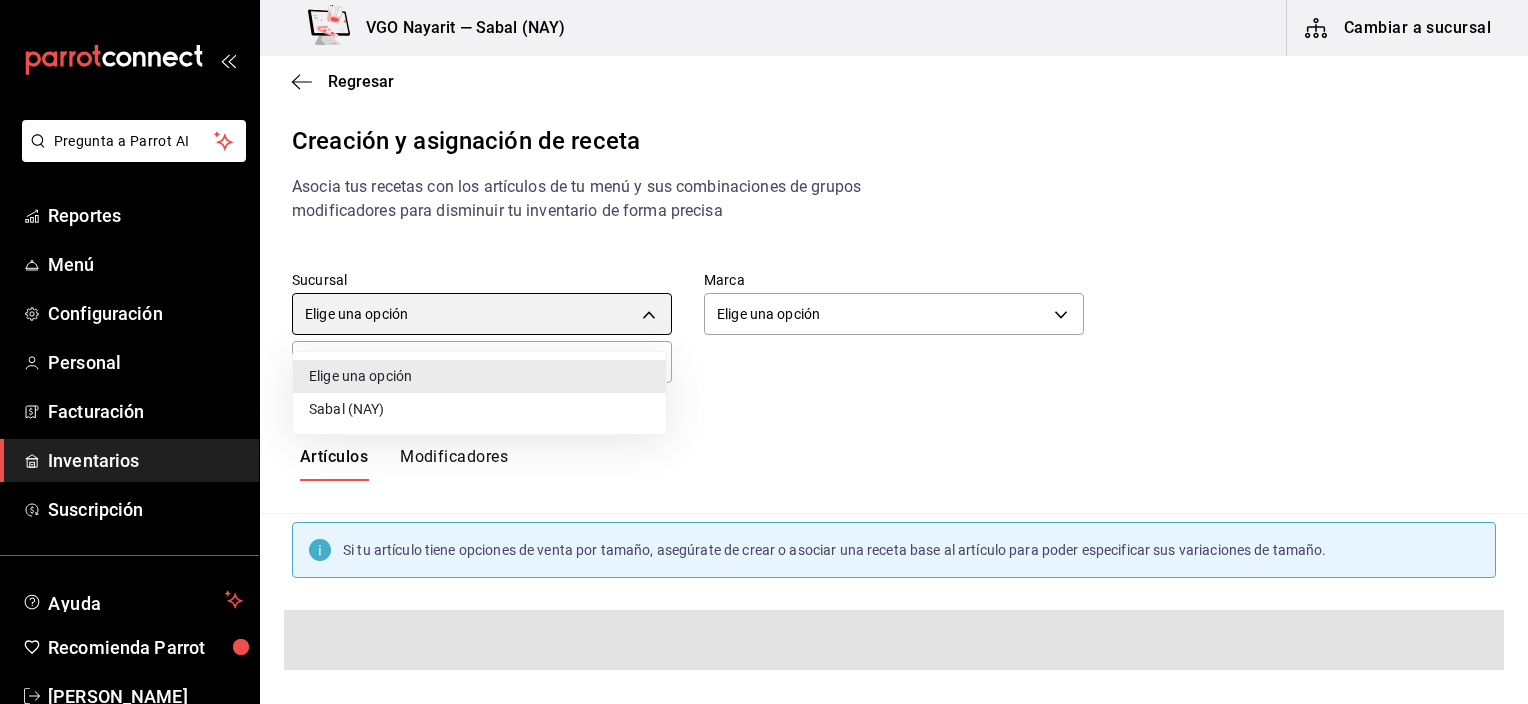 type on "2aba2e4c-8955-4624-a76a-6219a8a60d9c" 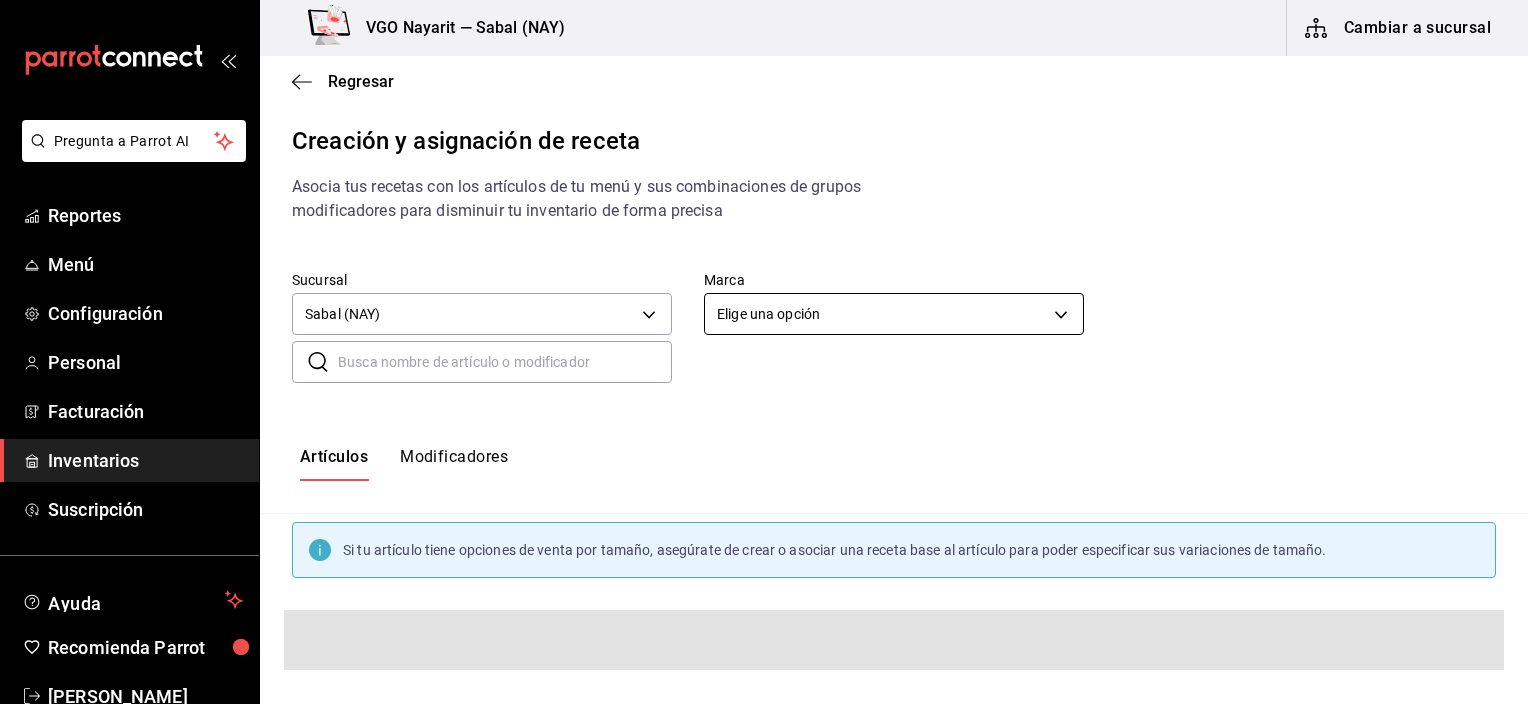 click on "Pregunta a Parrot AI Reportes   Menú   Configuración   Personal   Facturación   Inventarios   Suscripción   Ayuda Recomienda Parrot   [PERSON_NAME]   Sugerir nueva función   VGO Nayarit — Sabal (NAY) Cambiar a sucursal Regresar Creación y asignación de receta Asocia tus recetas con los artículos de tu menú y sus combinaciones de grupos modificadores para disminuir tu inventario de forma precisa Sucursal Sabal (NAY) 2aba2e4c-8955-4624-a76a-6219a8a60d9c Marca Elige una opción default ​ ​ Artículos Modificadores Si tu artículo tiene opciones de venta por tamaño, asegúrate de crear o asociar una receta base al artículo para poder especificar sus variaciones de tamaño. Guardar Receta de artículo GANA 1 MES GRATIS EN TU SUSCRIPCIÓN AQUÍ Pregunta a Parrot AI Reportes   Menú   Configuración   Personal   Facturación   Inventarios   Suscripción   Ayuda Recomienda Parrot   [PERSON_NAME]   Sugerir nueva función   Visitar centro de ayuda [PHONE_NUMBER] [EMAIL_ADDRESS][DOMAIN_NAME]" at bounding box center (764, 335) 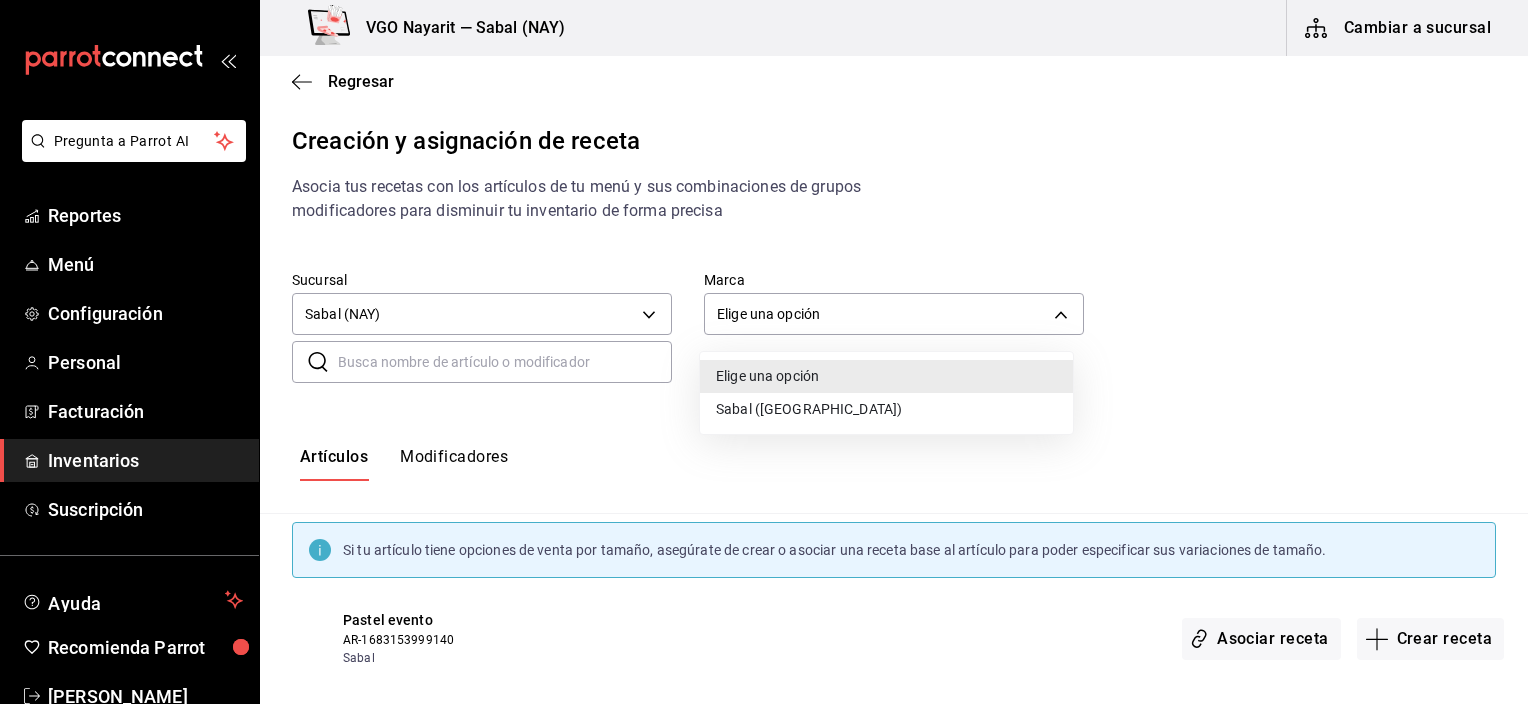 click on "Sabal ([GEOGRAPHIC_DATA])" at bounding box center (886, 409) 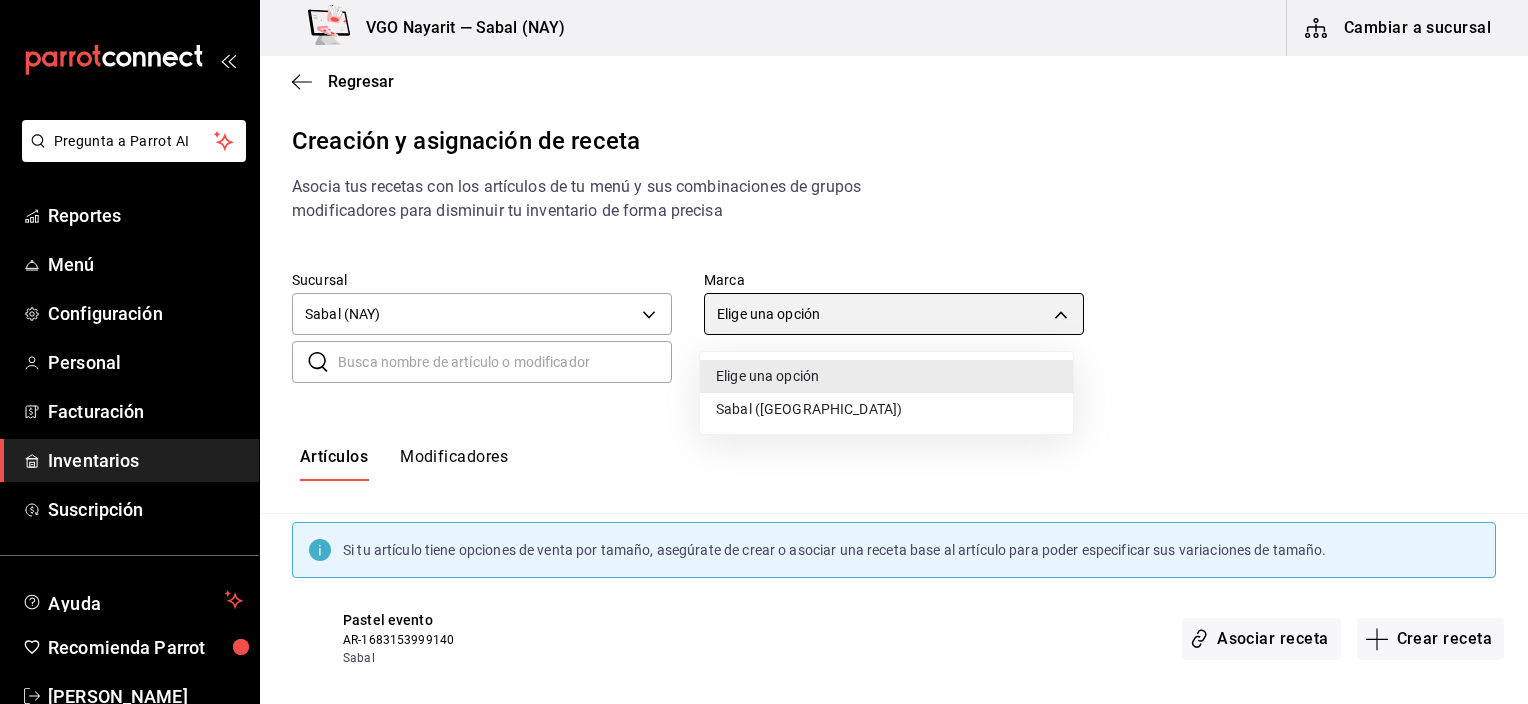 type on "7bb9fc4a-963e-4e00-9402-9ac56289446f" 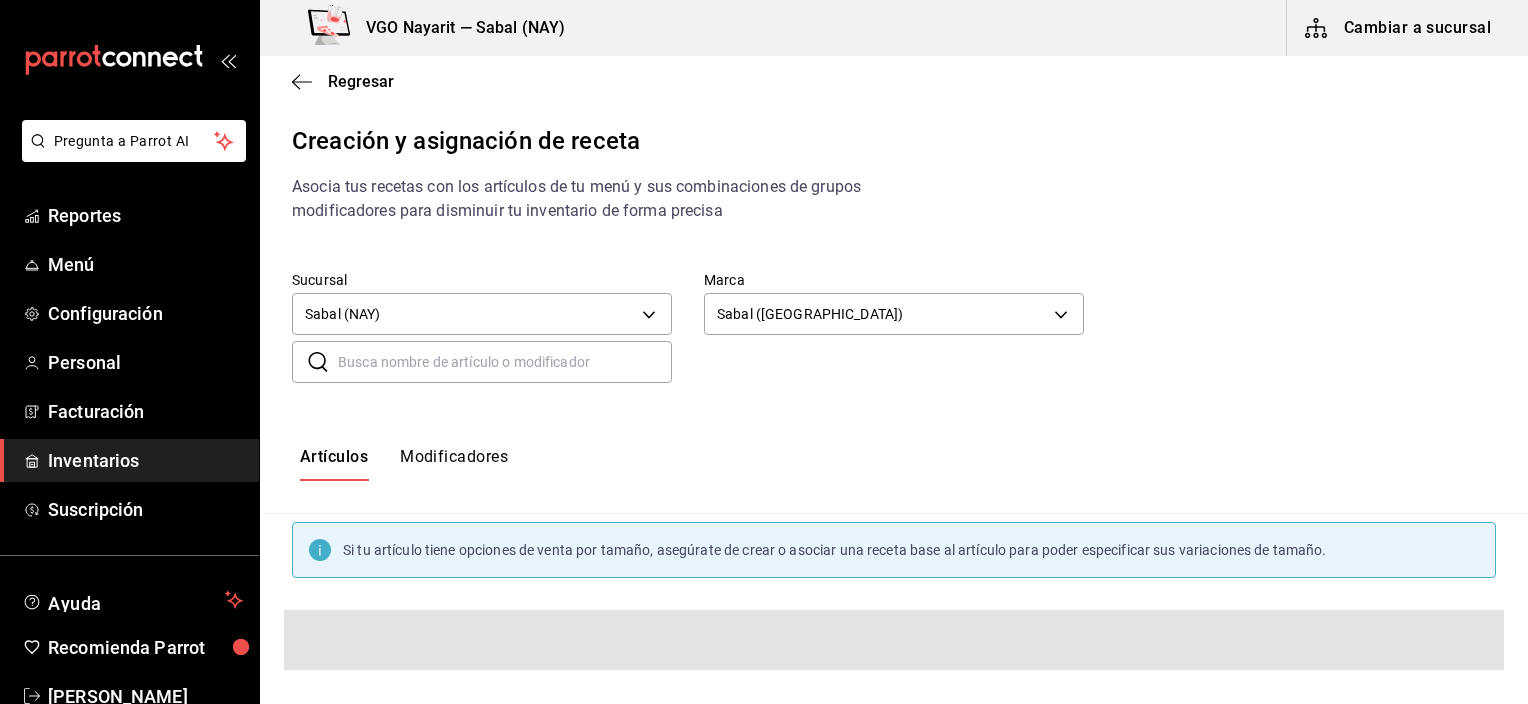 click on "Artículos Modificadores" at bounding box center (894, 464) 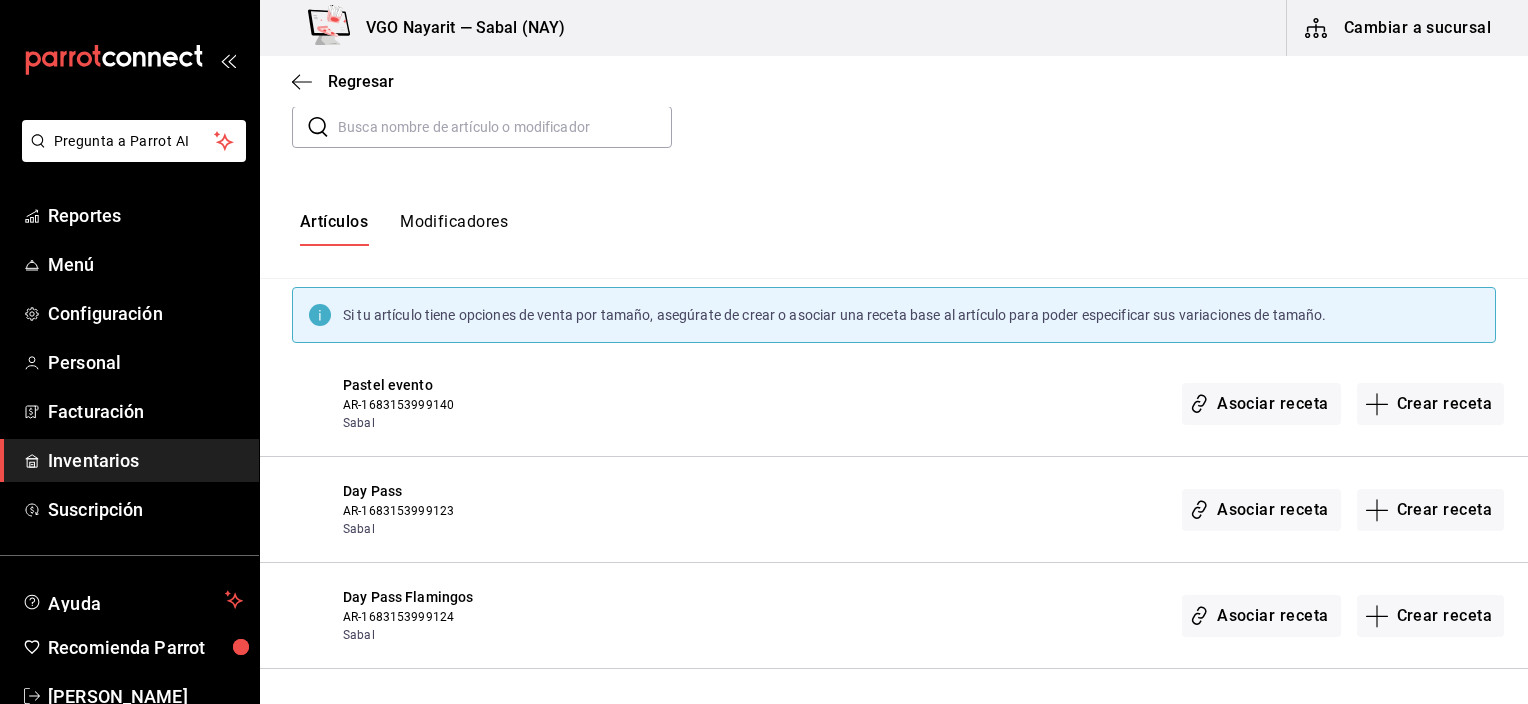 scroll, scrollTop: 0, scrollLeft: 0, axis: both 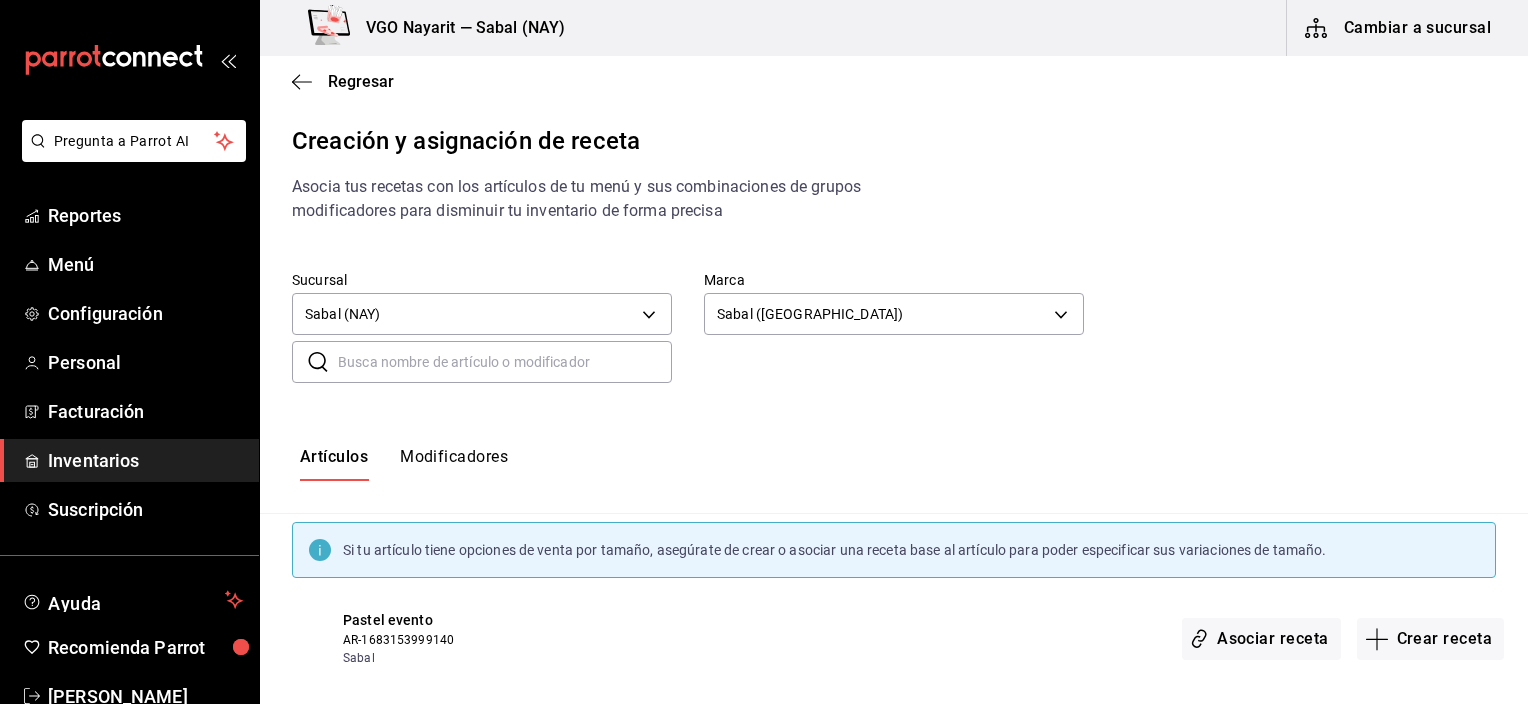 click at bounding box center [505, 362] 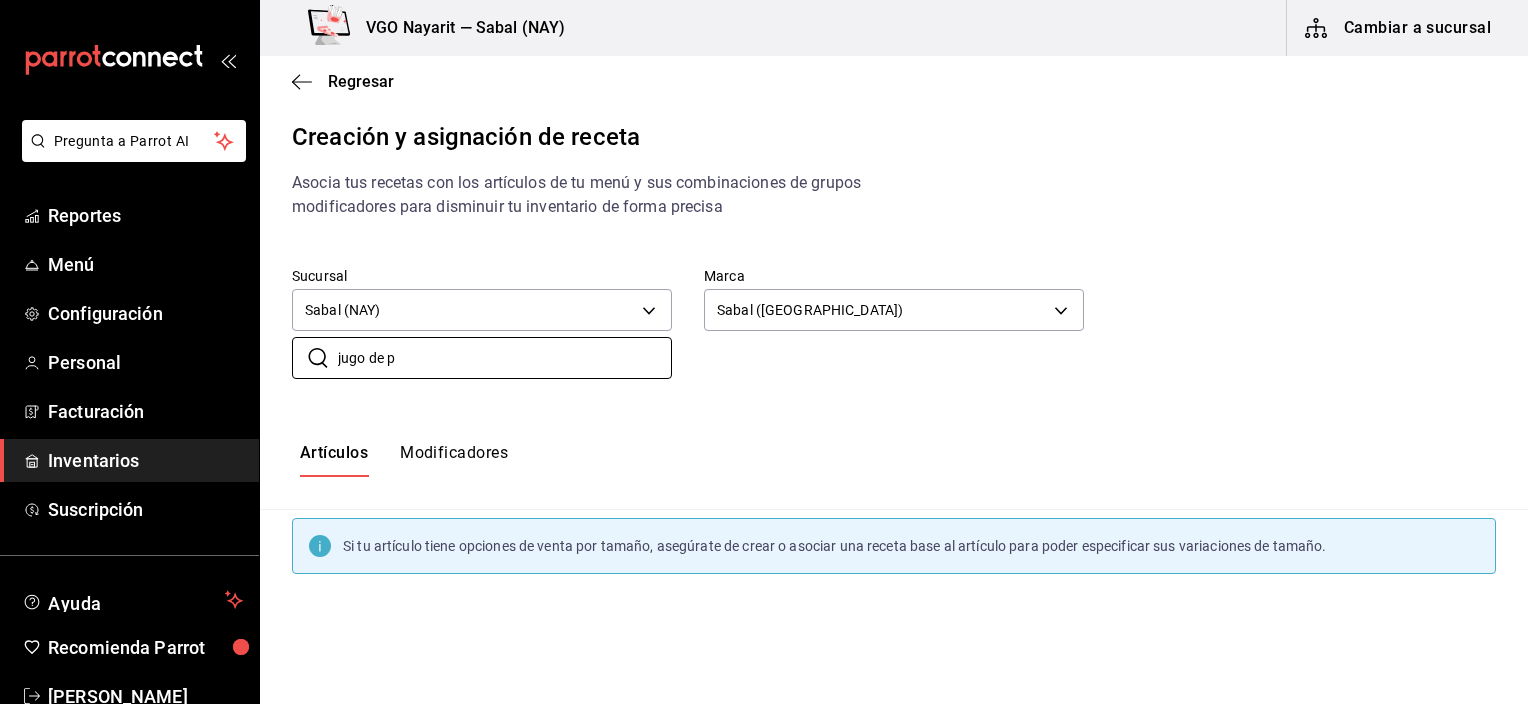 scroll, scrollTop: 0, scrollLeft: 0, axis: both 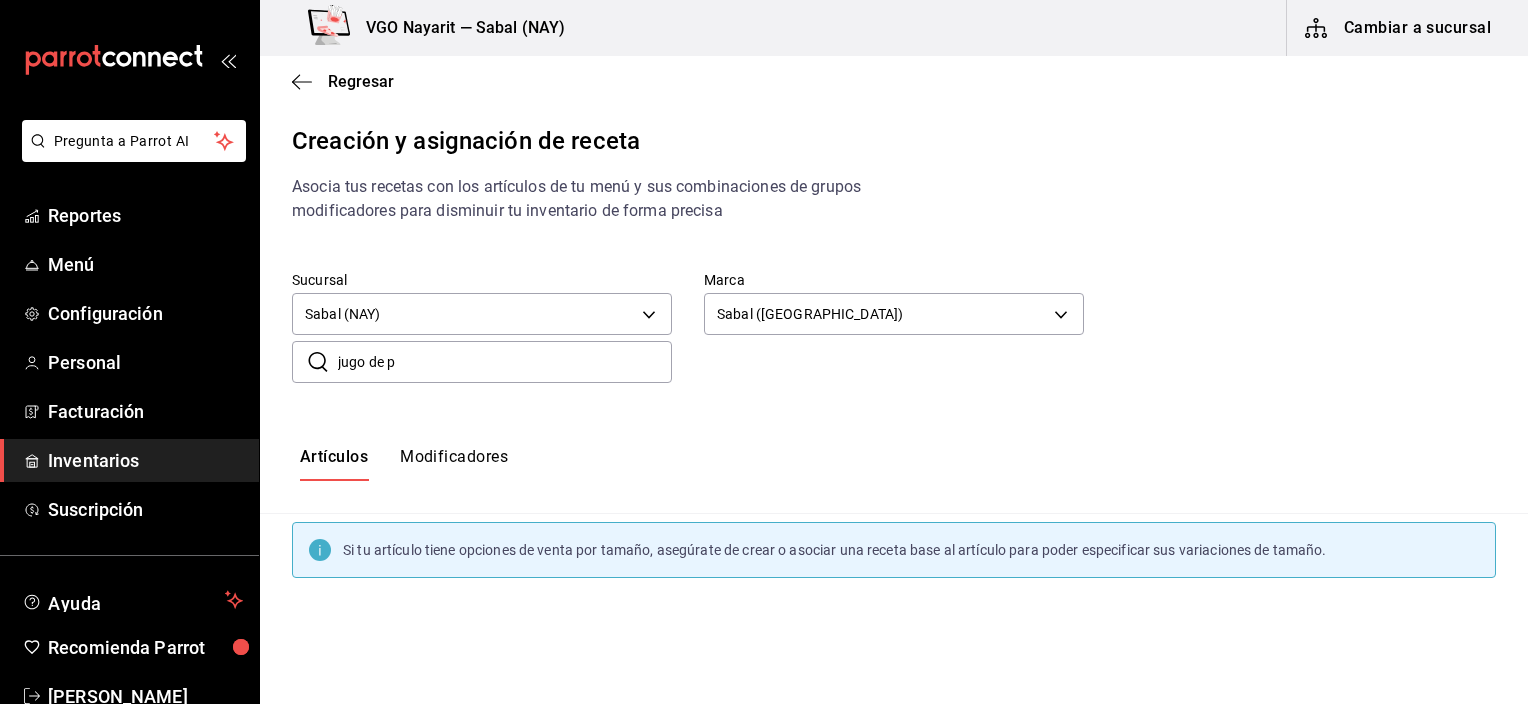 click on "jugo de p" at bounding box center [505, 362] 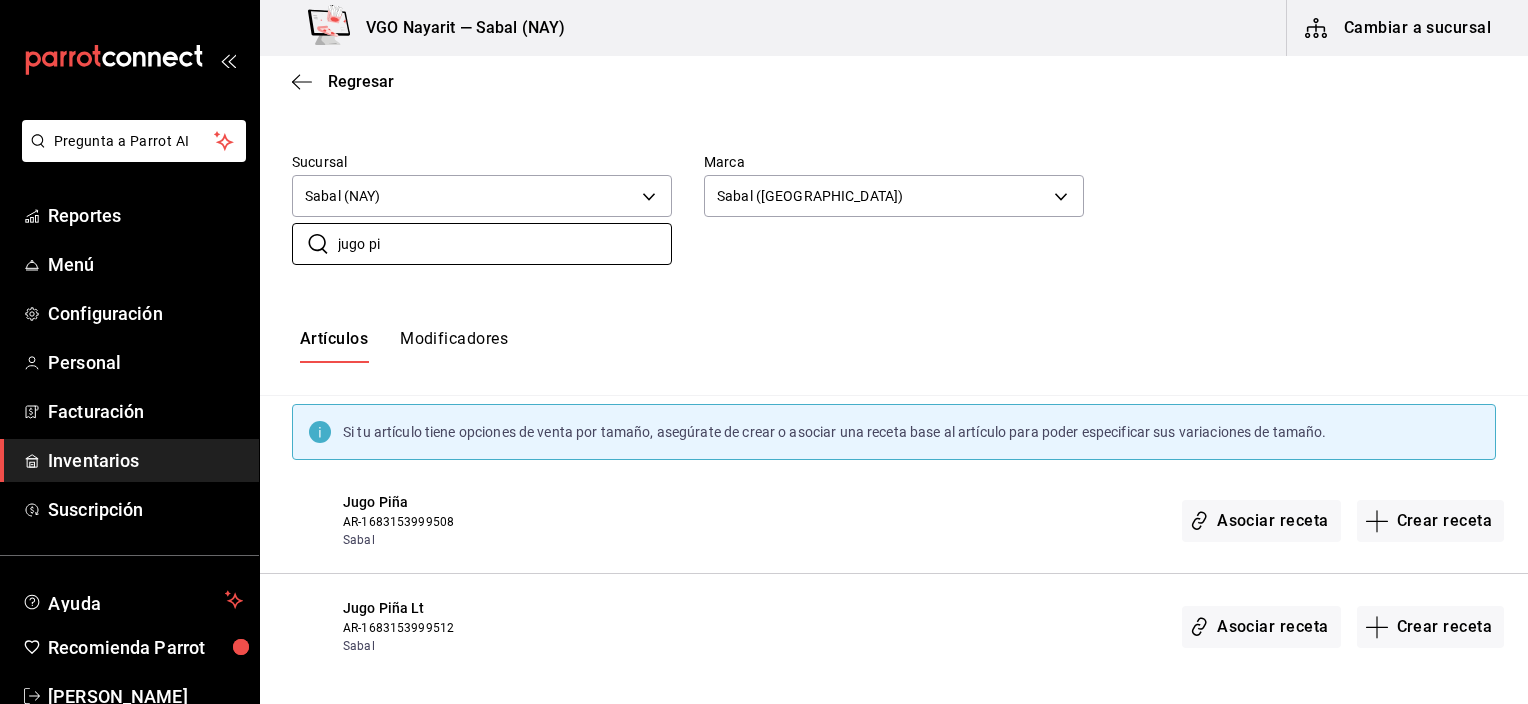 scroll, scrollTop: 127, scrollLeft: 0, axis: vertical 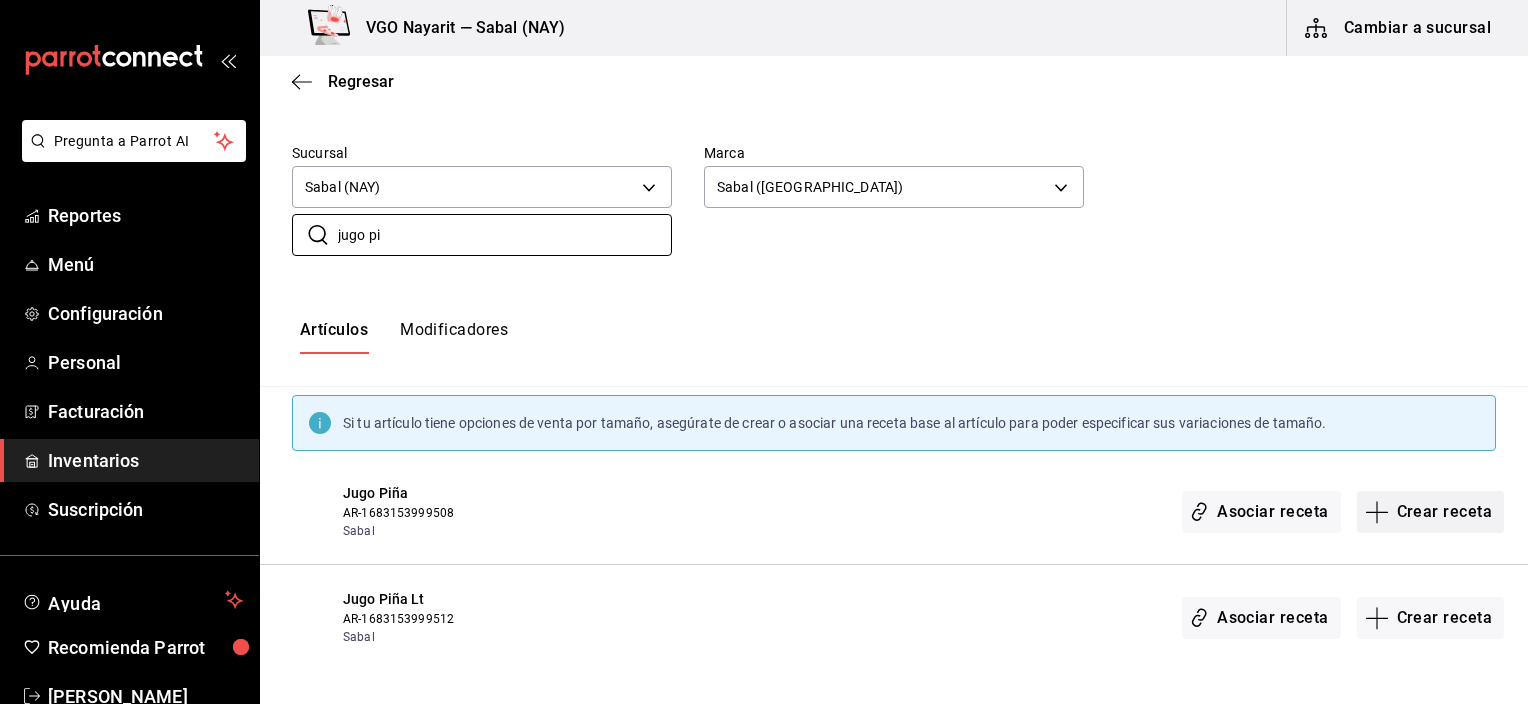 type on "jugo pi" 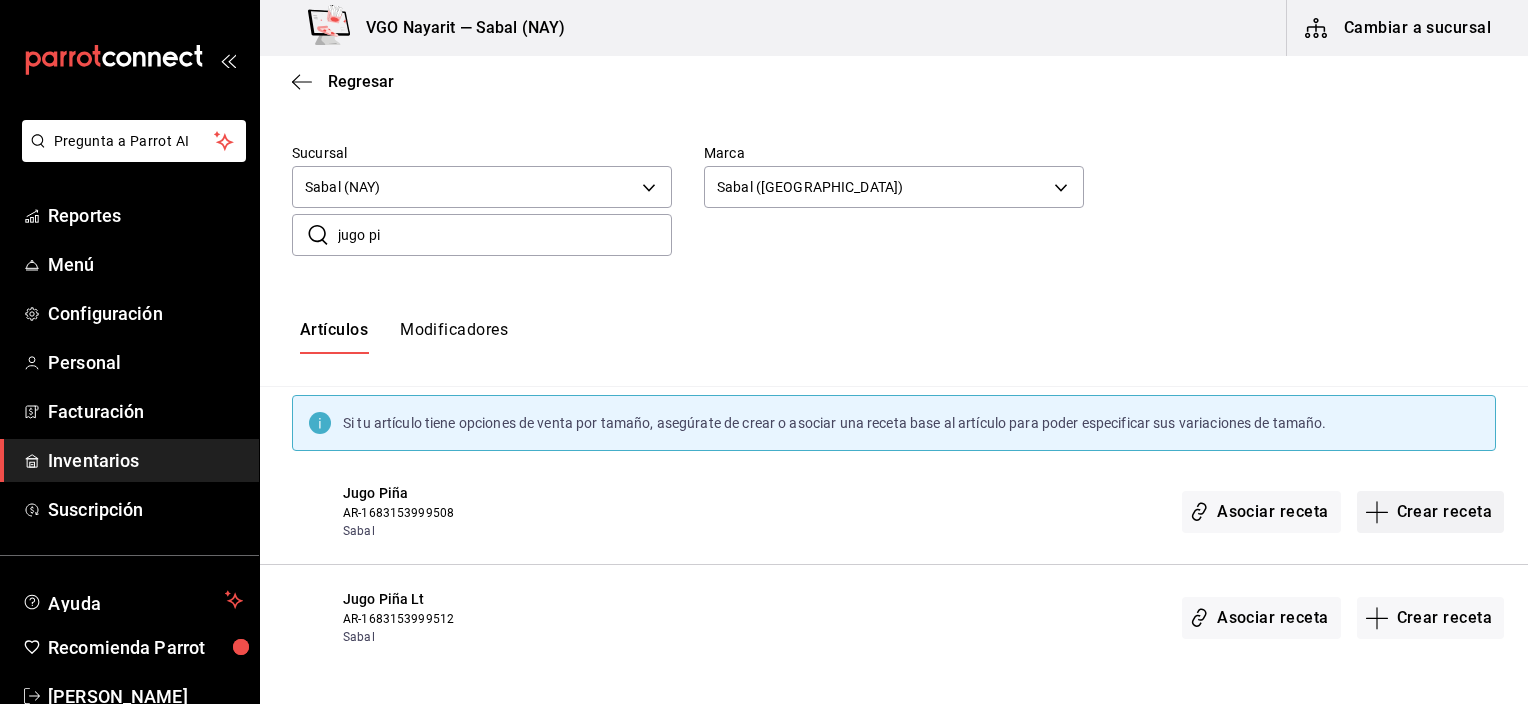 click on "Crear receta" at bounding box center (1431, 512) 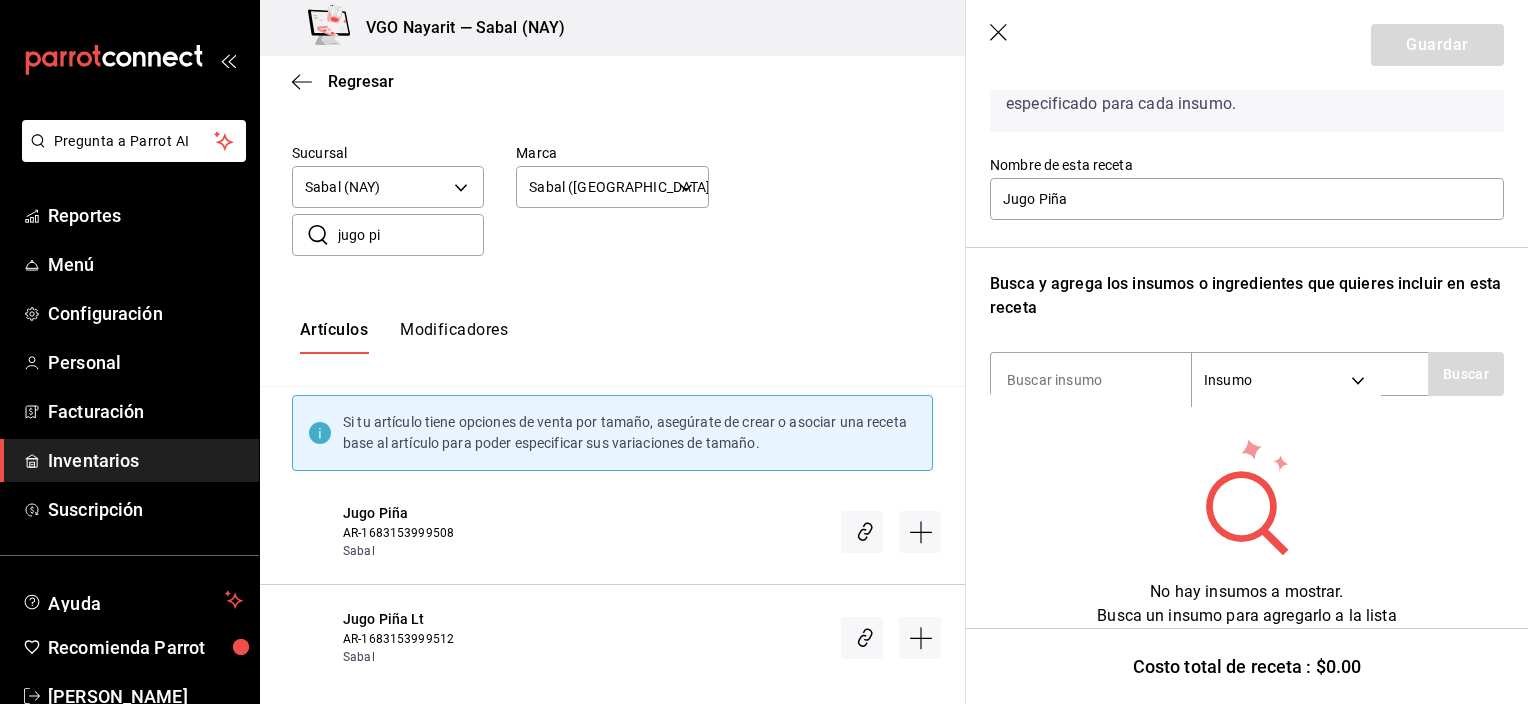 scroll, scrollTop: 150, scrollLeft: 0, axis: vertical 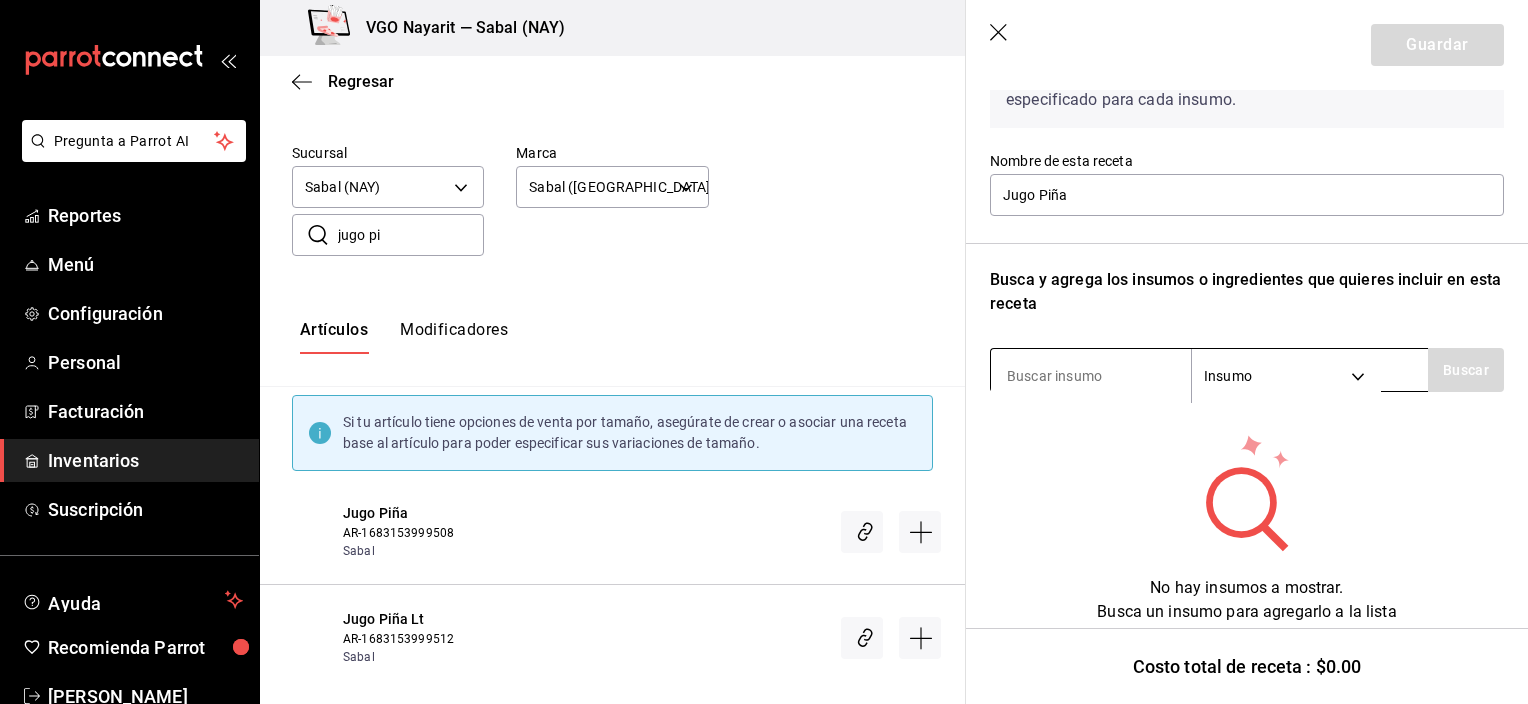 click at bounding box center (1091, 376) 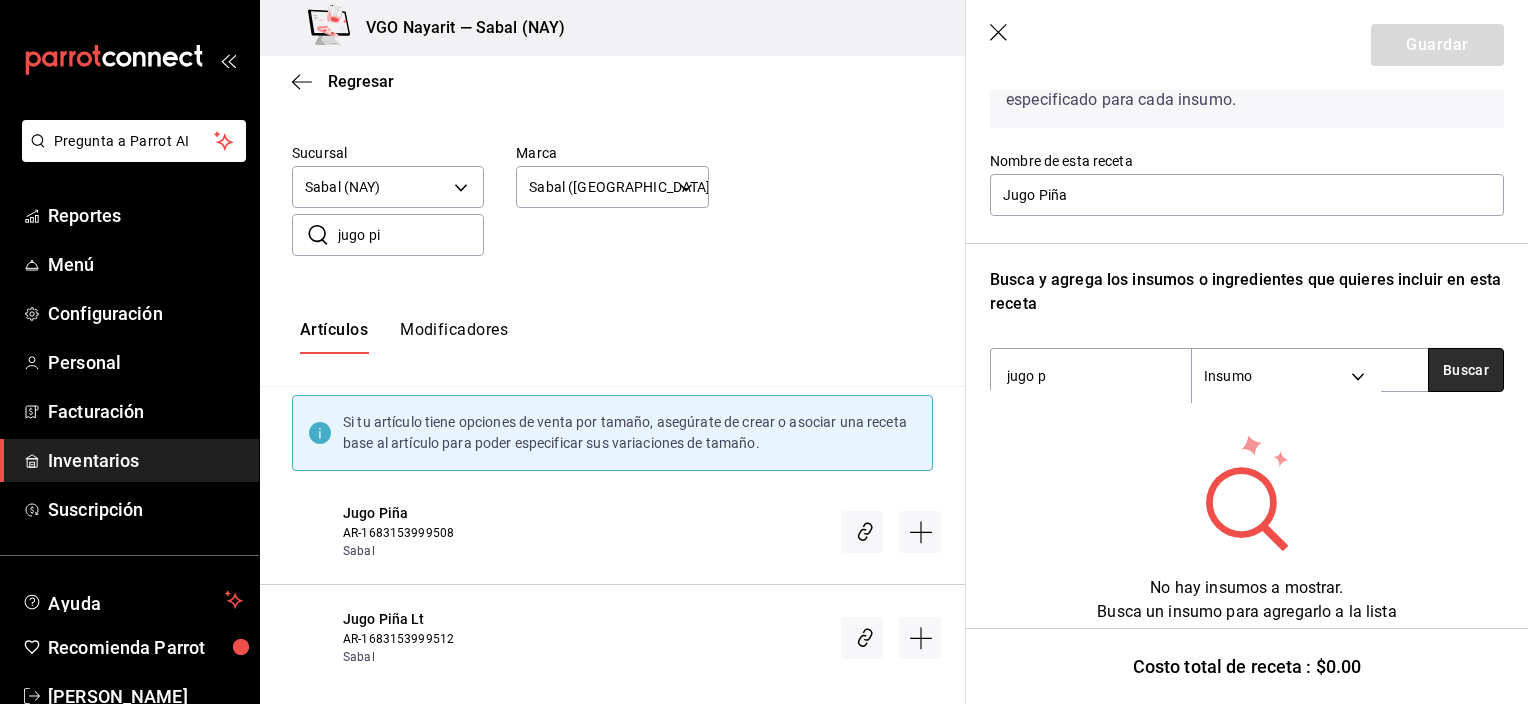 click on "Buscar" at bounding box center (1466, 370) 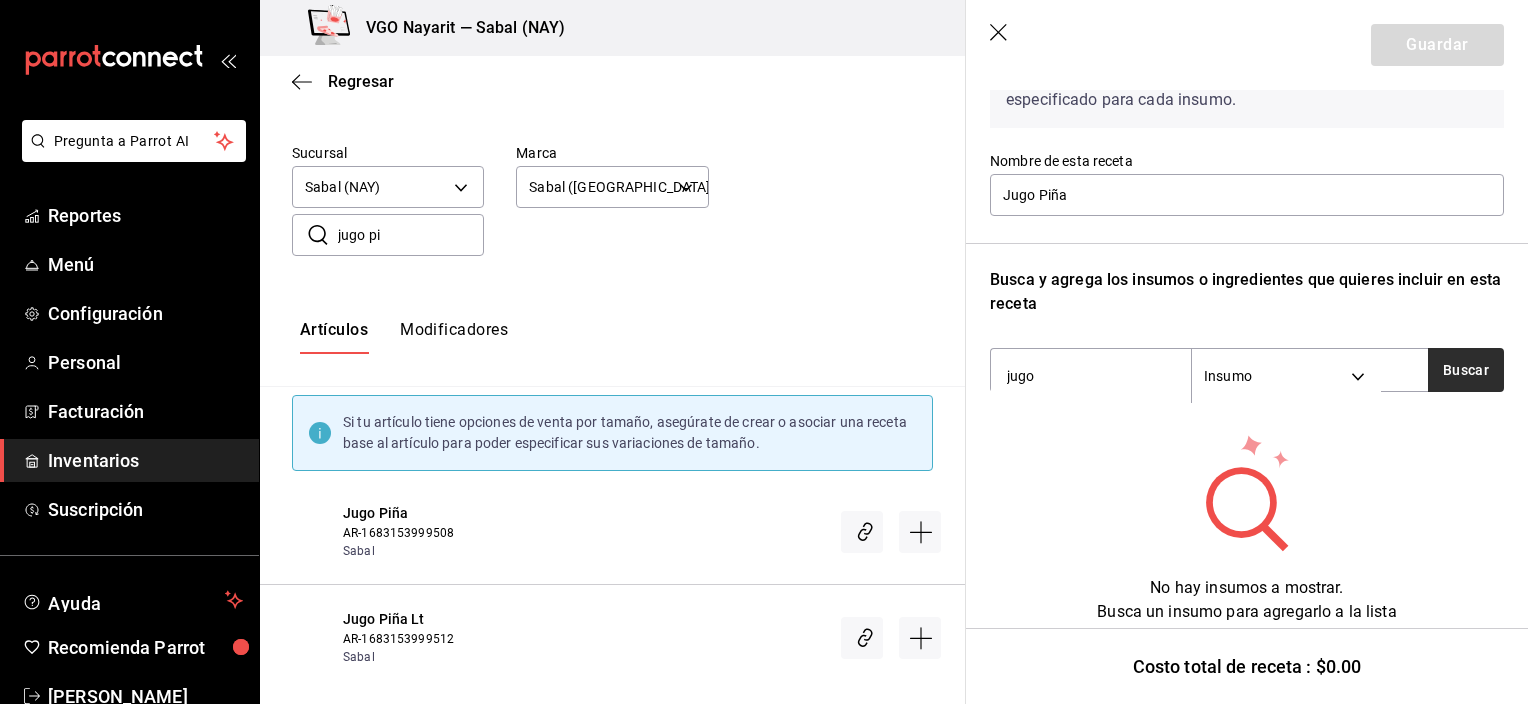 type on "jugo" 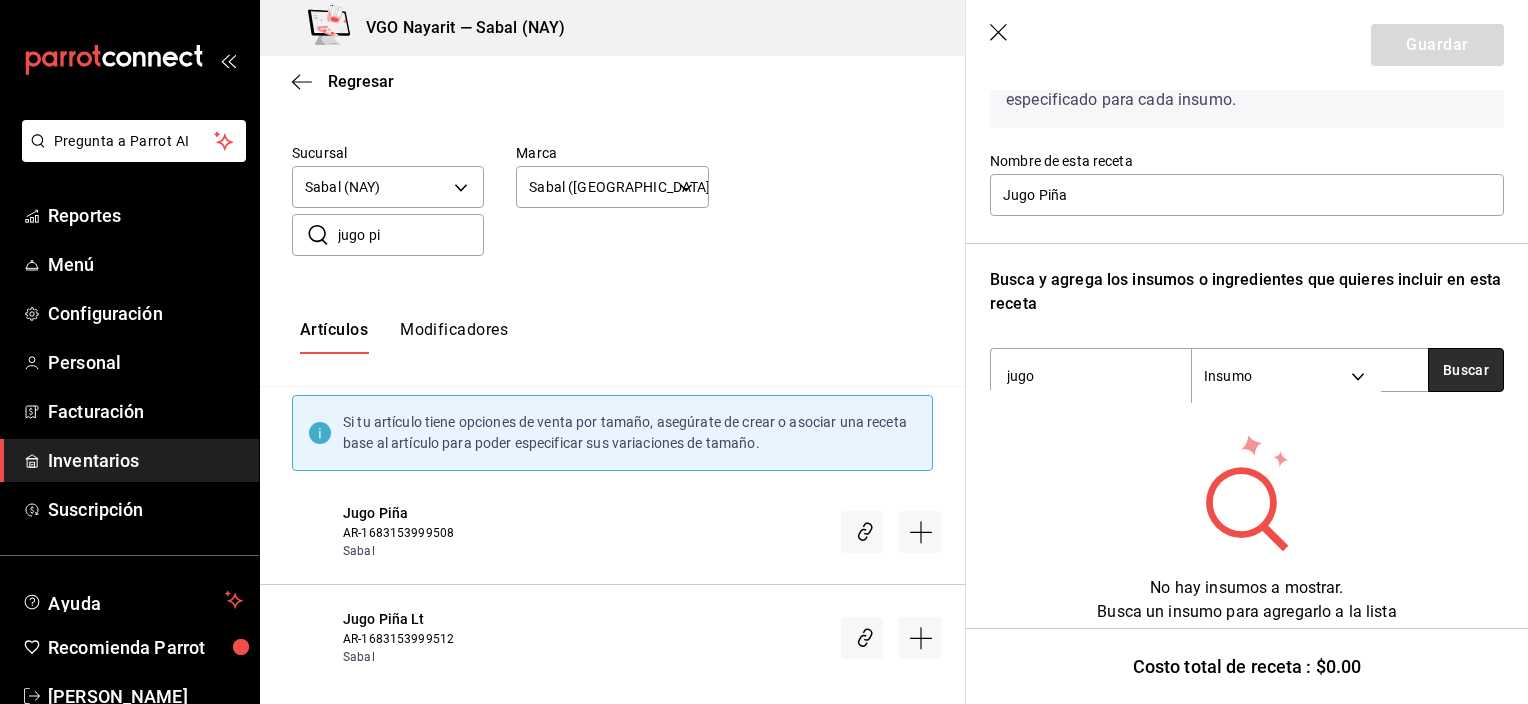 click on "Buscar" at bounding box center [1466, 370] 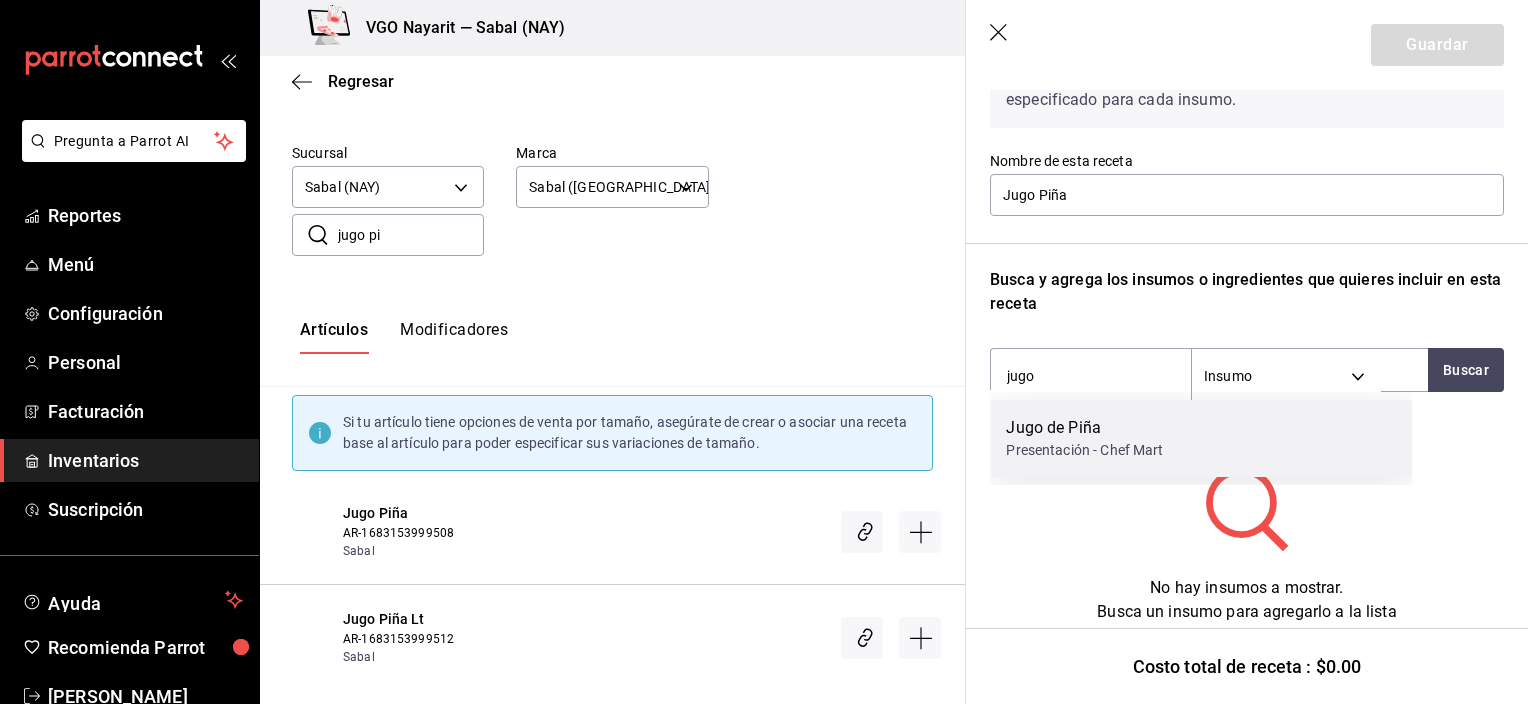 click on "Presentación - Chef Mart" at bounding box center [1084, 450] 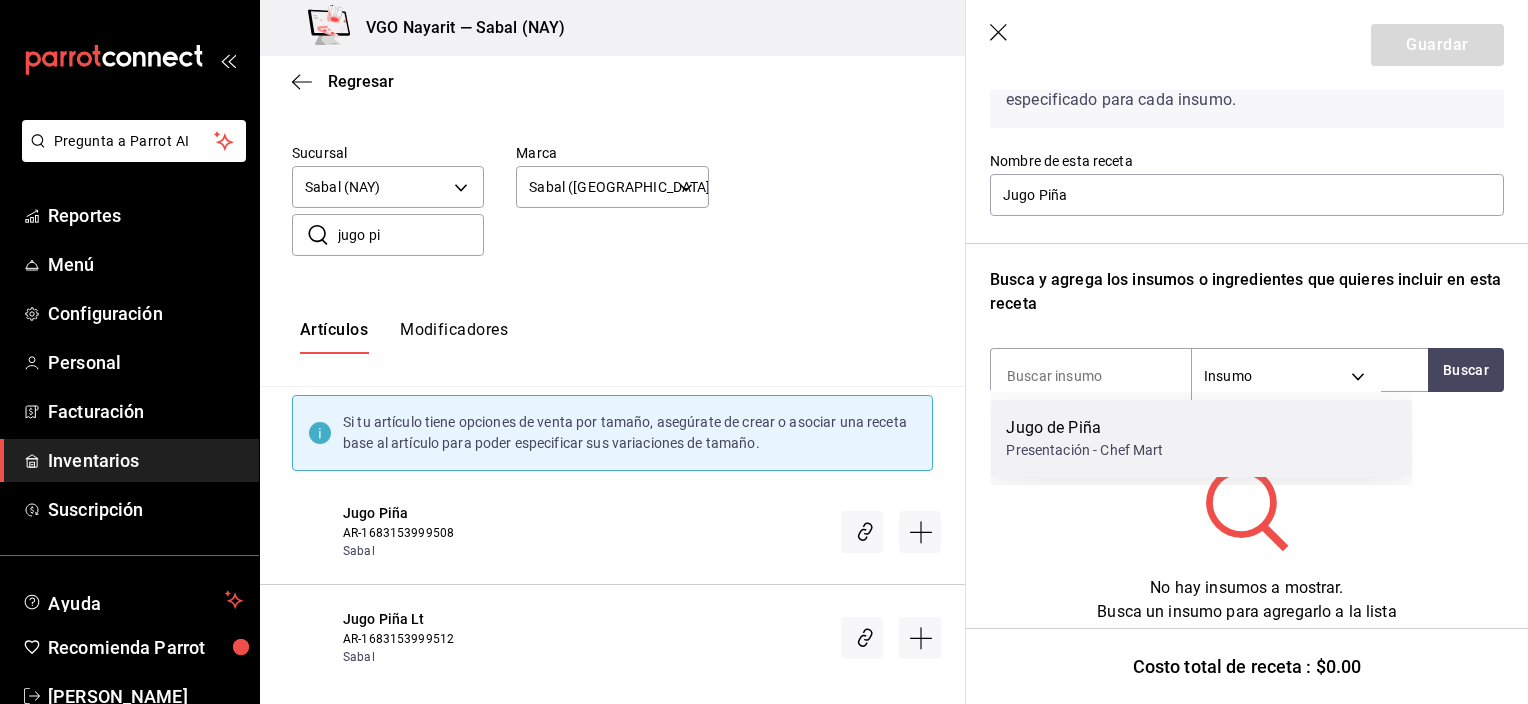 scroll, scrollTop: 134, scrollLeft: 0, axis: vertical 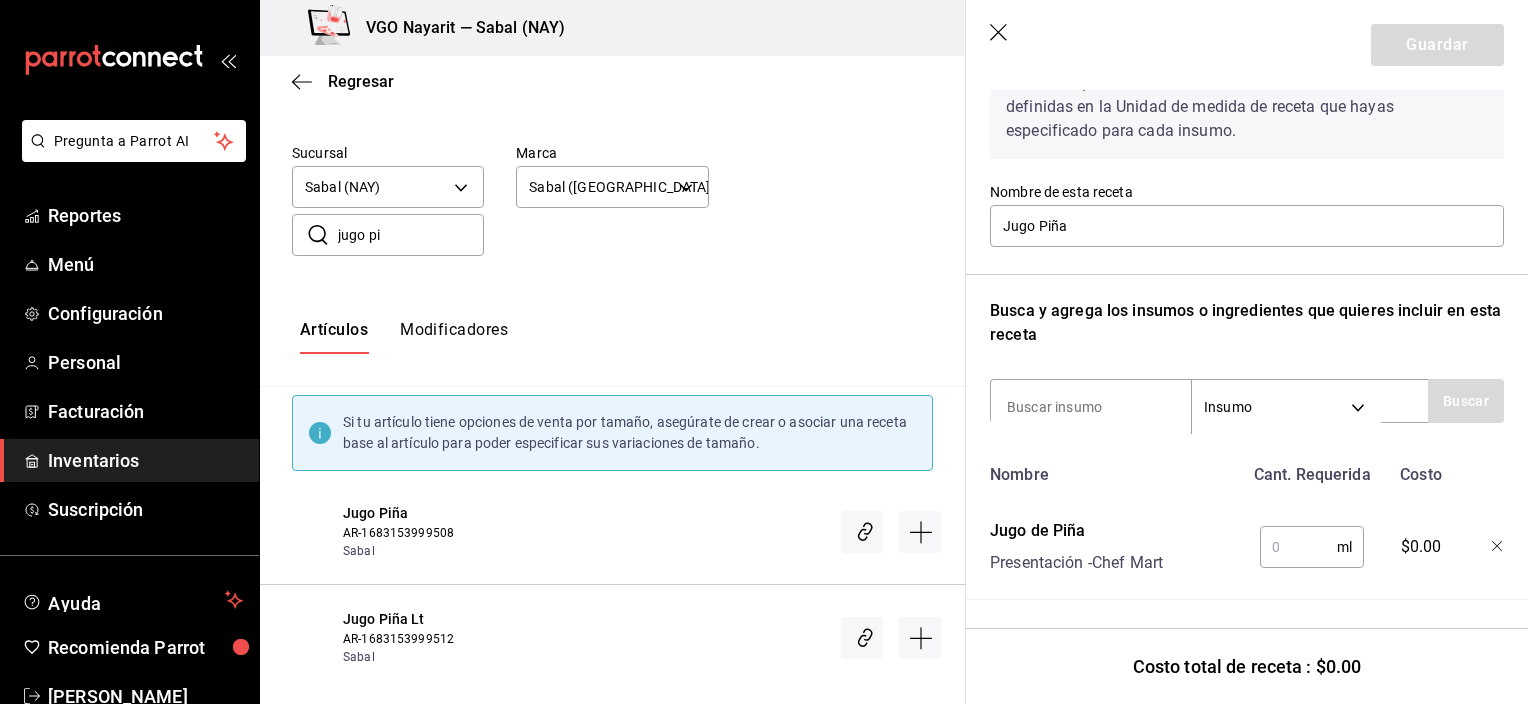 click at bounding box center [1298, 547] 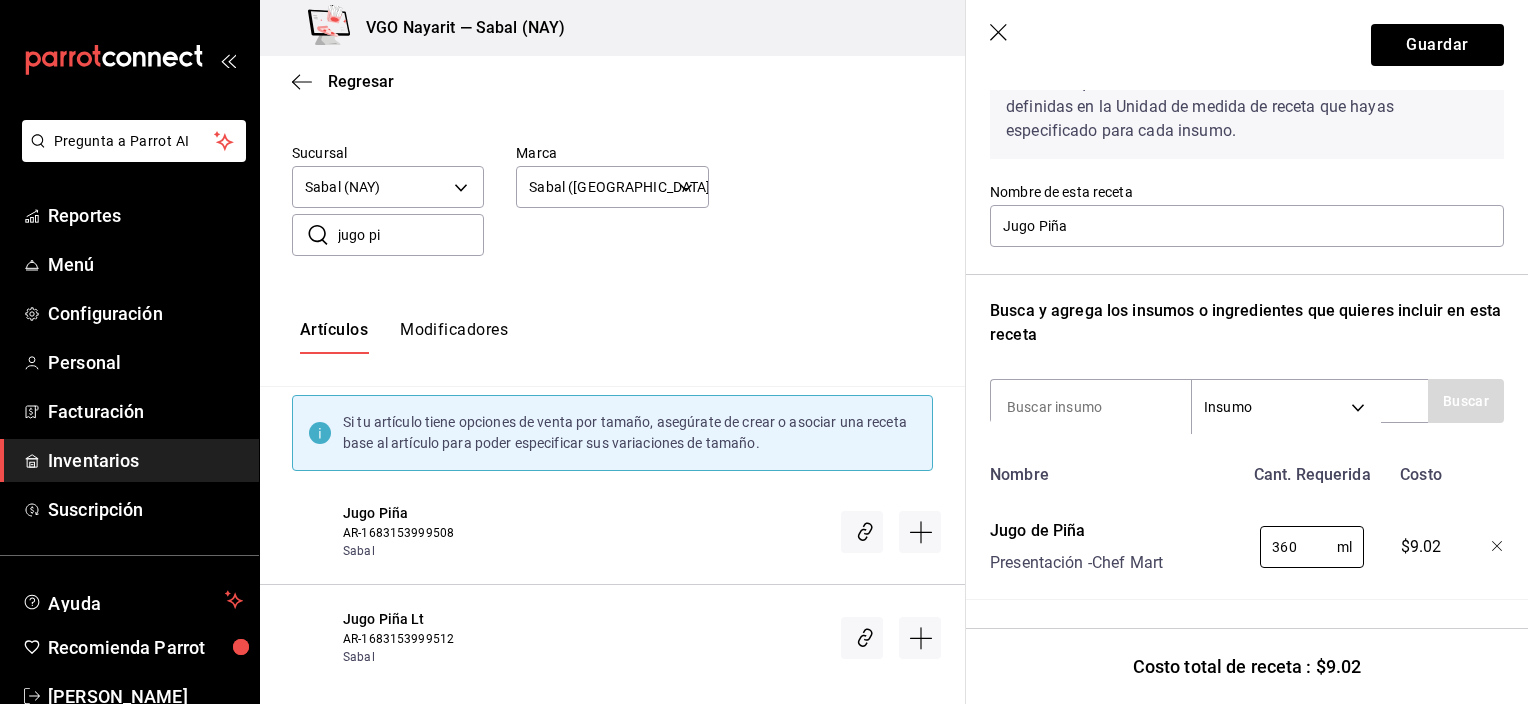 type on "360" 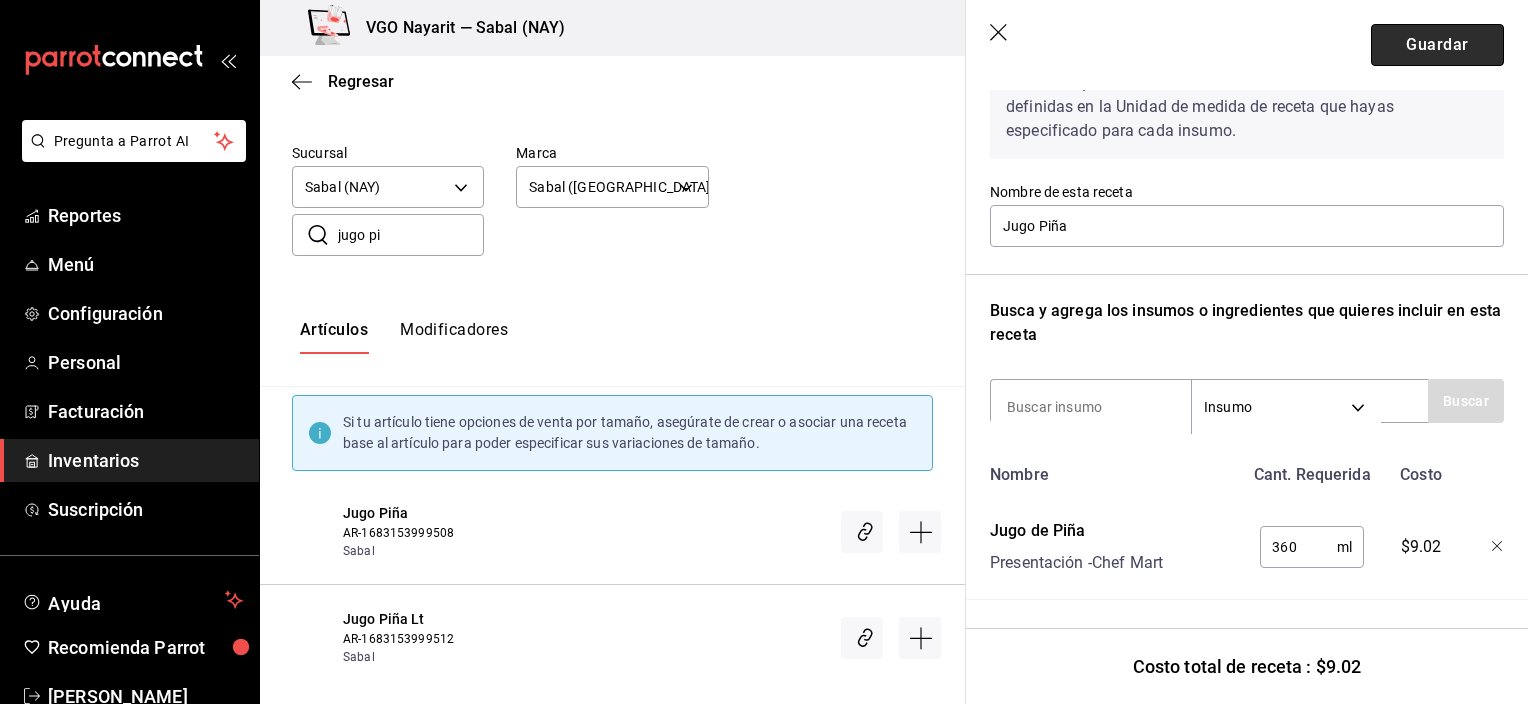 click on "Guardar" at bounding box center (1437, 45) 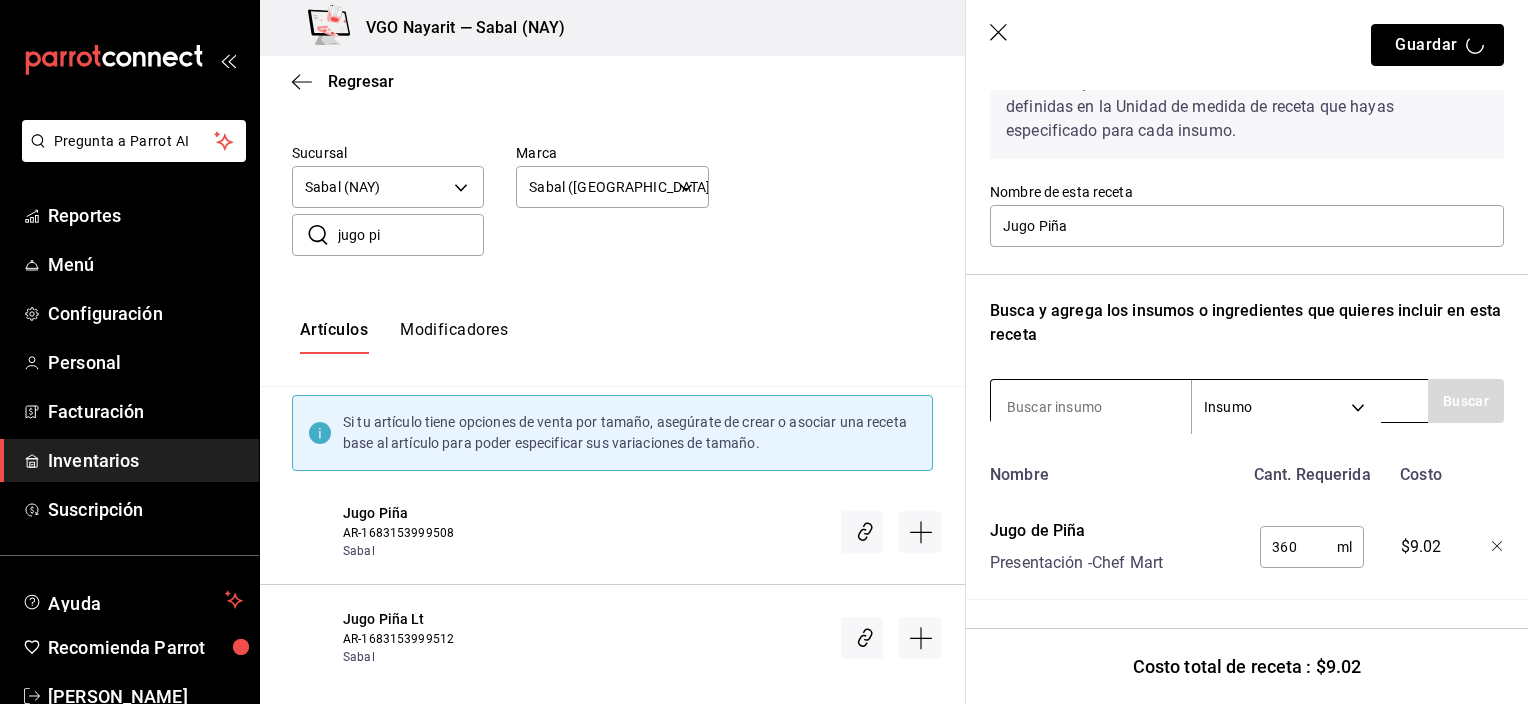scroll, scrollTop: 0, scrollLeft: 0, axis: both 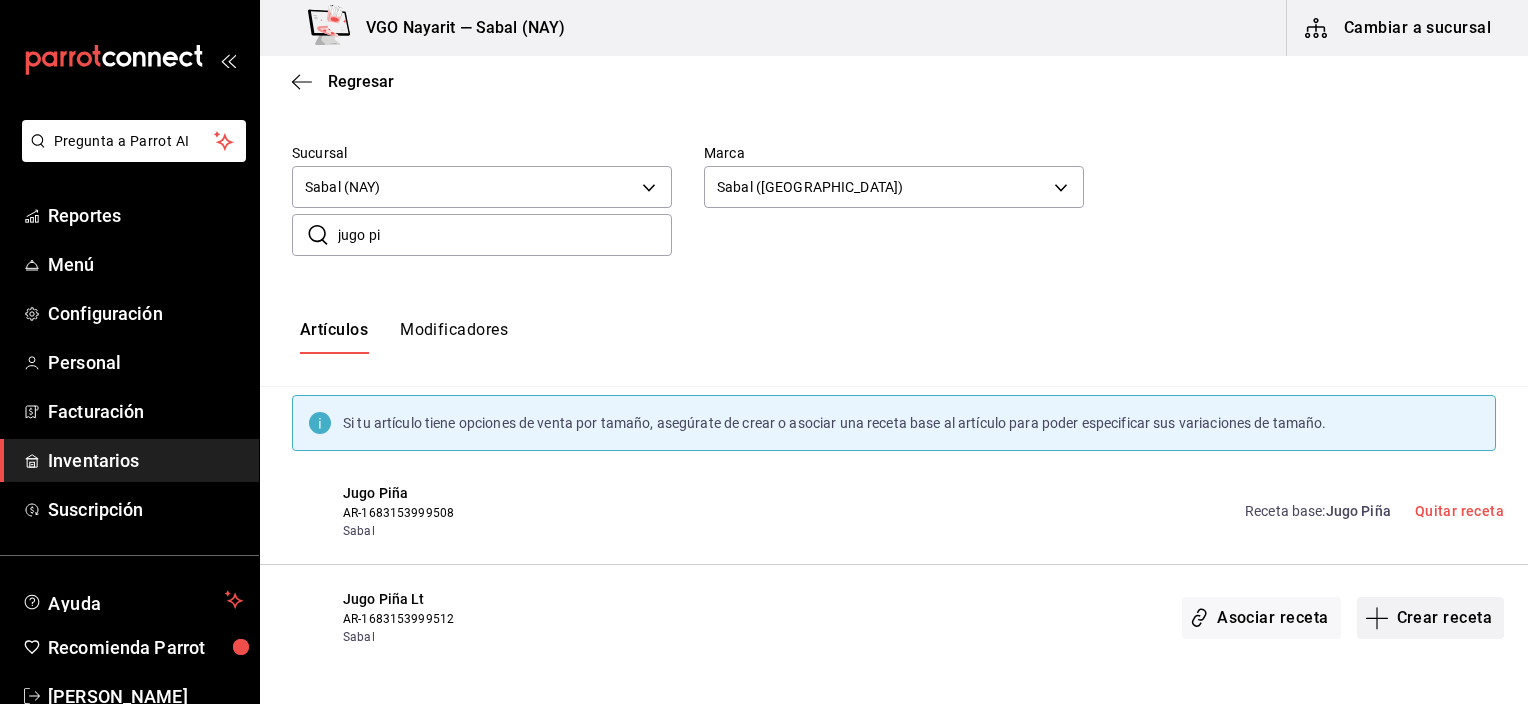 click on "Crear receta" at bounding box center (1431, 618) 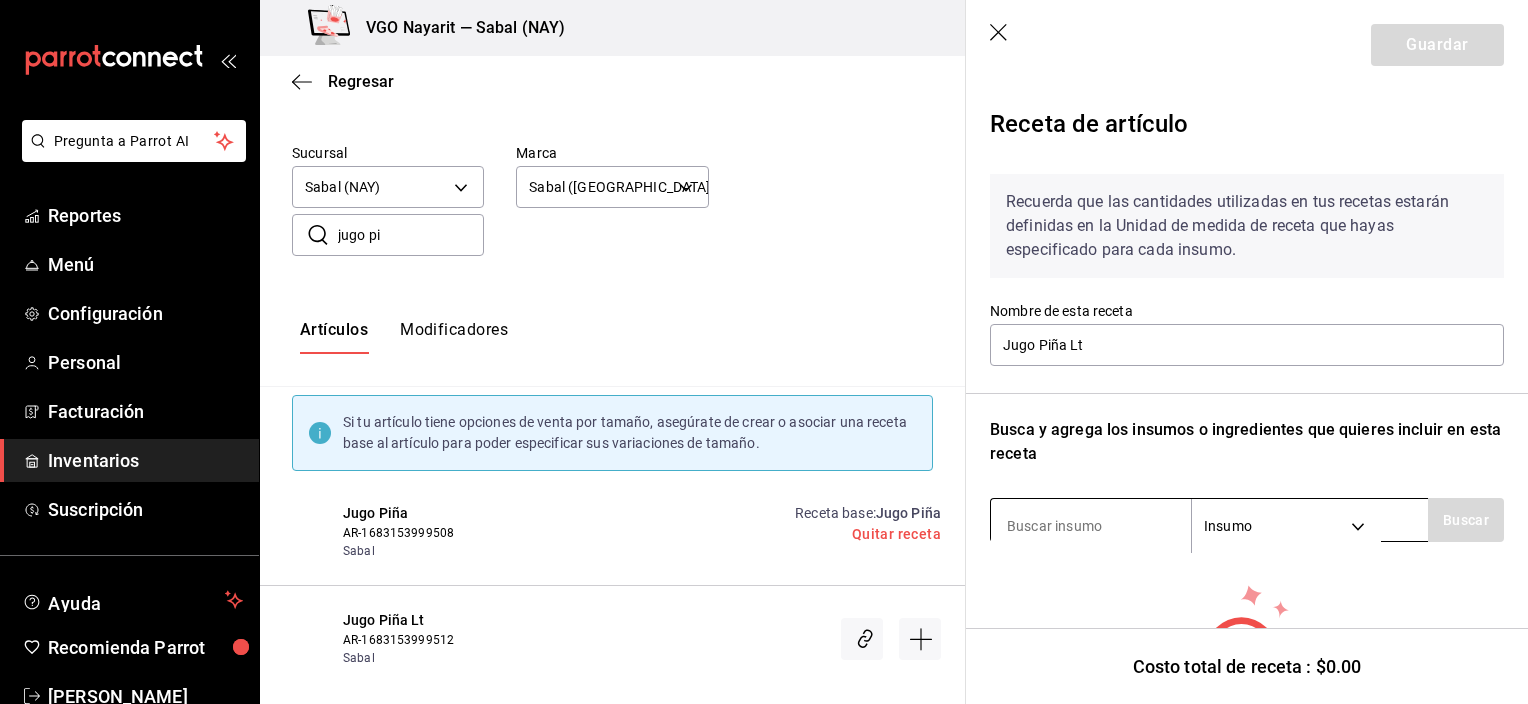 click at bounding box center (1091, 526) 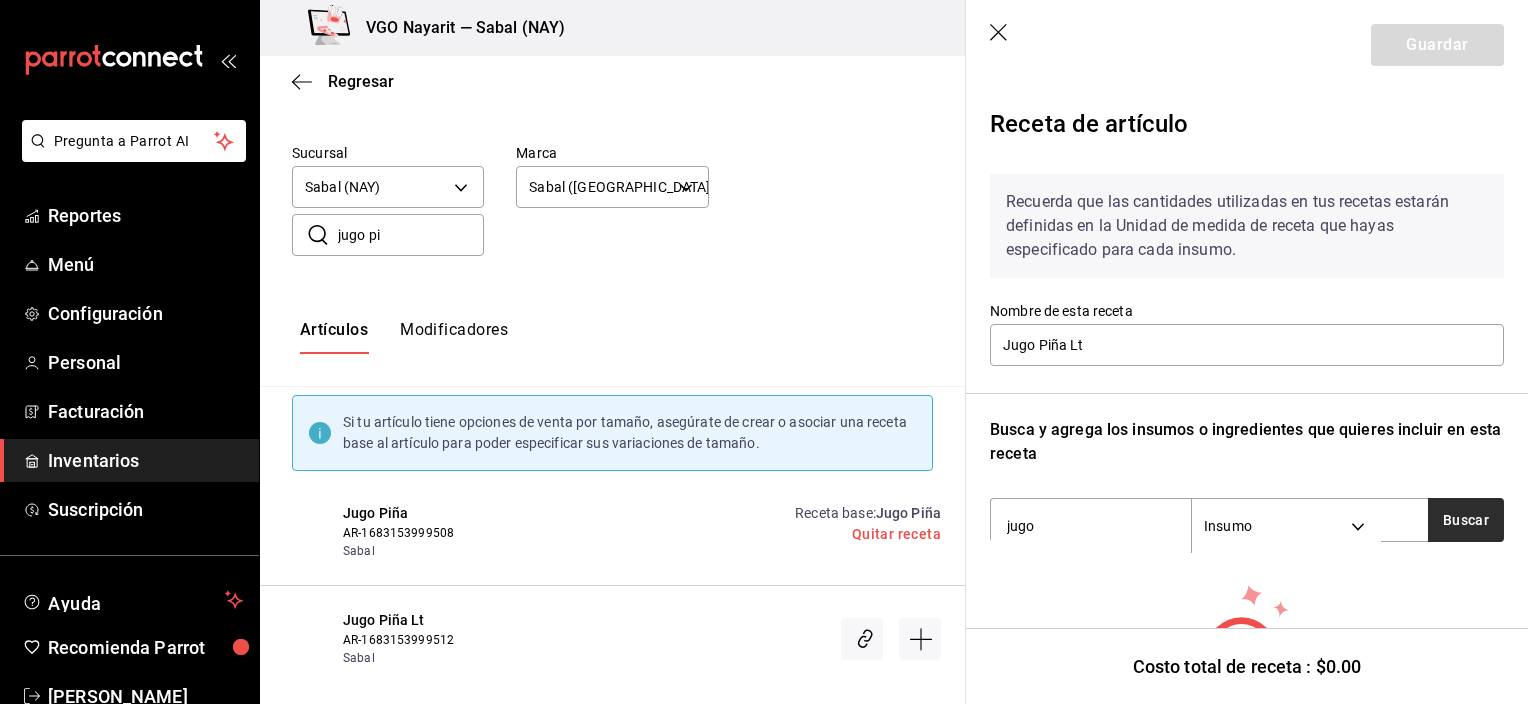 type on "jugo" 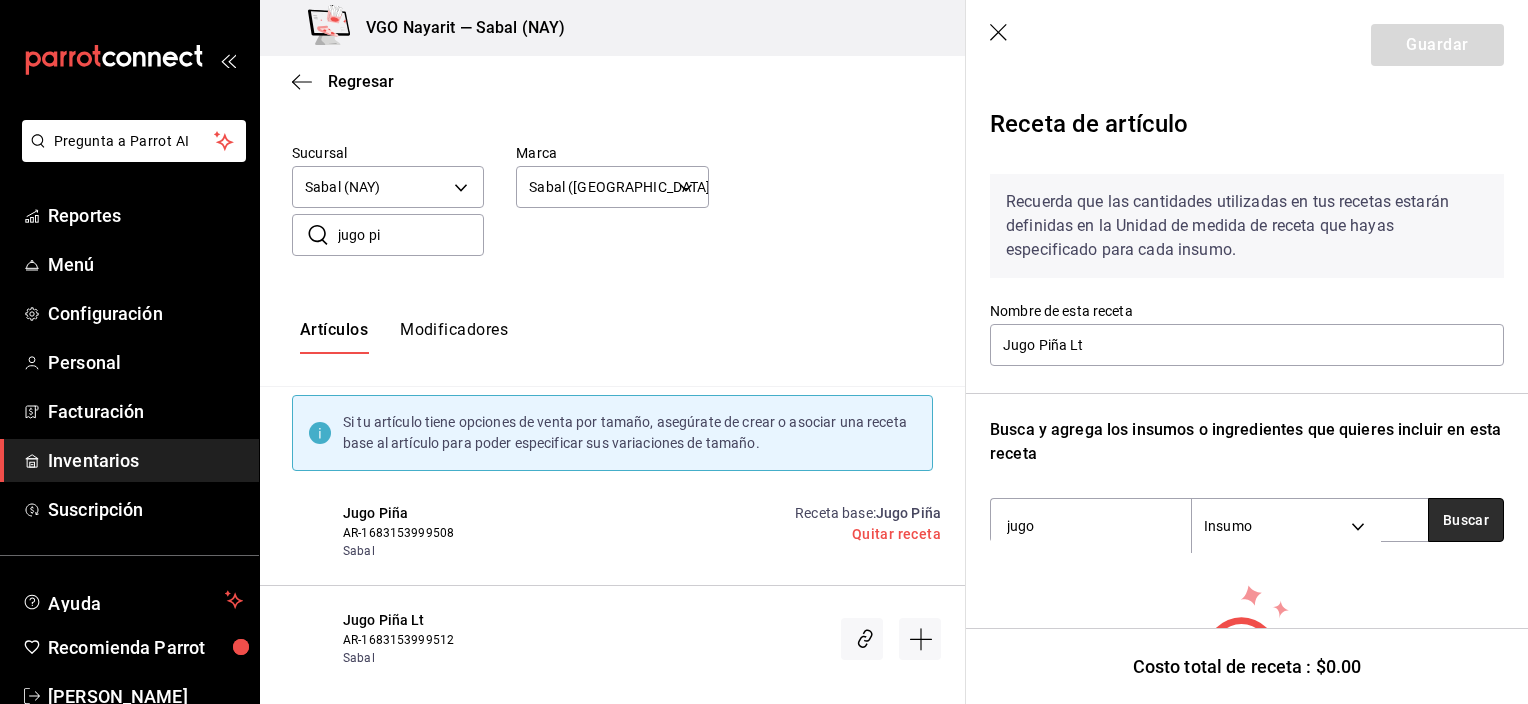 click on "Buscar" at bounding box center (1466, 520) 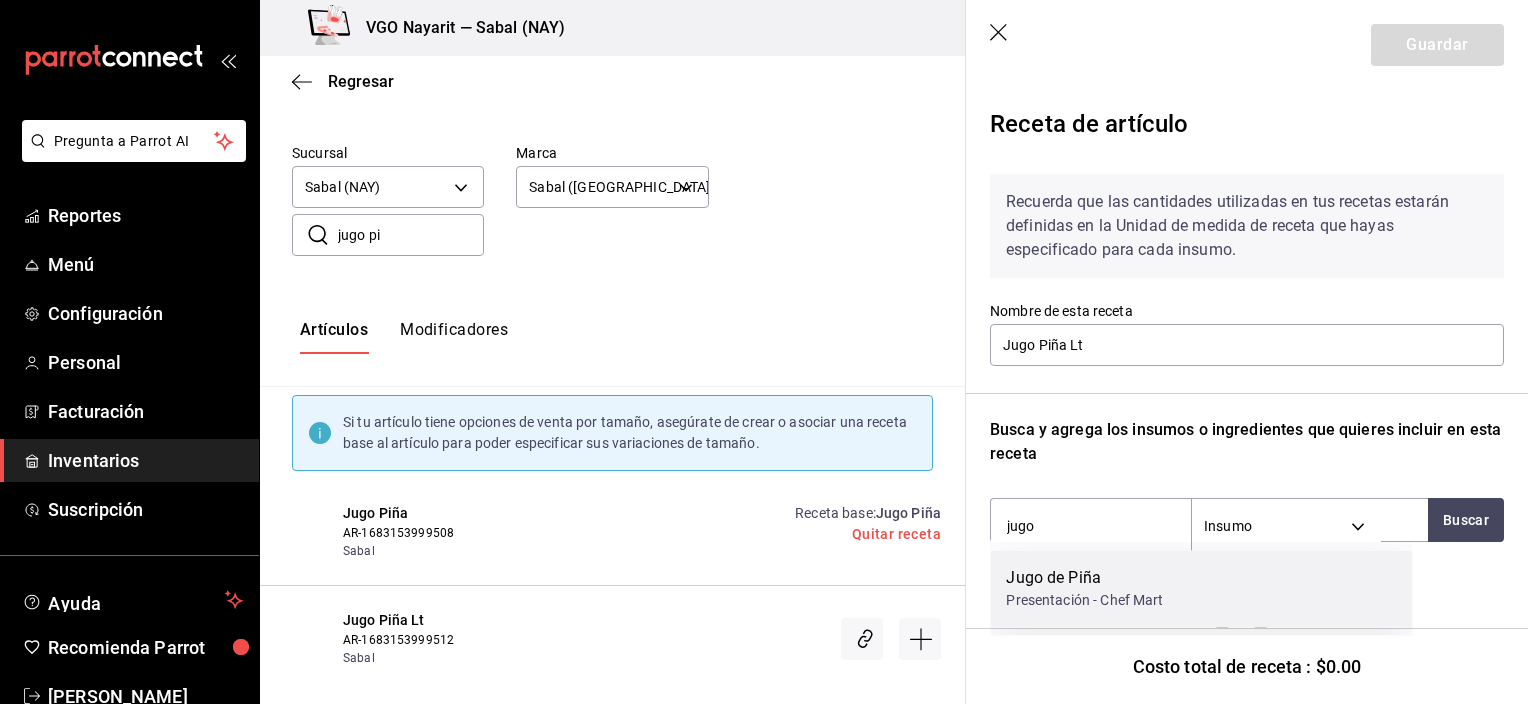 click on "Presentación - Chef Mart" at bounding box center [1084, 600] 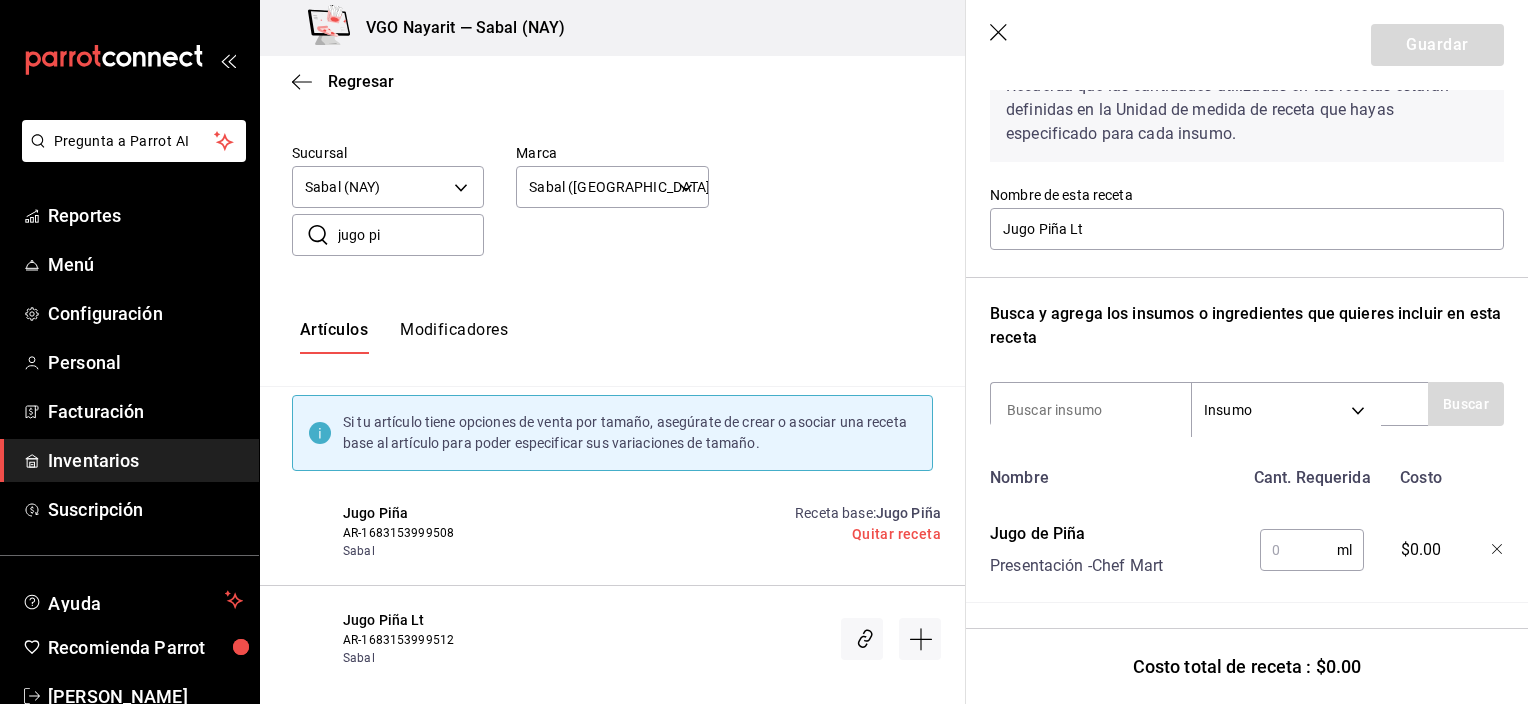 scroll, scrollTop: 134, scrollLeft: 0, axis: vertical 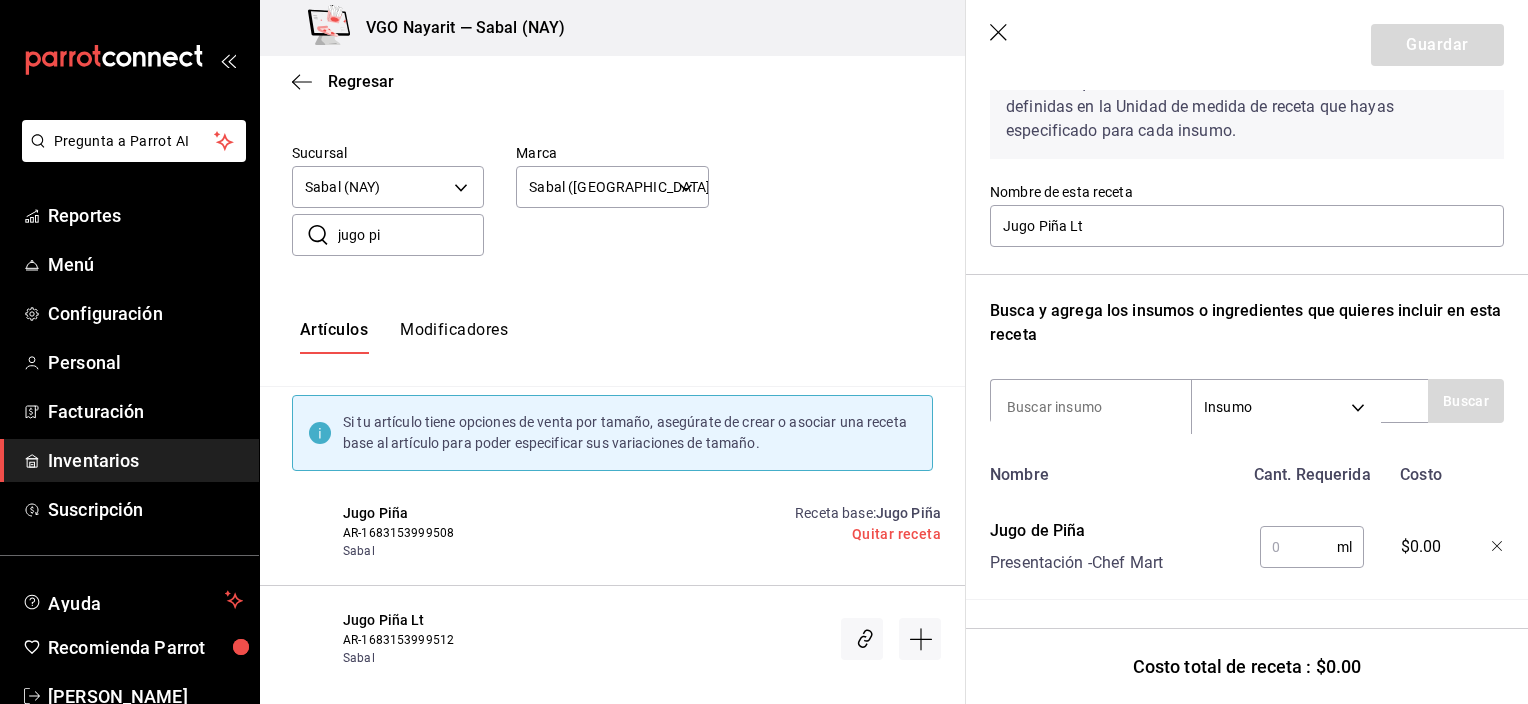 click at bounding box center (1298, 547) 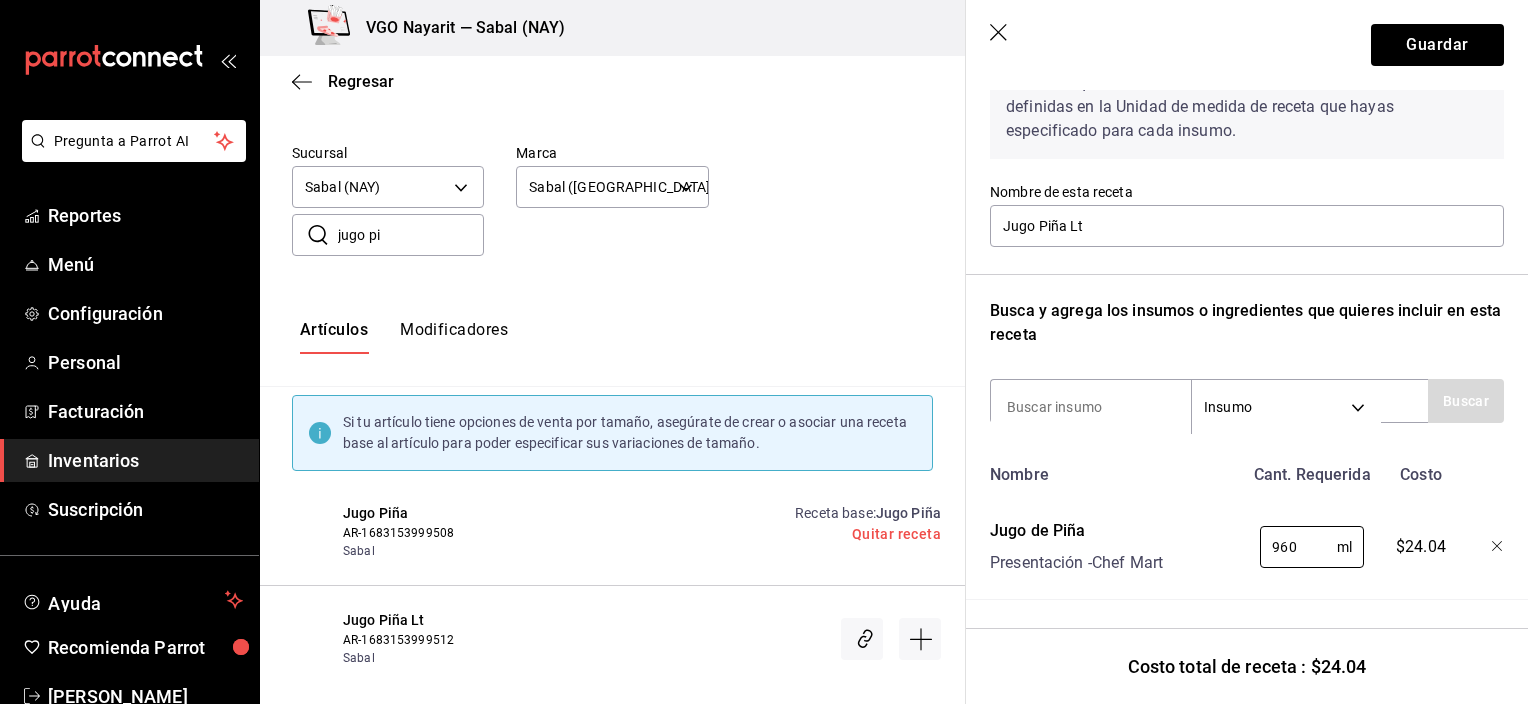 type on "960" 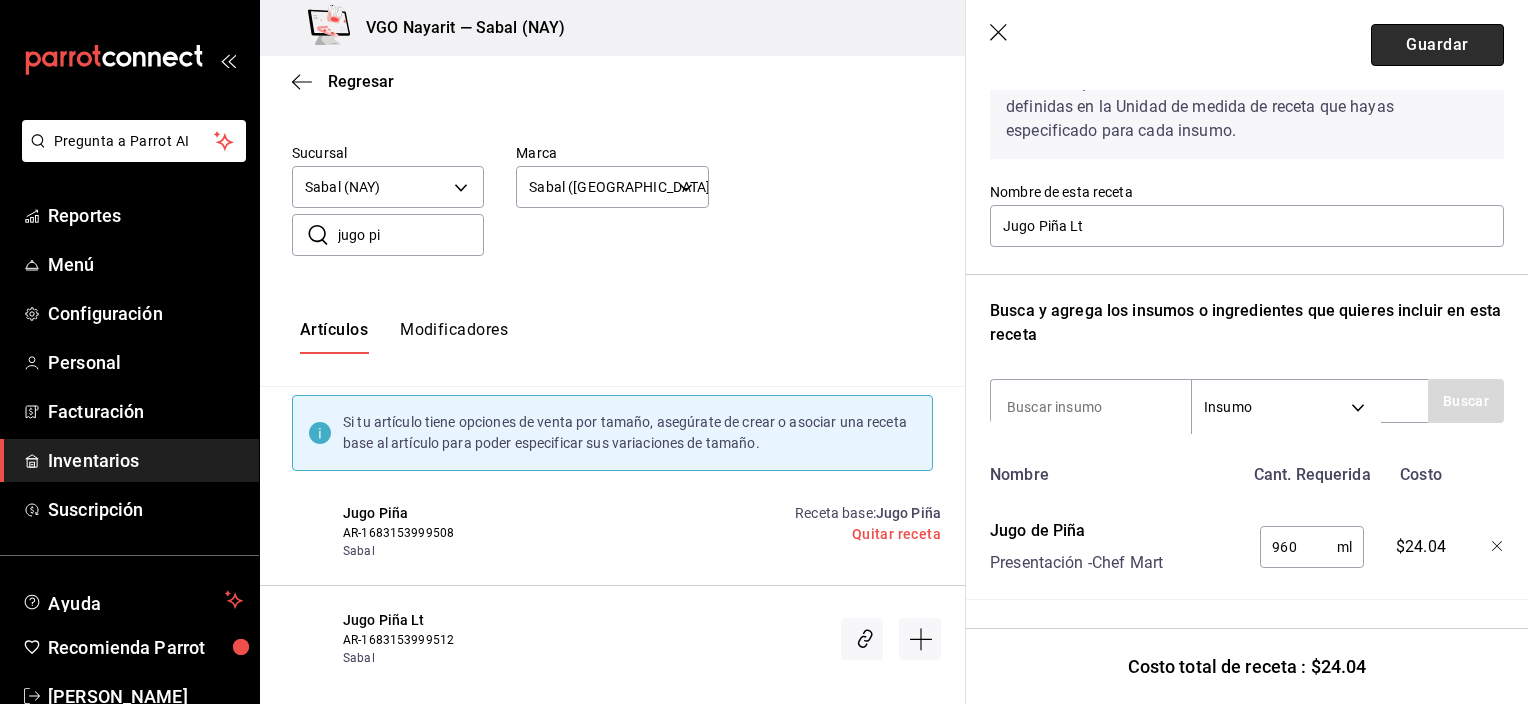 click on "Guardar" at bounding box center [1437, 45] 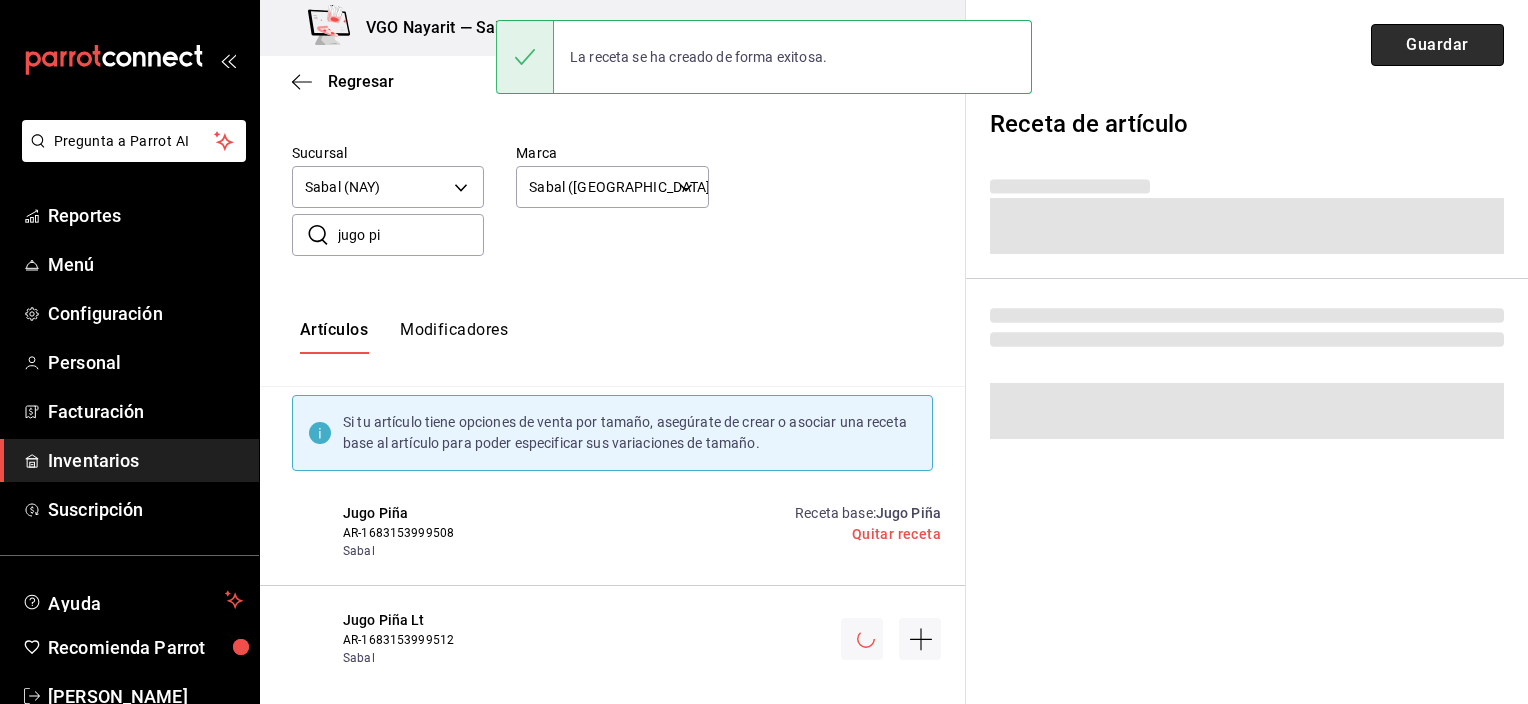 scroll, scrollTop: 0, scrollLeft: 0, axis: both 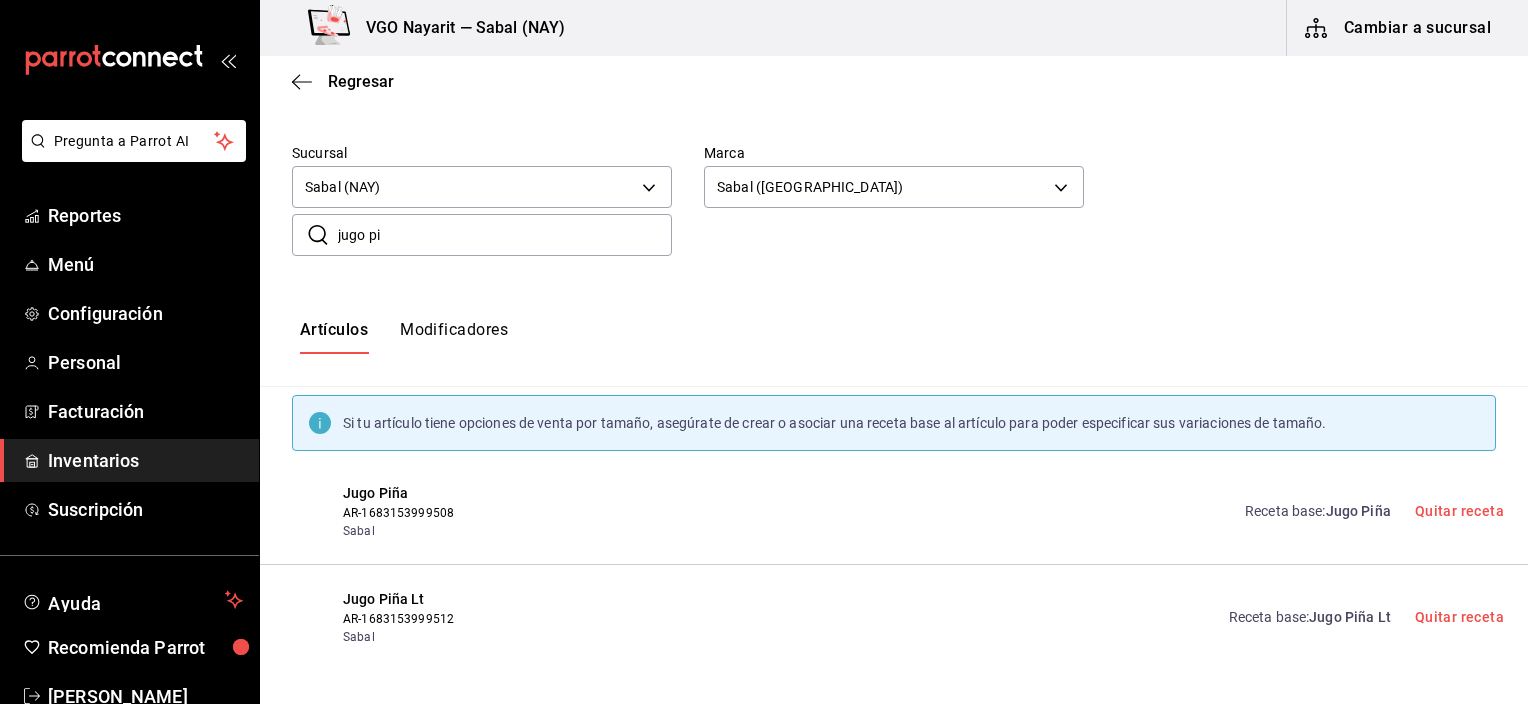 click on "Modificadores" at bounding box center (454, 337) 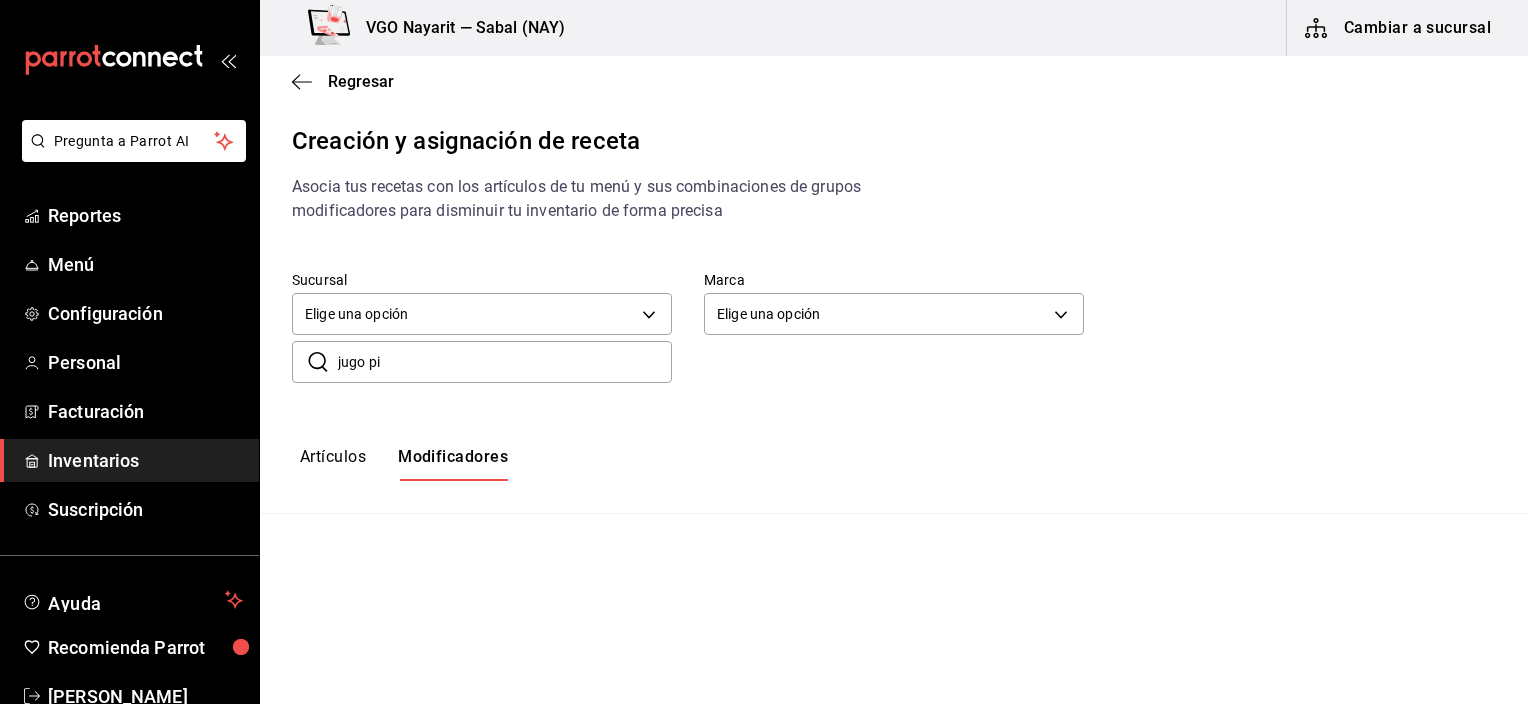 scroll, scrollTop: 0, scrollLeft: 0, axis: both 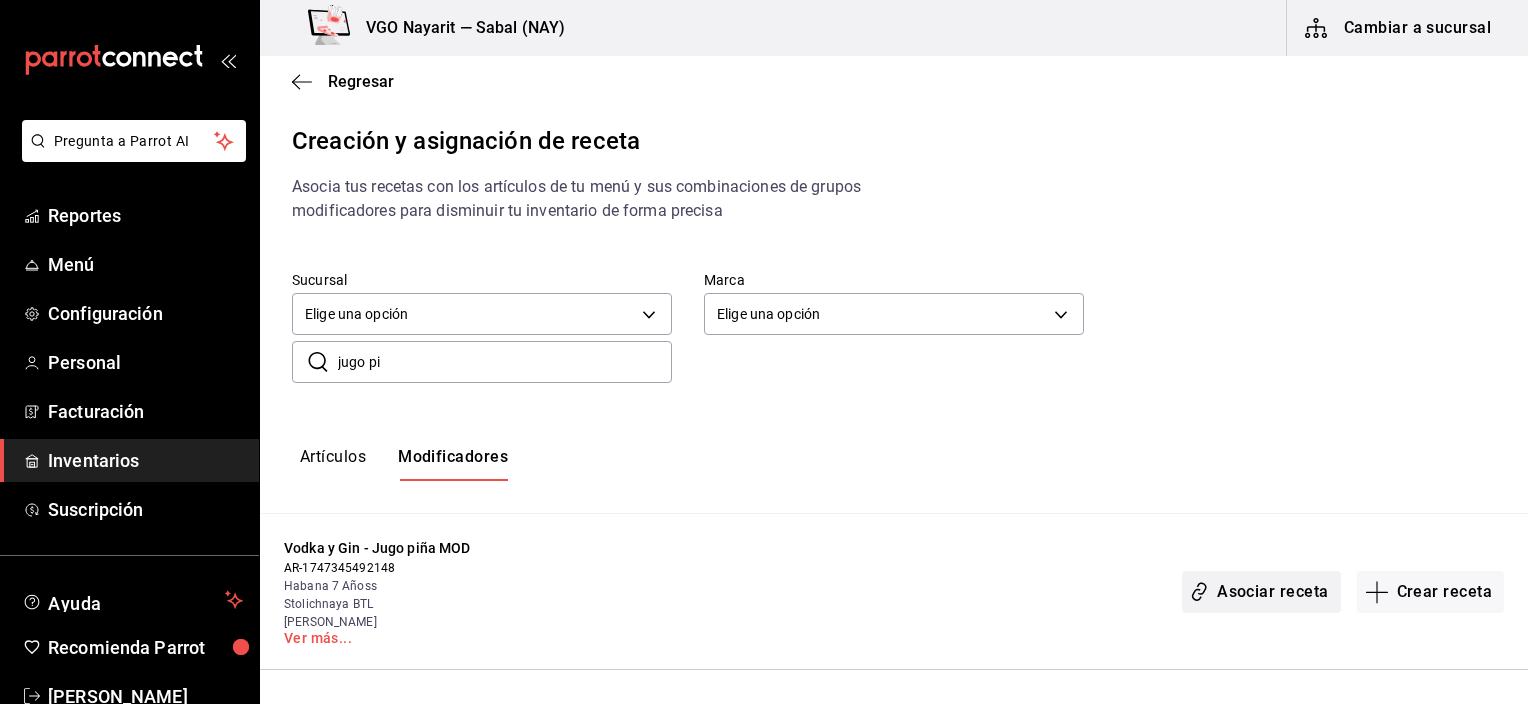 click on "Asociar receta" at bounding box center [1261, 592] 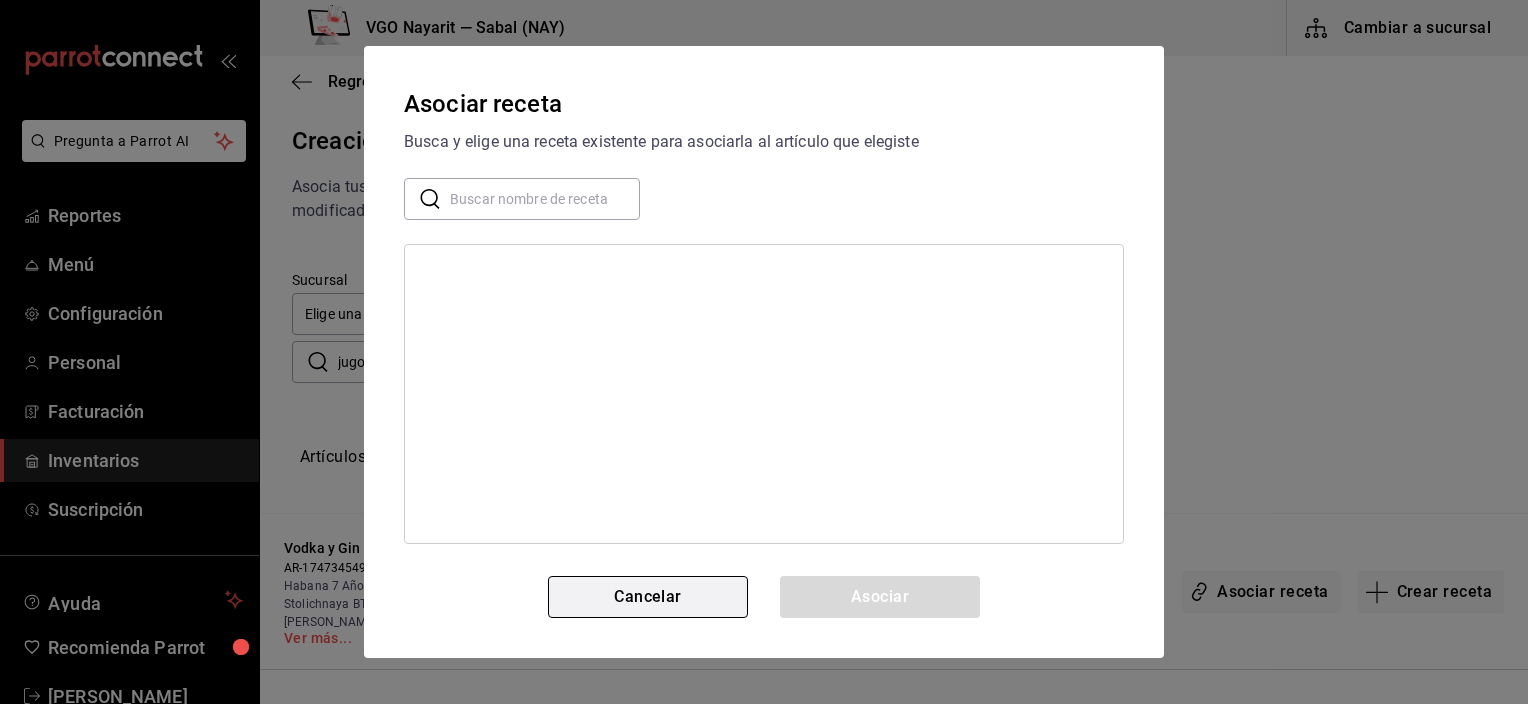 click on "Cancelar" at bounding box center [648, 597] 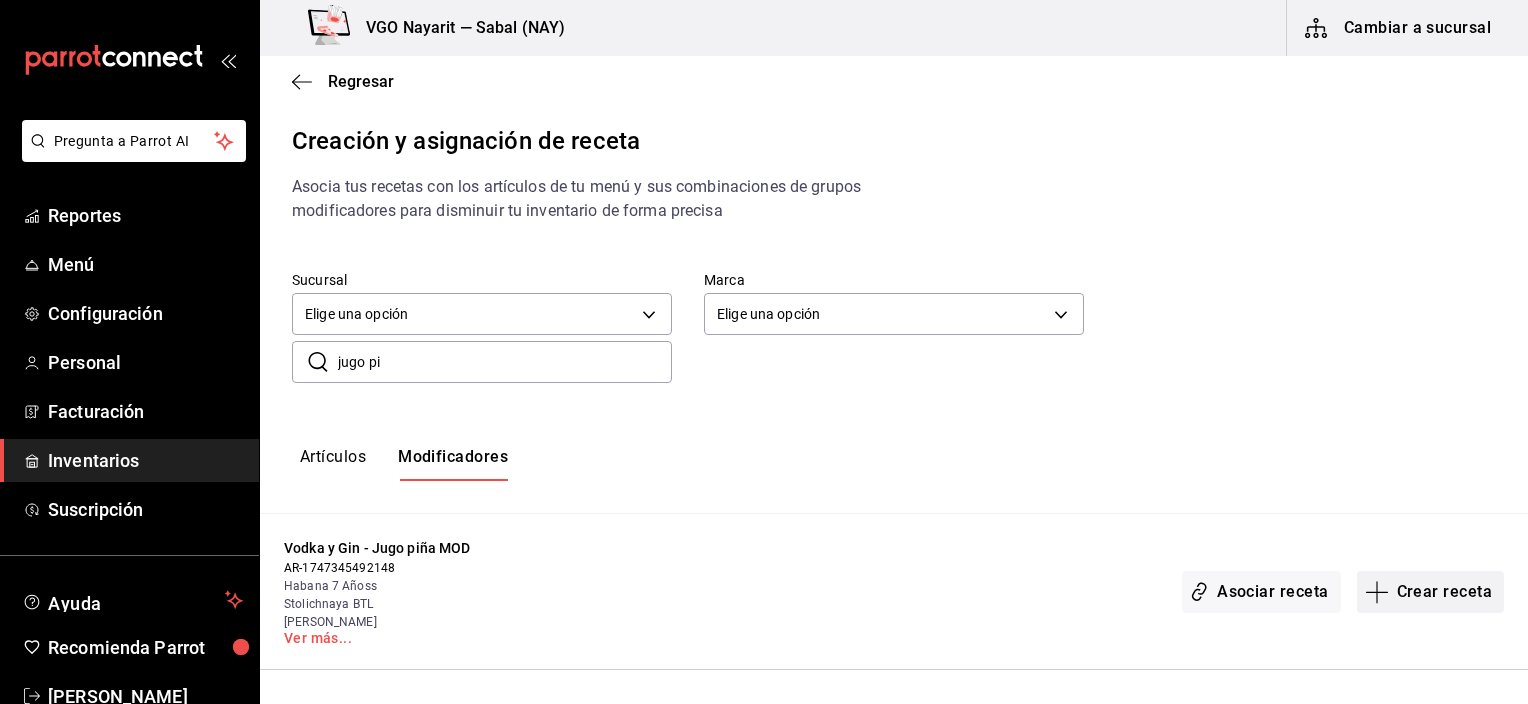 click on "Crear receta" at bounding box center (1431, 592) 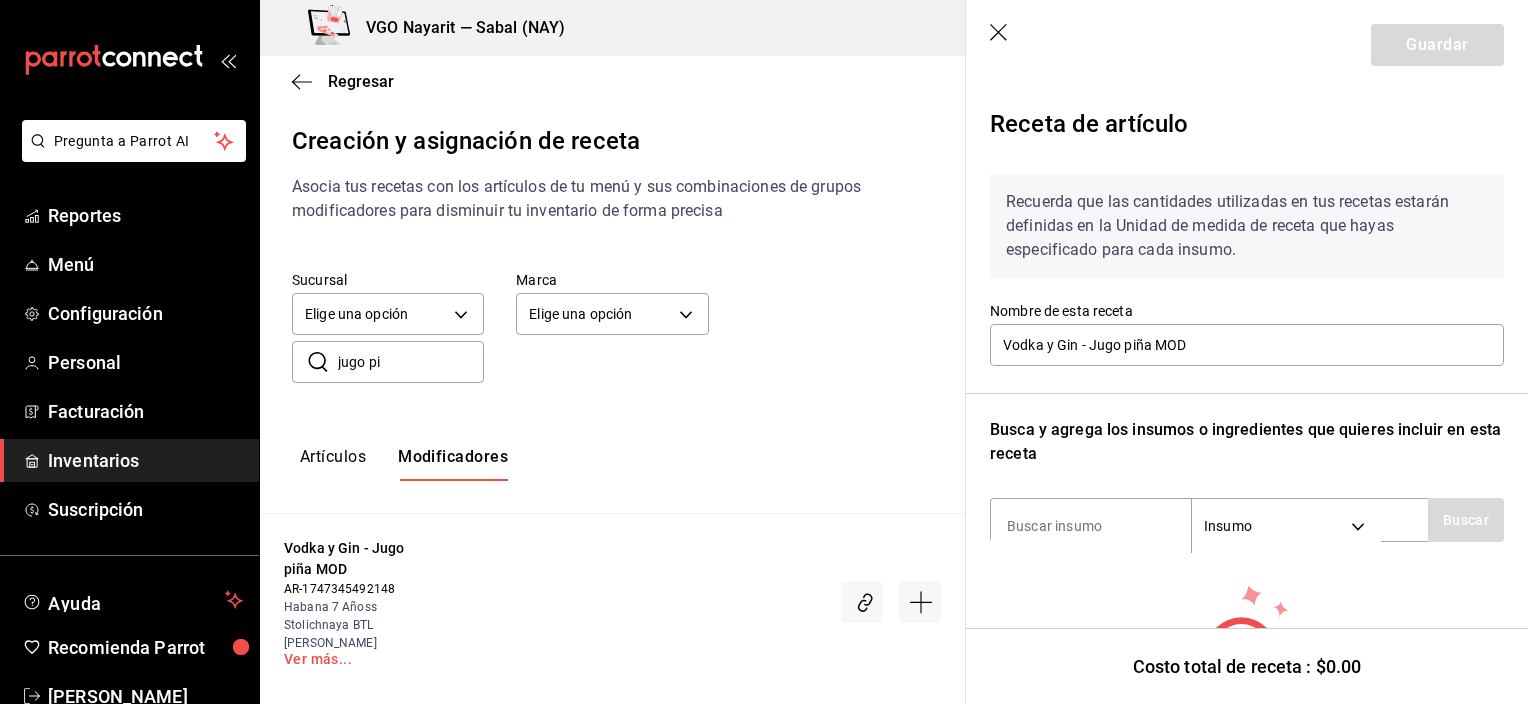 scroll, scrollTop: 100, scrollLeft: 0, axis: vertical 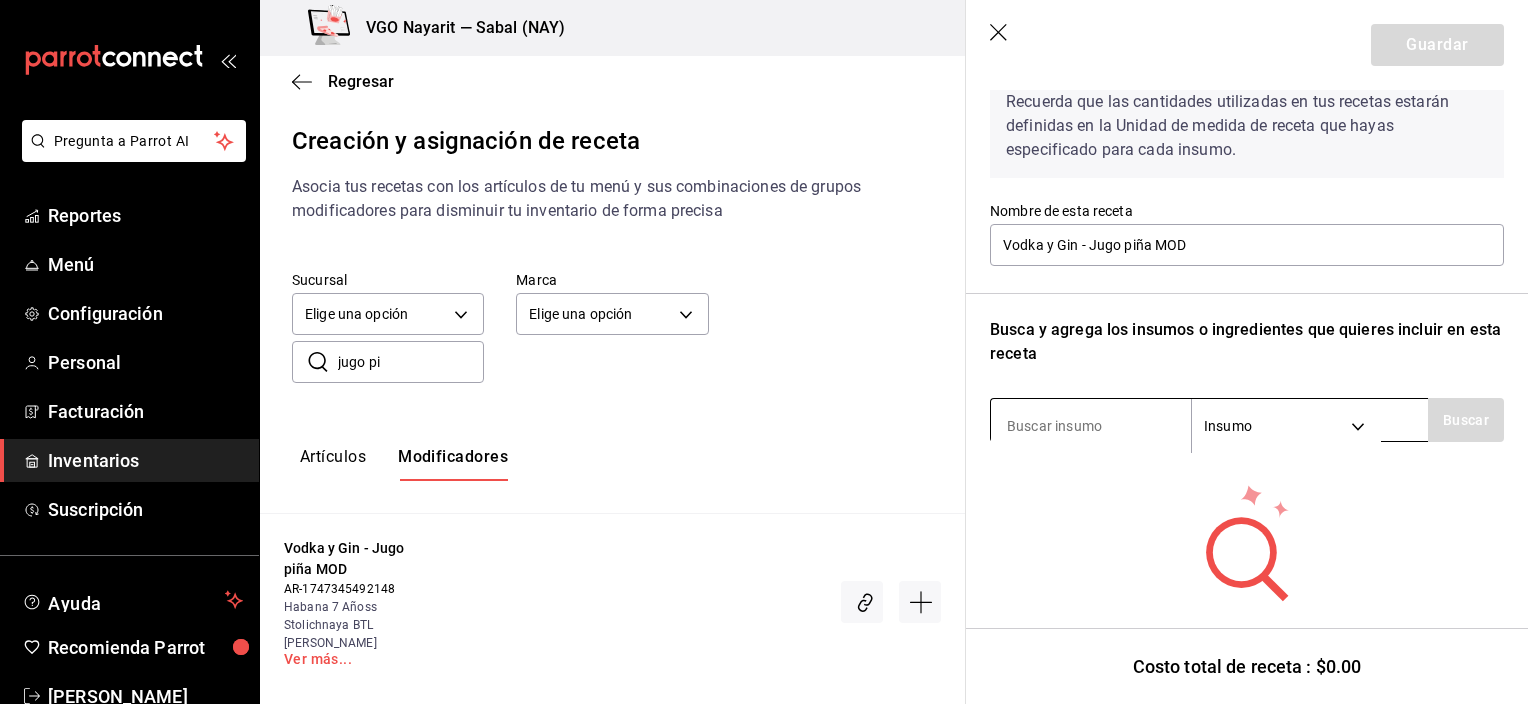 click at bounding box center (1091, 426) 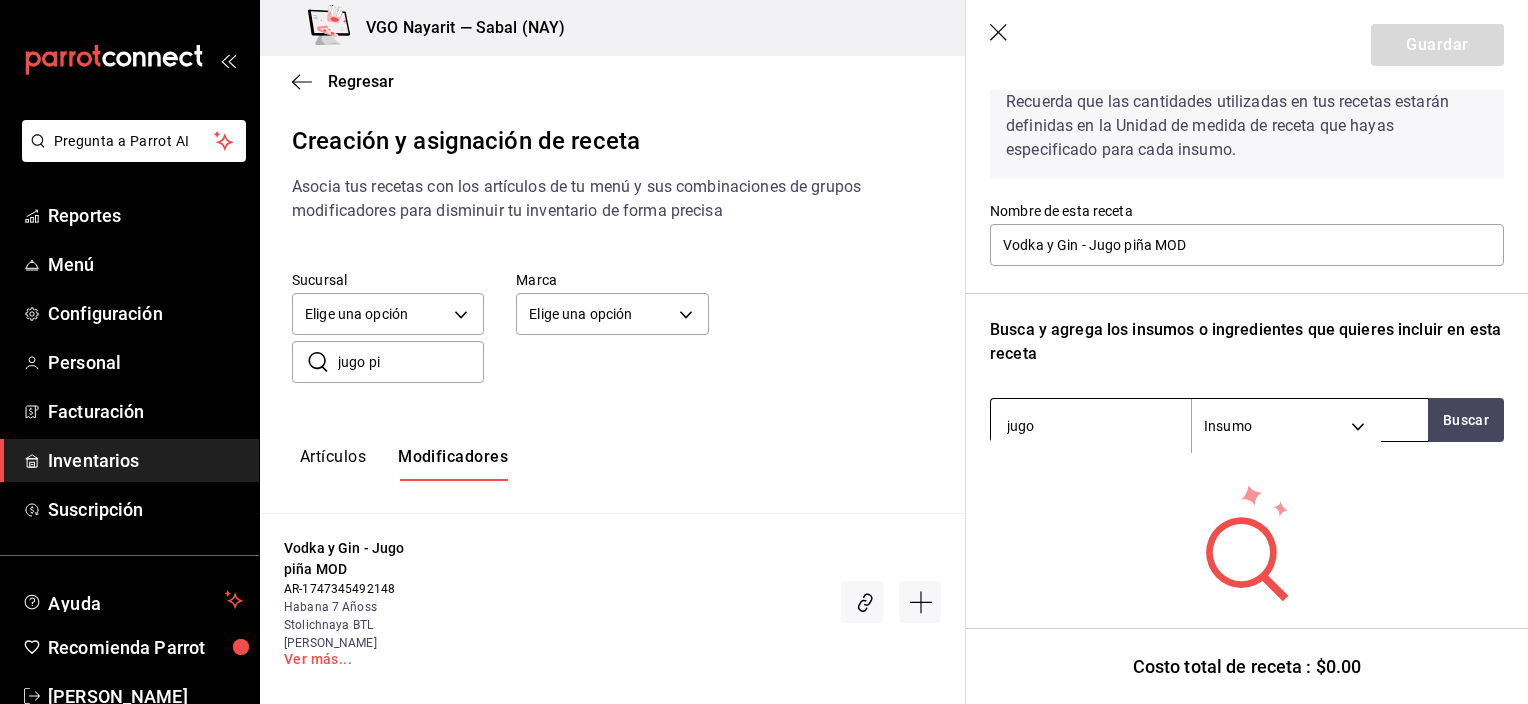 type on "jugo" 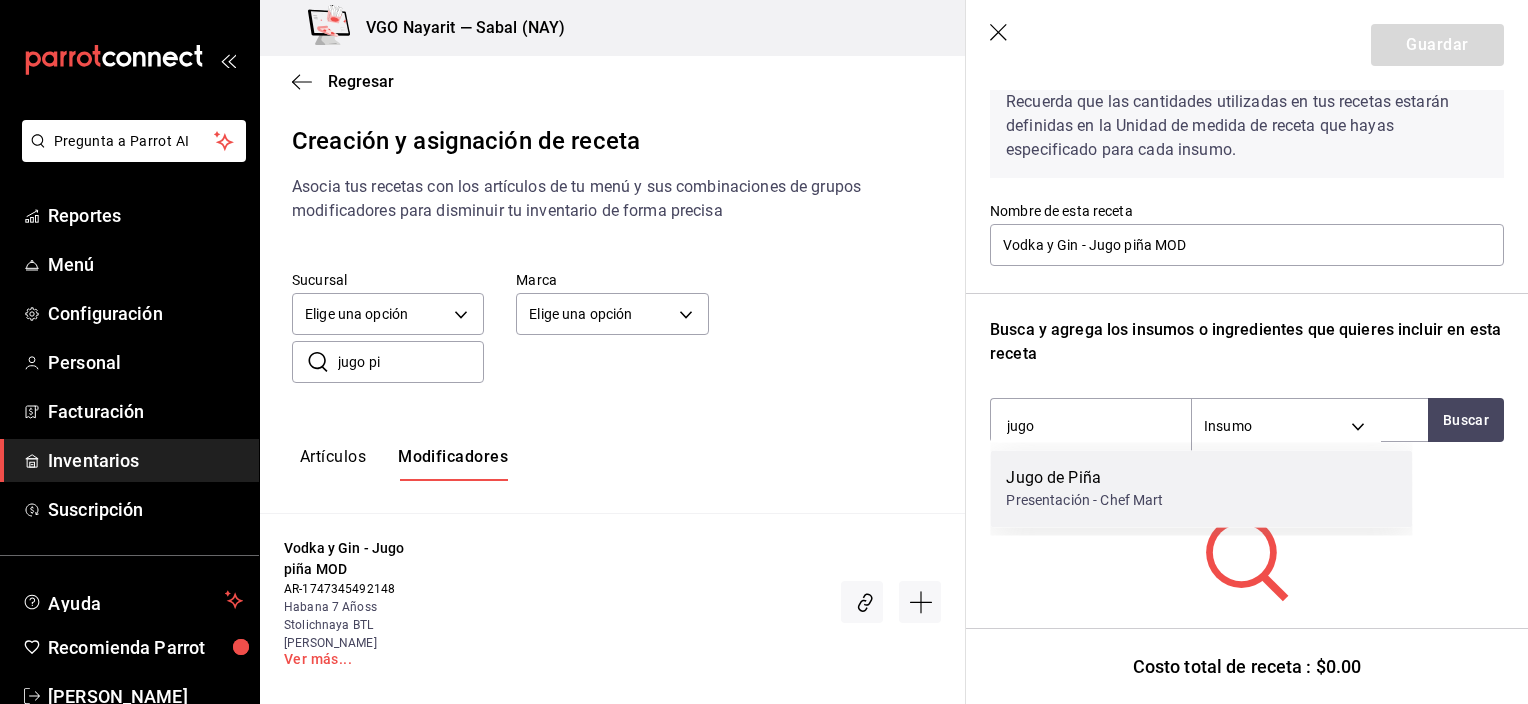 click on "Presentación - Chef Mart" at bounding box center [1084, 500] 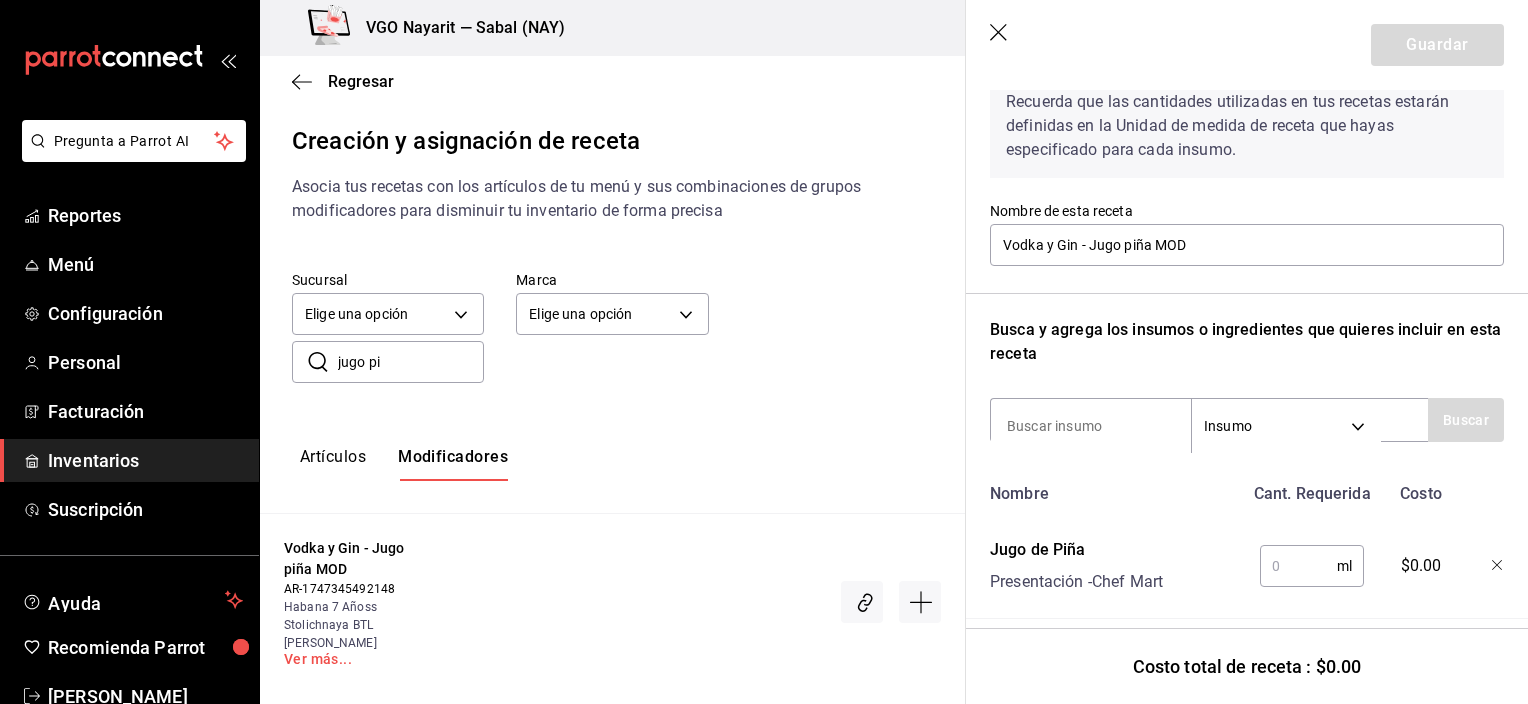 click at bounding box center (1298, 566) 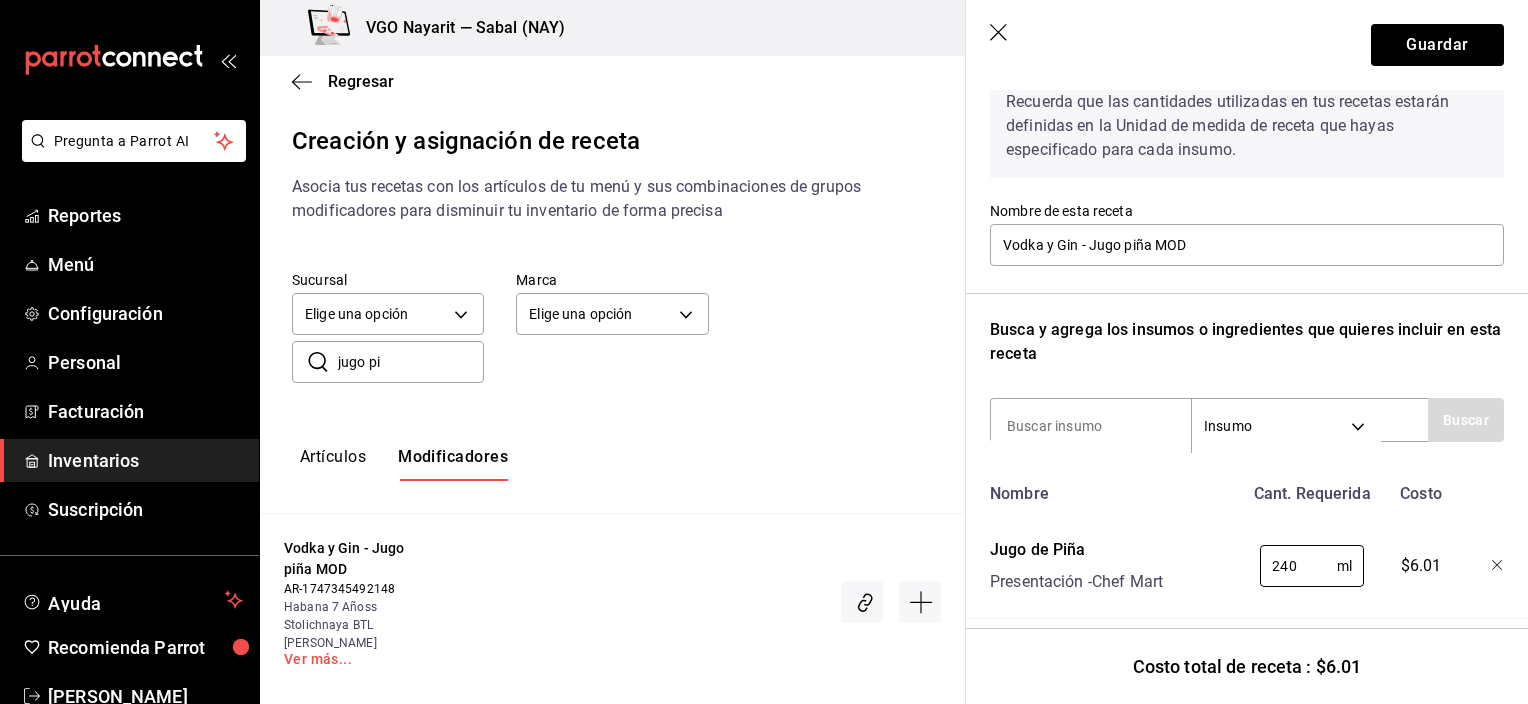 type on "240" 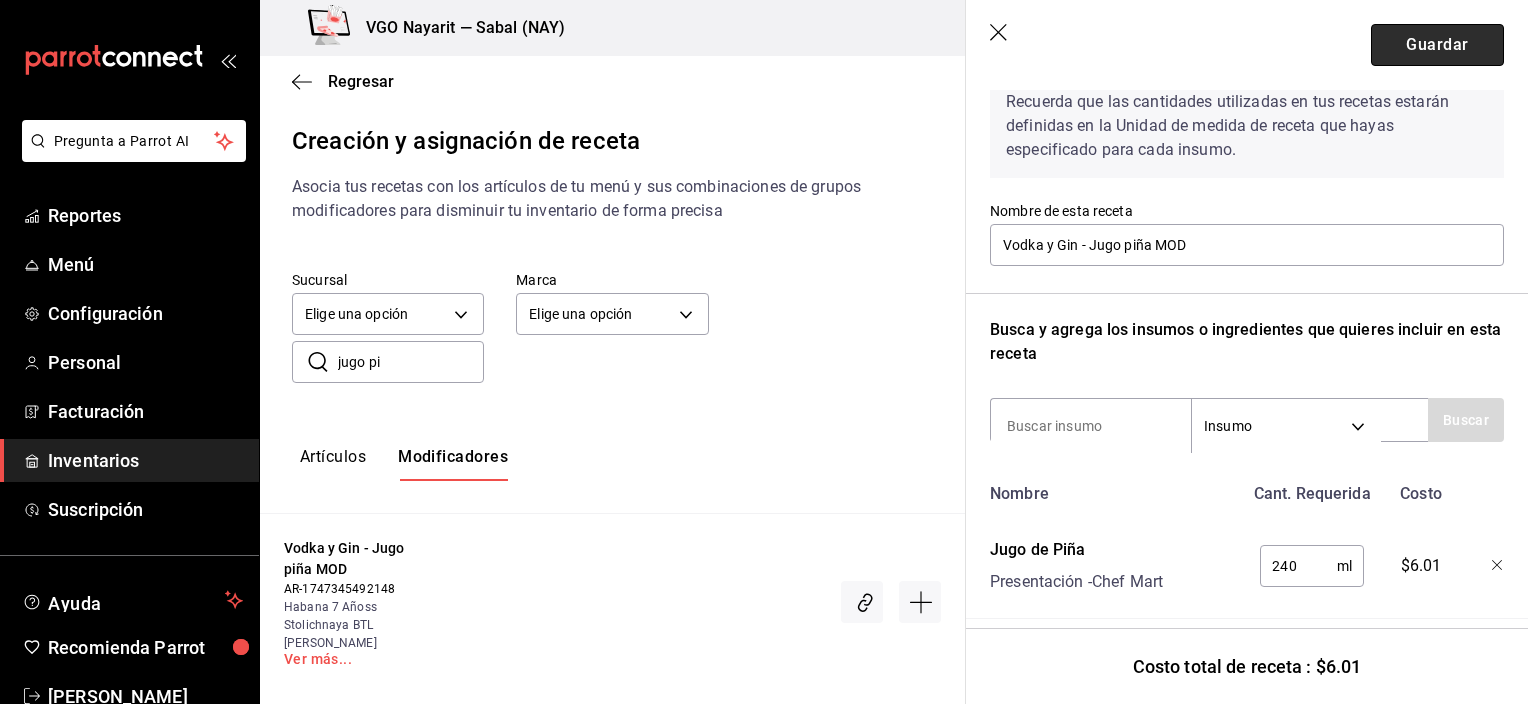 click on "Guardar" at bounding box center (1437, 45) 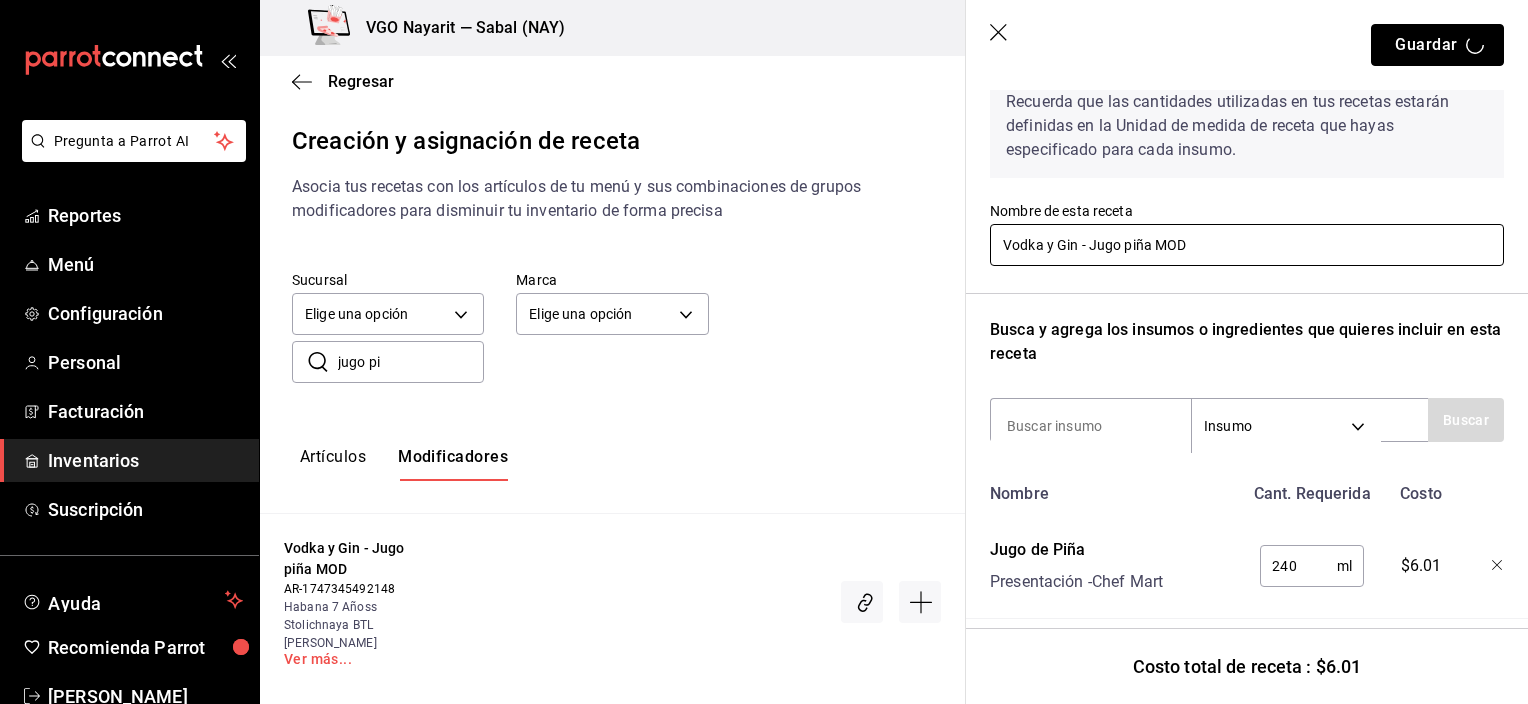 scroll, scrollTop: 0, scrollLeft: 0, axis: both 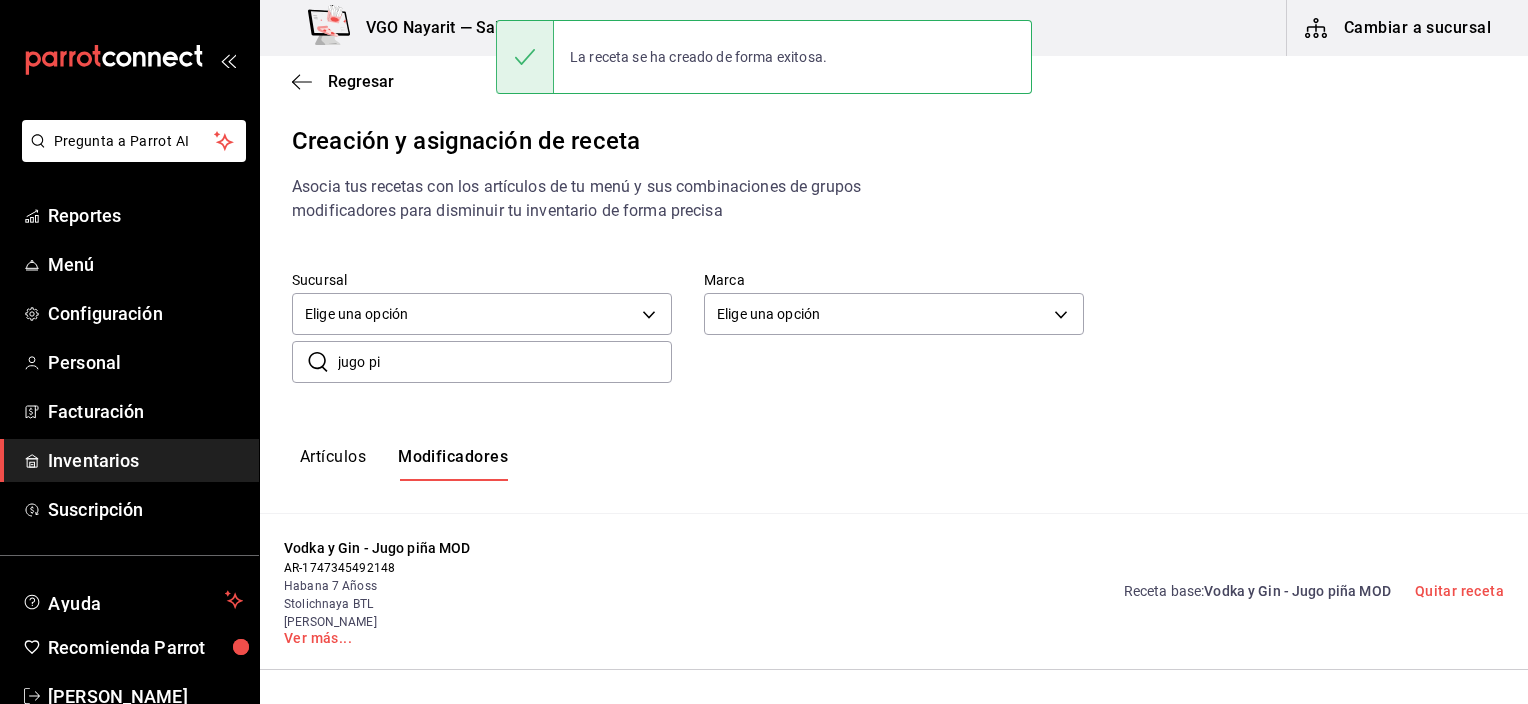 click on "Artículos Modificadores" at bounding box center [894, 464] 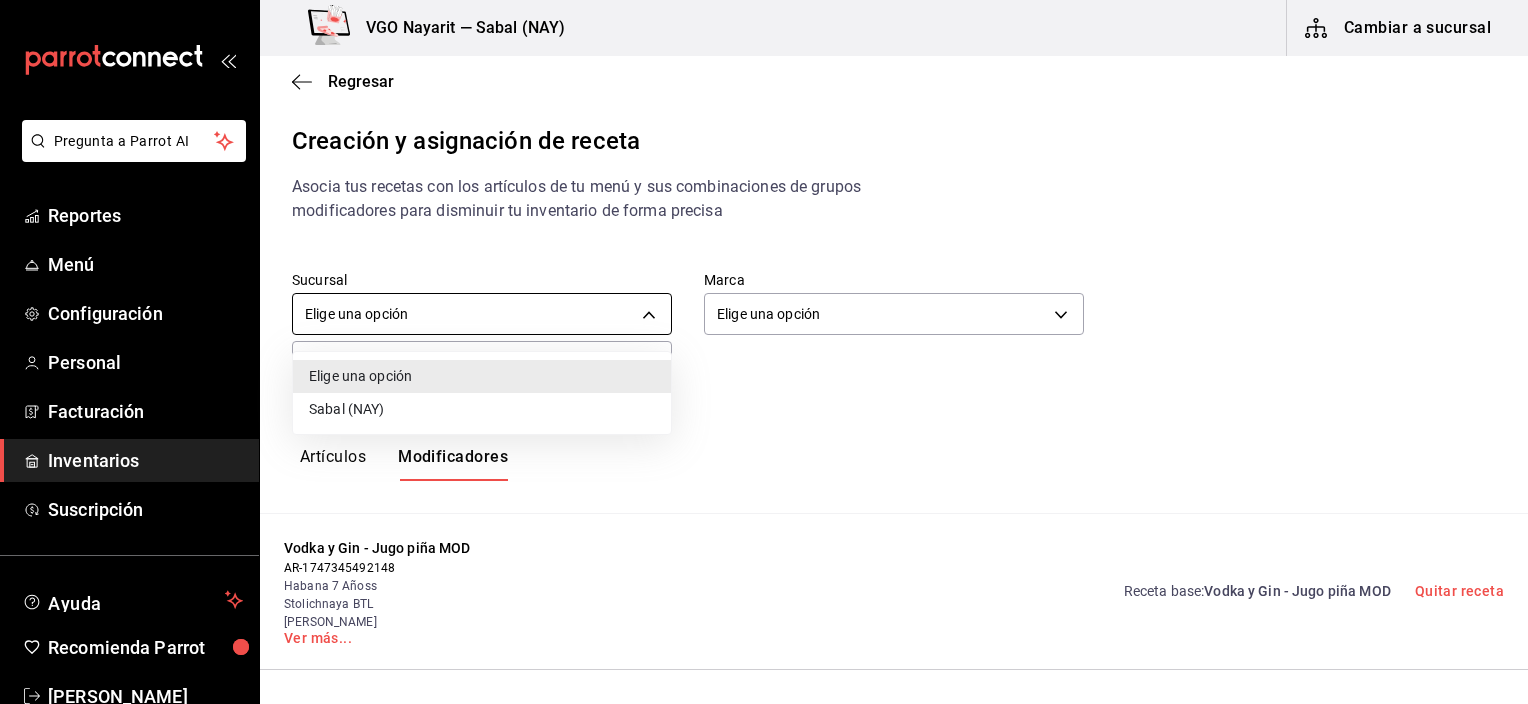 click on "Pregunta a Parrot AI Reportes   Menú   Configuración   Personal   Facturación   Inventarios   Suscripción   Ayuda Recomienda Parrot   [PERSON_NAME]   Sugerir nueva función   VGO Nayarit — Sabal (NAY) Cambiar a sucursal Regresar Creación y asignación de receta Asocia tus recetas con los artículos de tu menú y sus combinaciones de grupos modificadores para disminuir tu inventario de forma precisa Sucursal Elige una opción default Marca Elige una opción default ​ jugo pi ​ Artículos Modificadores Vodka y Gin - Jugo piña MOD AR-1747345492148 Habana 7 Añoss Stolichnaya BTL [PERSON_NAME] Ver más... Receta base :  Vodka y Gin - Jugo piña MOD Quitar receta Guardar Receta de artículo GANA 1 MES GRATIS EN TU SUSCRIPCIÓN AQUÍ ¿Recuerdas cómo empezó tu restaurante?
[DATE] puedes ayudar a un colega a tener el mismo cambio que tú viviste.
Recomienda Parrot directamente desde tu Portal Administrador.
Es fácil y rápido.
🎁 Por cada restaurante que se una, ganas 1 mes gratis. Reportes   Menú" at bounding box center (764, 335) 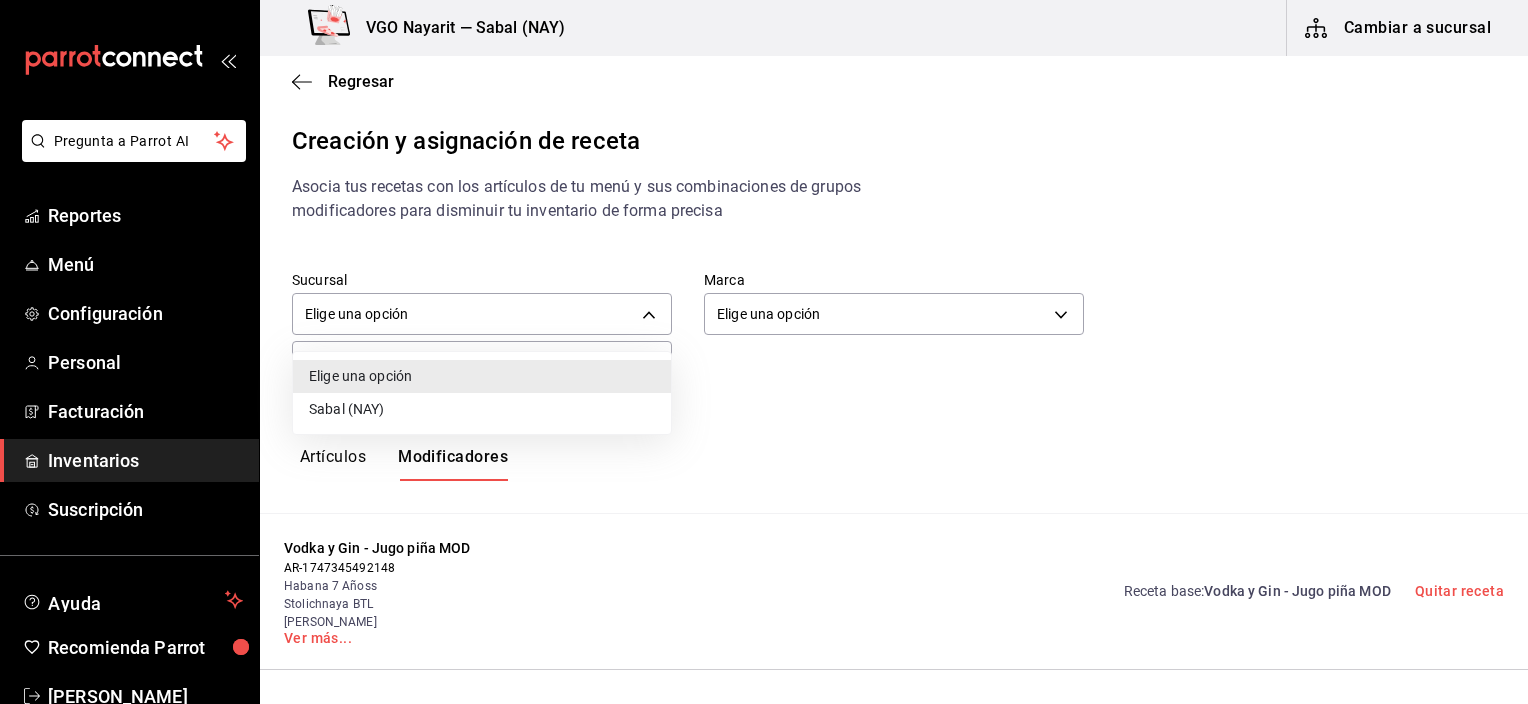 click on "Sabal (NAY)" at bounding box center (482, 409) 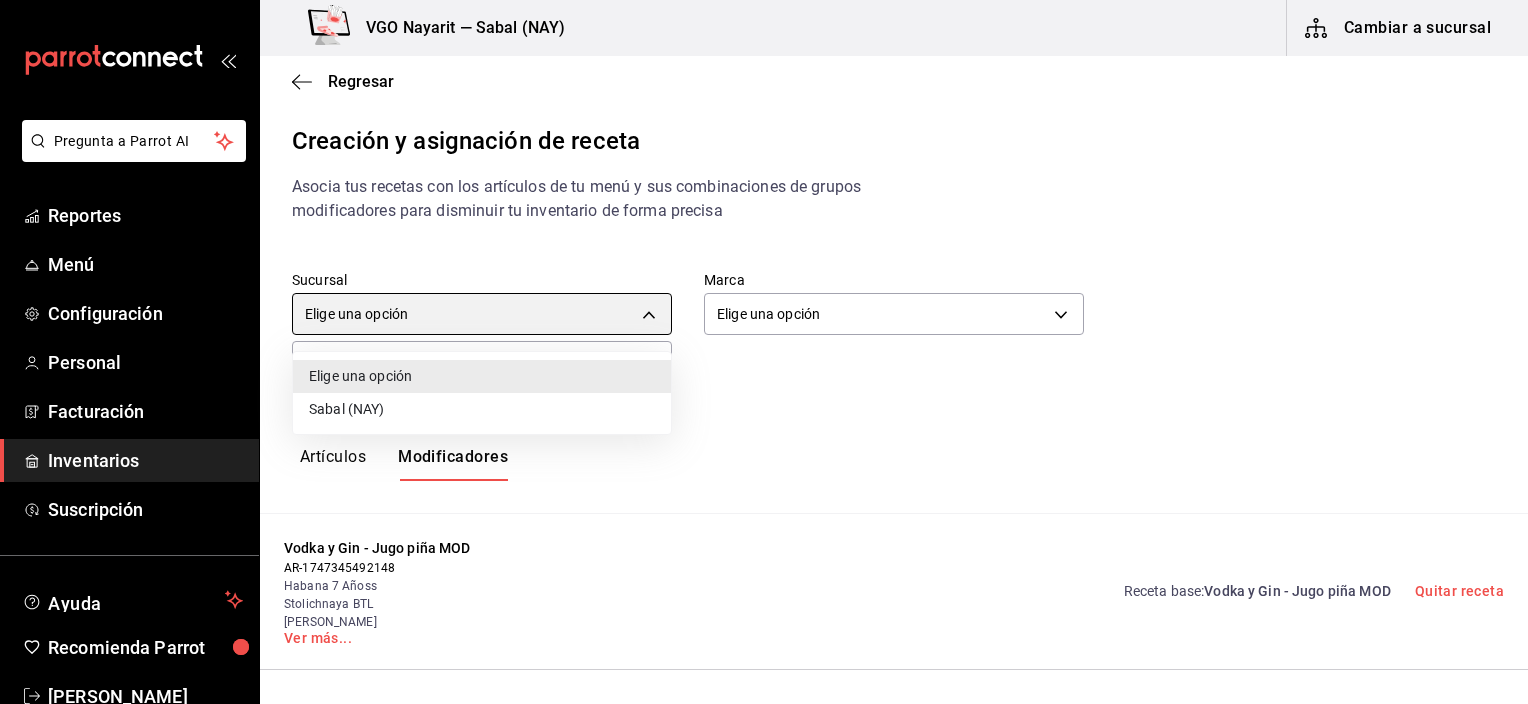 type on "2aba2e4c-8955-4624-a76a-6219a8a60d9c" 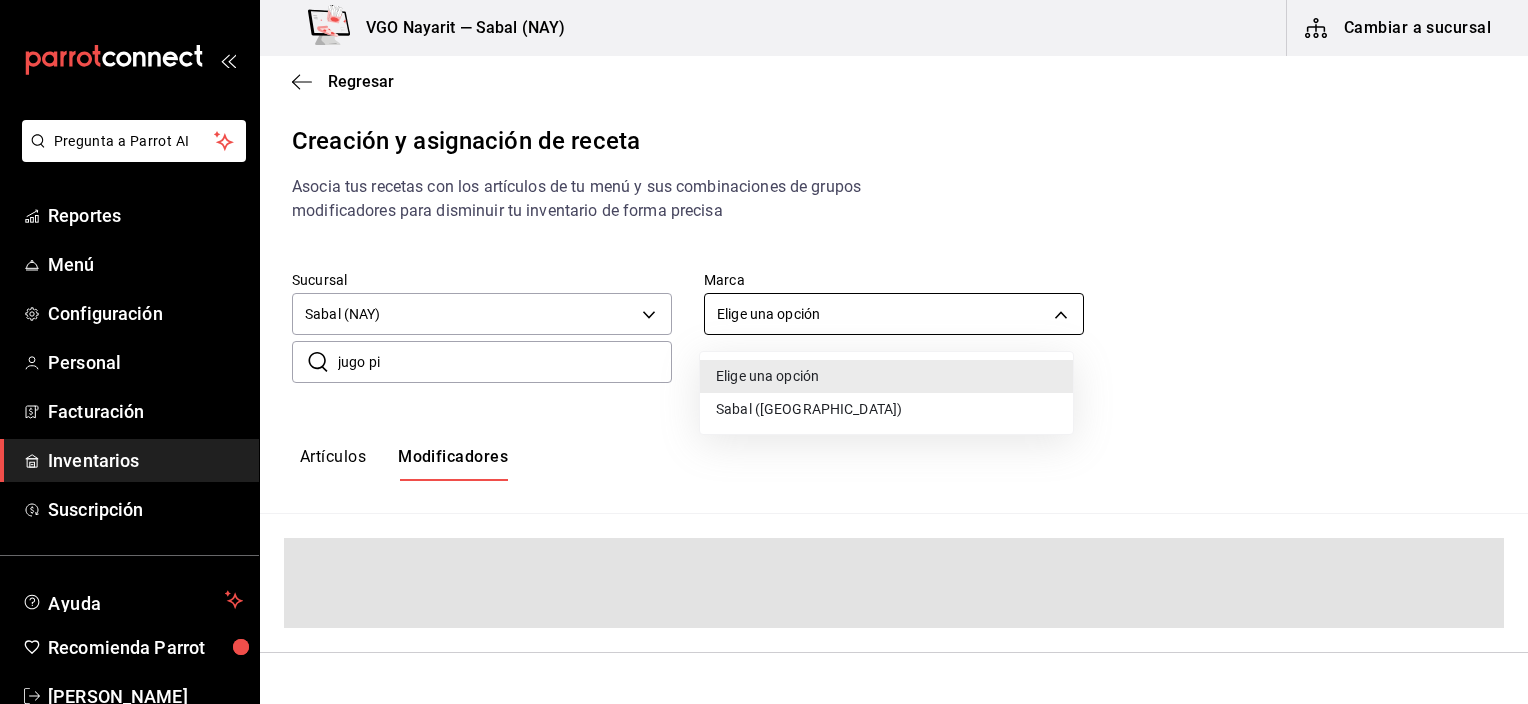 click on "Pregunta a Parrot AI Reportes   Menú   Configuración   Personal   Facturación   Inventarios   Suscripción   Ayuda Recomienda Parrot   [PERSON_NAME]   Sugerir nueva función   VGO Nayarit — Sabal (NAY) Cambiar a sucursal Regresar Creación y asignación de receta Asocia tus recetas con los artículos de tu menú y sus combinaciones de grupos modificadores para disminuir tu inventario de forma precisa Sucursal Sabal (NAY) 2aba2e4c-8955-4624-a76a-6219a8a60d9c Marca Elige una opción default ​ jugo pi ​ Artículos Modificadores Guardar Receta de artículo GANA 1 MES GRATIS EN TU SUSCRIPCIÓN AQUÍ ¿Recuerdas cómo empezó tu restaurante?
[DATE] puedes ayudar a un colega a tener el mismo cambio que tú viviste.
Recomienda Parrot directamente desde tu Portal Administrador.
Es fácil y rápido.
🎁 Por cada restaurante que se una, ganas 1 mes gratis. Pregunta a Parrot AI Reportes   Menú   Configuración   Personal   Facturación   Inventarios   Suscripción   Ayuda Recomienda Parrot" at bounding box center [764, 335] 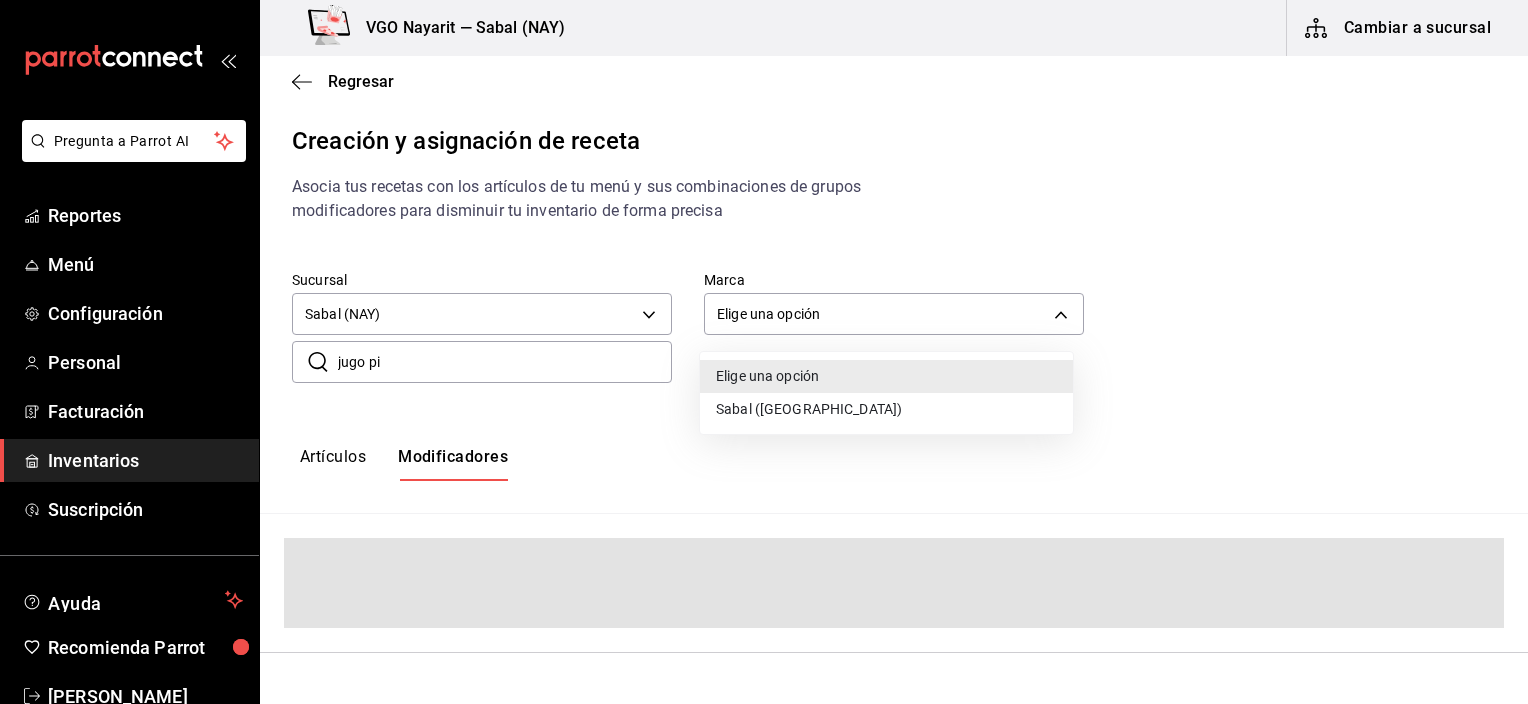click on "Sabal ([GEOGRAPHIC_DATA])" at bounding box center (886, 409) 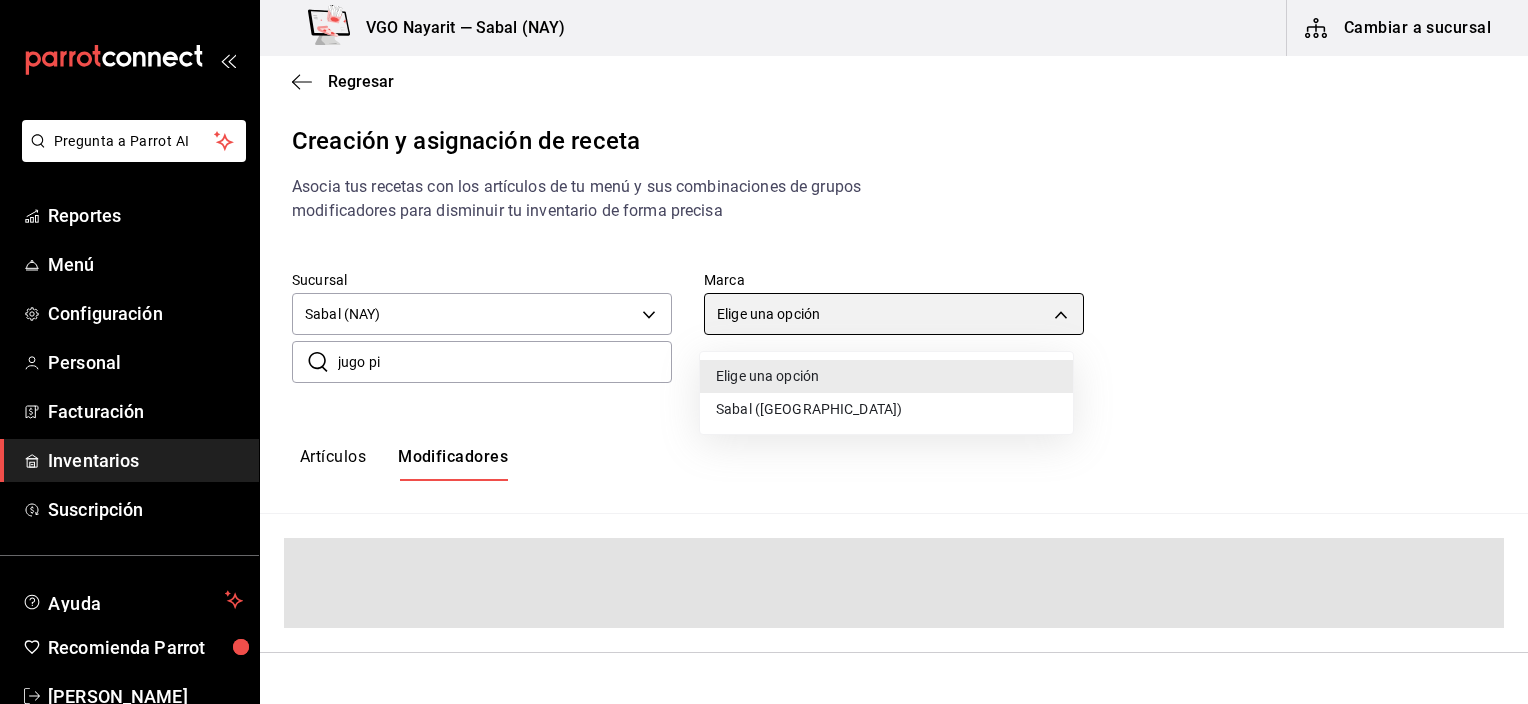 type on "7bb9fc4a-963e-4e00-9402-9ac56289446f" 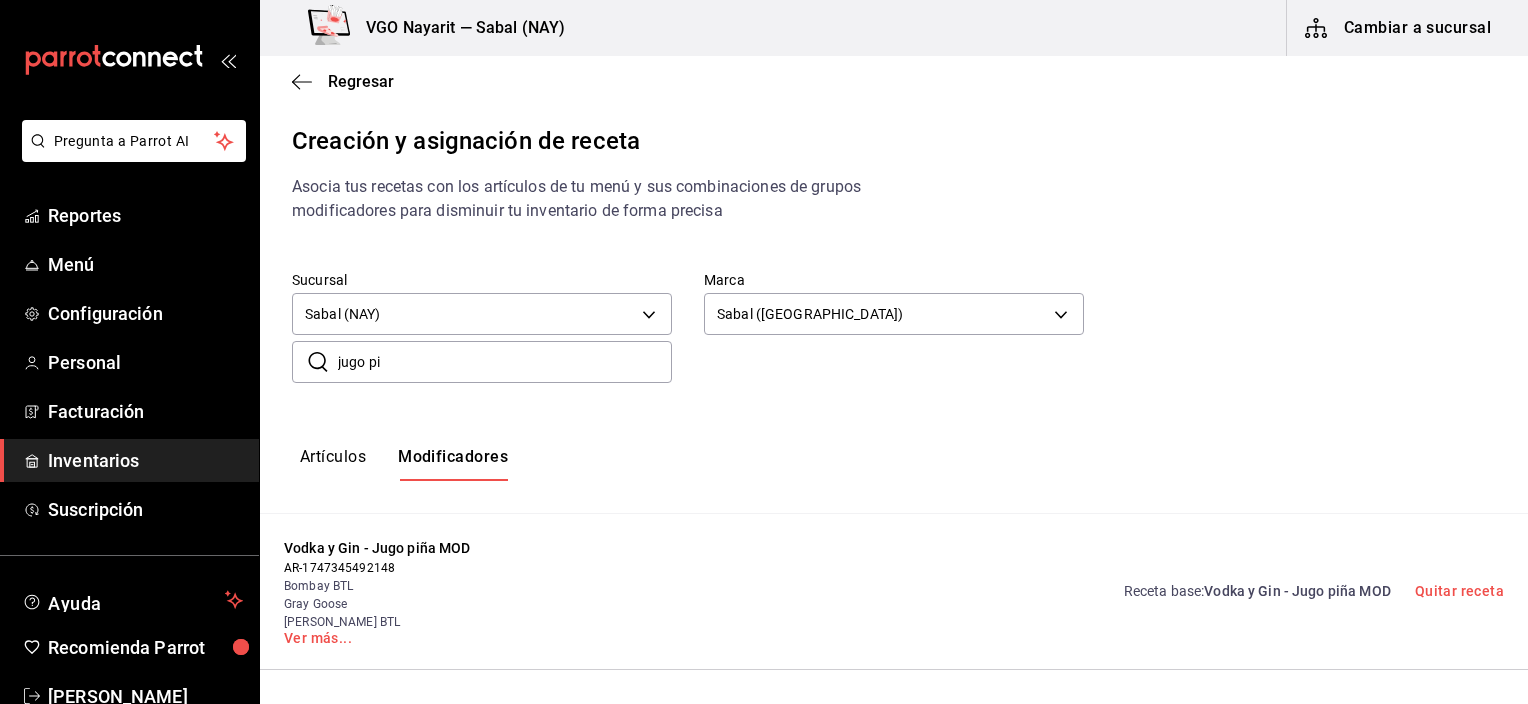 click on "Artículos Modificadores" at bounding box center [894, 464] 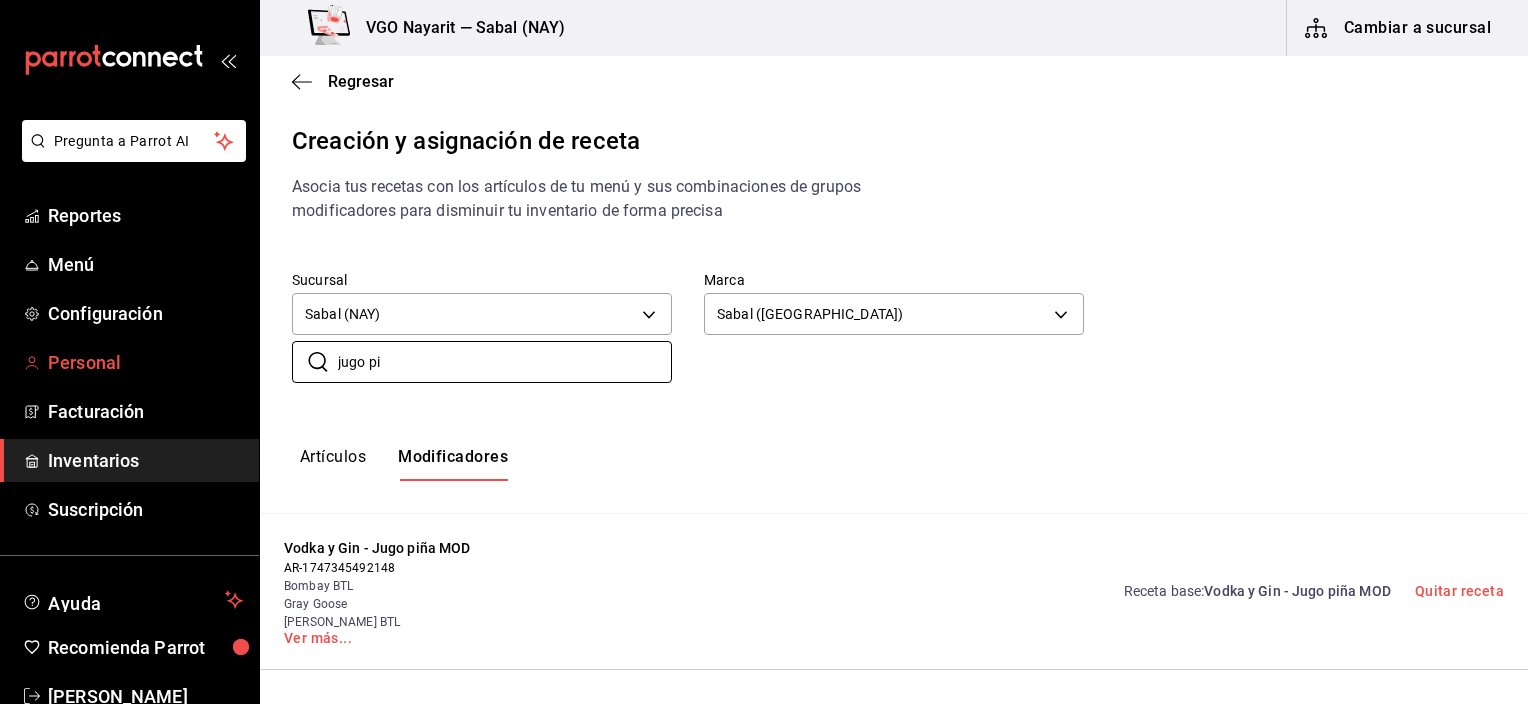 drag, startPoint x: 412, startPoint y: 359, endPoint x: 228, endPoint y: 355, distance: 184.04347 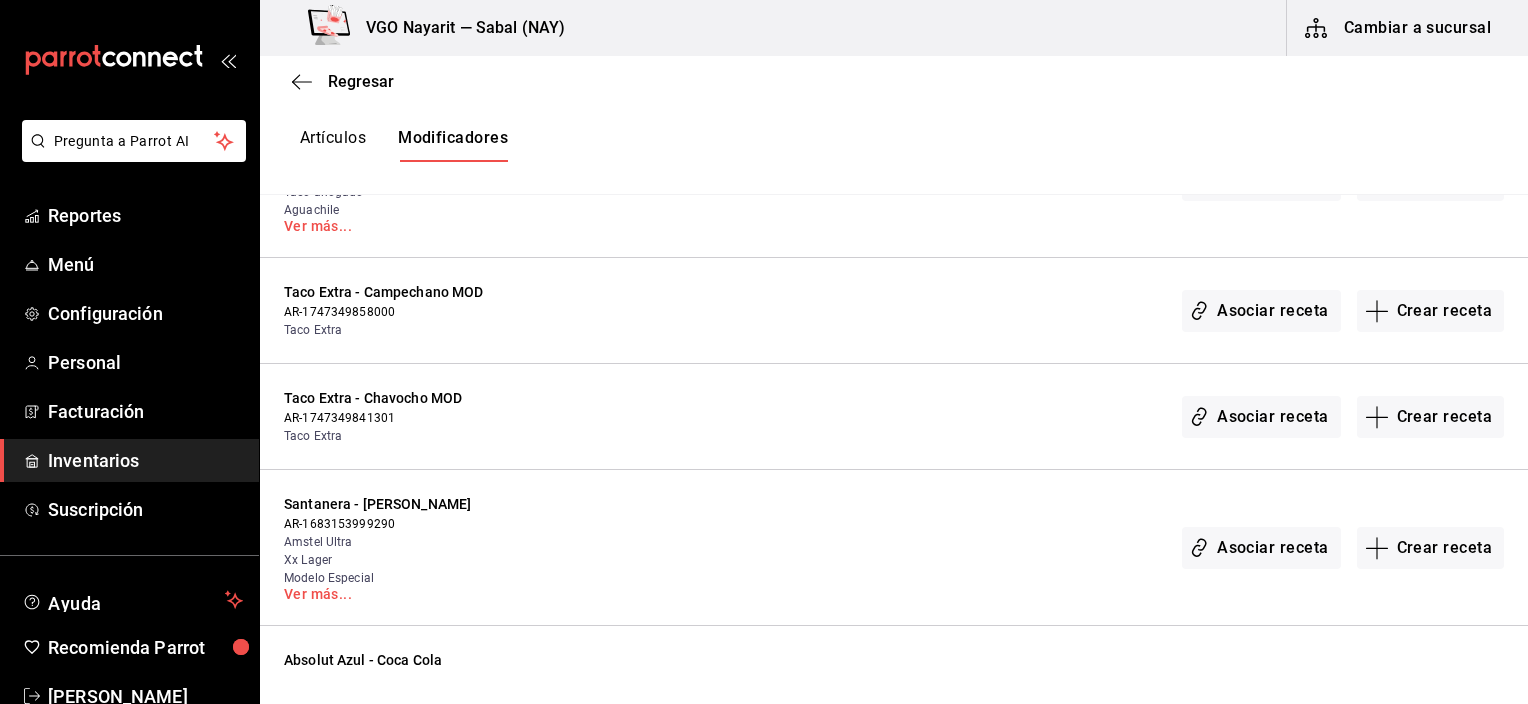 scroll, scrollTop: 1600, scrollLeft: 0, axis: vertical 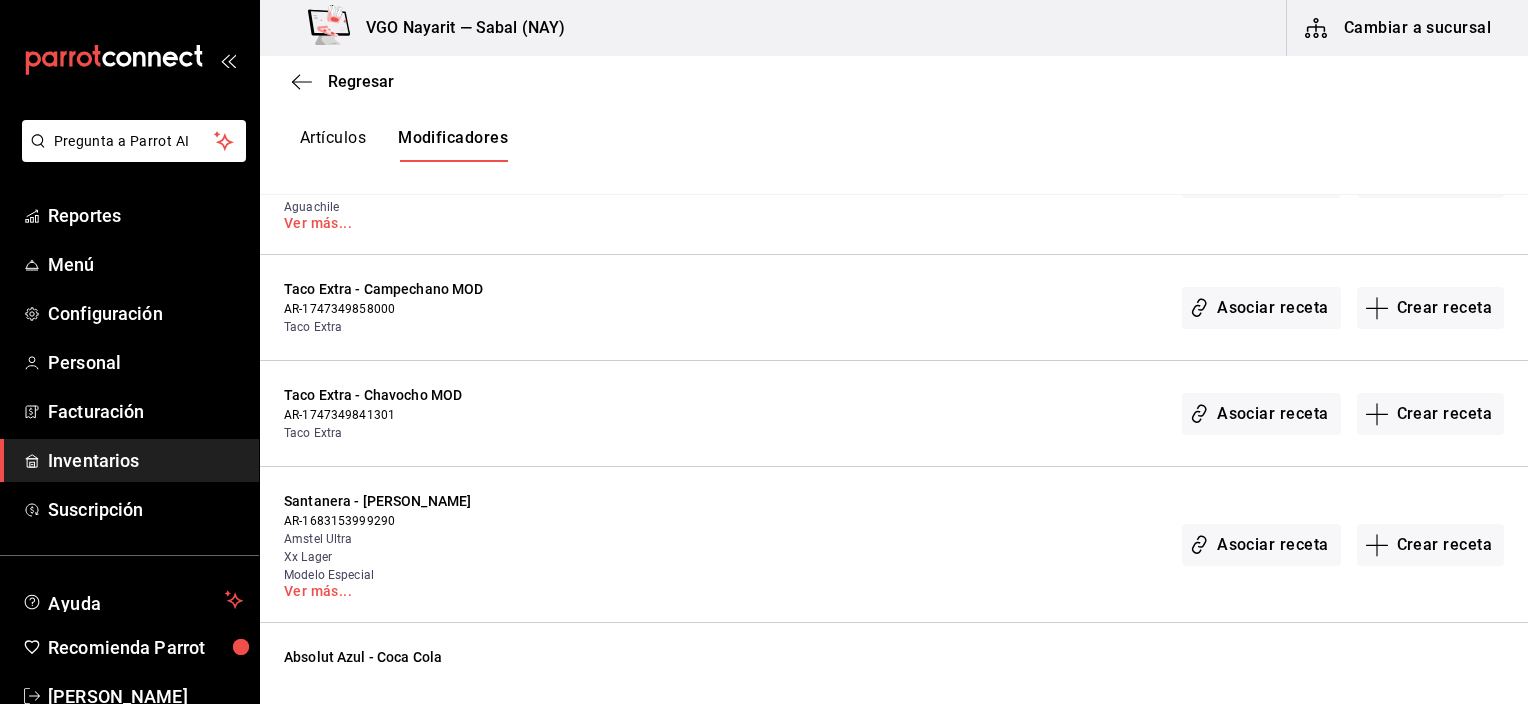 type 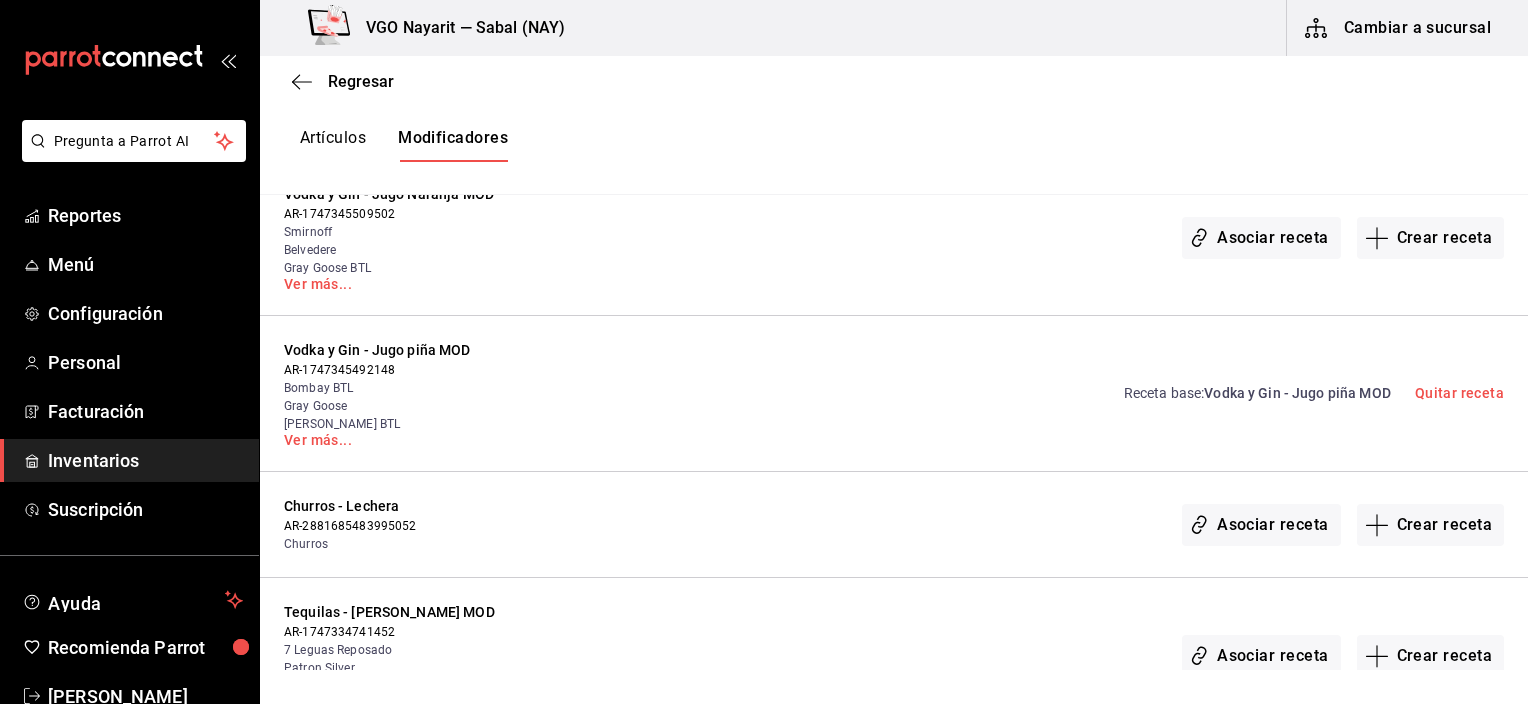 scroll, scrollTop: 4800, scrollLeft: 0, axis: vertical 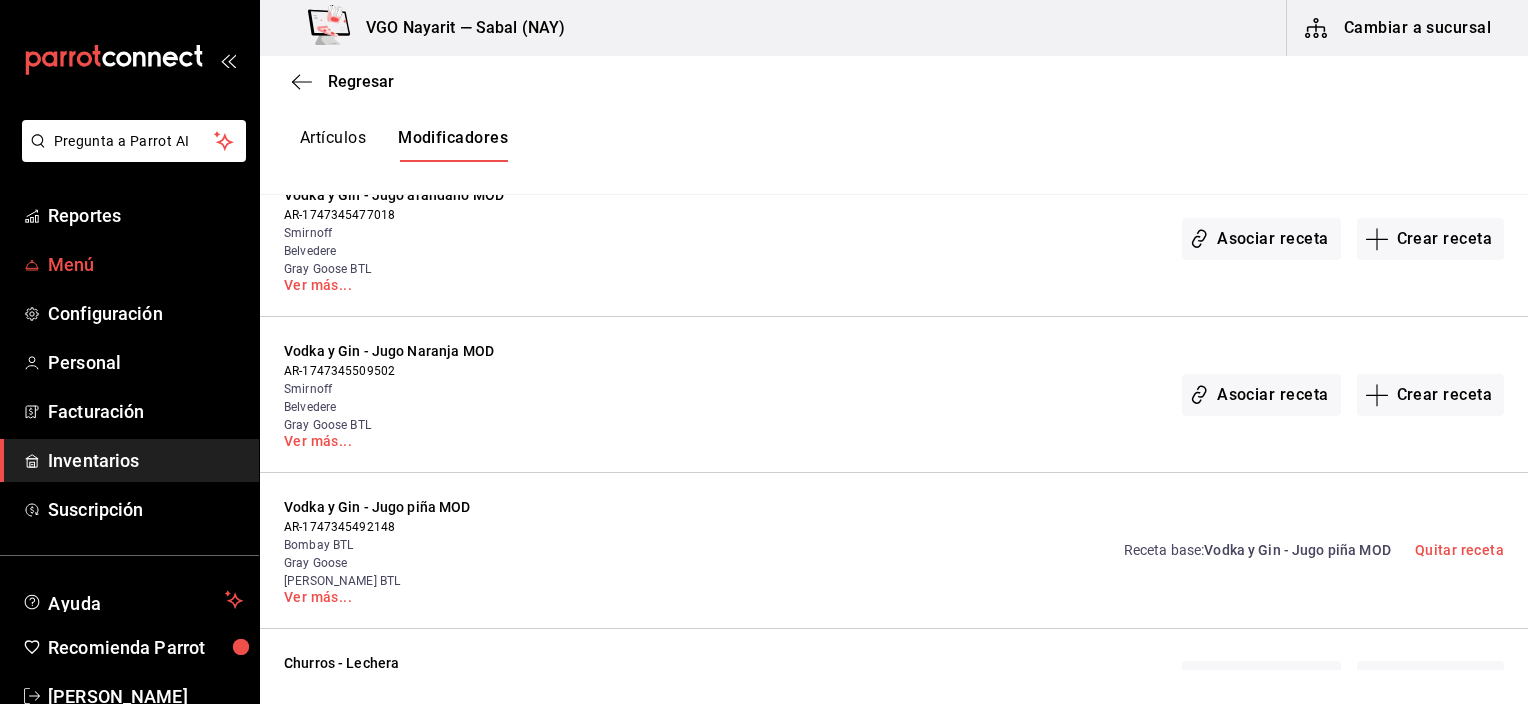 click on "Menú" at bounding box center [145, 264] 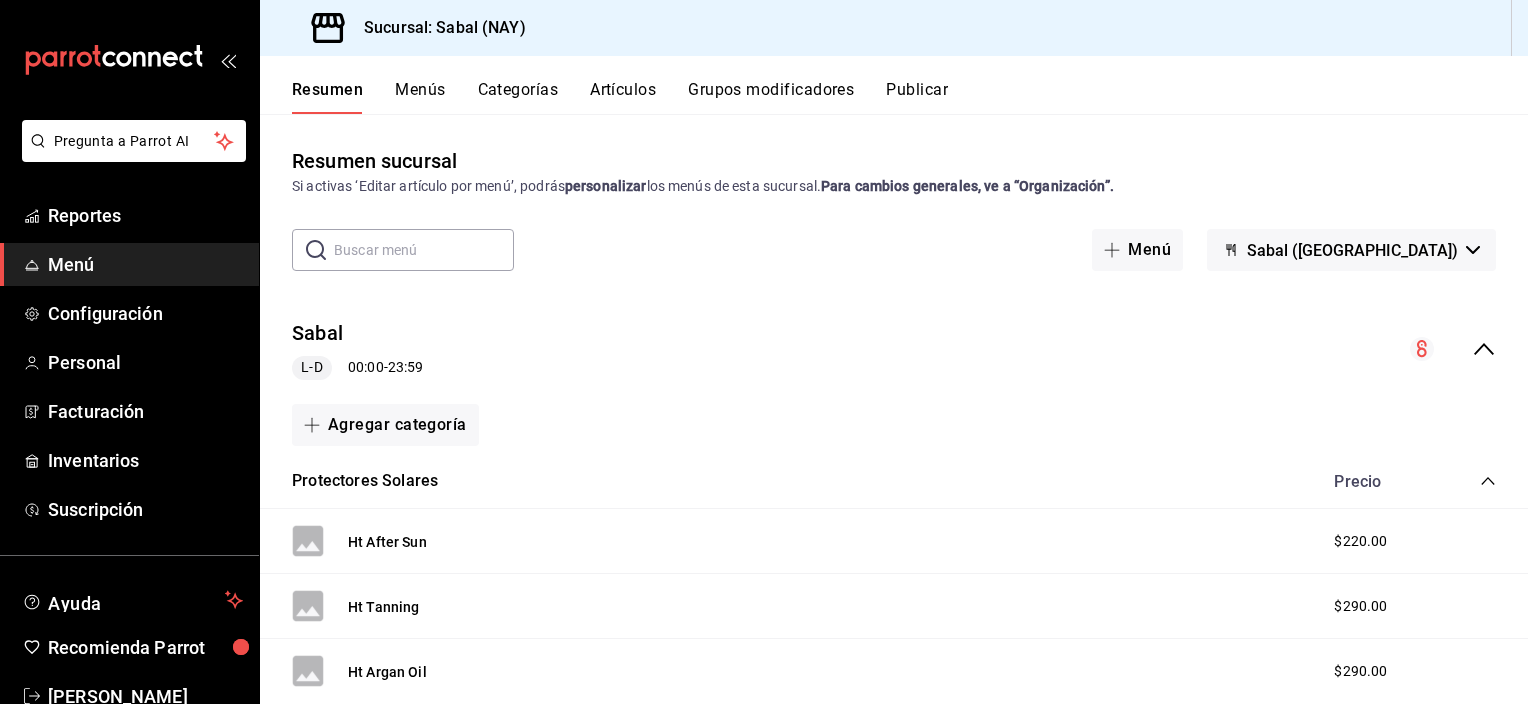 click on "Grupos modificadores" at bounding box center (771, 97) 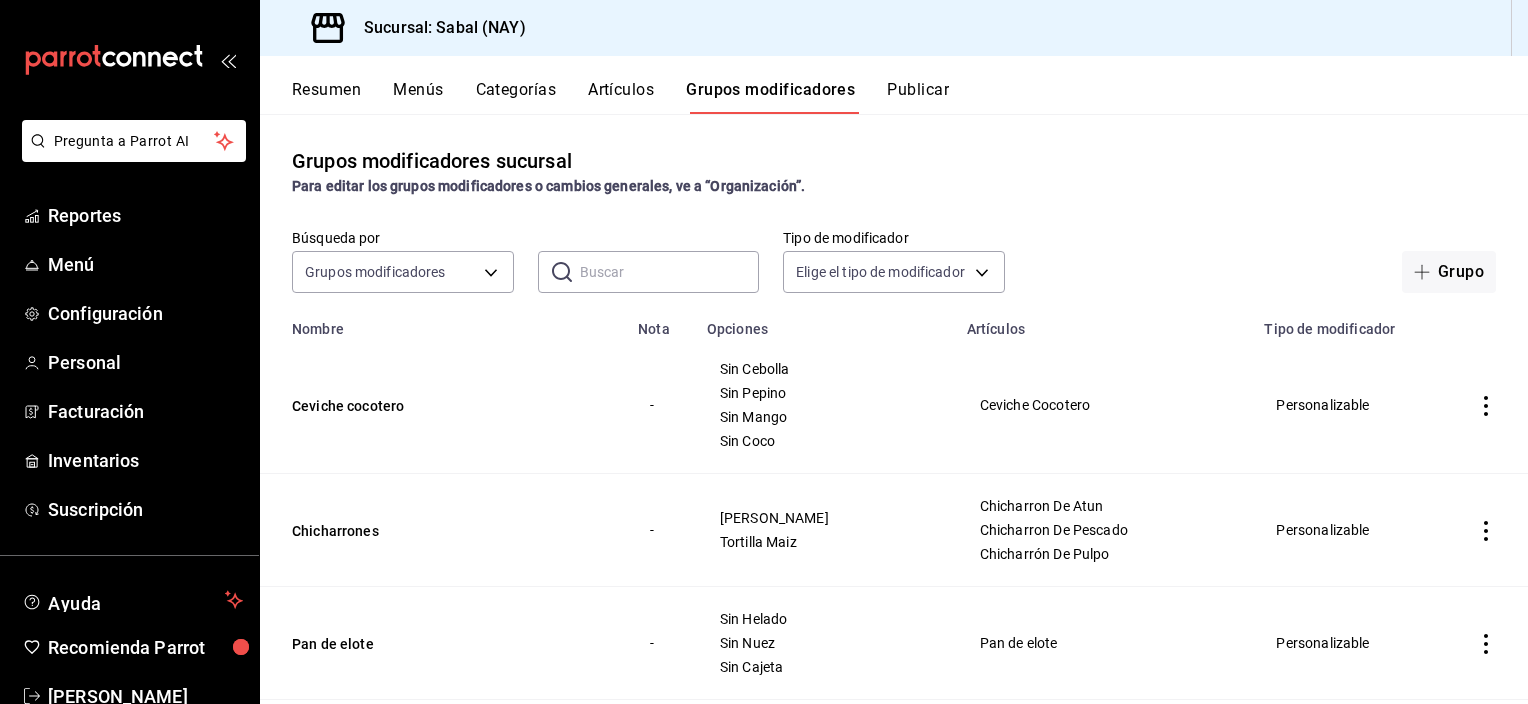 click at bounding box center (670, 272) 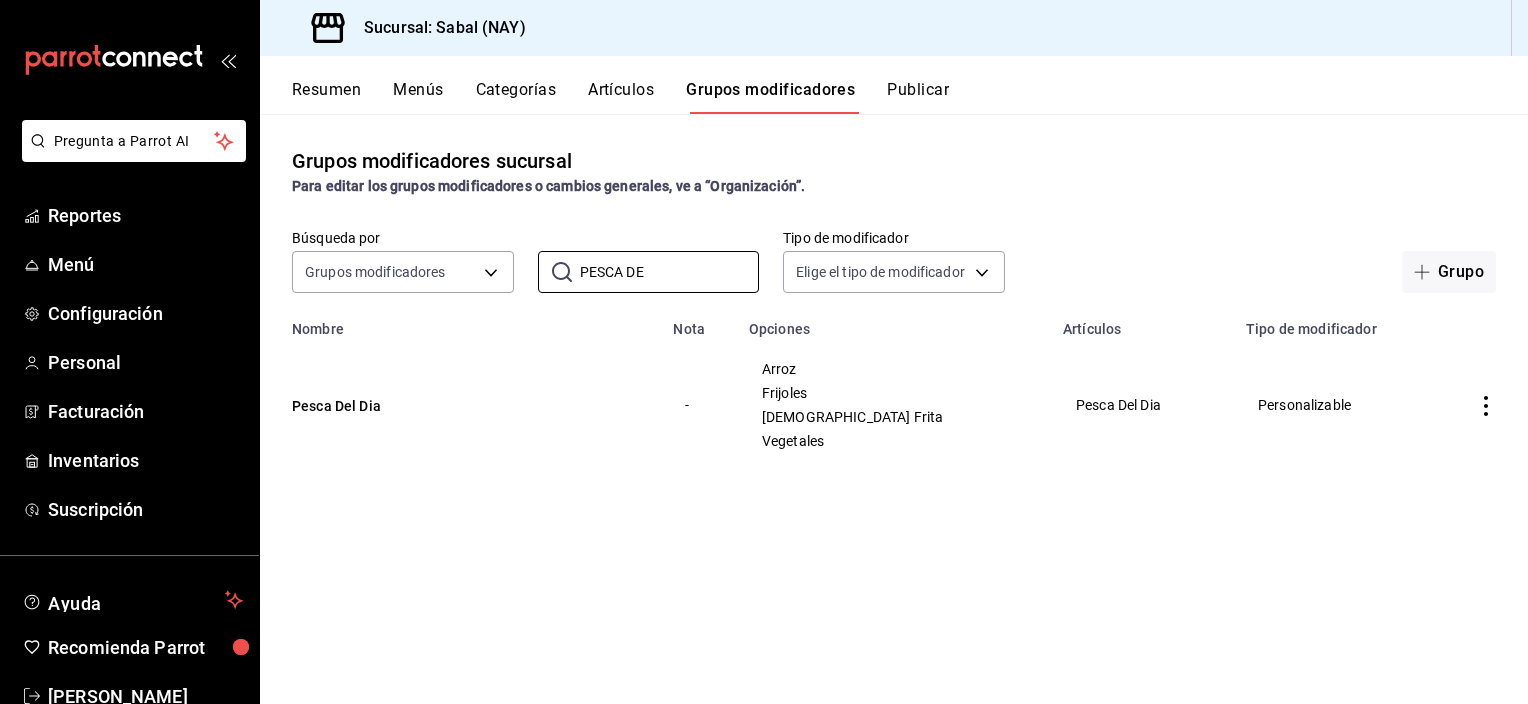 type on "PESCA DE" 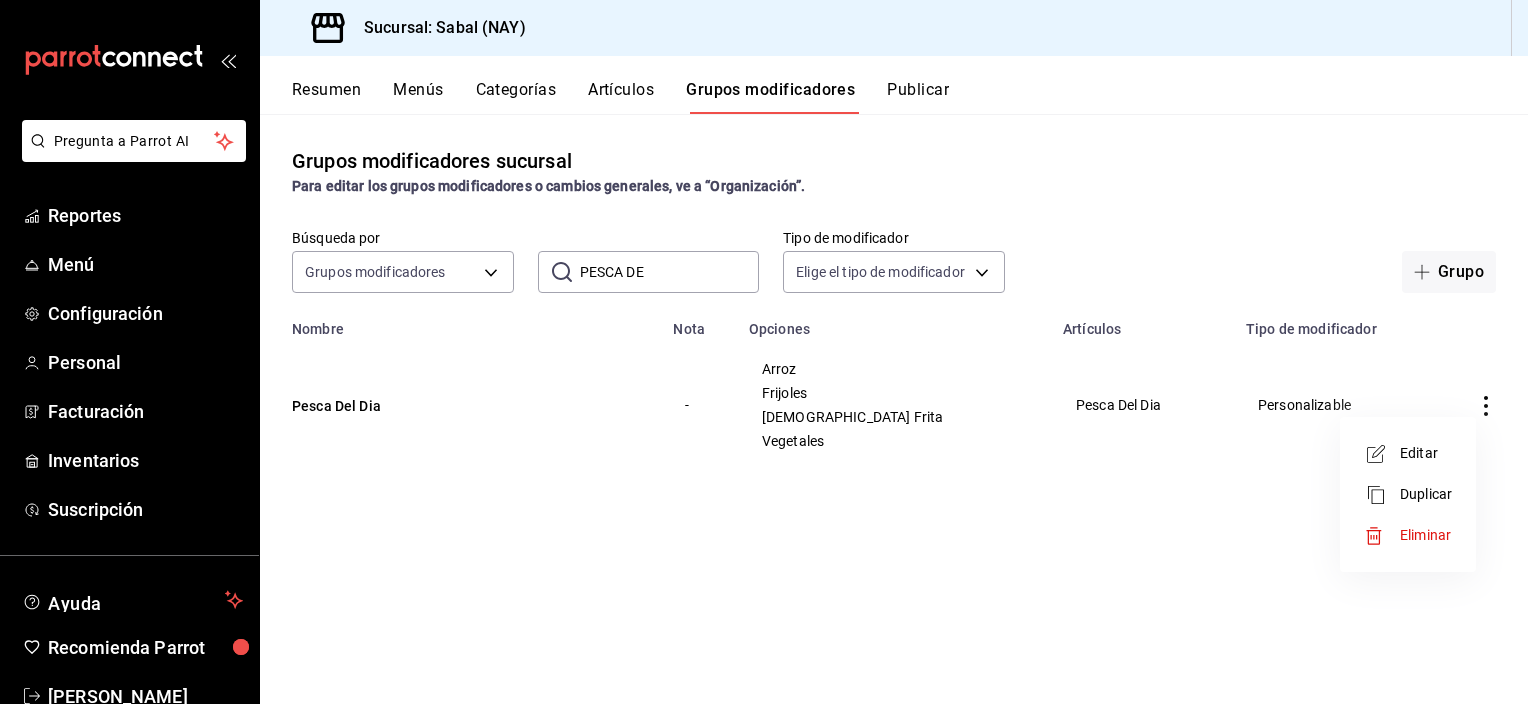click on "Editar" at bounding box center (1426, 453) 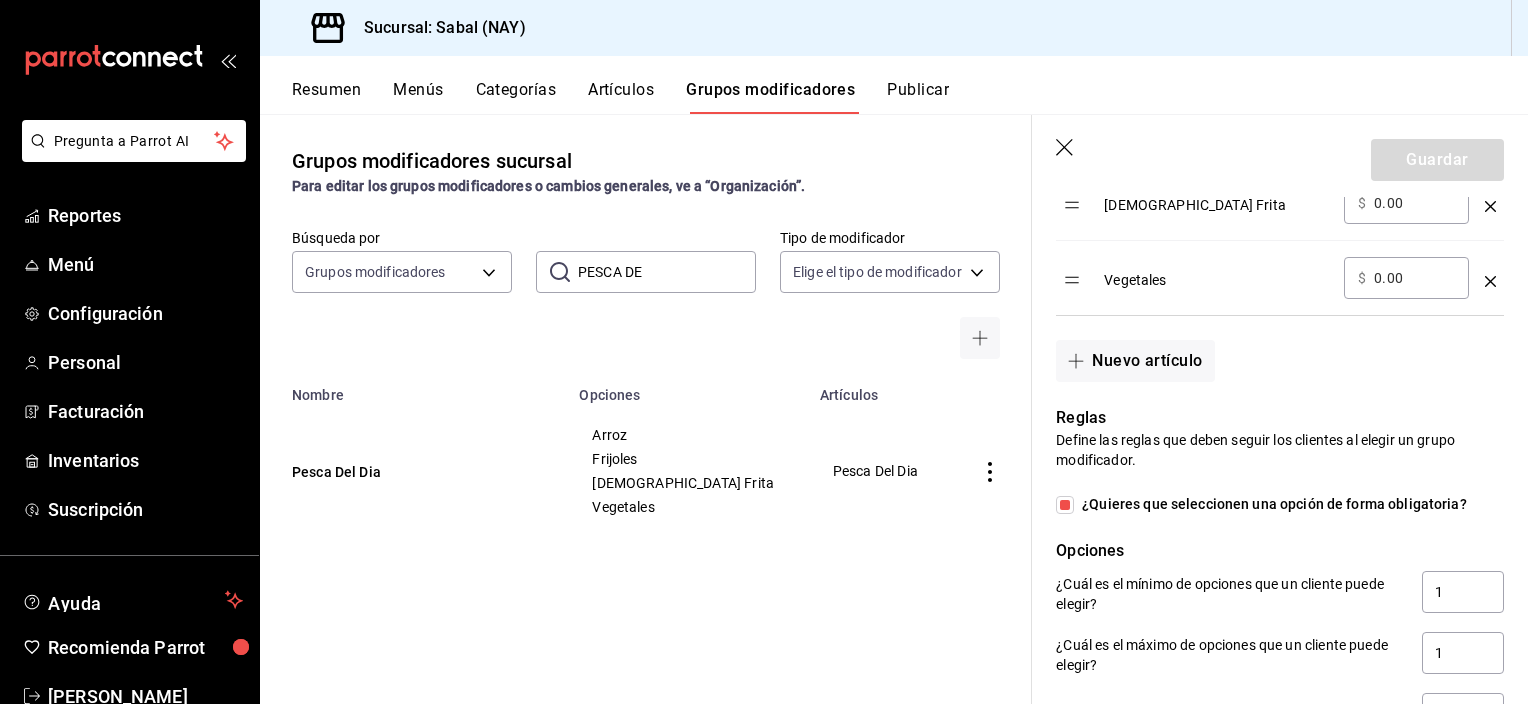 scroll, scrollTop: 1000, scrollLeft: 0, axis: vertical 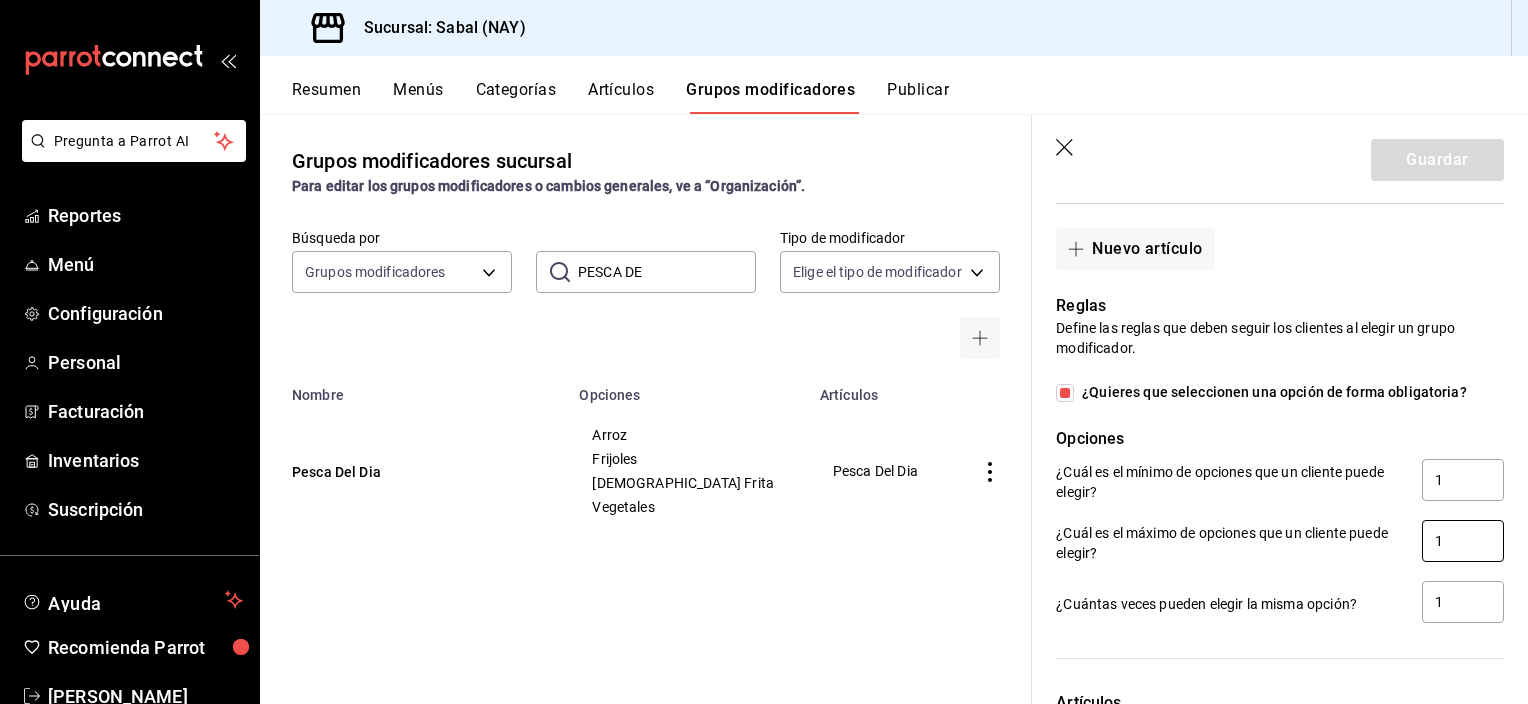 drag, startPoint x: 1436, startPoint y: 540, endPoint x: 1393, endPoint y: 539, distance: 43.011627 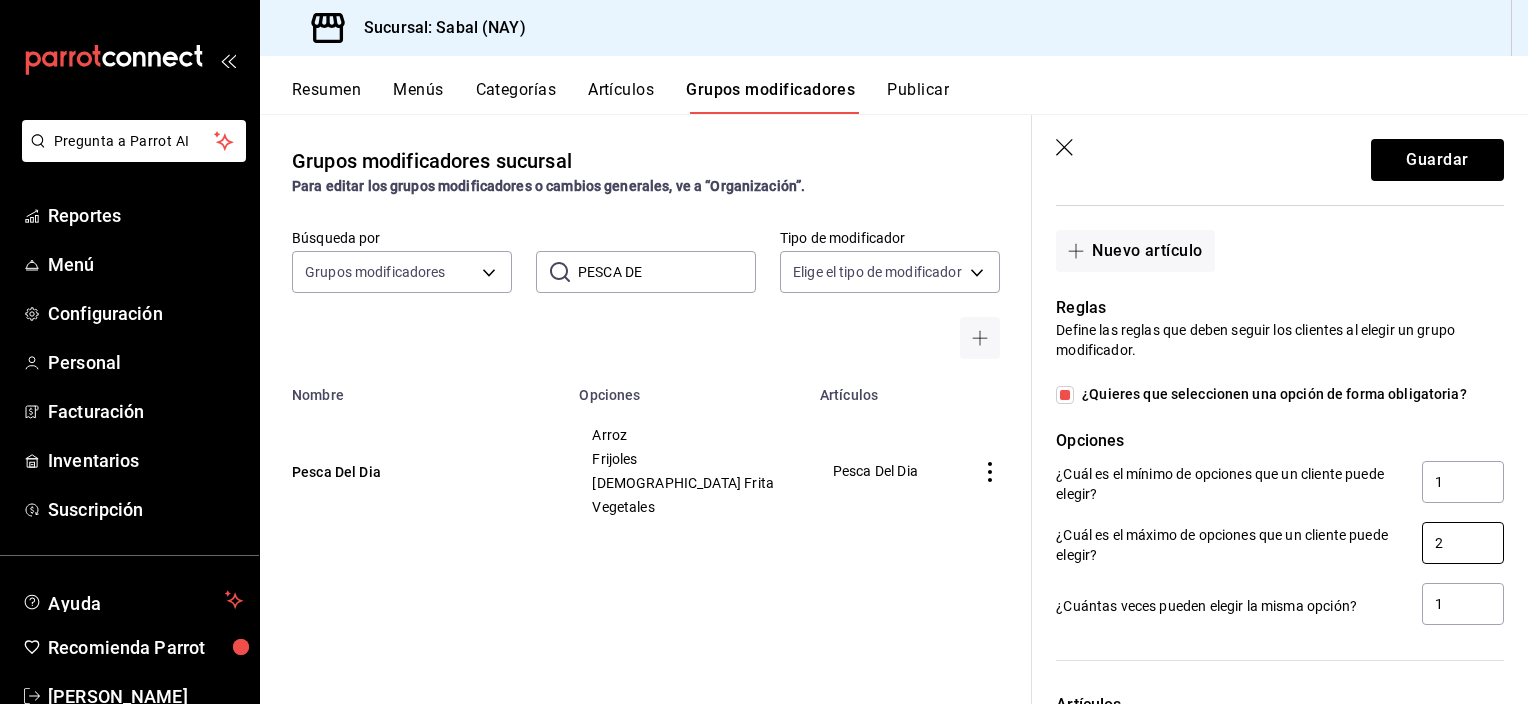 scroll, scrollTop: 1000, scrollLeft: 0, axis: vertical 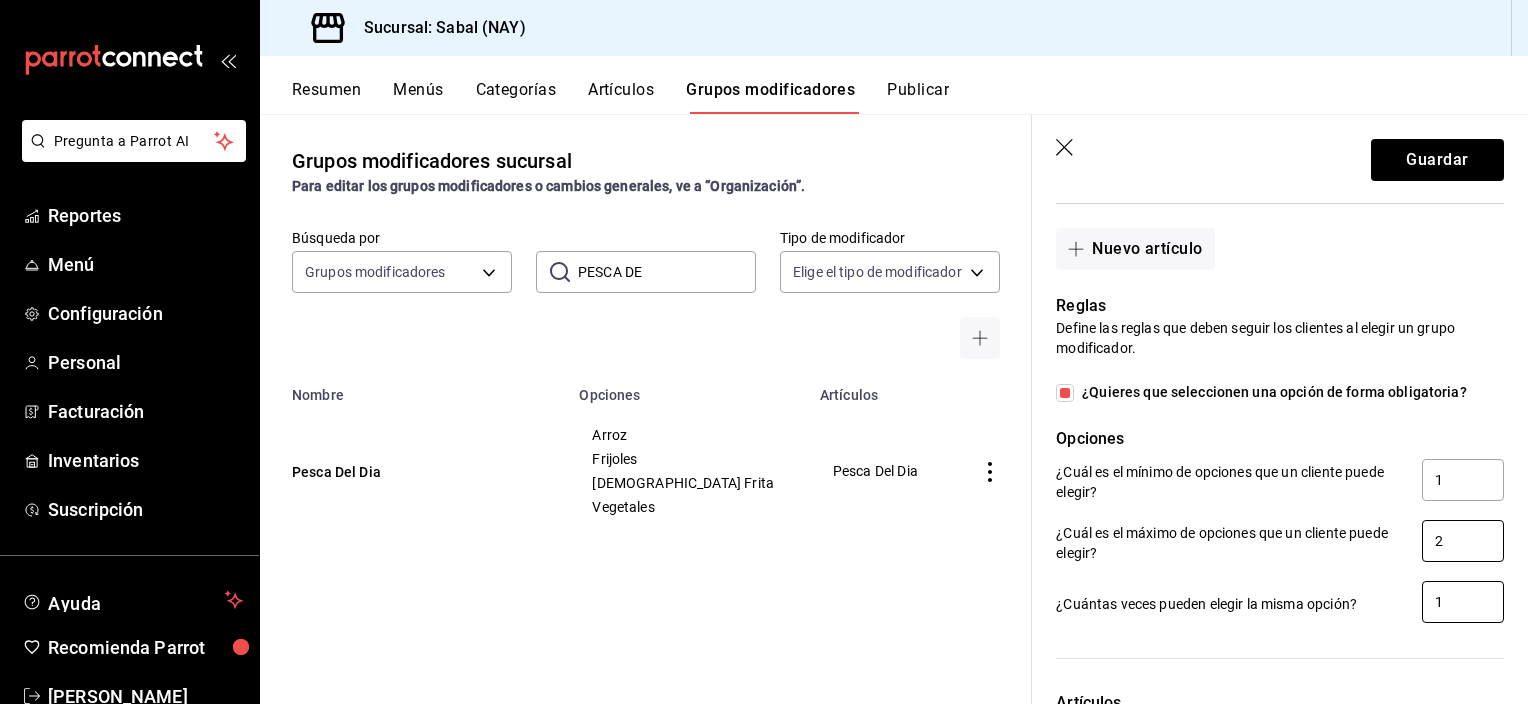type on "2" 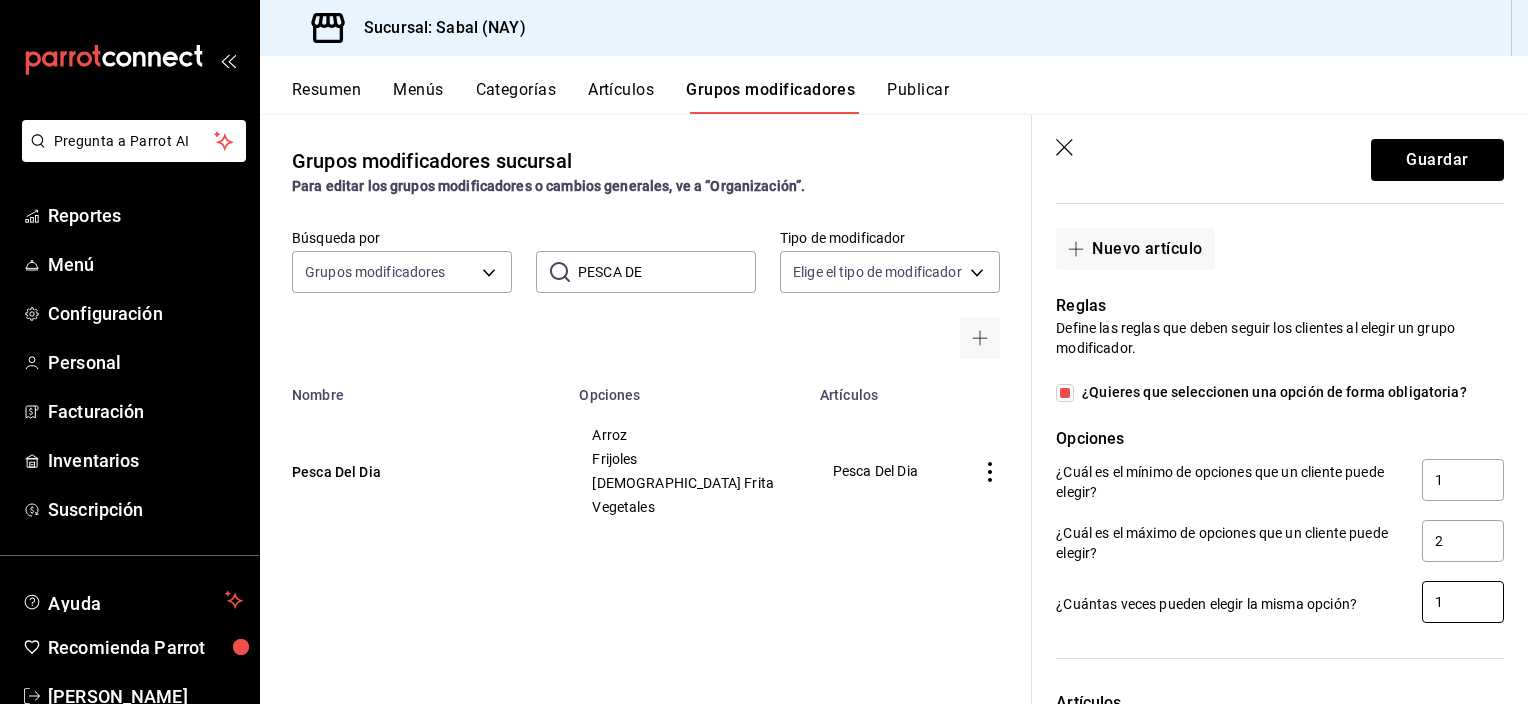 drag, startPoint x: 1429, startPoint y: 604, endPoint x: 1397, endPoint y: 604, distance: 32 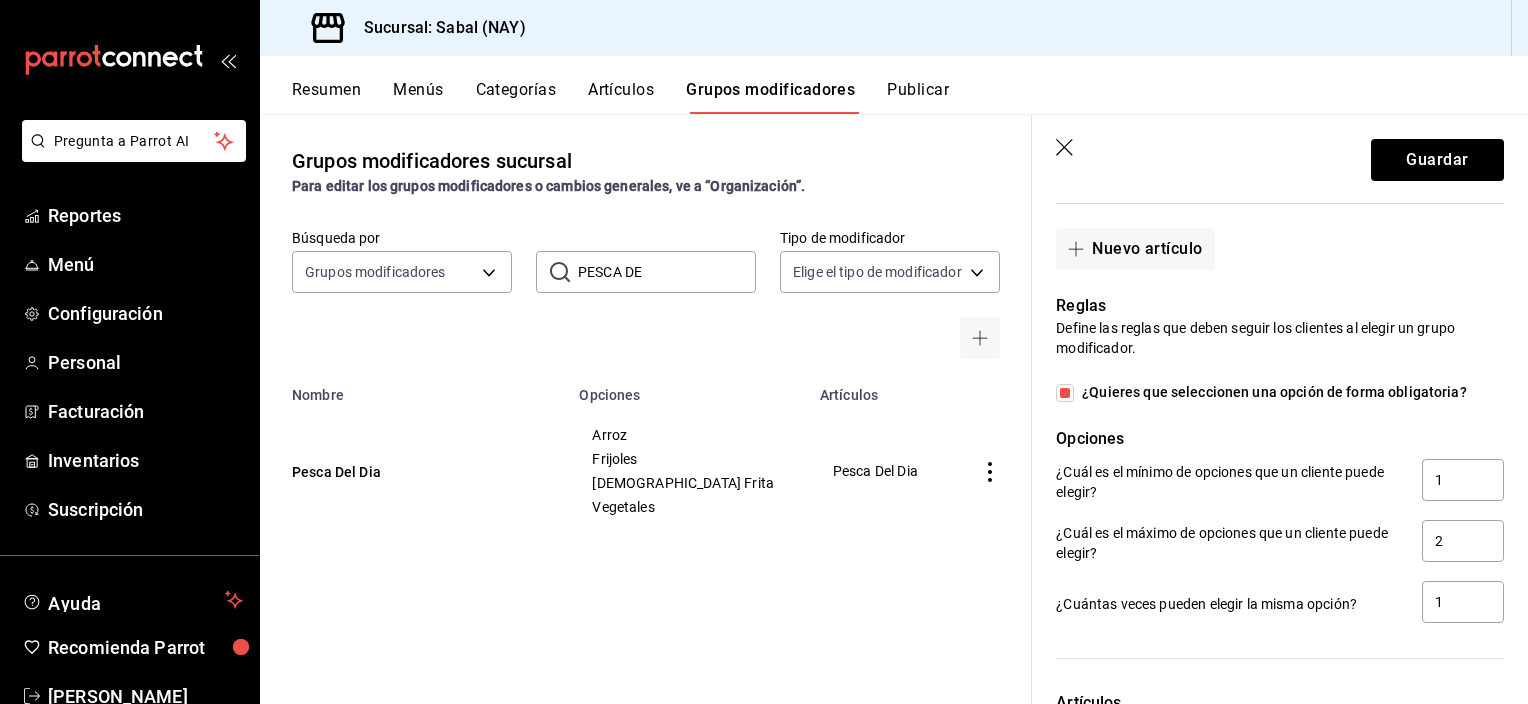 click on "Opciones" at bounding box center [1280, 439] 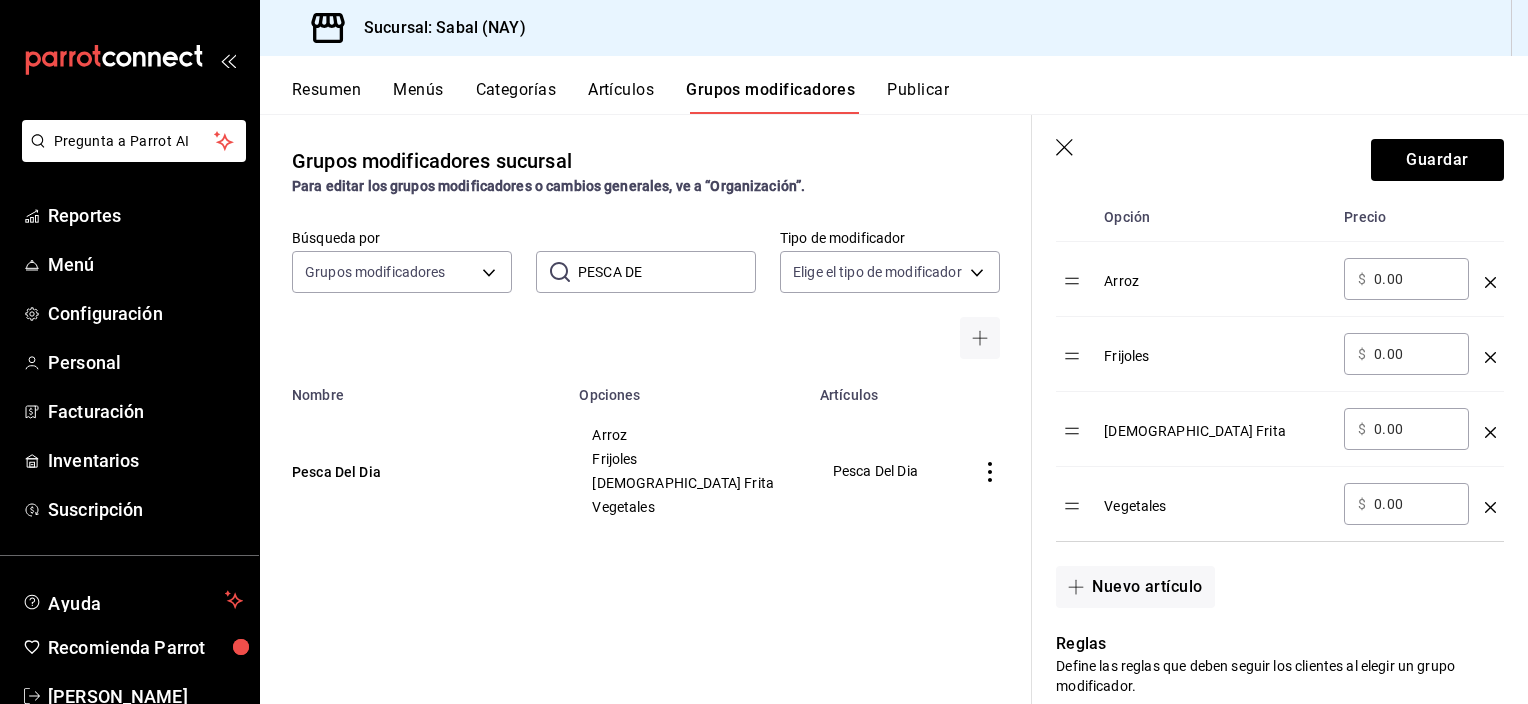 scroll, scrollTop: 600, scrollLeft: 0, axis: vertical 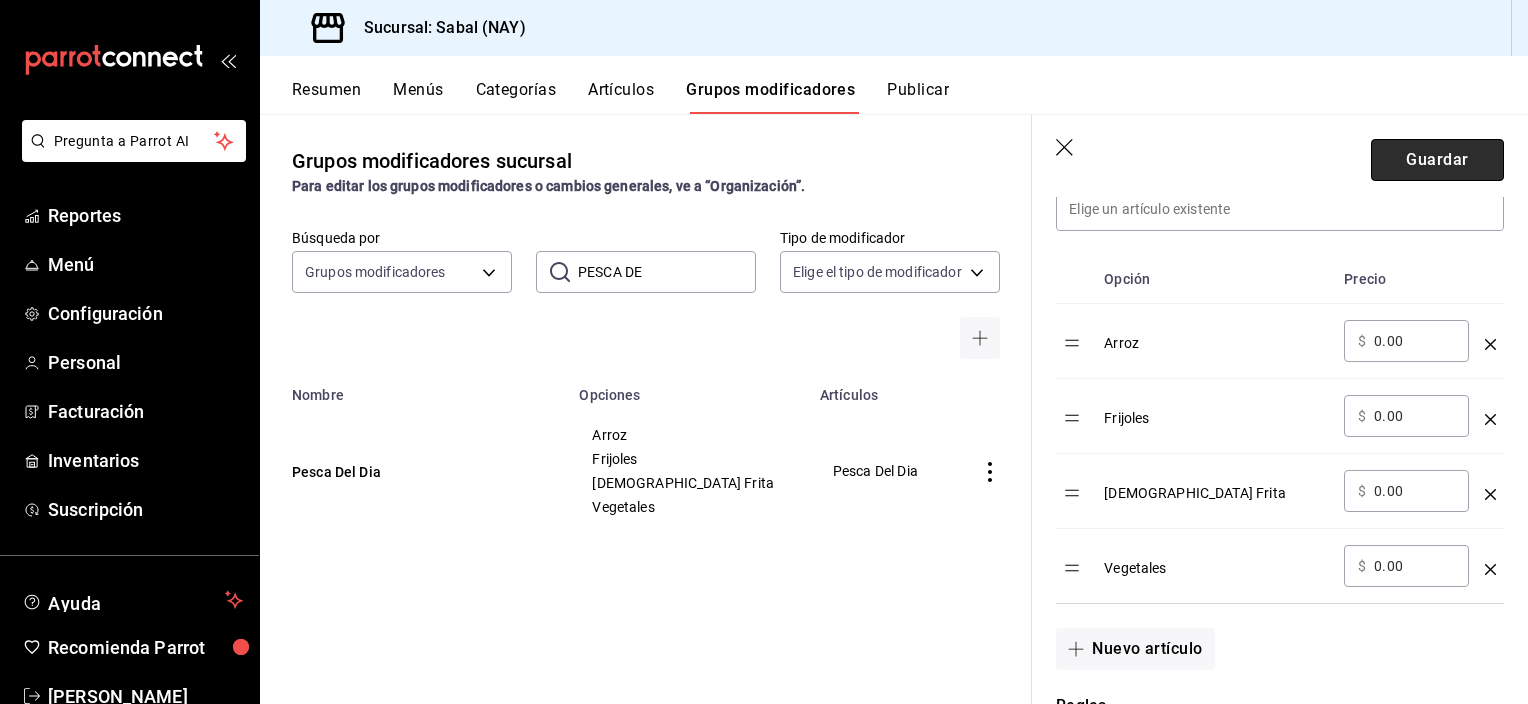 click on "Guardar" at bounding box center (1437, 160) 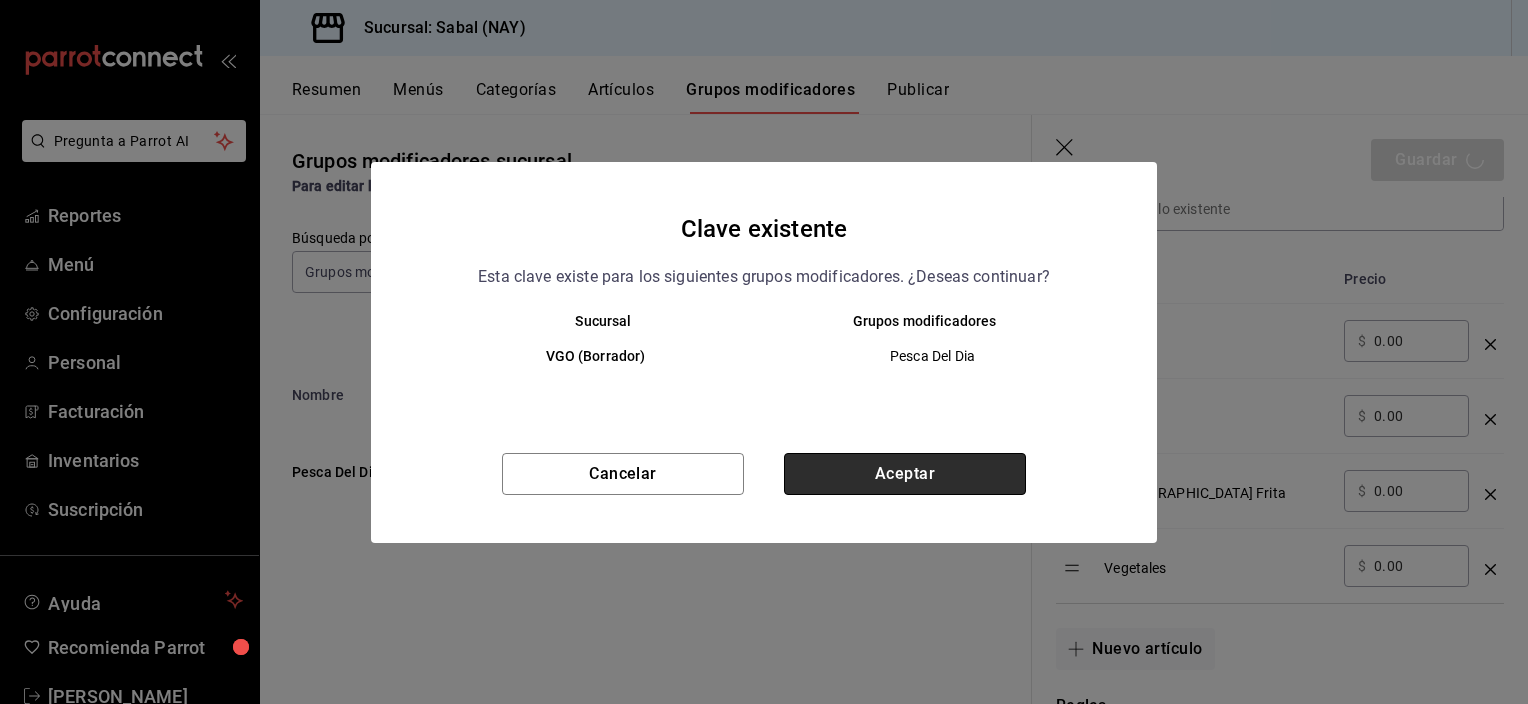 click on "Aceptar" at bounding box center [905, 474] 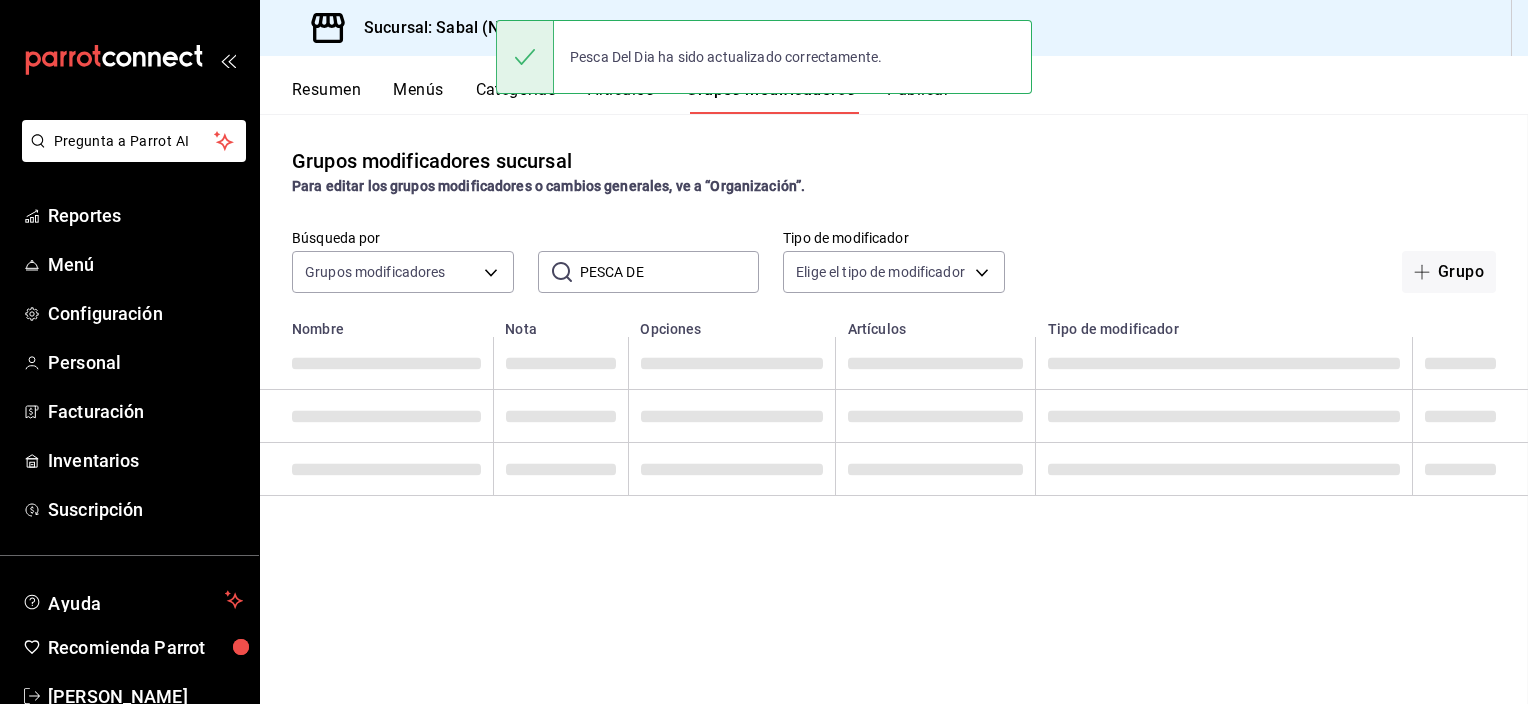 scroll, scrollTop: 0, scrollLeft: 0, axis: both 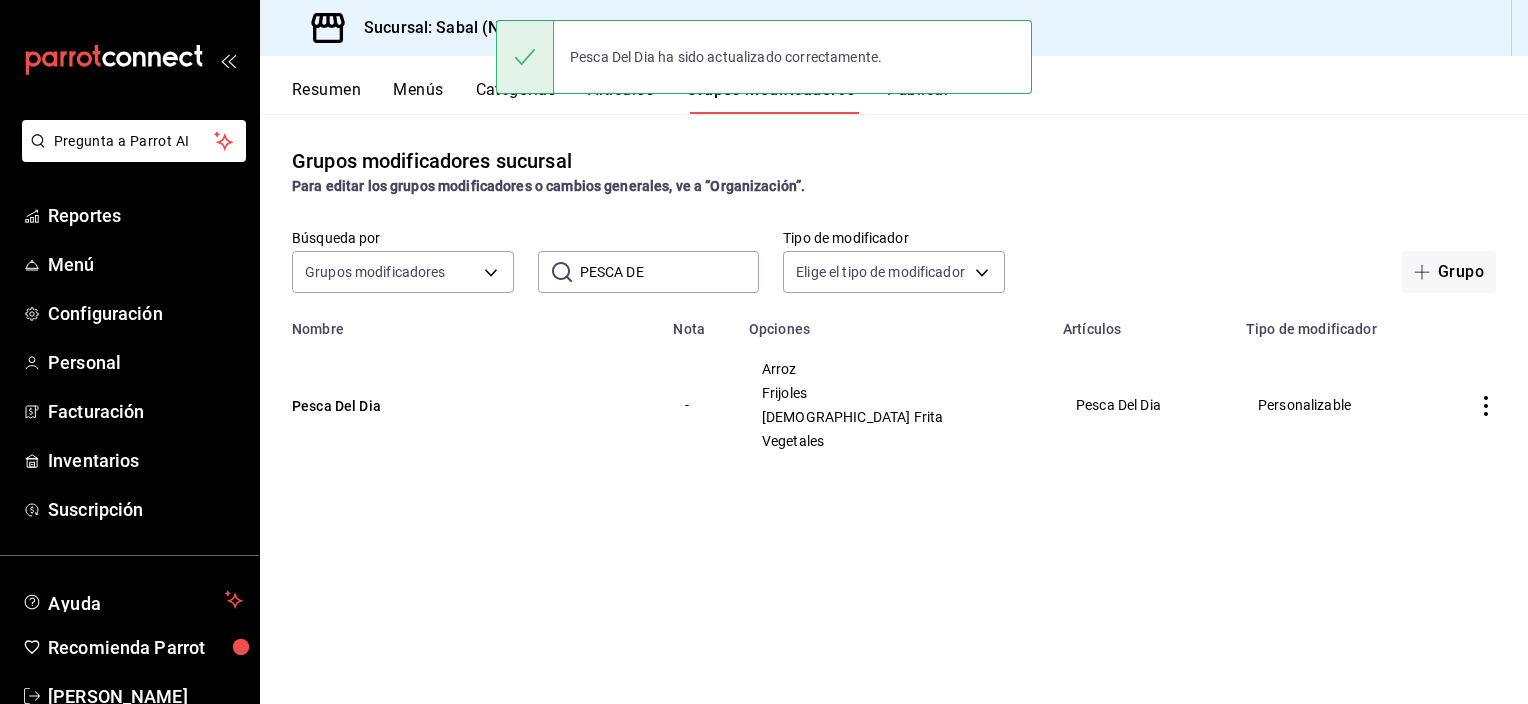click on "Grupos modificadores sucursal Para editar los grupos modificadores o cambios generales, ve a “Organización”. Búsqueda por Grupos modificadores GROUP ​ PESCA DE ​ Tipo de modificador Elige el tipo de modificador Grupo Nombre Nota Opciones Artículos Tipo de modificador Pesca Del Dia - Arroz Frijoles Papa Frita Vegetales Pesca Del Dia Personalizable" at bounding box center (894, 408) 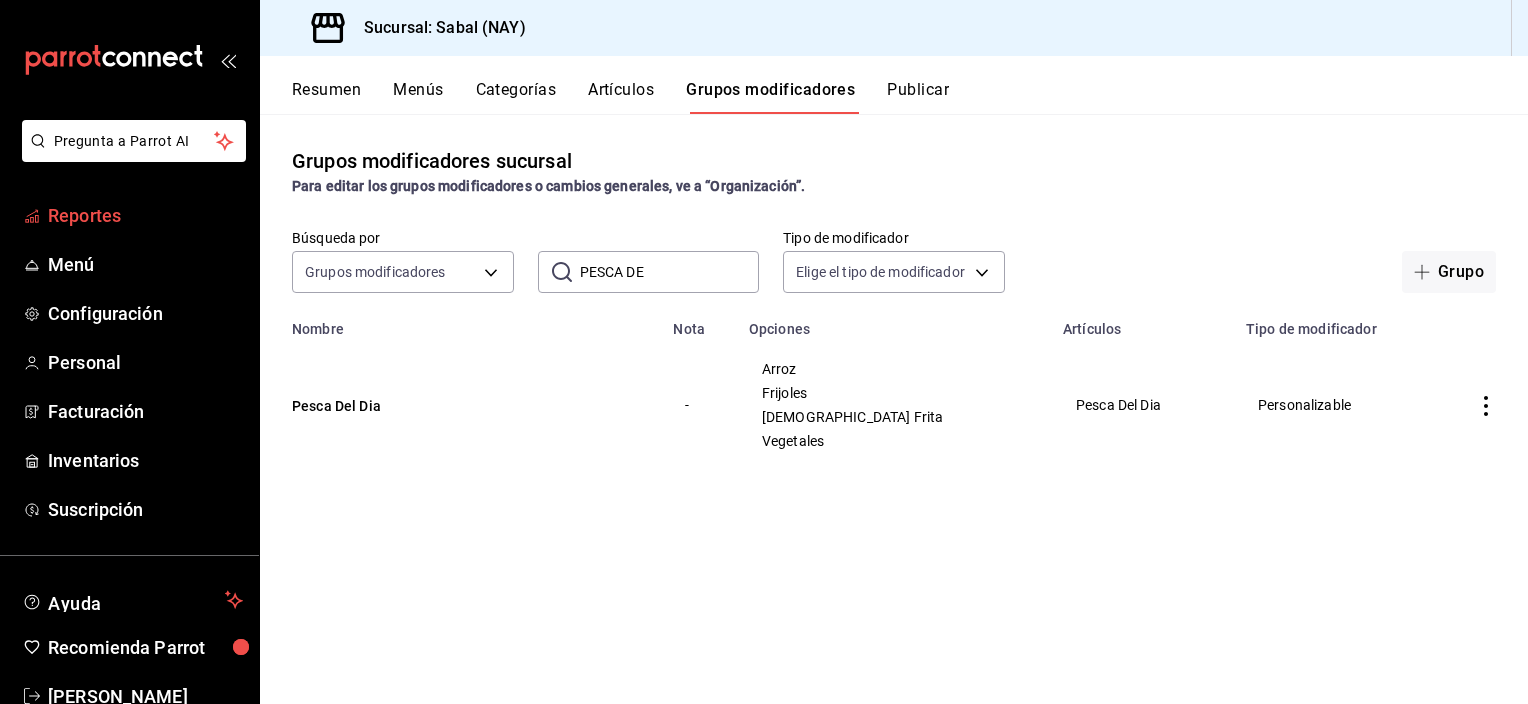 click on "Reportes" at bounding box center [145, 215] 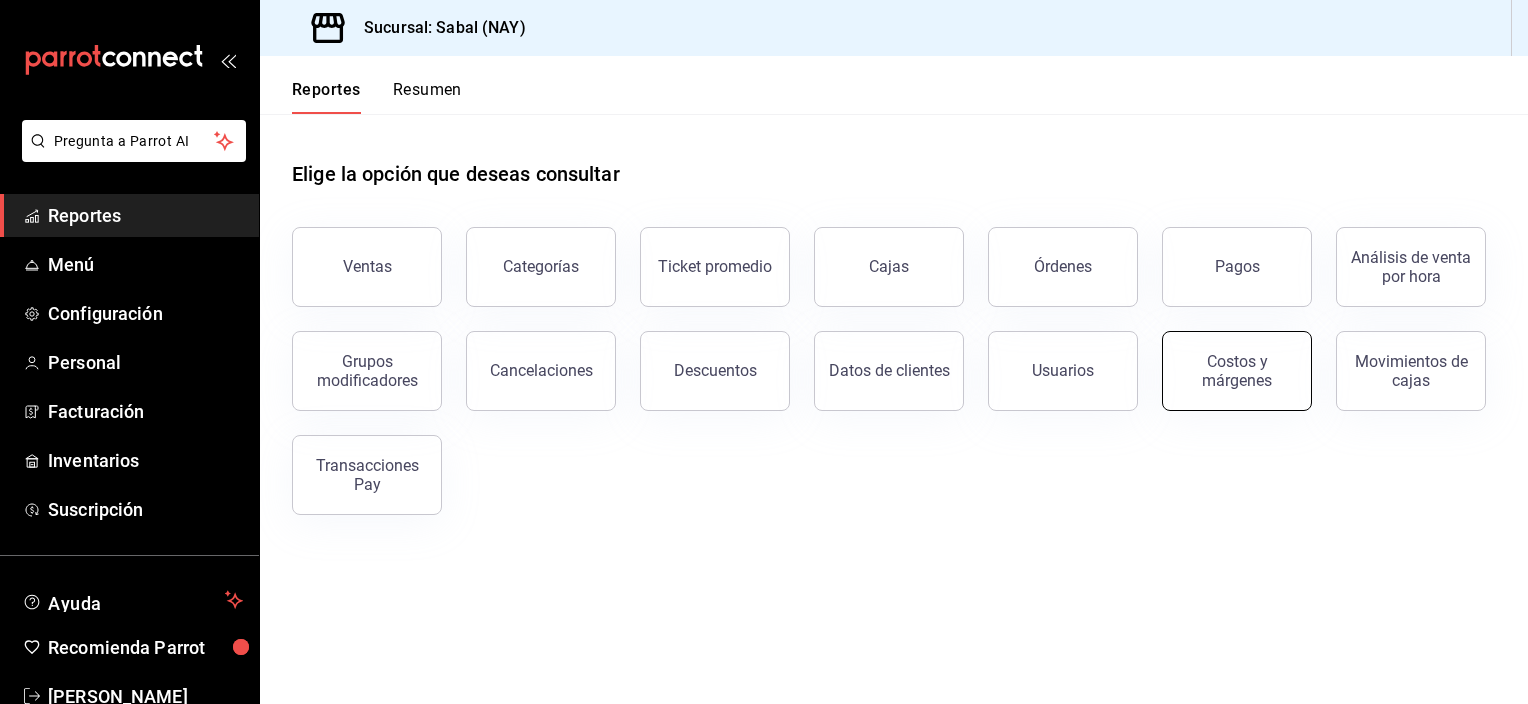 click on "Costos y márgenes" at bounding box center (1237, 371) 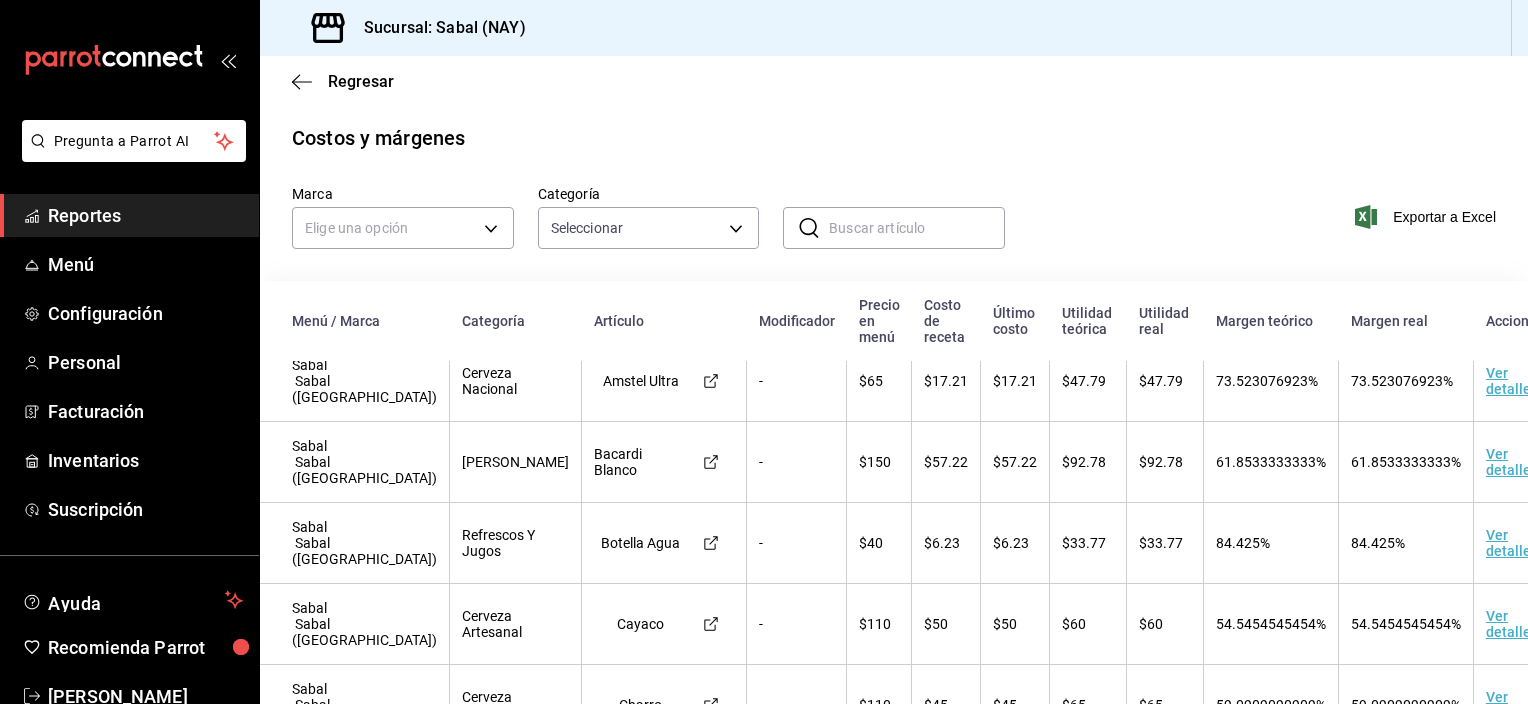 scroll, scrollTop: 0, scrollLeft: 0, axis: both 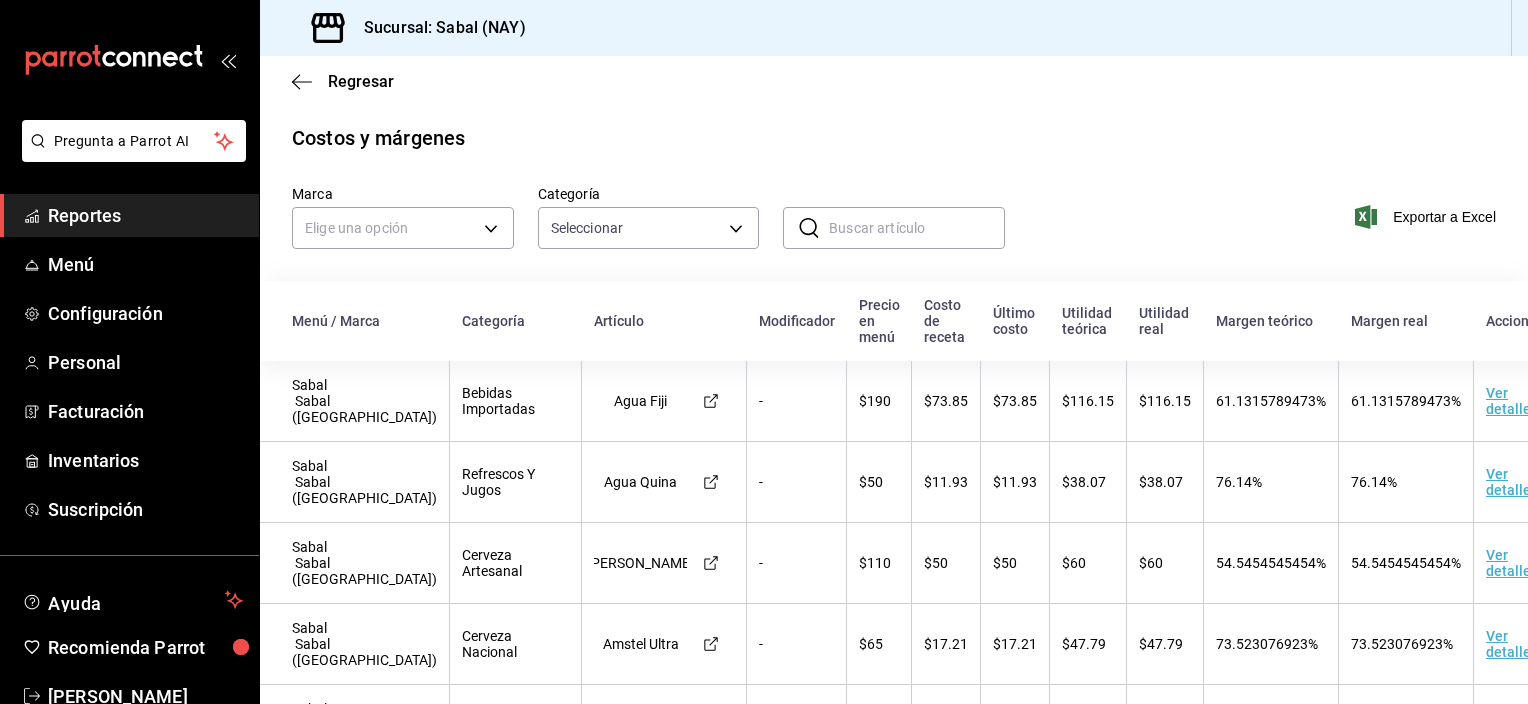 click on "Regresar" at bounding box center (894, 81) 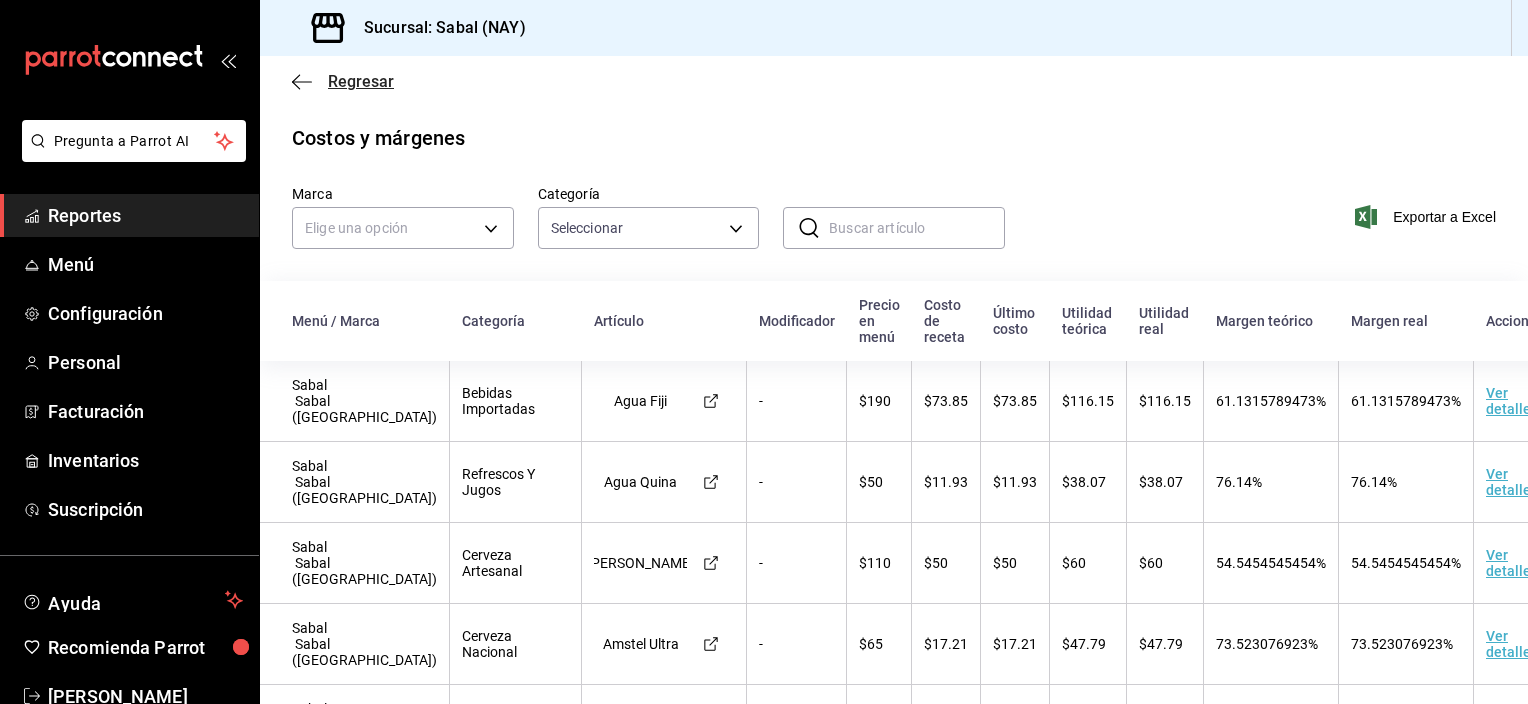 click 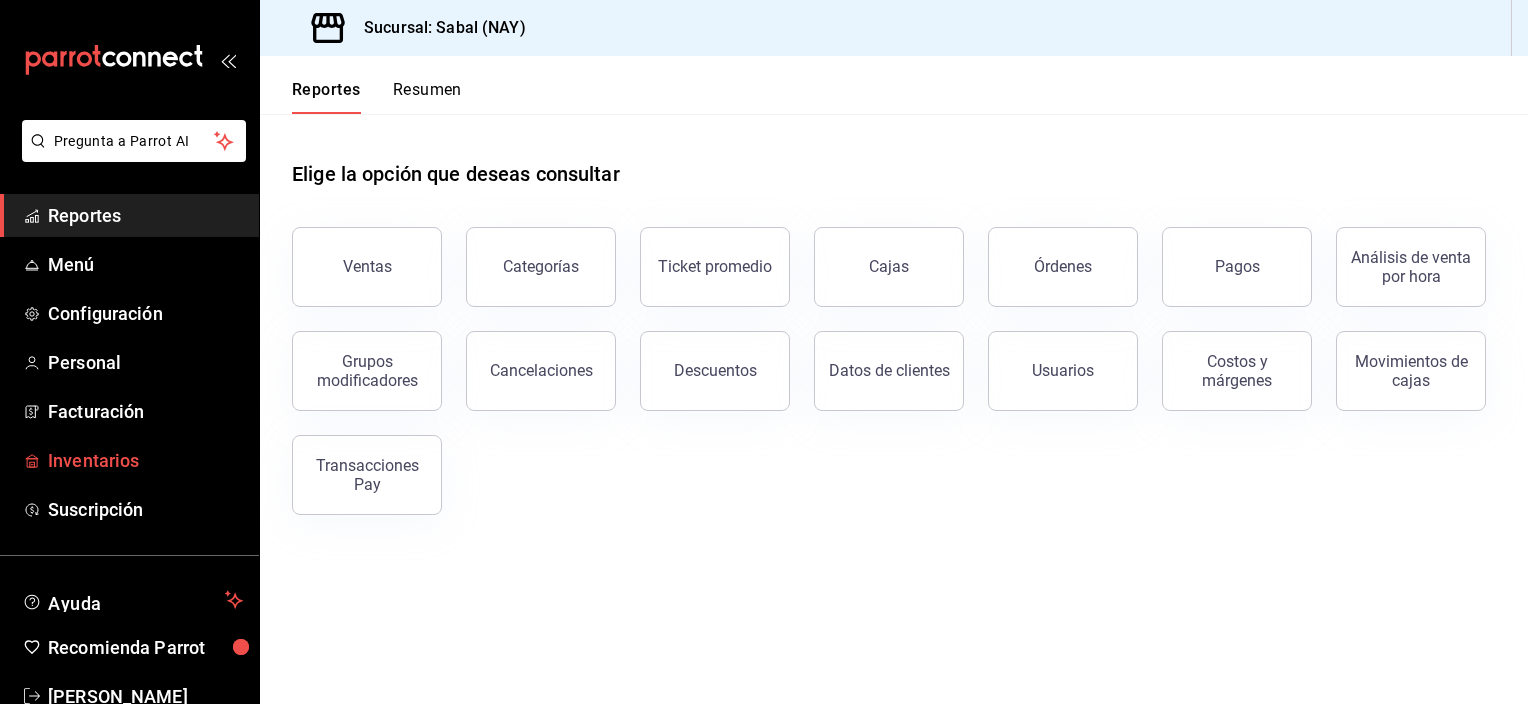 click on "Inventarios" at bounding box center (145, 460) 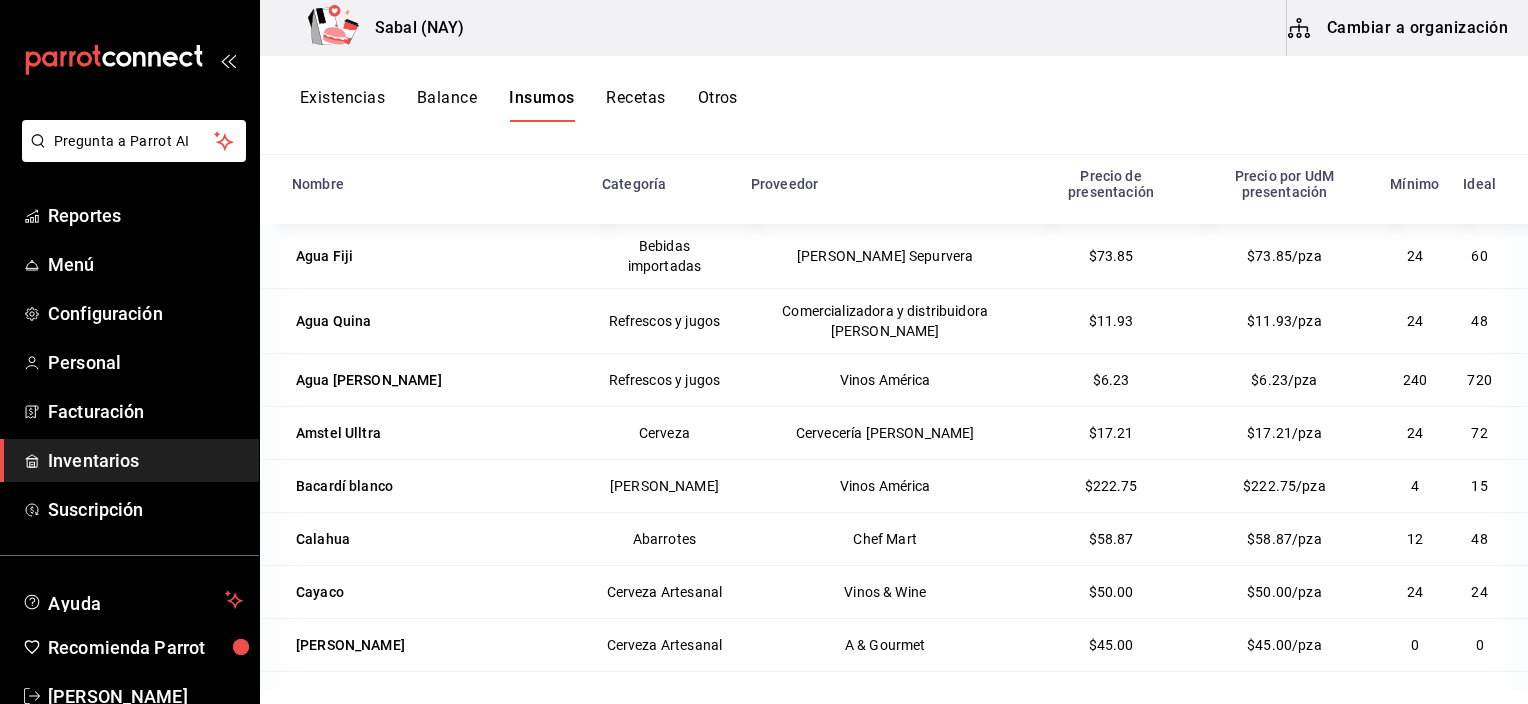 scroll, scrollTop: 0, scrollLeft: 0, axis: both 